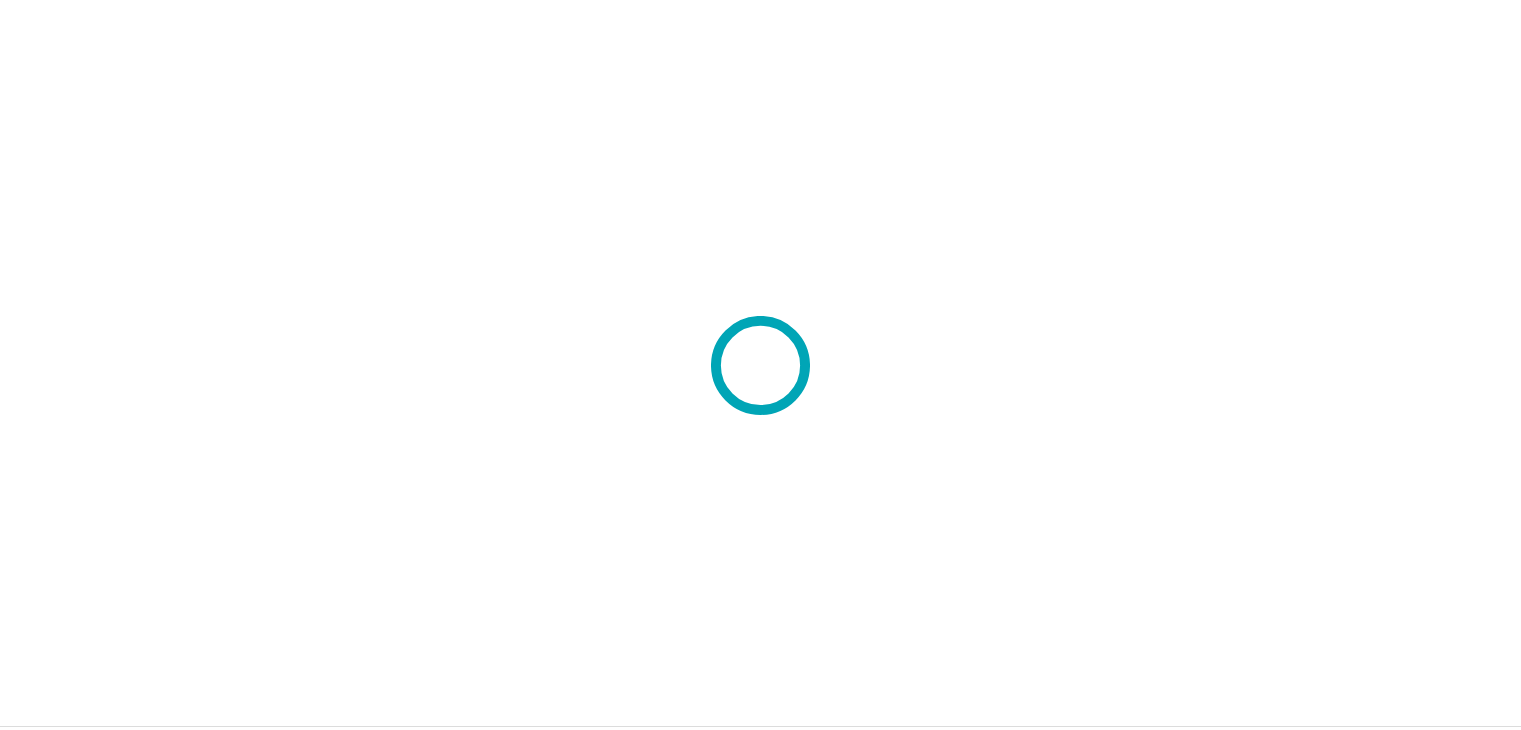 scroll, scrollTop: 0, scrollLeft: 0, axis: both 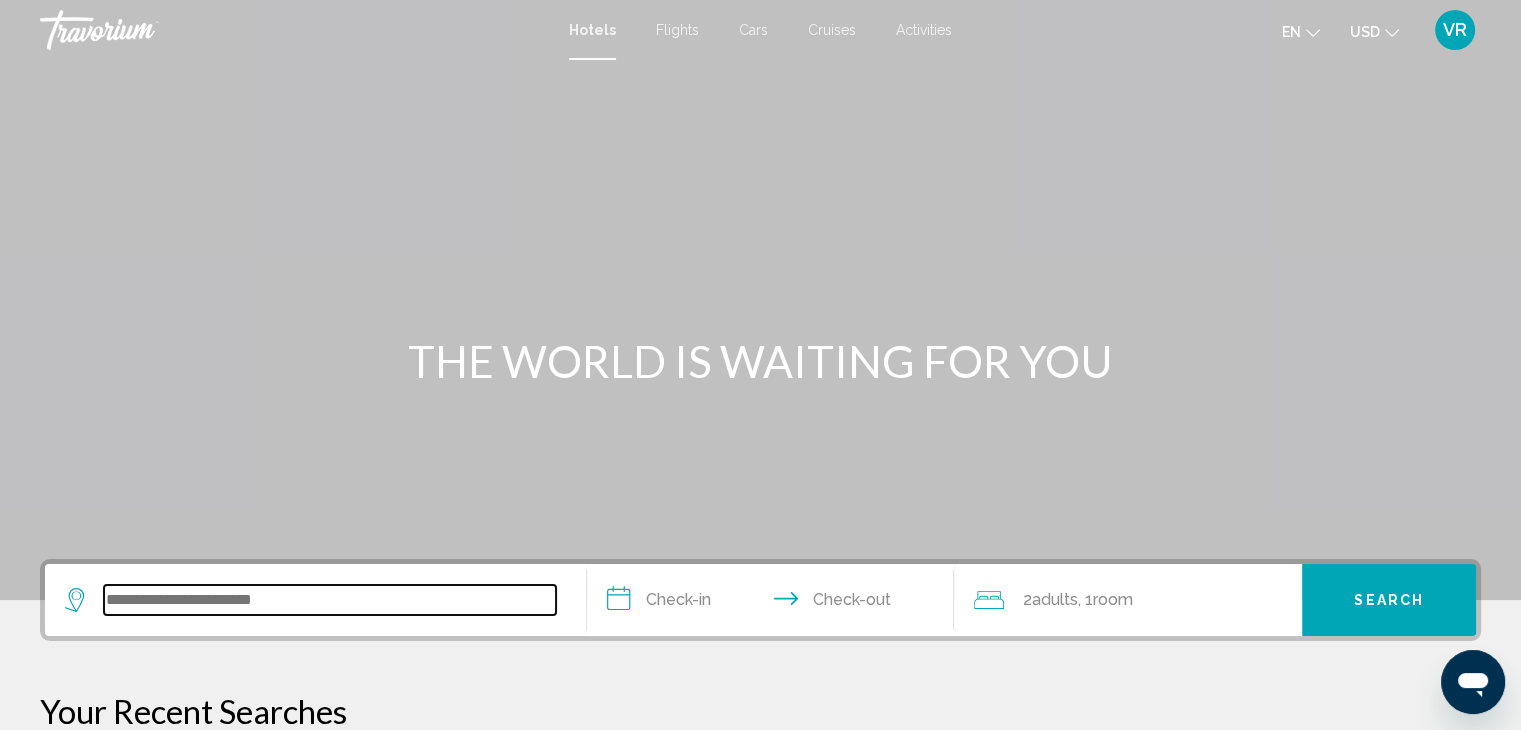 click at bounding box center (330, 600) 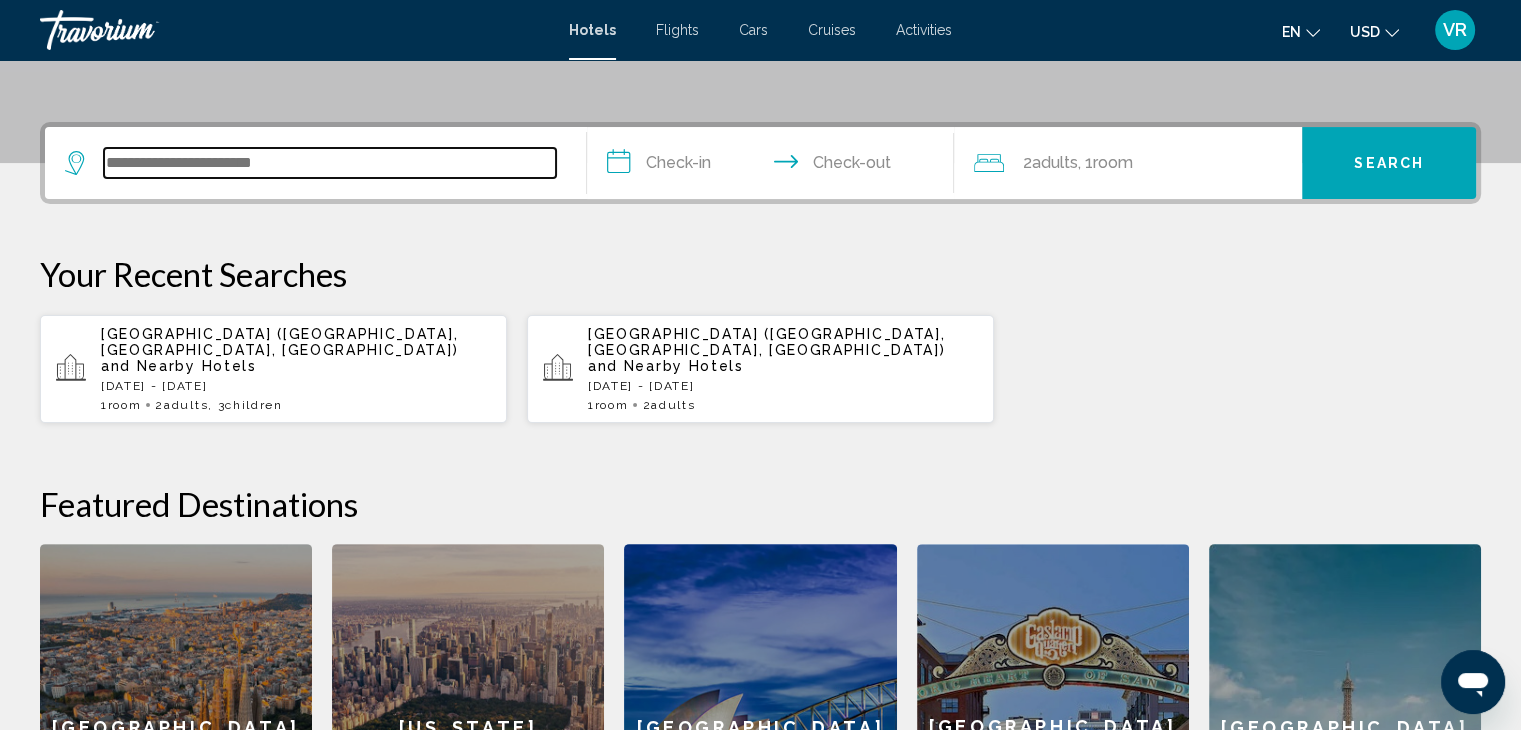scroll, scrollTop: 493, scrollLeft: 0, axis: vertical 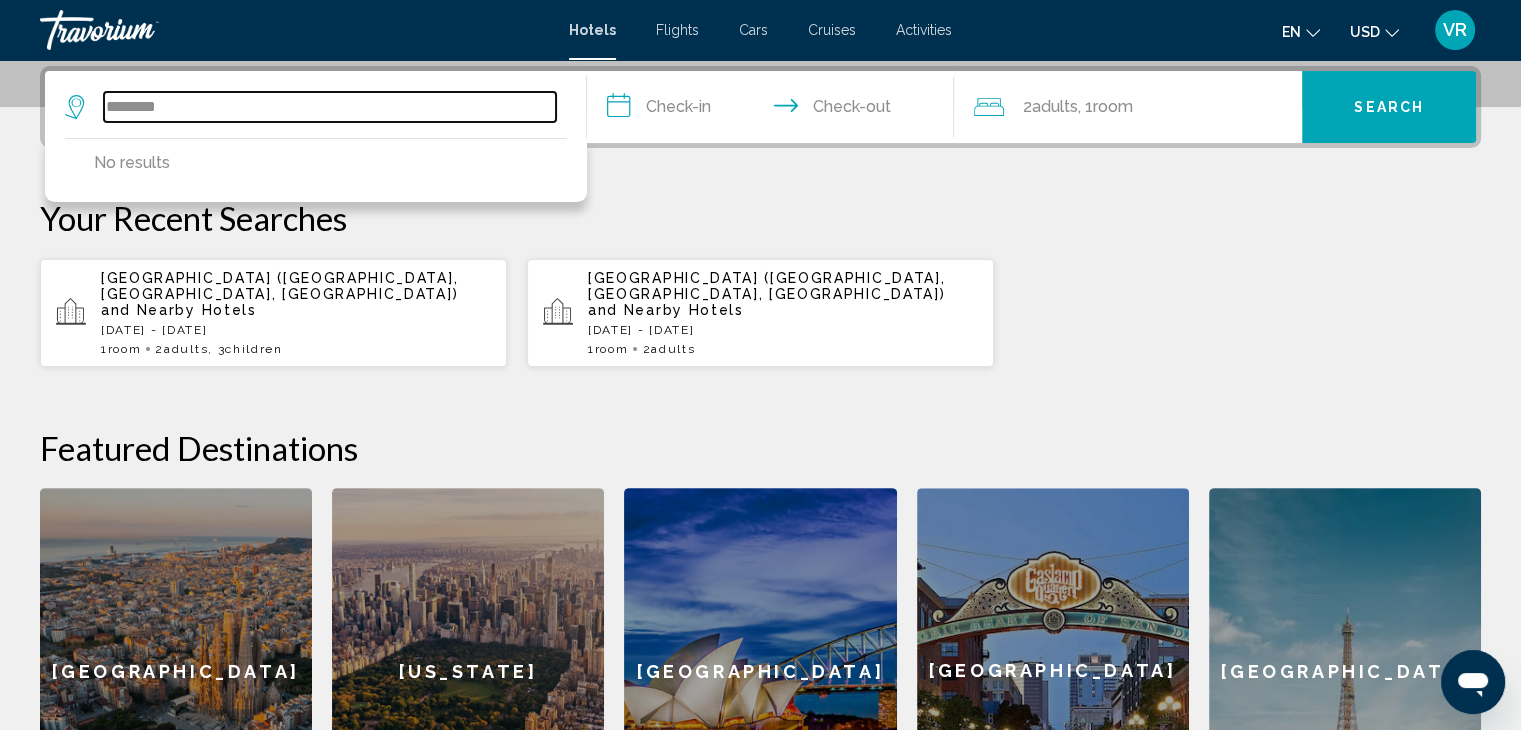 type on "********" 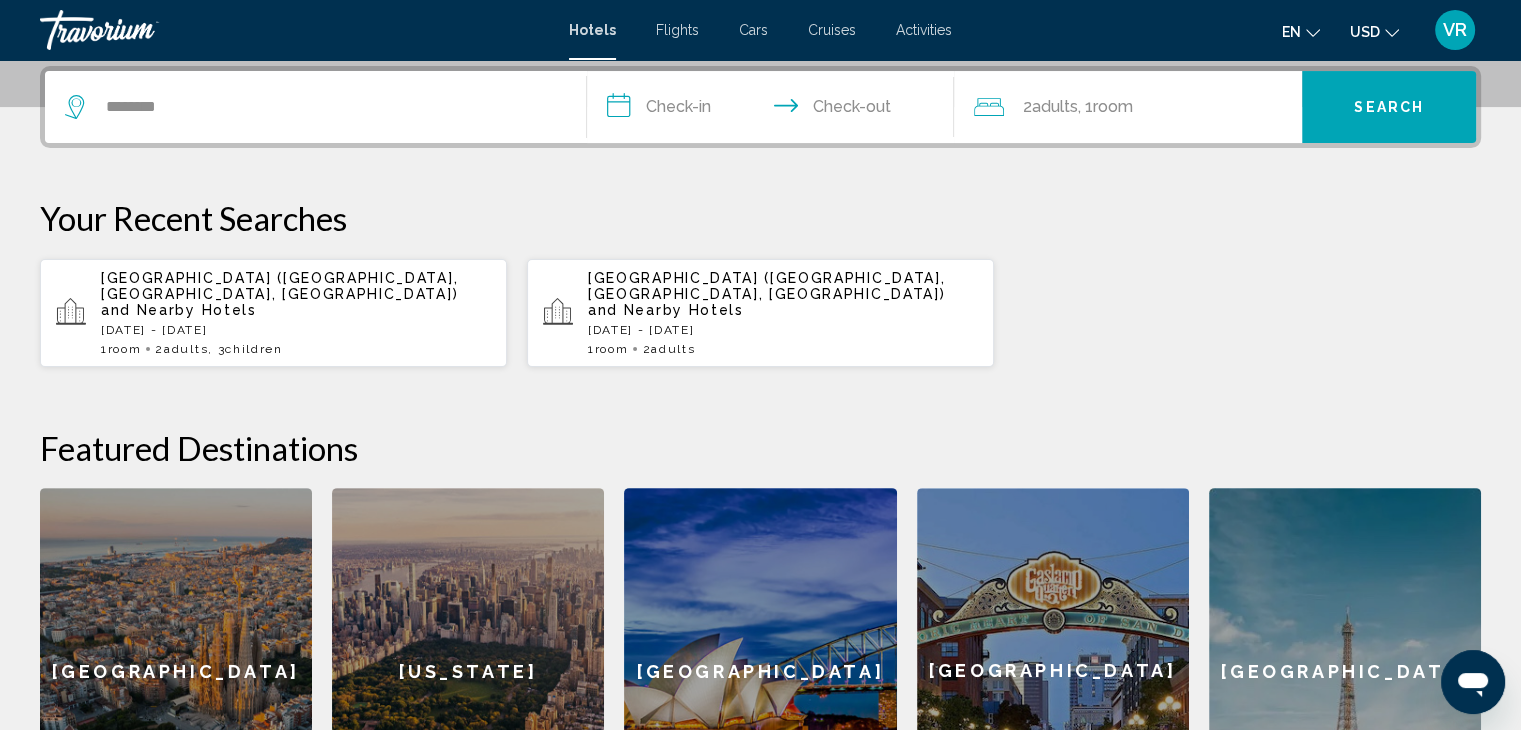 click on "and Nearby Hotels" at bounding box center [179, 310] 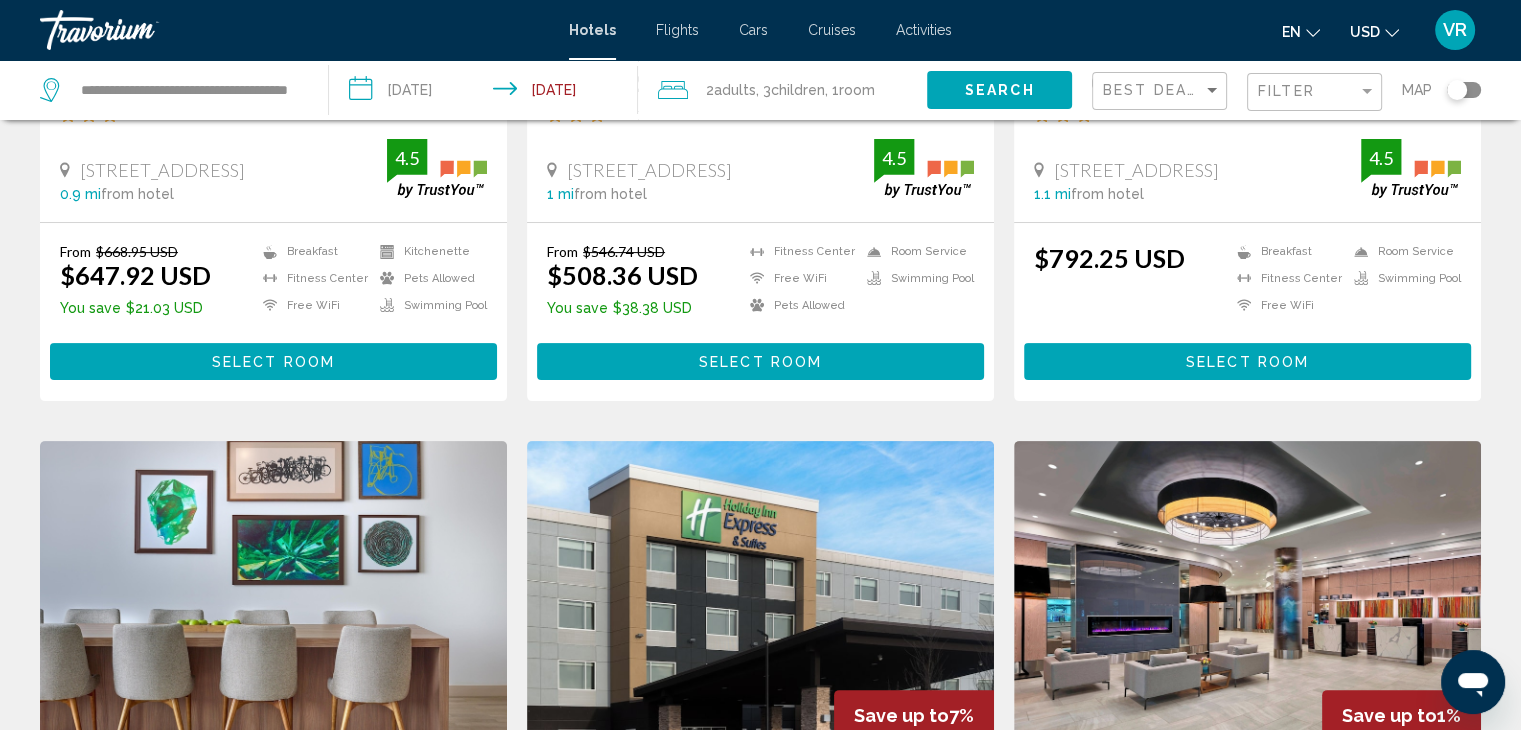 scroll, scrollTop: 0, scrollLeft: 0, axis: both 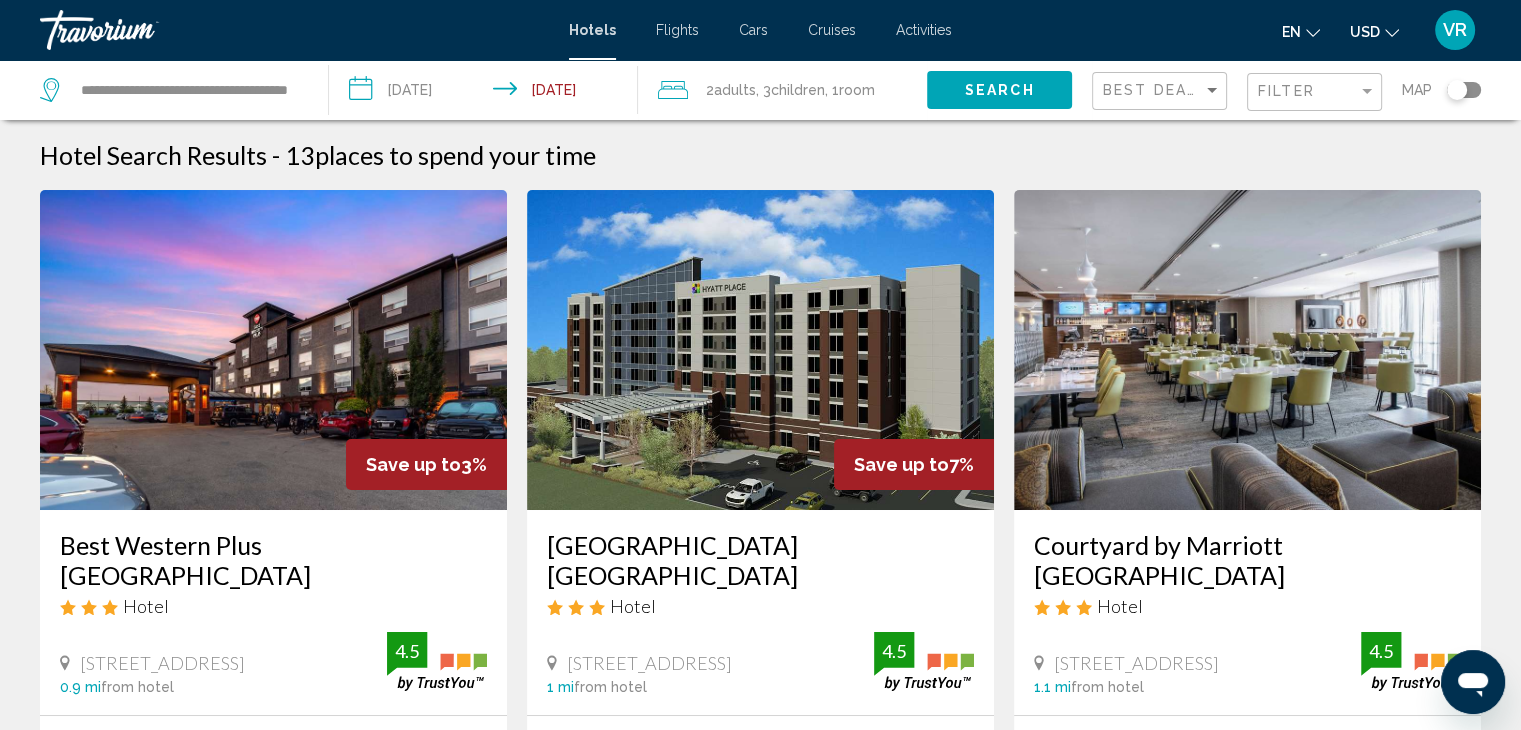 click on "Hotel Search Results  -   13  places to spend your time Save up to  3%   Best Western Plus [GEOGRAPHIC_DATA]
Hotel
[STREET_ADDRESS] 0.9 mi  from hotel 4.5 From $668.95 USD $647.92 USD  You save  $21.03 USD
Breakfast
[GEOGRAPHIC_DATA]
Free WiFi
Kitchenette
Pets Allowed
Swimming Pool  4.5 Select Room Save up to  7%   [GEOGRAPHIC_DATA]
Hotel
[STREET_ADDRESS] 1 mi  from hotel 4.5 From $546.74 USD $508.36 USD  You save 4.5 4" at bounding box center (760, 1673) 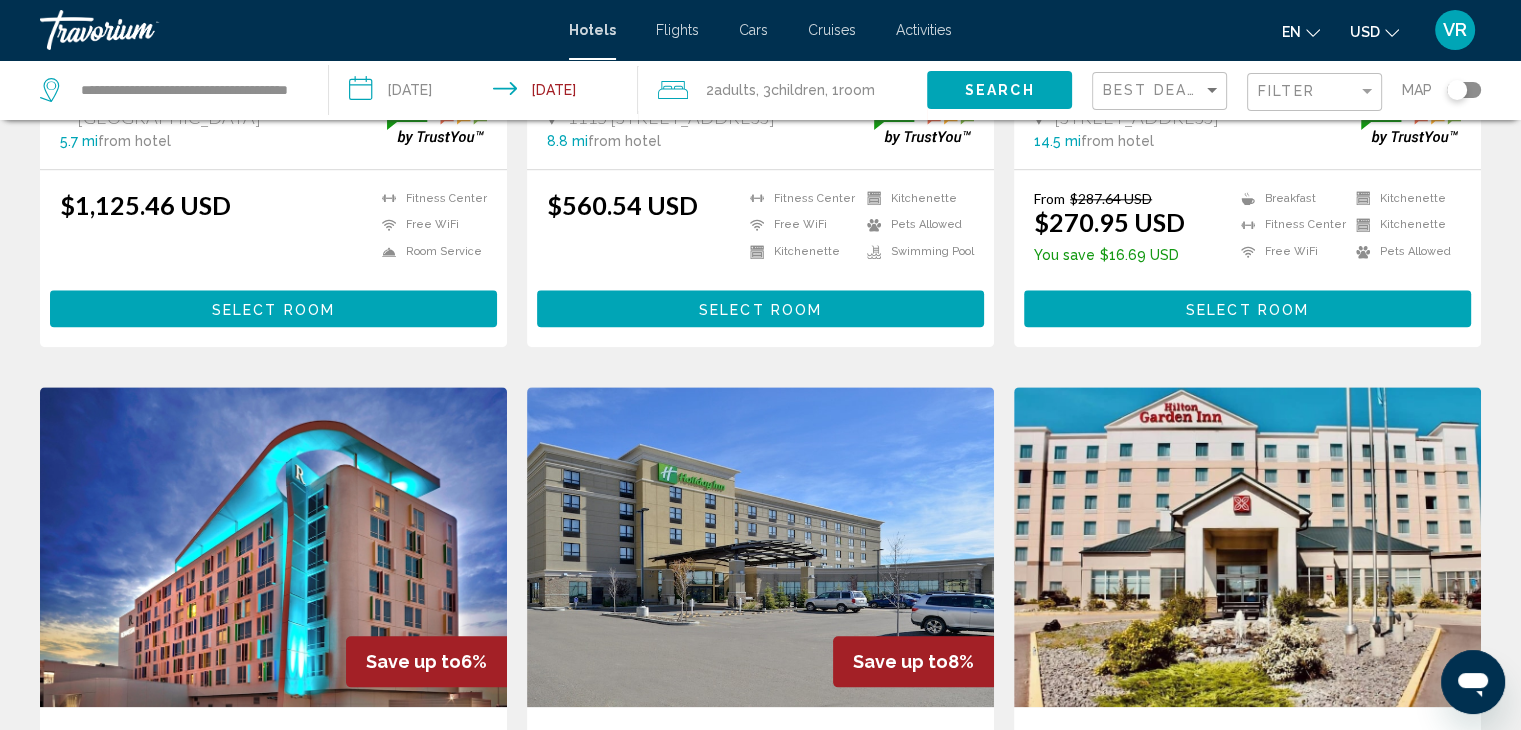scroll, scrollTop: 2040, scrollLeft: 0, axis: vertical 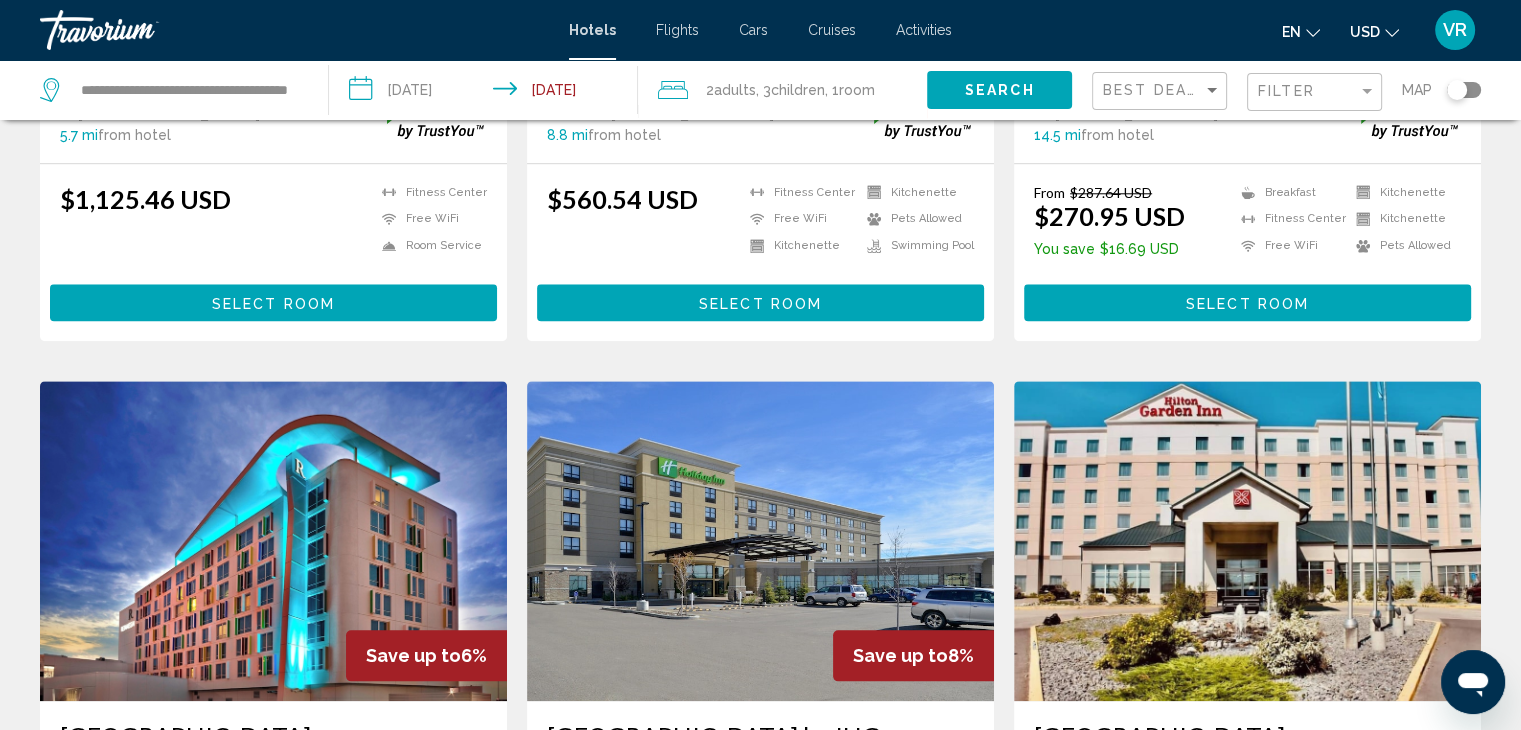 click 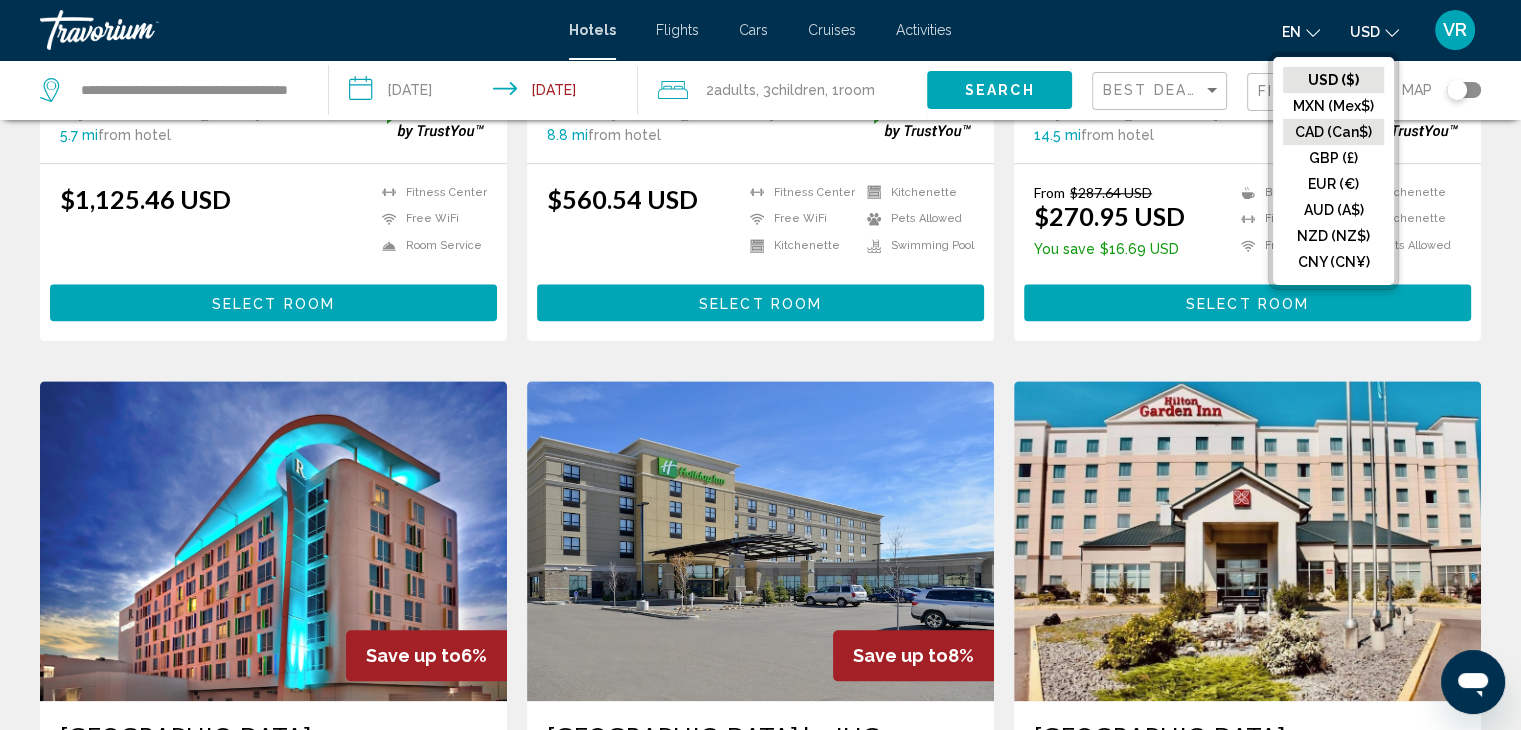 click on "CAD (Can$)" 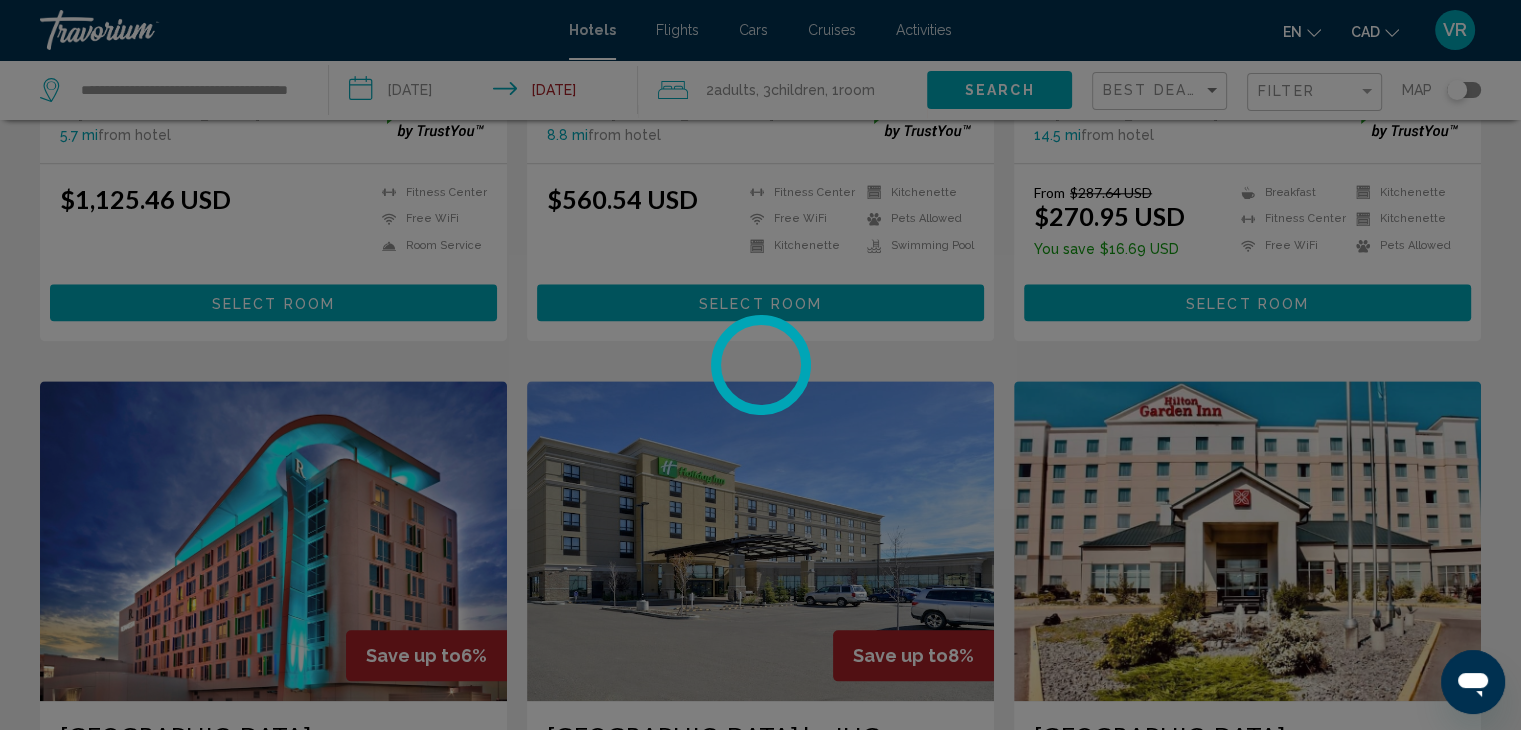 scroll, scrollTop: 0, scrollLeft: 0, axis: both 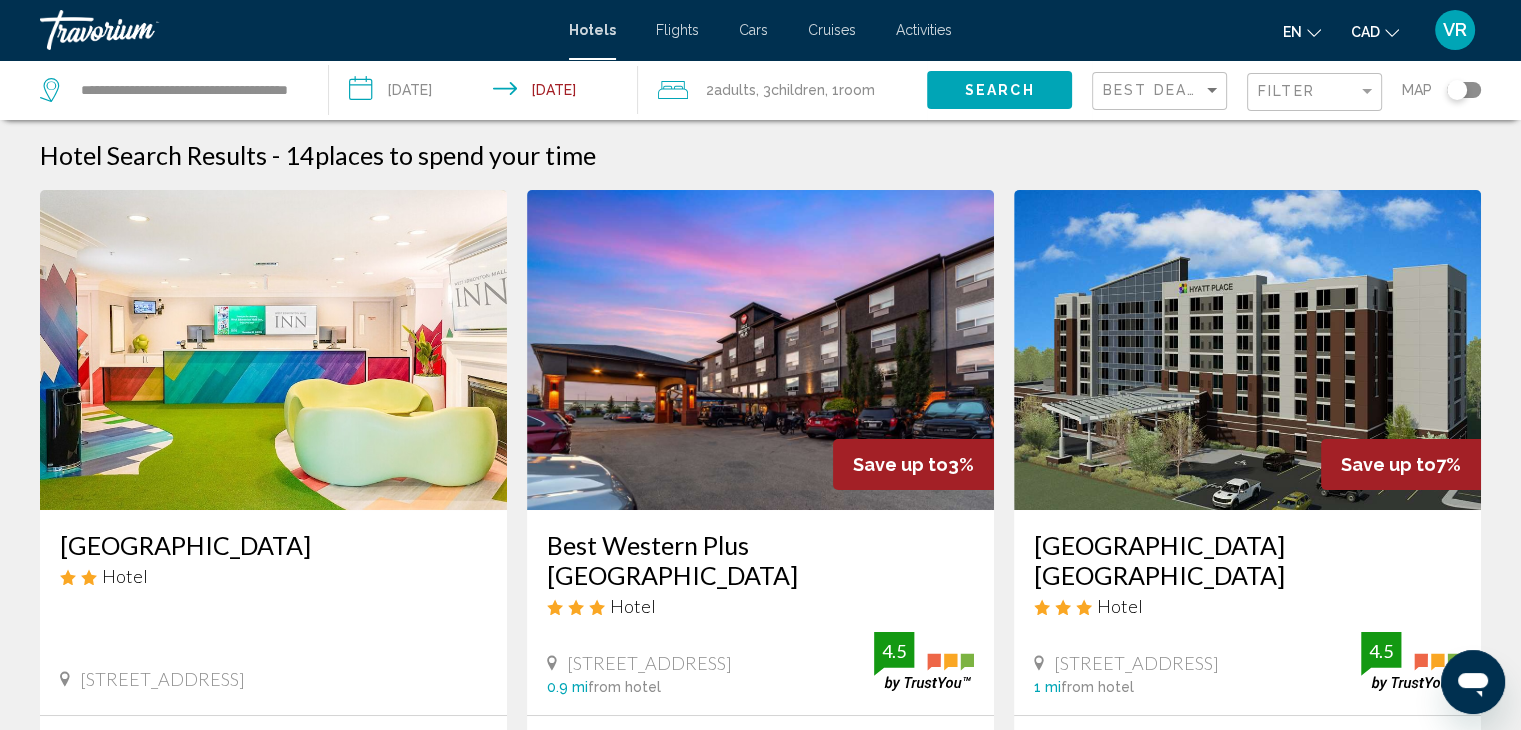 click on "Hotel Search Results  -   14  places to spend your time  [GEOGRAPHIC_DATA]
Hotel
[STREET_ADDRESS] 0 mi  from hotel
Free WiFi
Pets Allowed  Not available Save up to  3%   Best Western Plus [GEOGRAPHIC_DATA]
Hotel
[STREET_ADDRESS] 0.9 mi  from hotel 4.5 From CA$910.61 CAD CA$881.98 CAD  You save  CA$28.63 CAD
Breakfast
[GEOGRAPHIC_DATA]
Free WiFi
Kitchenette
Pets Allowed
4" at bounding box center [760, 1685] 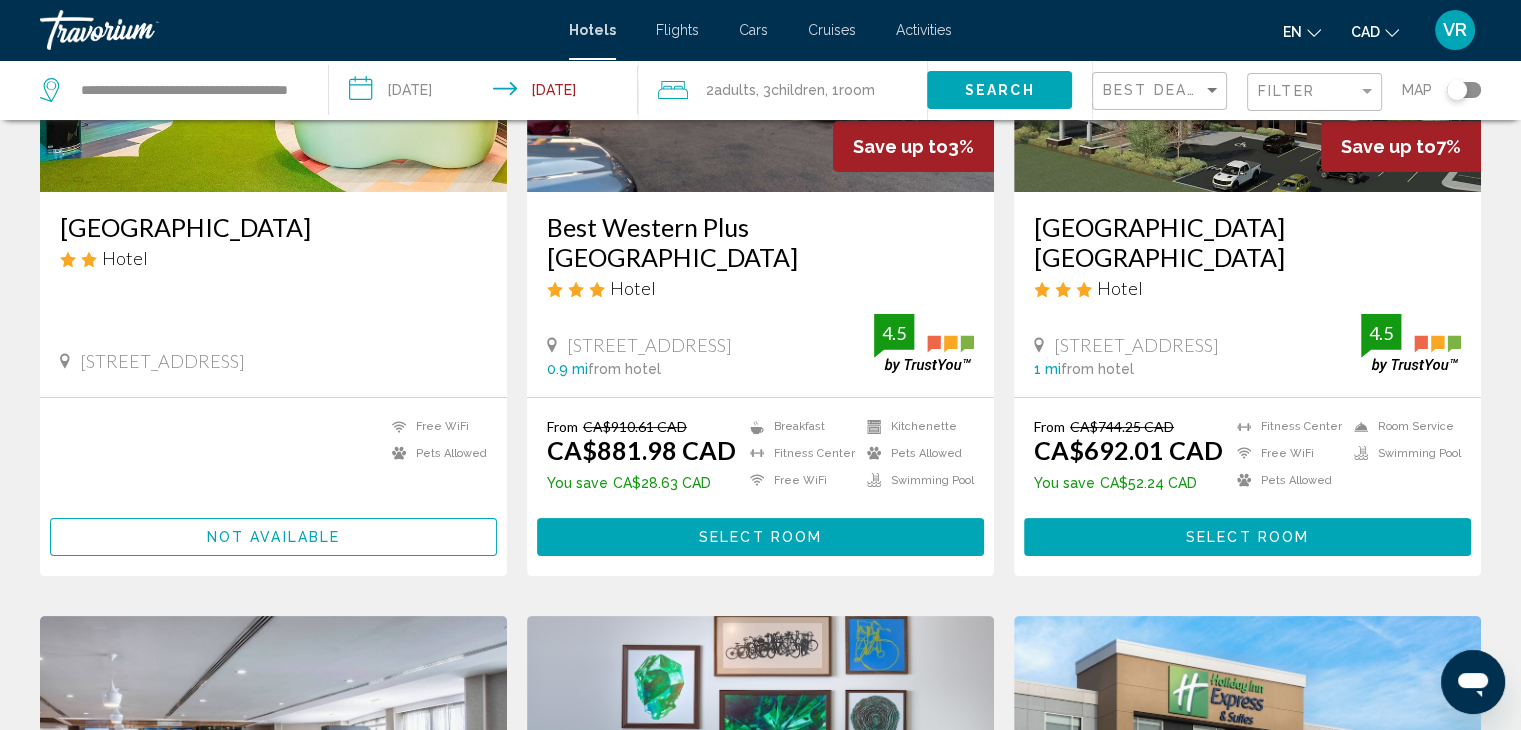 scroll, scrollTop: 320, scrollLeft: 0, axis: vertical 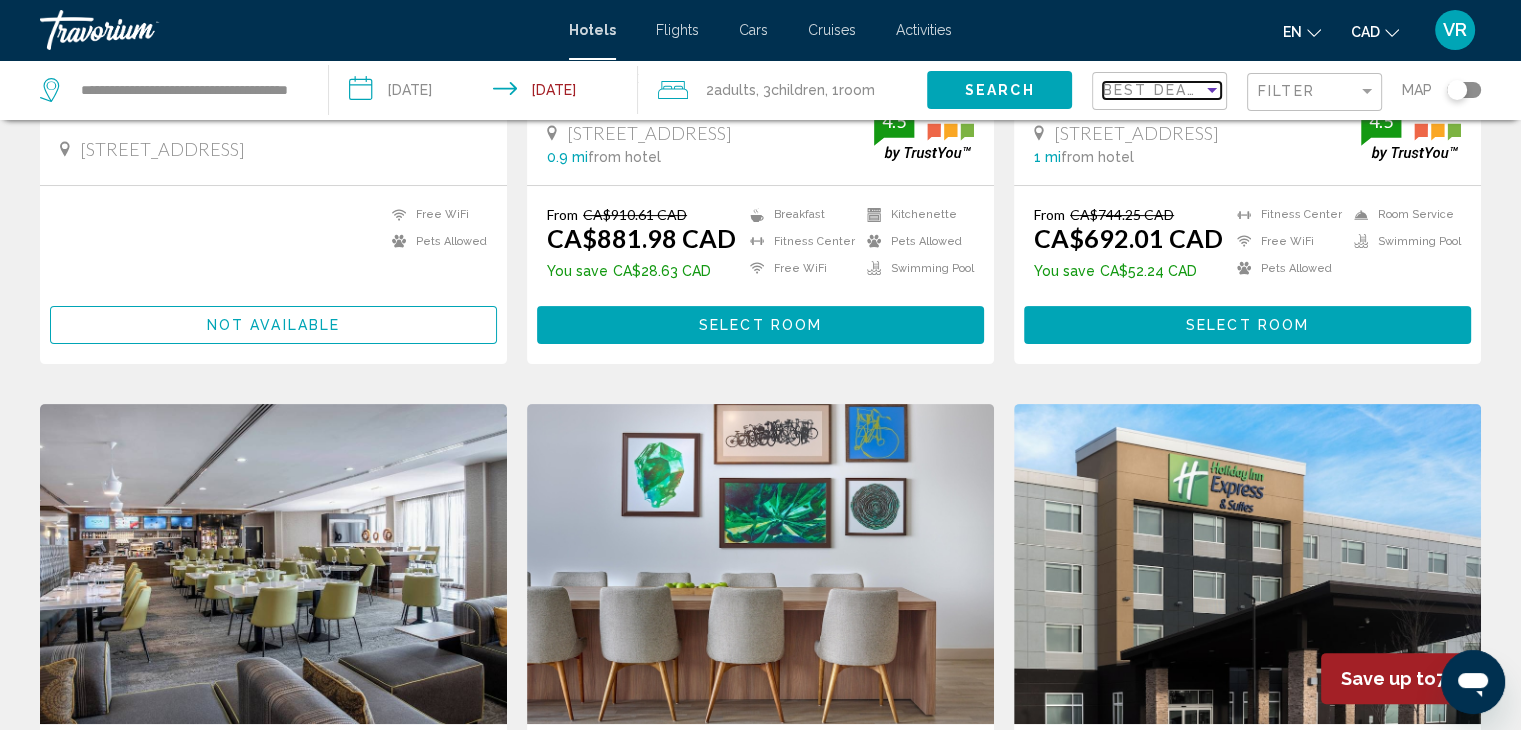 click at bounding box center [1212, 90] 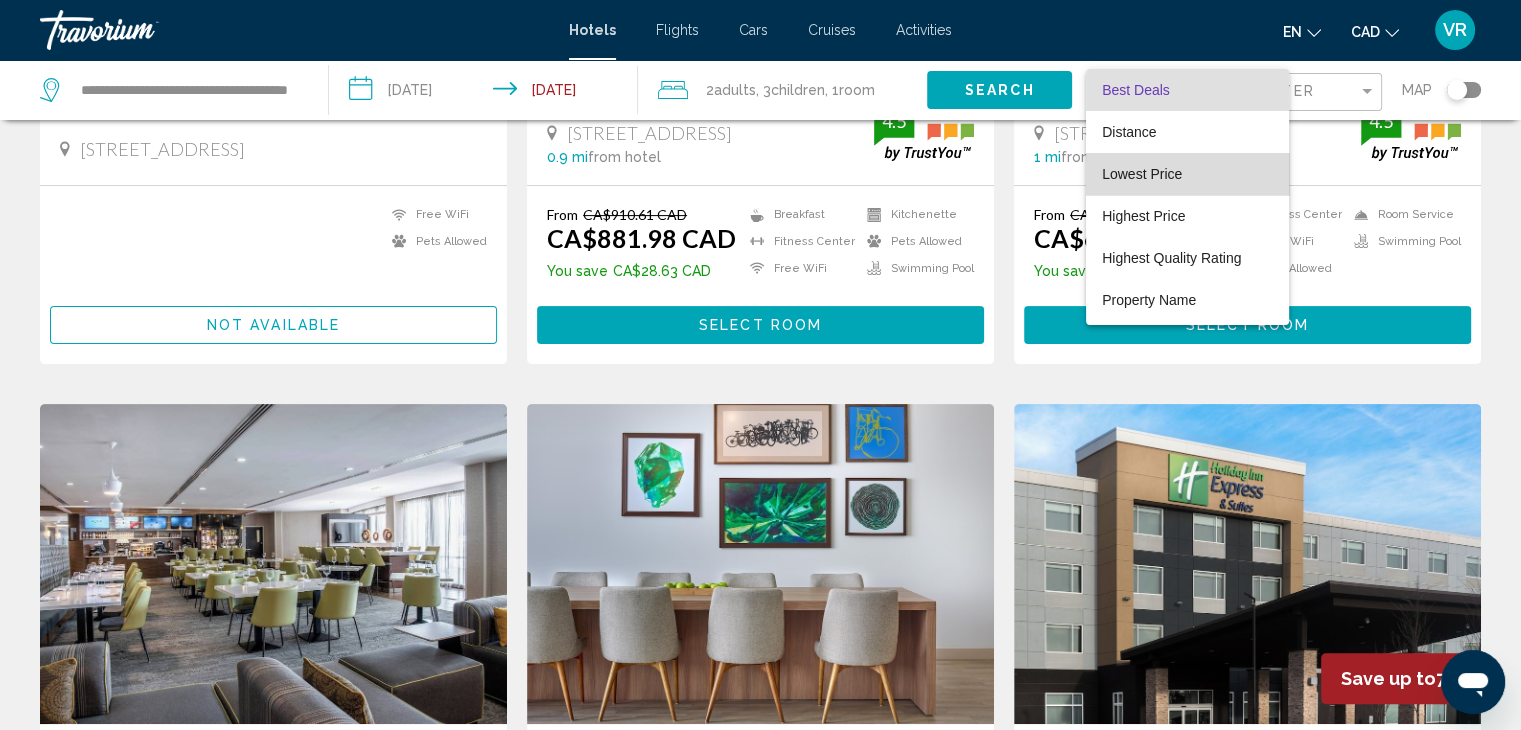 click on "Lowest Price" at bounding box center [1187, 174] 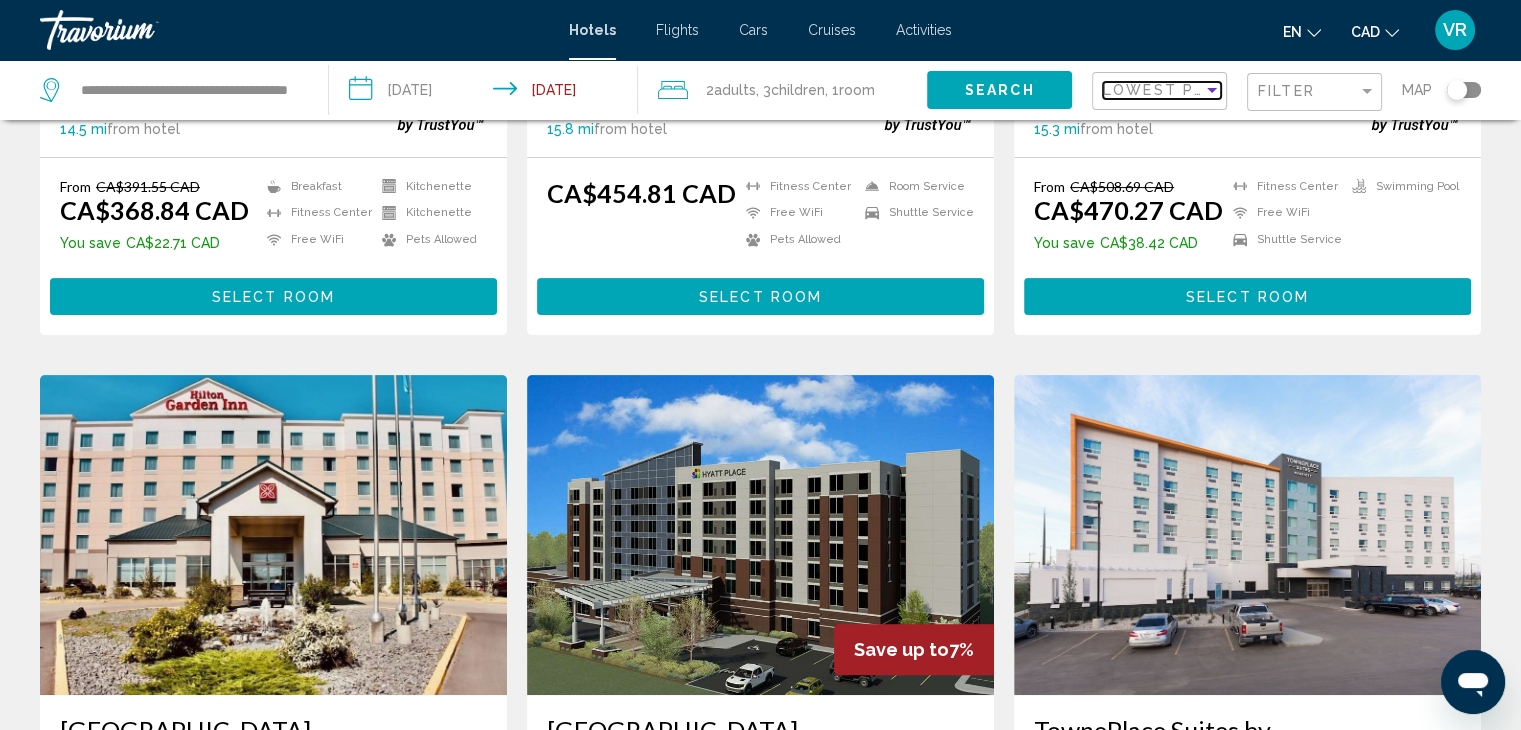 scroll, scrollTop: 2016, scrollLeft: 0, axis: vertical 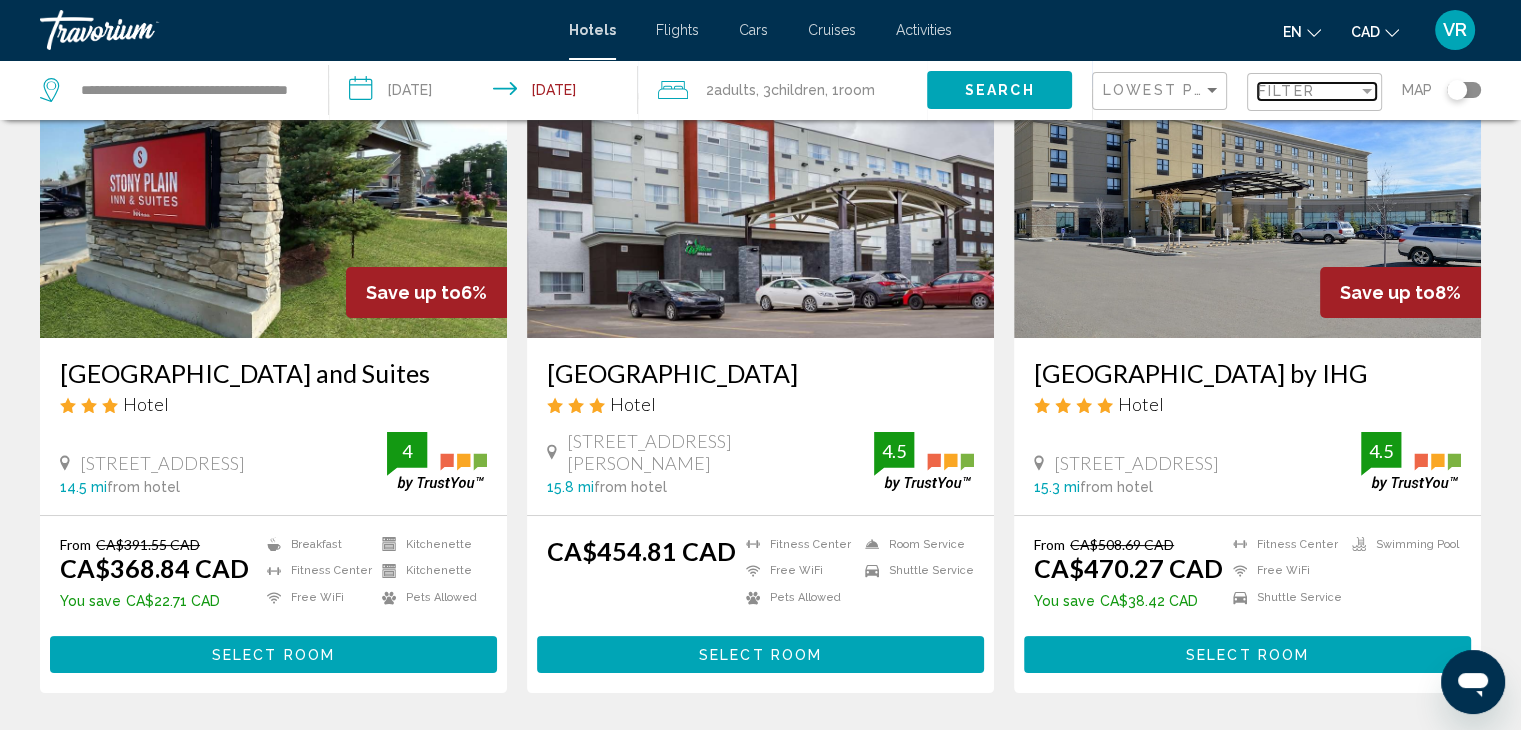 click at bounding box center (1367, 91) 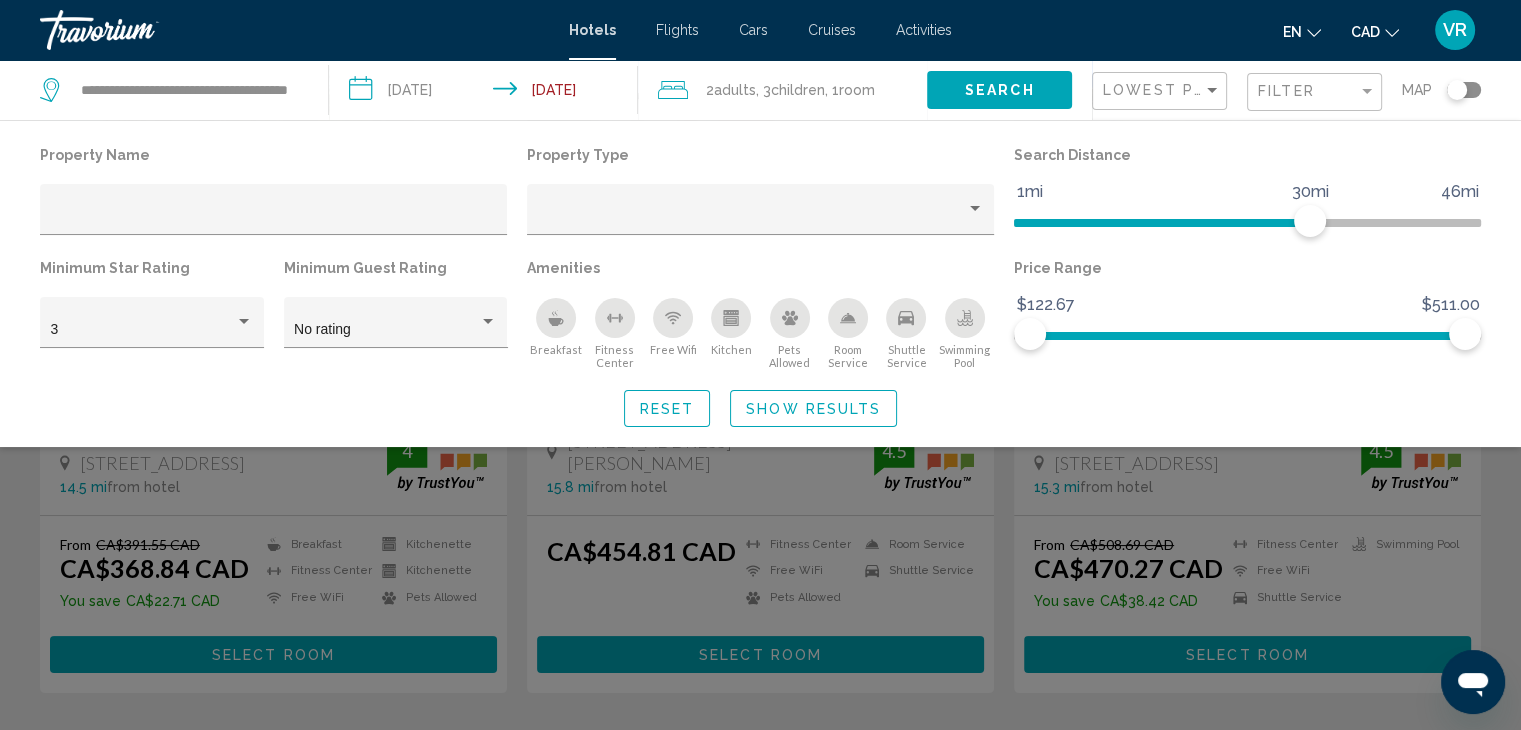 click 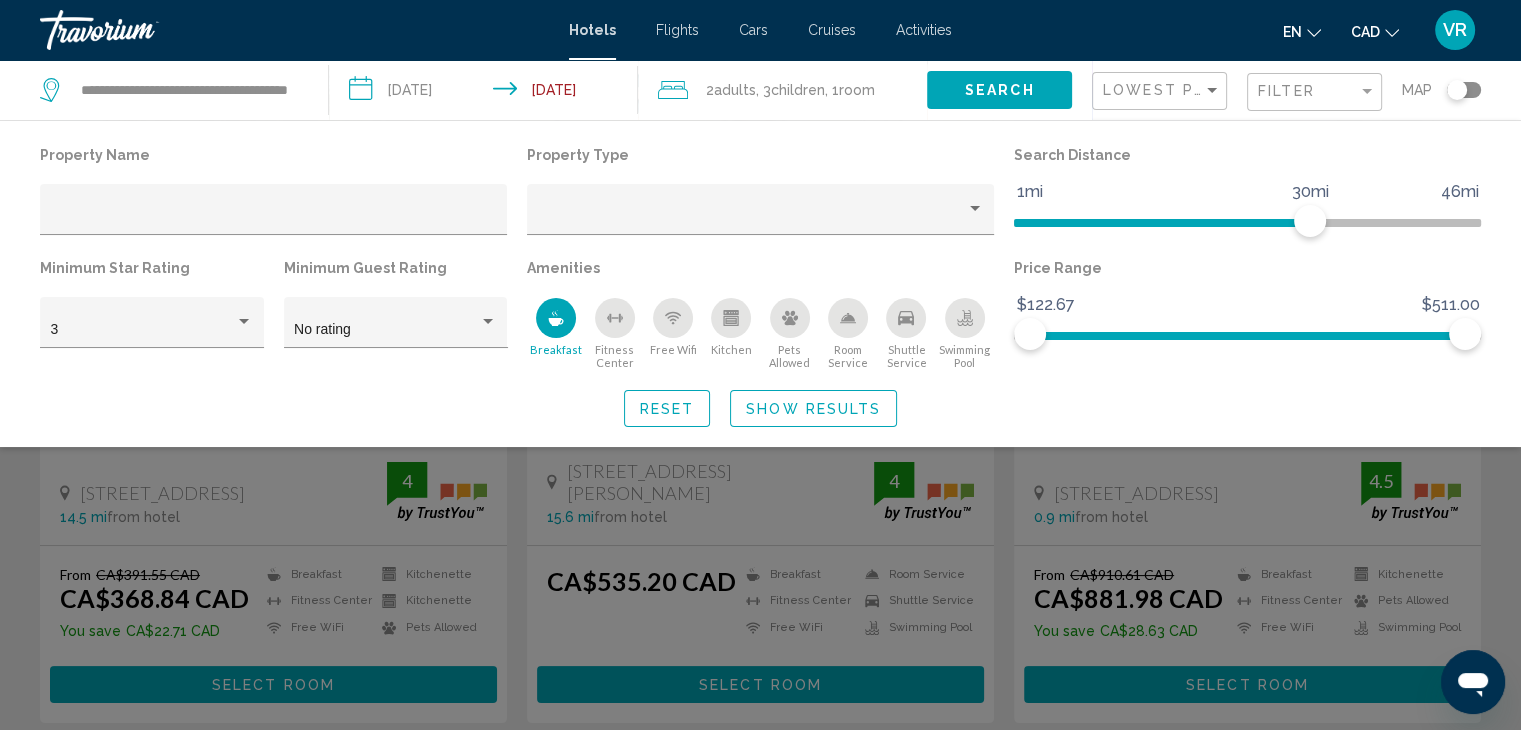 click 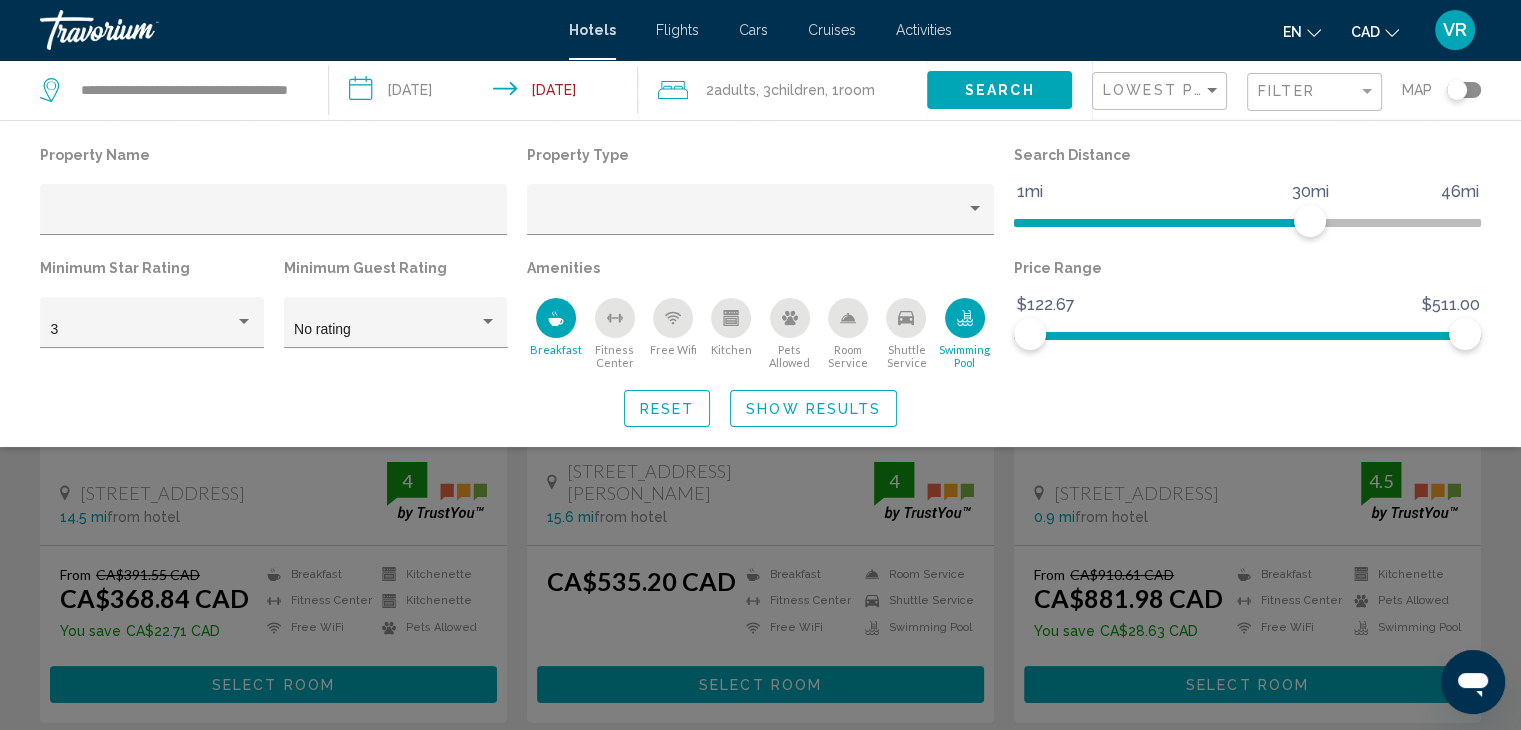 click 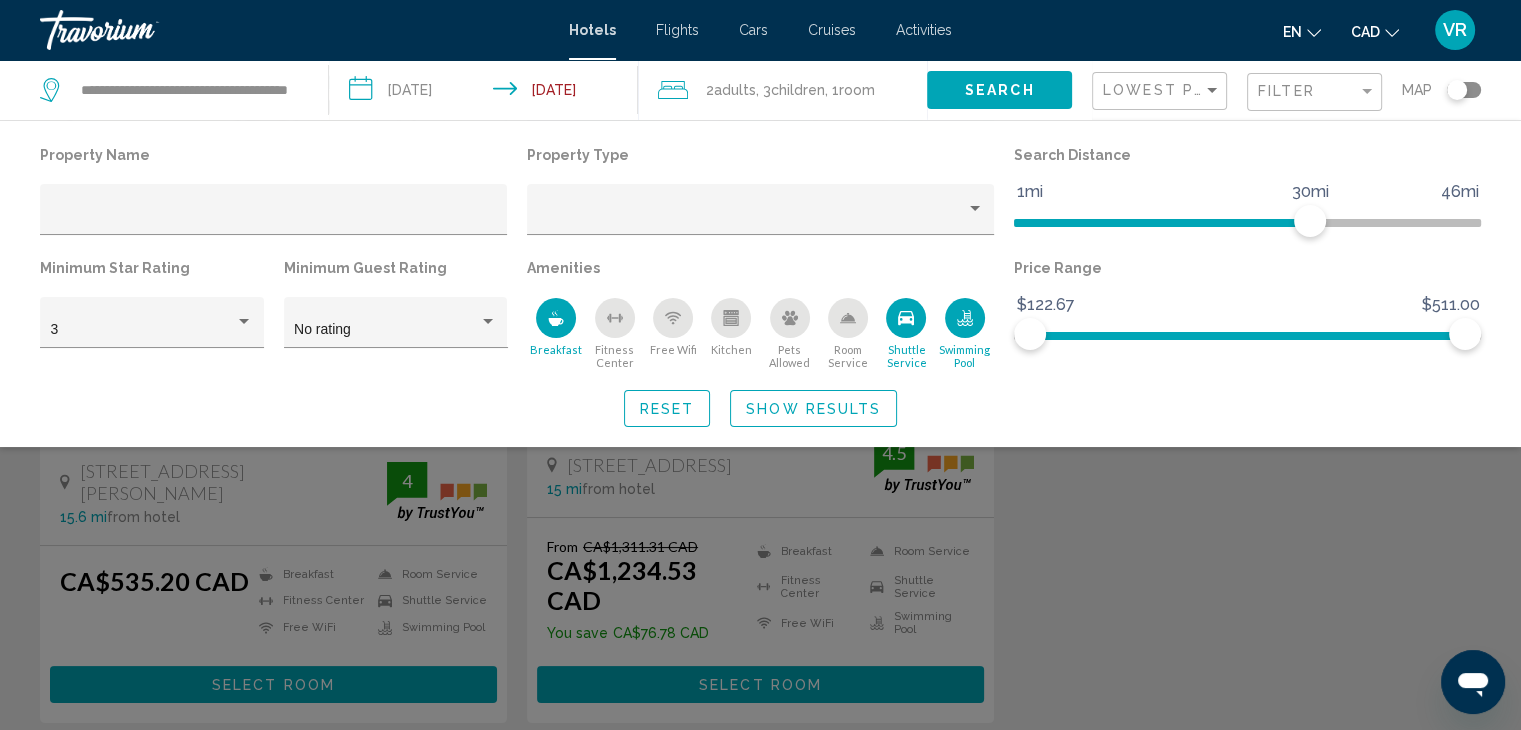 click 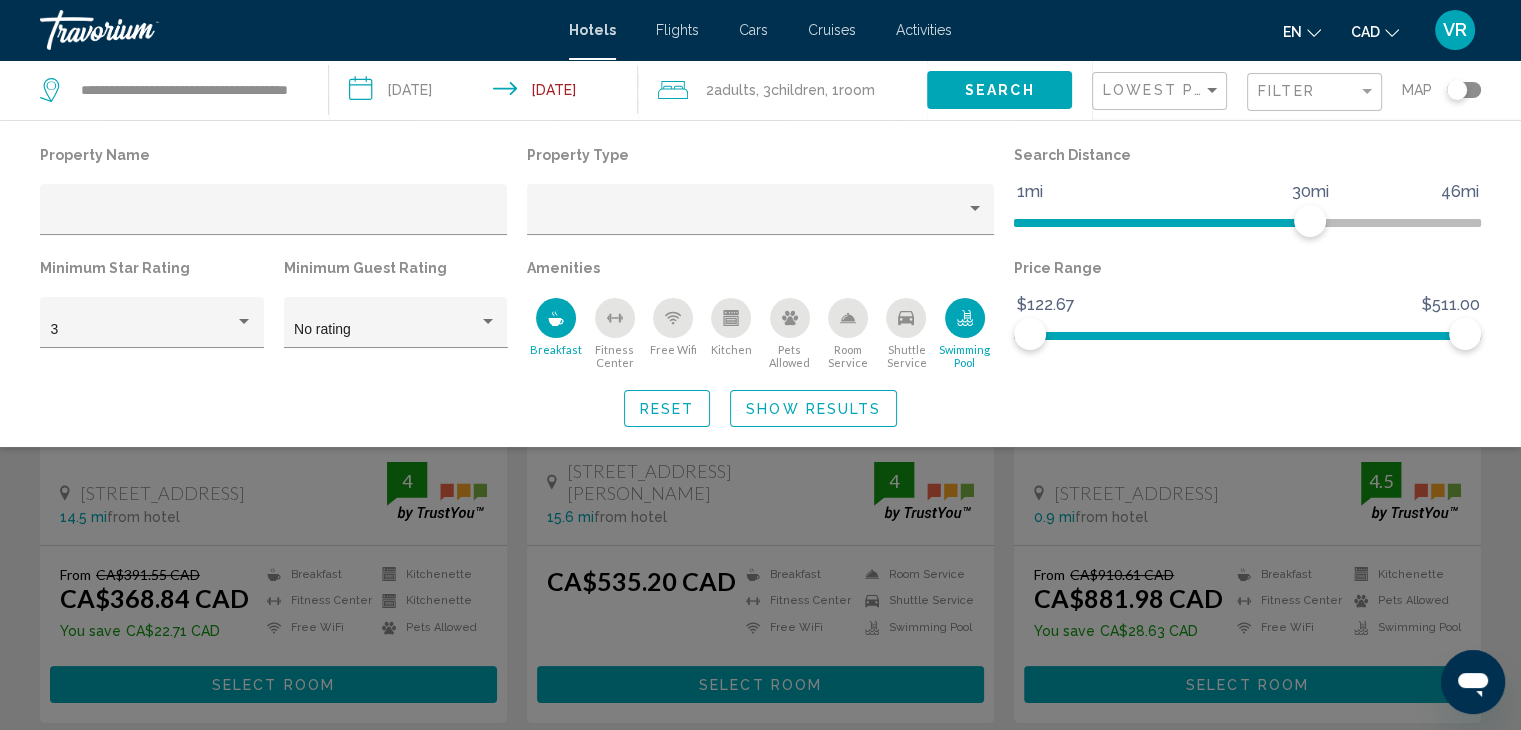 click 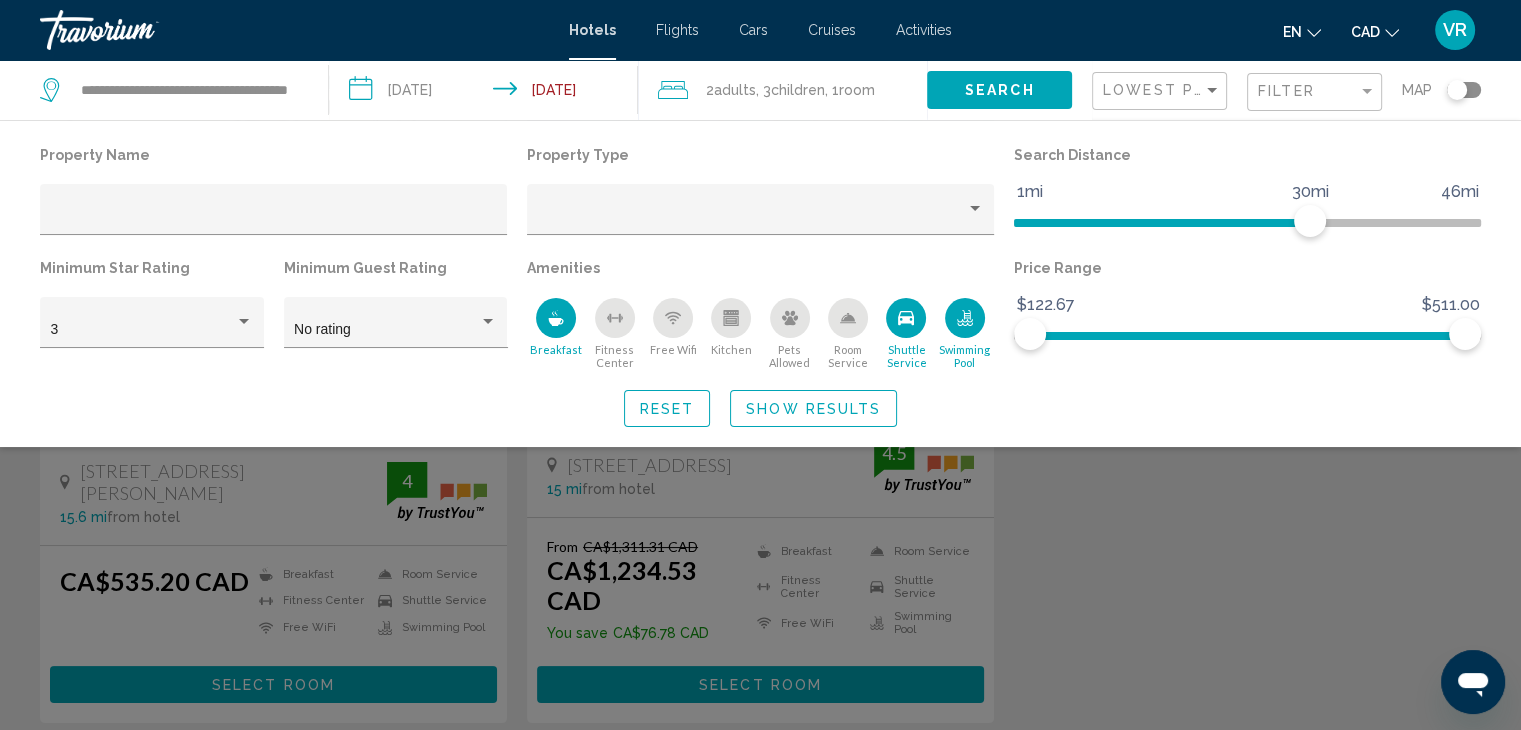 click 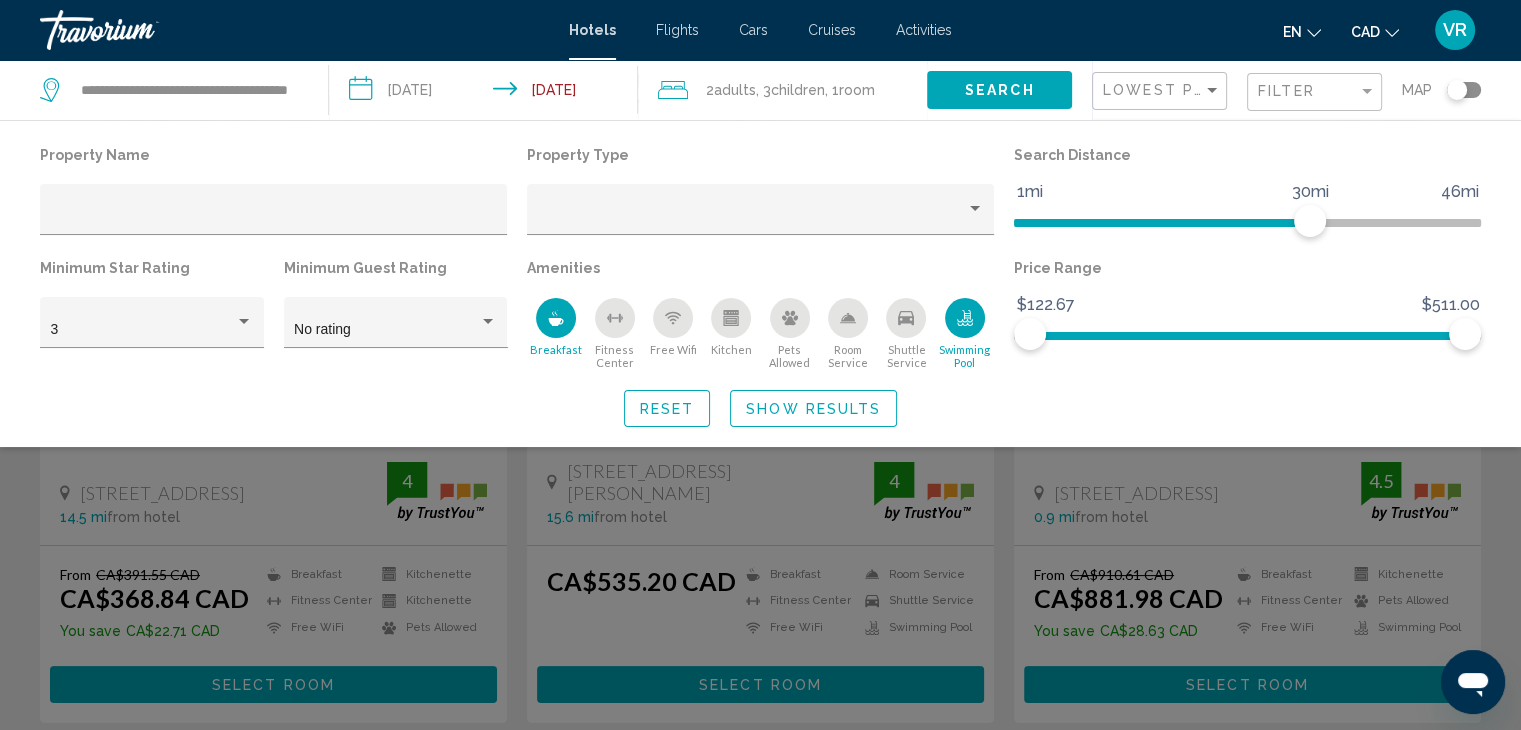 click 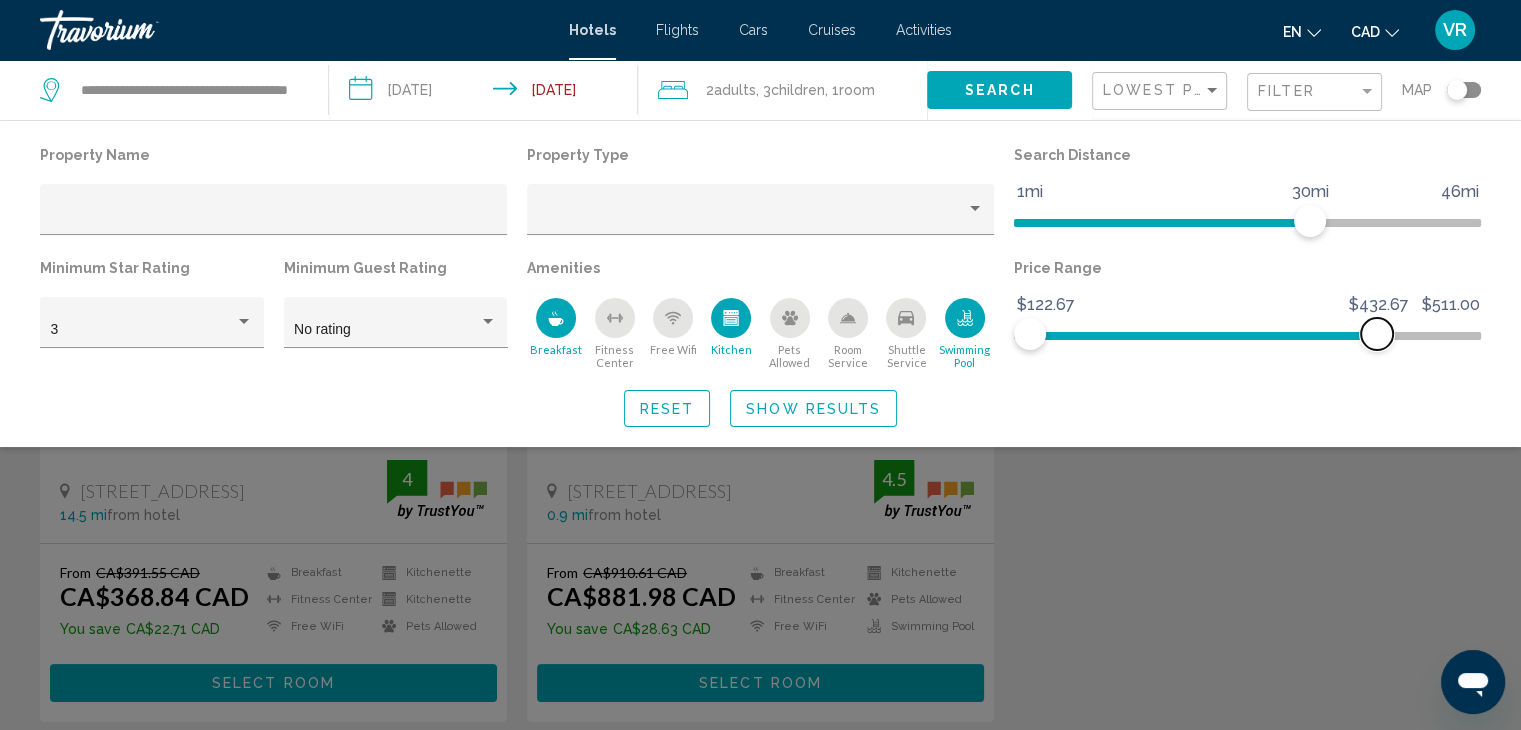 drag, startPoint x: 1465, startPoint y: 337, endPoint x: 1377, endPoint y: 342, distance: 88.14193 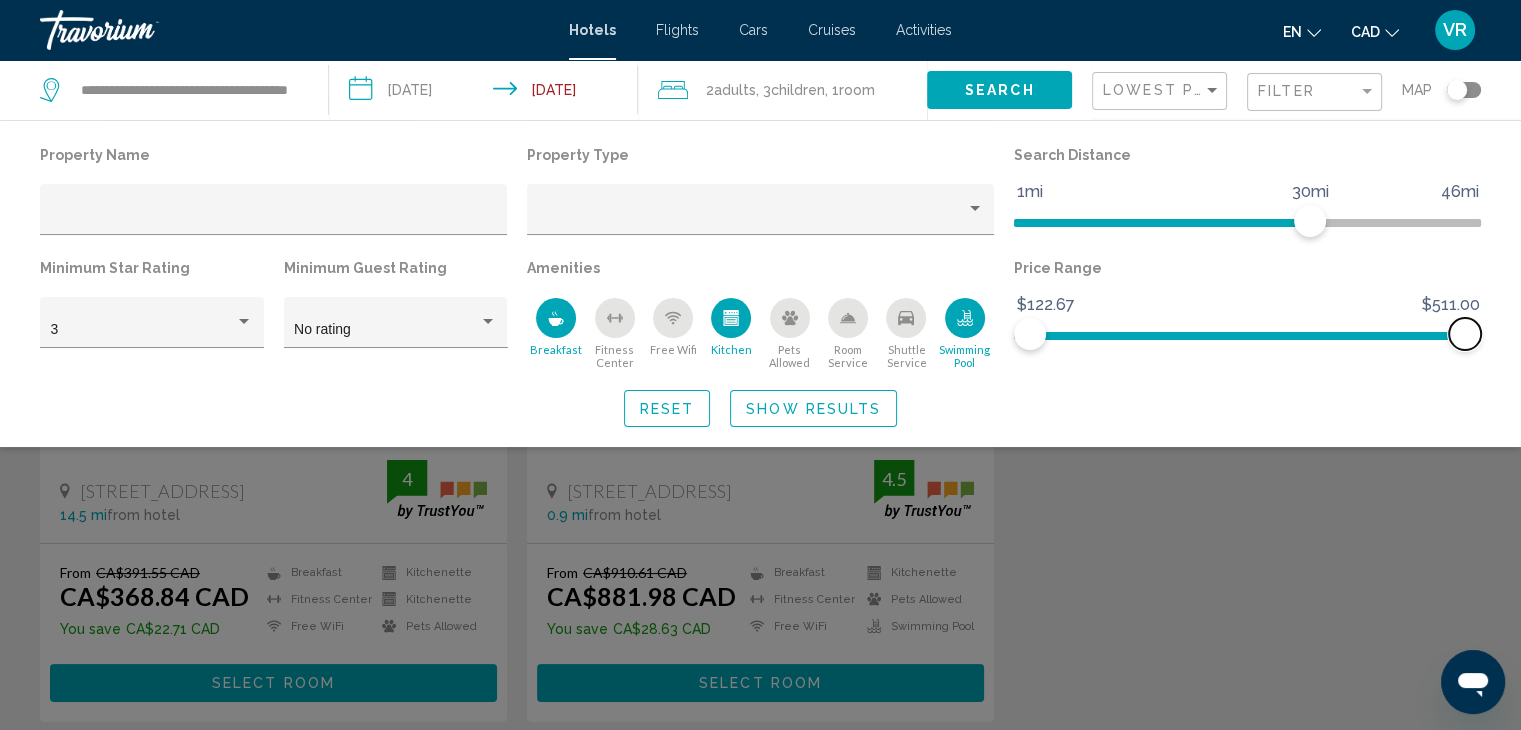 drag, startPoint x: 1372, startPoint y: 335, endPoint x: 1475, endPoint y: 342, distance: 103.23759 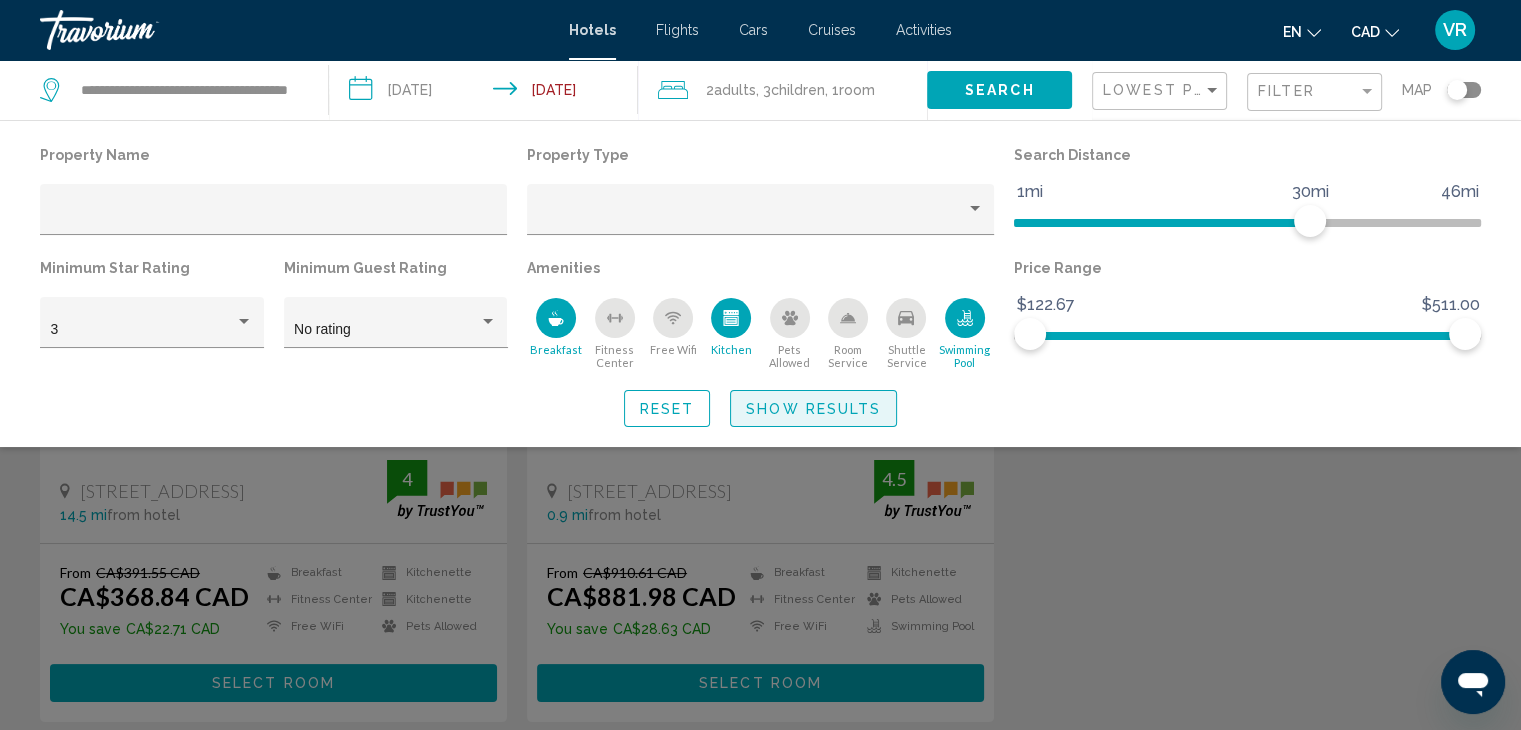click on "Show Results" 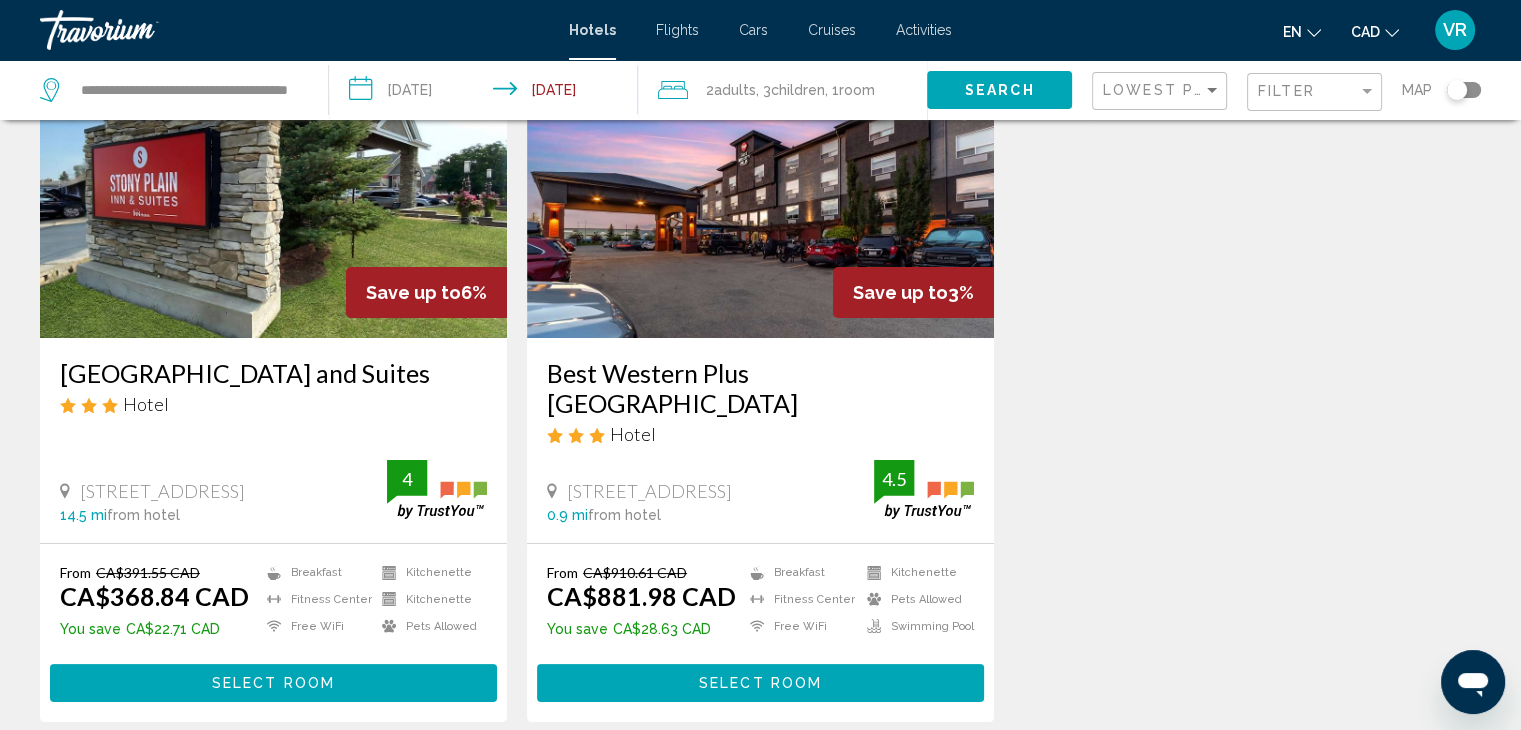 click on "Save up to  6%   [GEOGRAPHIC_DATA] and Suites
Hotel
[STREET_ADDRESS] 14.5 mi  from hotel 4 From CA$391.55 CAD CA$368.84 CAD  You save  CA$22.71 CAD
Breakfast
[GEOGRAPHIC_DATA]
Free WiFi
Kitchenette
Kitchenette
Pets Allowed  4 Select Room Save up to  3%   Best Western Plus [GEOGRAPHIC_DATA]
Hotel
[STREET_ADDRESS] 0.9 mi  from hotel 4.5 From CA$910.61 CAD CA$881.98 CAD  4.5" at bounding box center (760, 390) 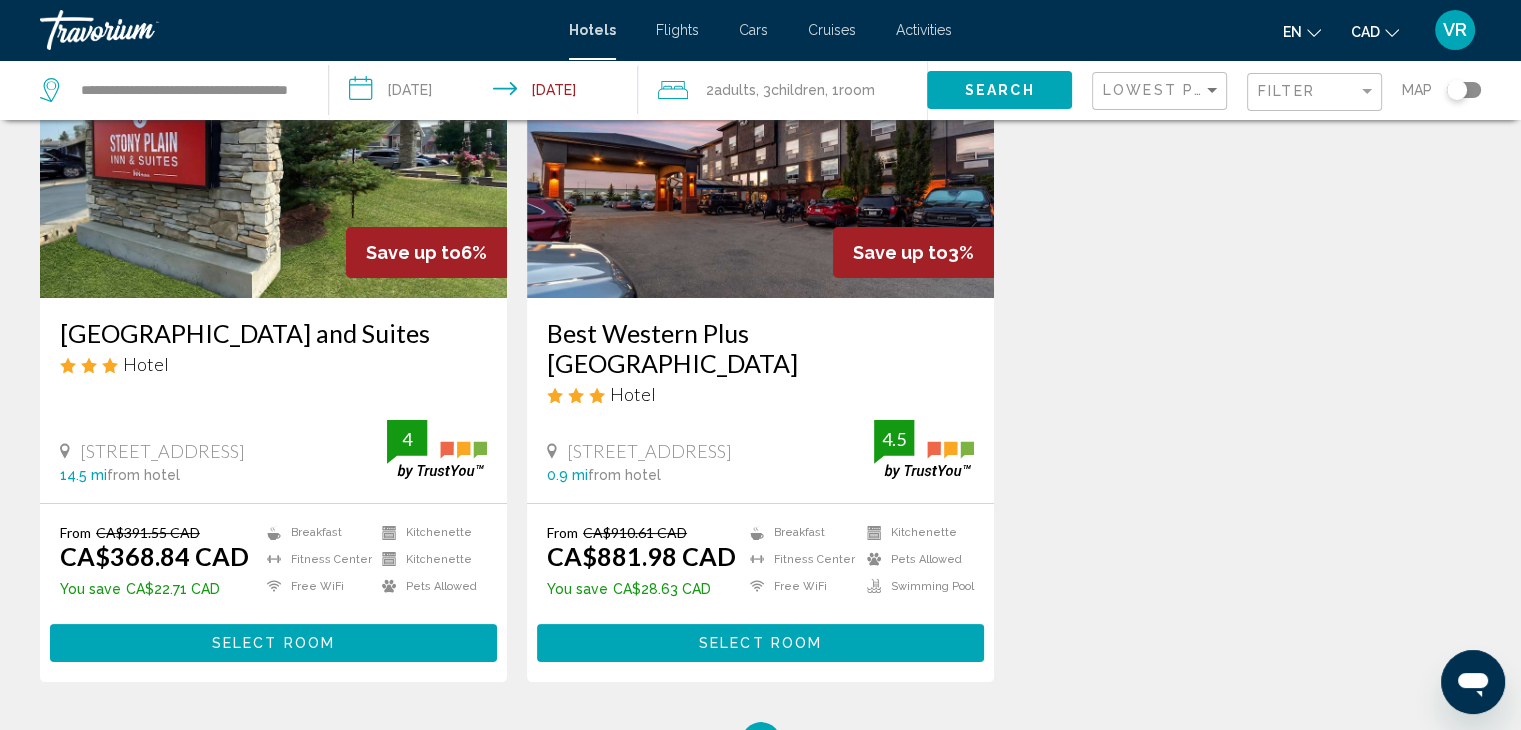 click on "Save up to  6%   [GEOGRAPHIC_DATA] and Suites
Hotel
[STREET_ADDRESS] 14.5 mi  from hotel 4 From CA$391.55 CAD CA$368.84 CAD  You save  CA$22.71 CAD
Breakfast
[GEOGRAPHIC_DATA]
Free WiFi
Kitchenette
Kitchenette
Pets Allowed  4 Select Room Save up to  3%   Best Western Plus [GEOGRAPHIC_DATA]
Hotel
[STREET_ADDRESS] 0.9 mi  from hotel 4.5 From CA$910.61 CAD CA$881.98 CAD  4.5" at bounding box center [760, 350] 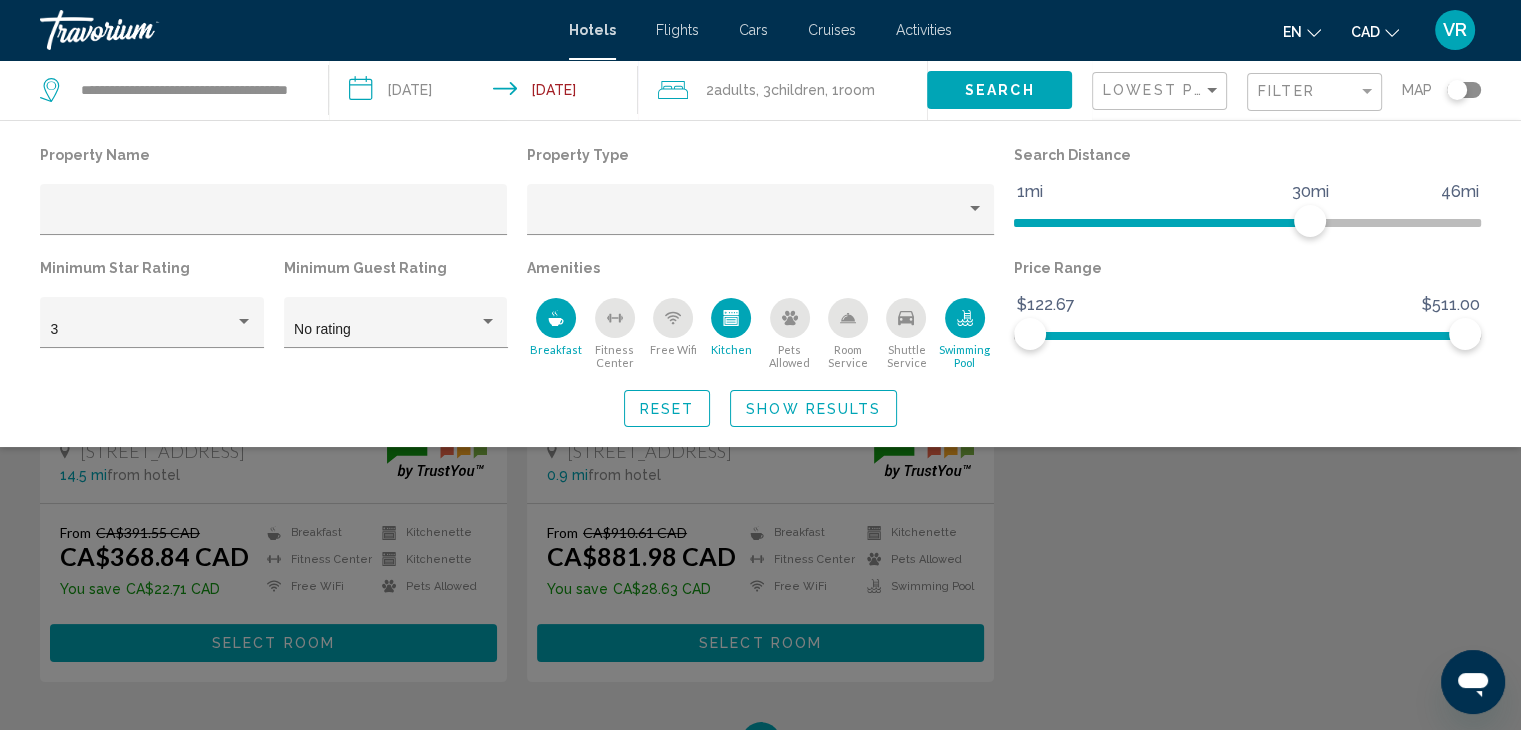 click 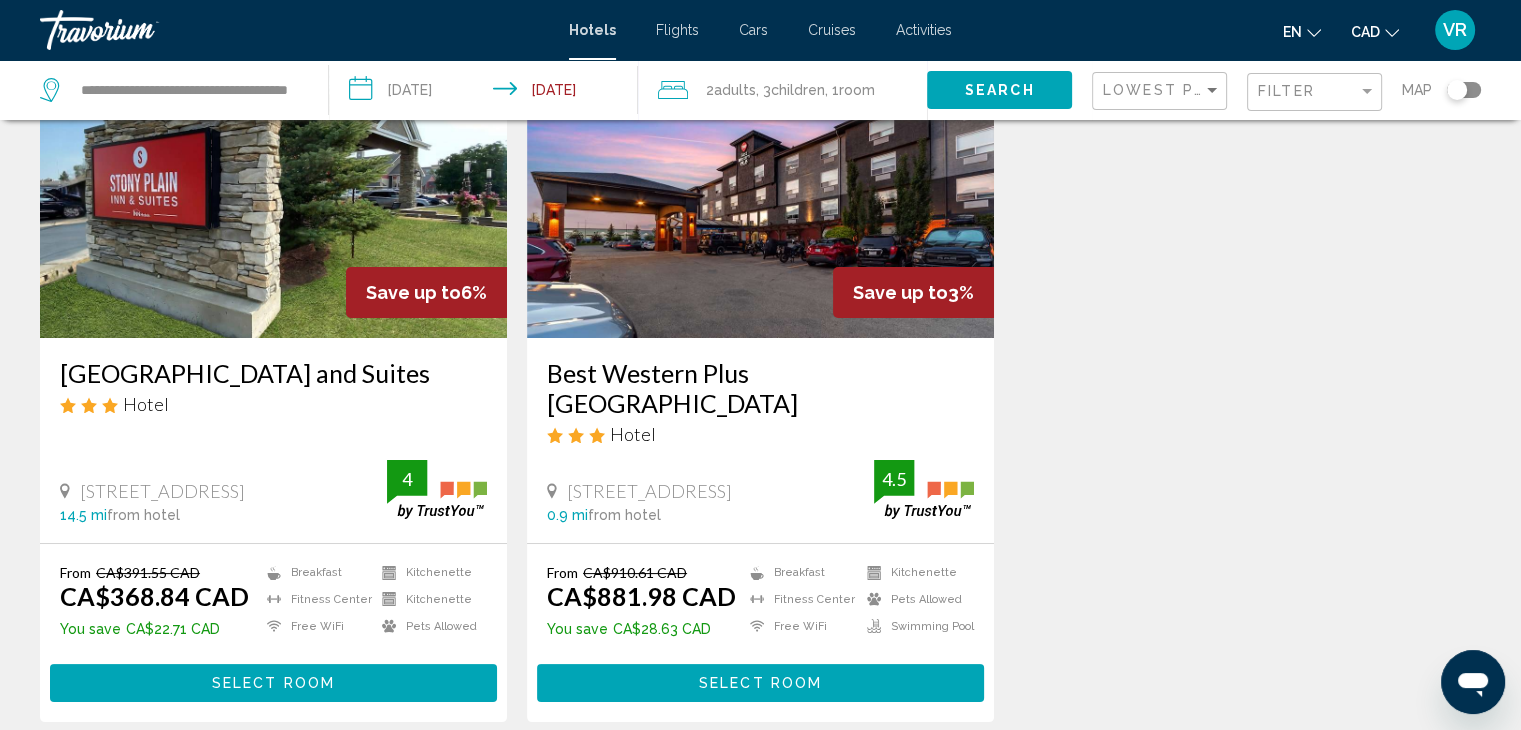 scroll, scrollTop: 132, scrollLeft: 0, axis: vertical 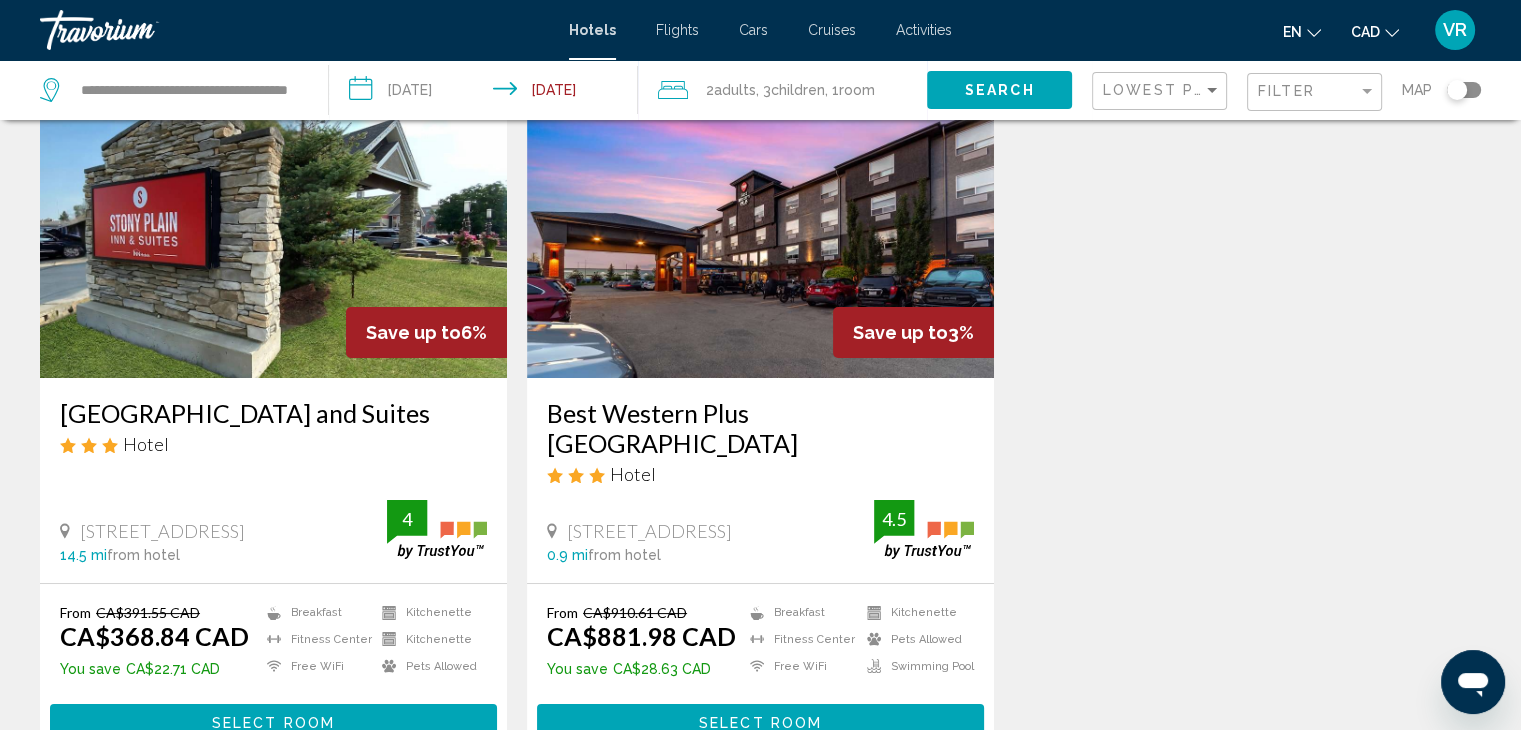 click on "Save up to  6%   [GEOGRAPHIC_DATA] and Suites
Hotel
[STREET_ADDRESS] 14.5 mi  from hotel 4 From CA$391.55 CAD CA$368.84 CAD  You save  CA$22.71 CAD
Breakfast
[GEOGRAPHIC_DATA]
Free WiFi
Kitchenette
Kitchenette
Pets Allowed  4 Select Room" at bounding box center (273, 410) 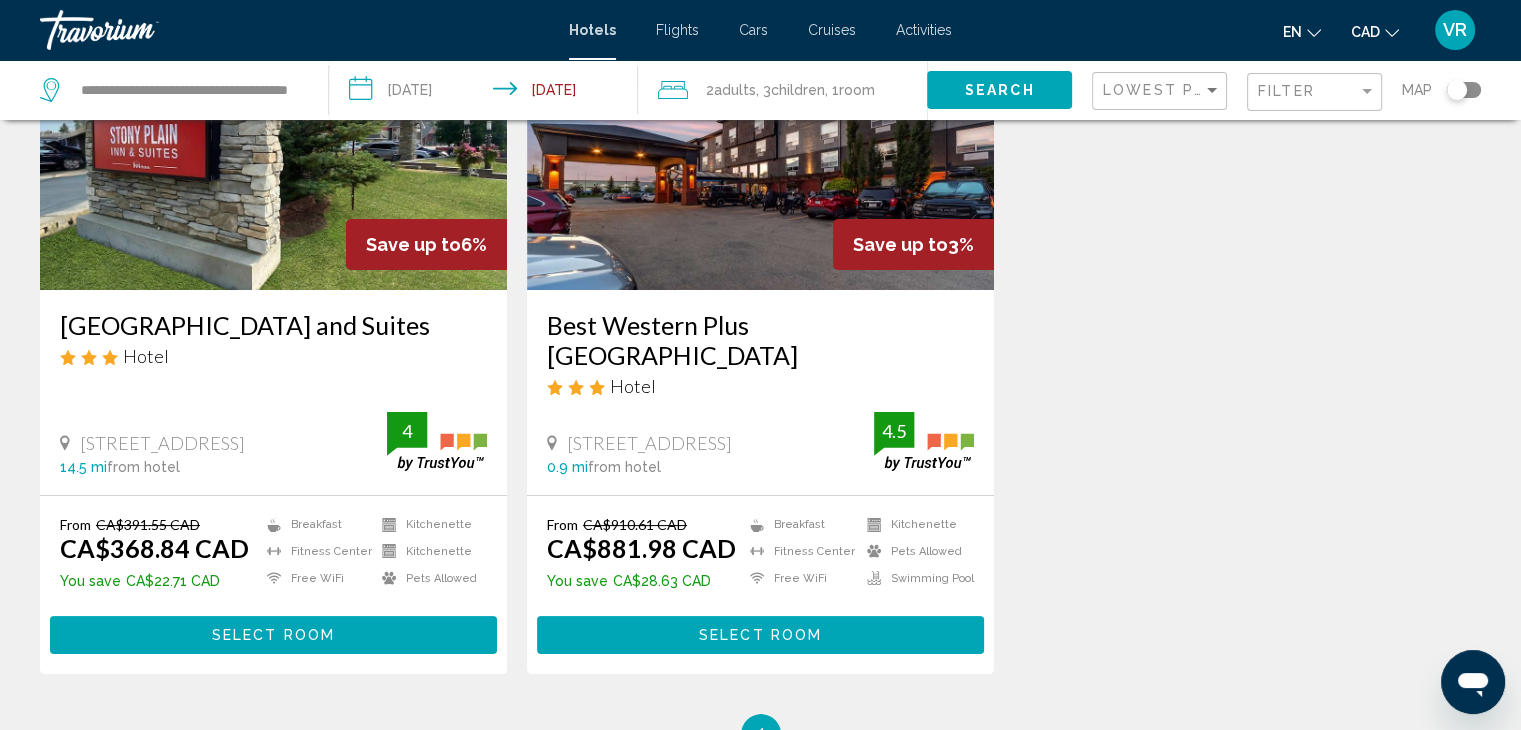 scroll, scrollTop: 252, scrollLeft: 0, axis: vertical 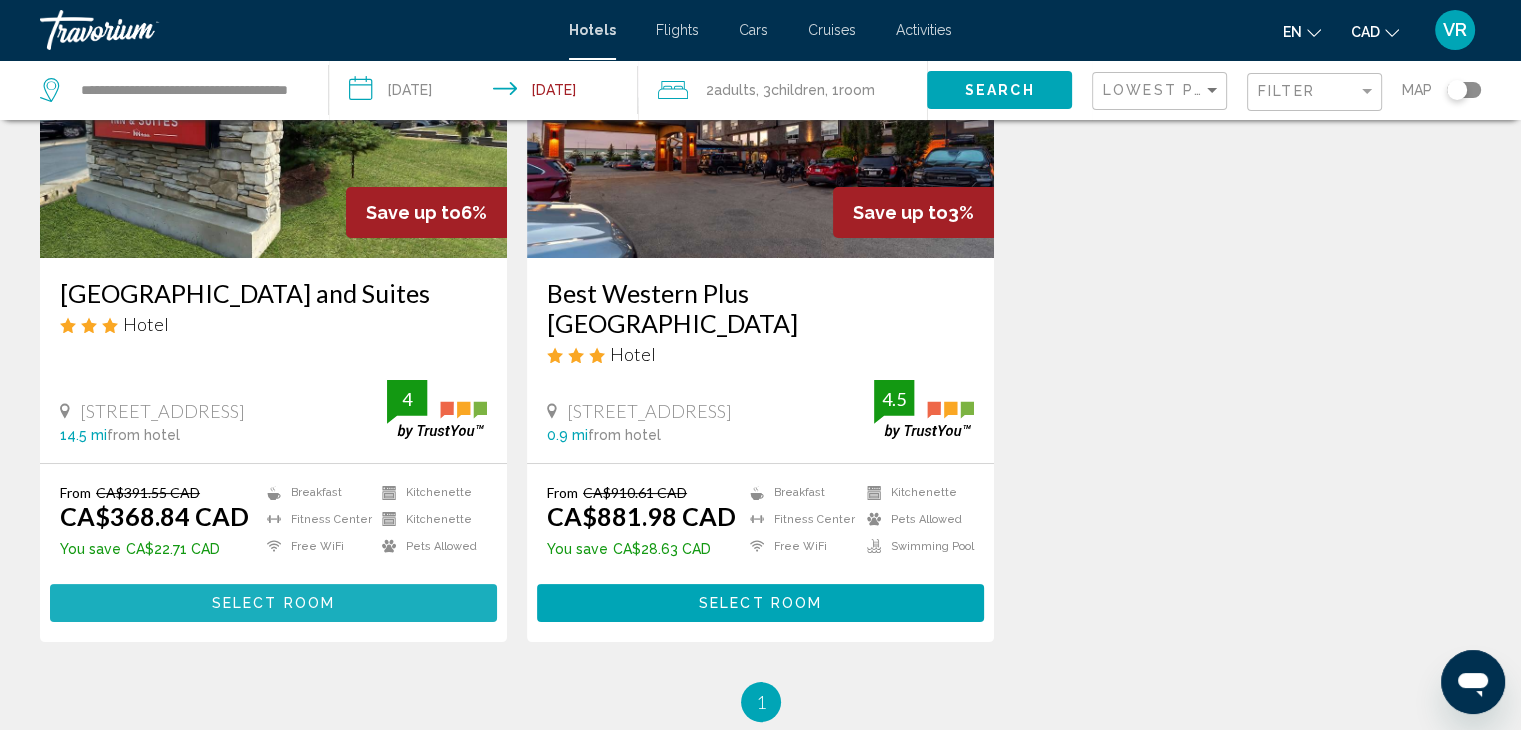 click on "Select Room" at bounding box center [273, 604] 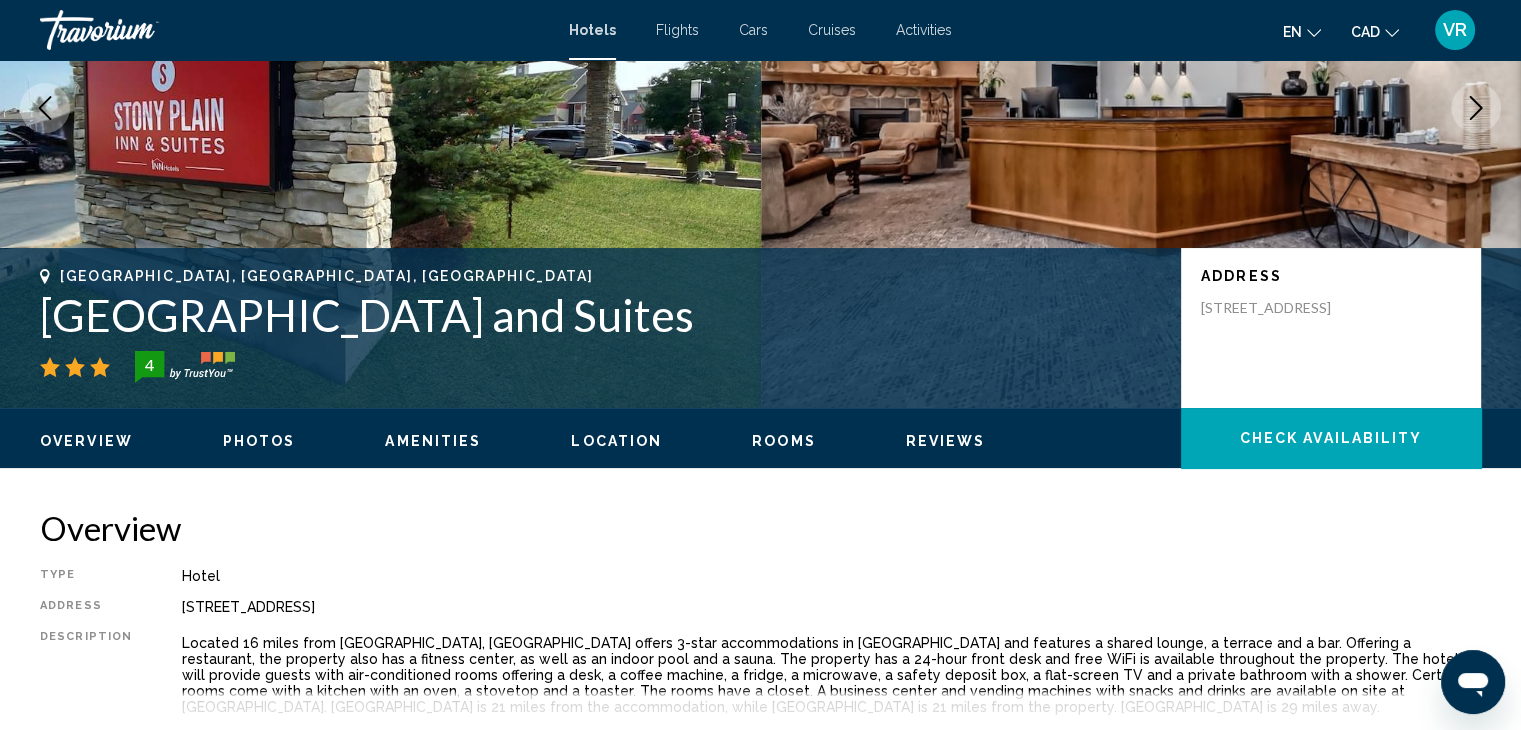 scroll, scrollTop: 0, scrollLeft: 0, axis: both 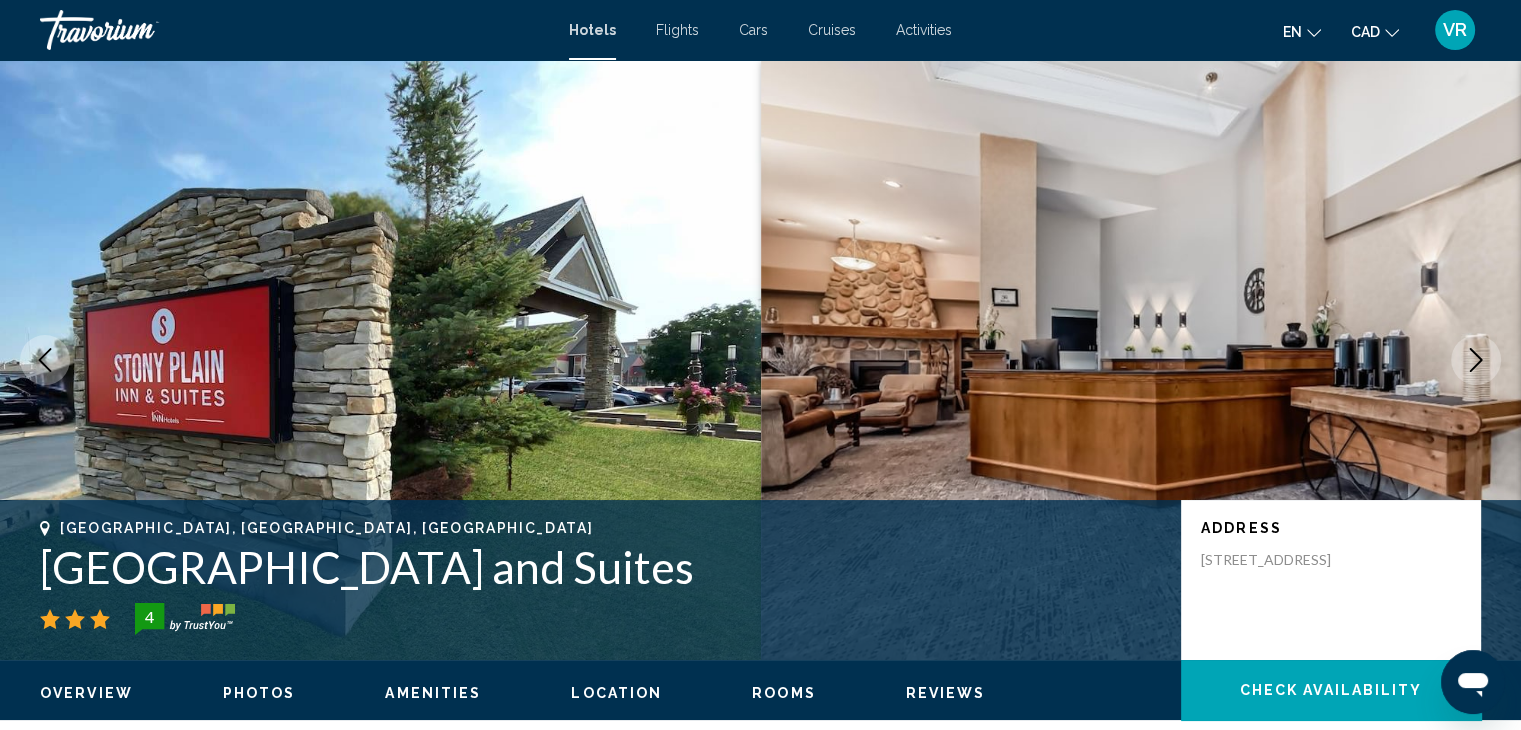 click at bounding box center [1141, 360] 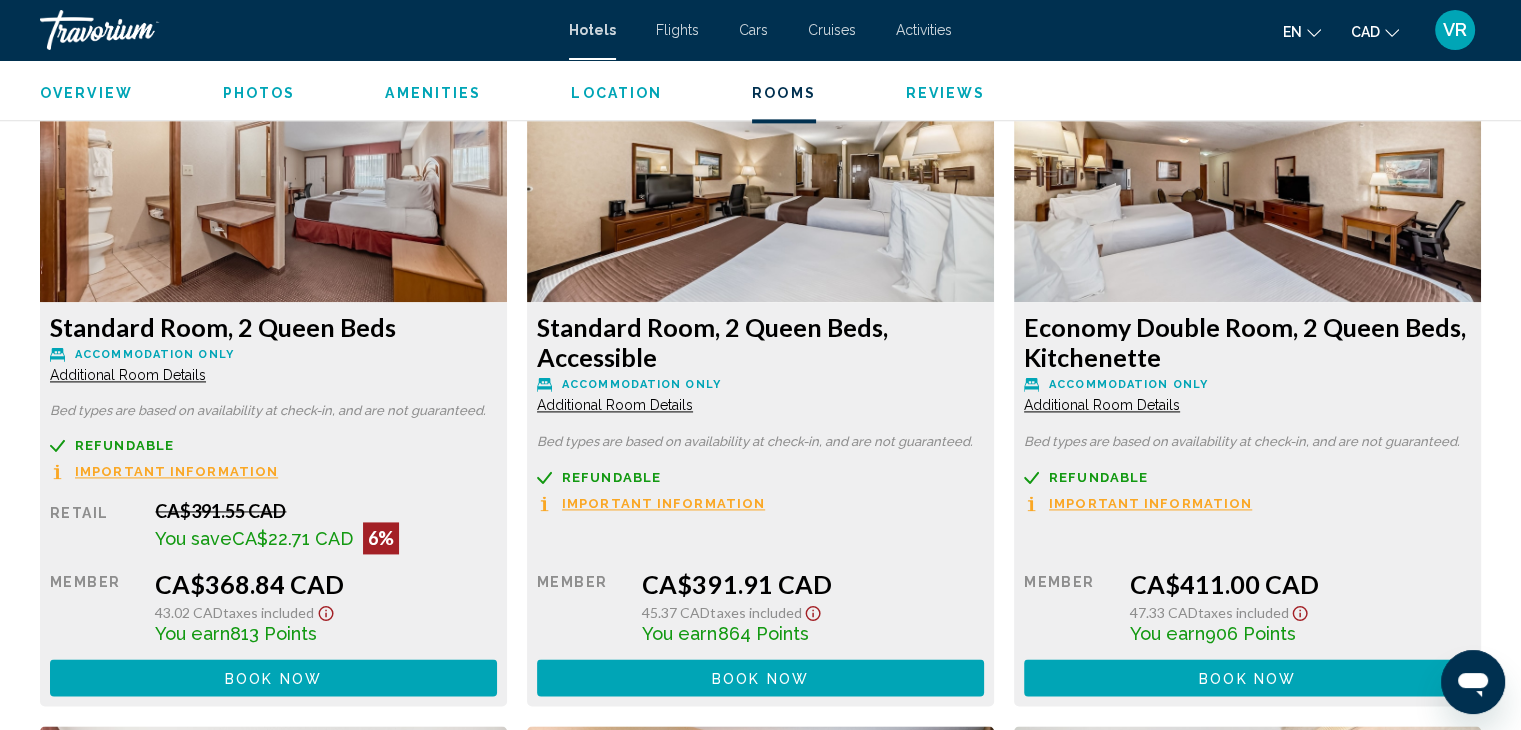 scroll, scrollTop: 2760, scrollLeft: 0, axis: vertical 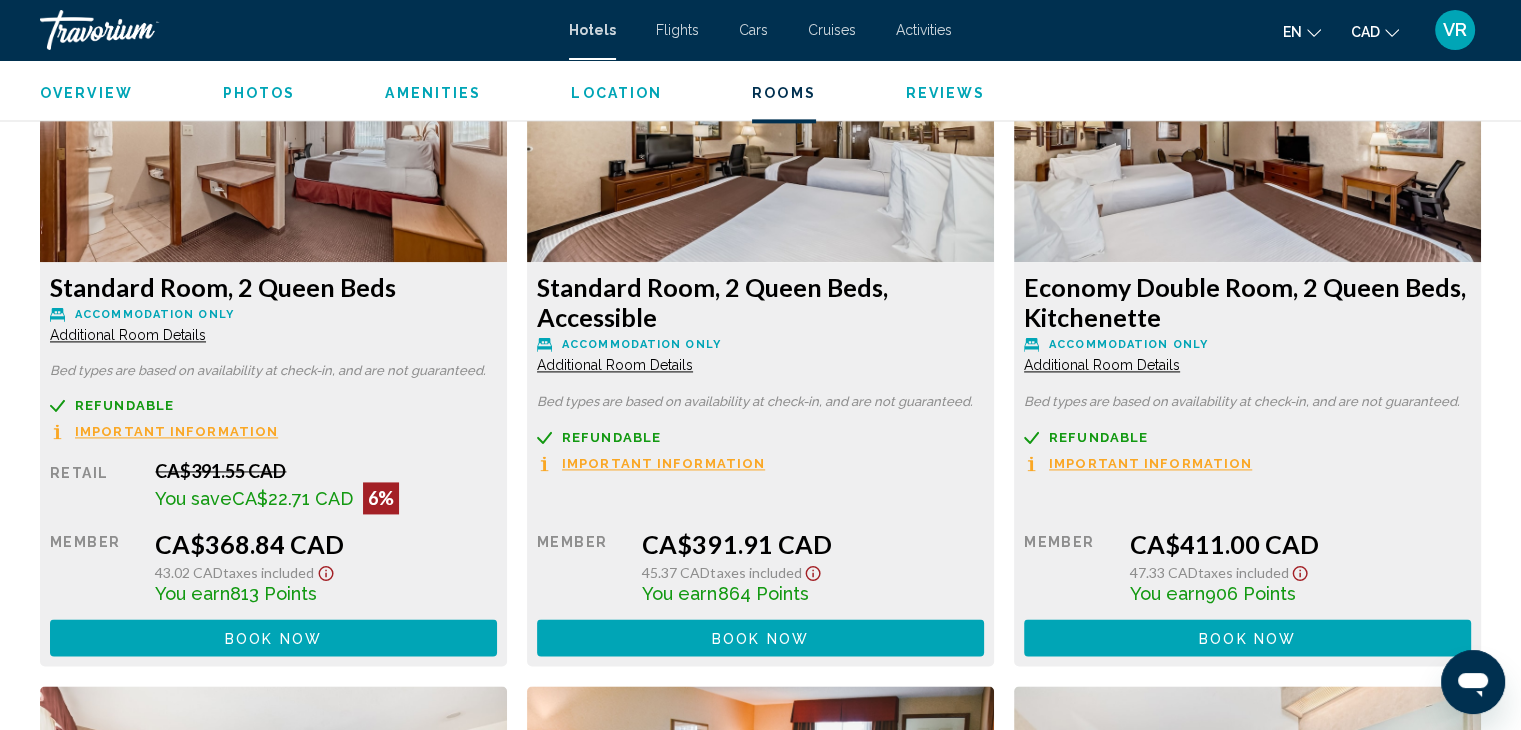click on "Overview Type Hotel Address [STREET_ADDRESS] Description Located 16 miles from [GEOGRAPHIC_DATA], [GEOGRAPHIC_DATA] offers 3-star accommodations in [GEOGRAPHIC_DATA] and features a shared lounge, a terrace and a bar. Offering a restaurant, the property also has a fitness center, as well as an indoor pool and a sauna. The property has a 24-hour front desk and free WiFi is available throughout the property. The hotel will provide guests with air-conditioned rooms offering a desk, a coffee machine, a fridge, a microwave, a safety deposit box, a flat-screen TV and a private bathroom with a shower. Certain rooms come with a kitchen with an oven, a stovetop and a toaster. The rooms have a closet. A business center and vending machines with snacks and drinks are available on site at [GEOGRAPHIC_DATA]. [GEOGRAPHIC_DATA] is 21 miles from the accommodation, while [GEOGRAPHIC_DATA] is 21 miles from the property. [GEOGRAPHIC_DATA] is 29 miles away. ← +" at bounding box center (760, 198) 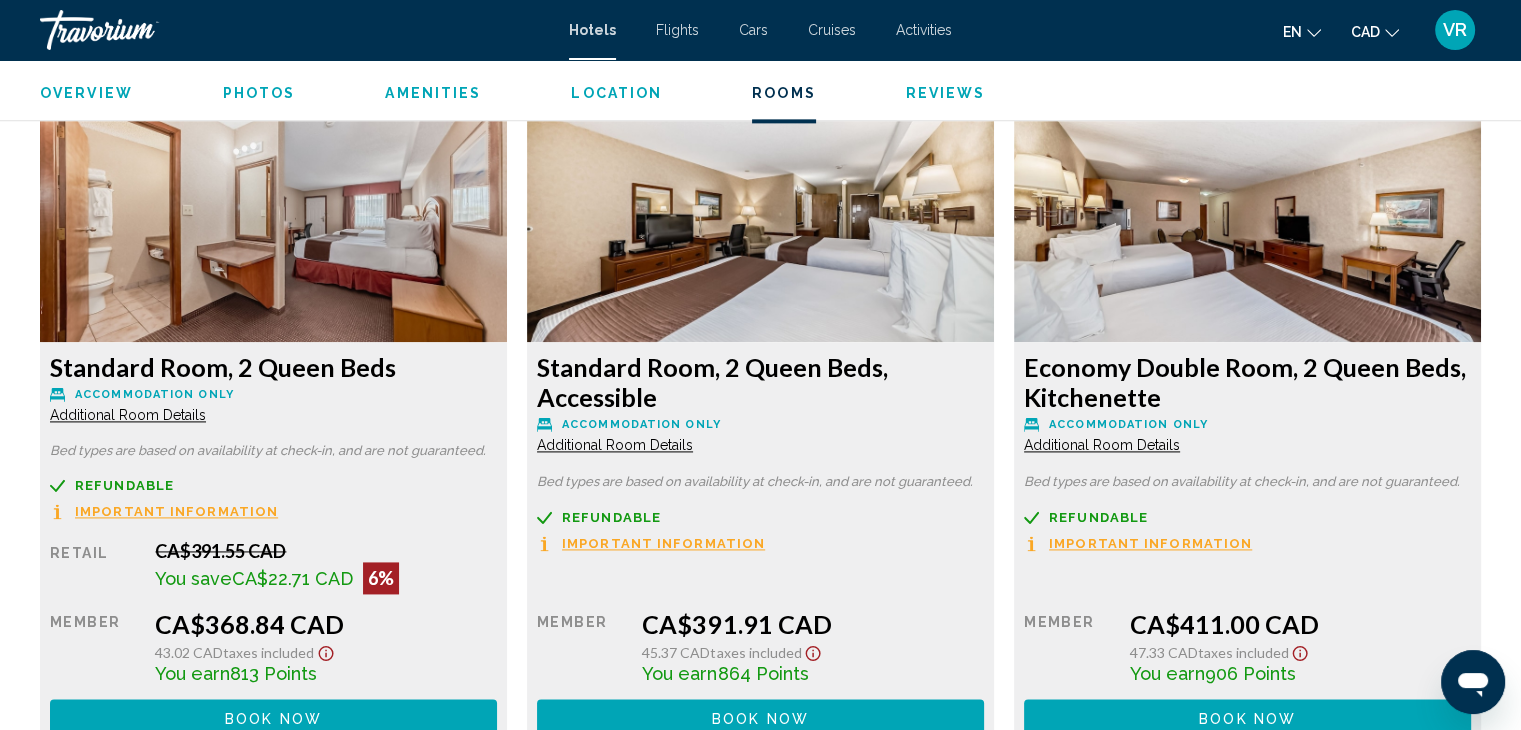 scroll, scrollTop: 2640, scrollLeft: 0, axis: vertical 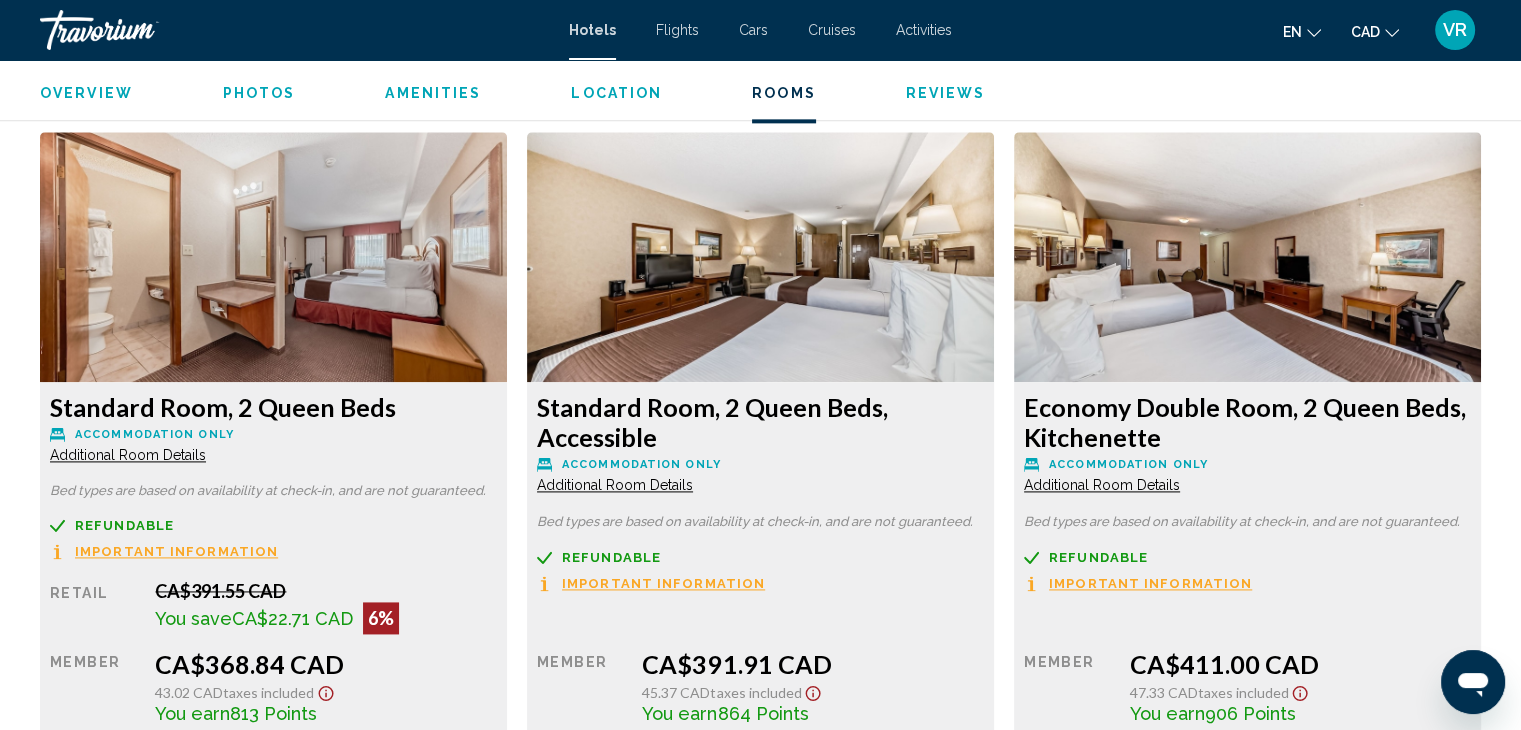 click at bounding box center [273, 257] 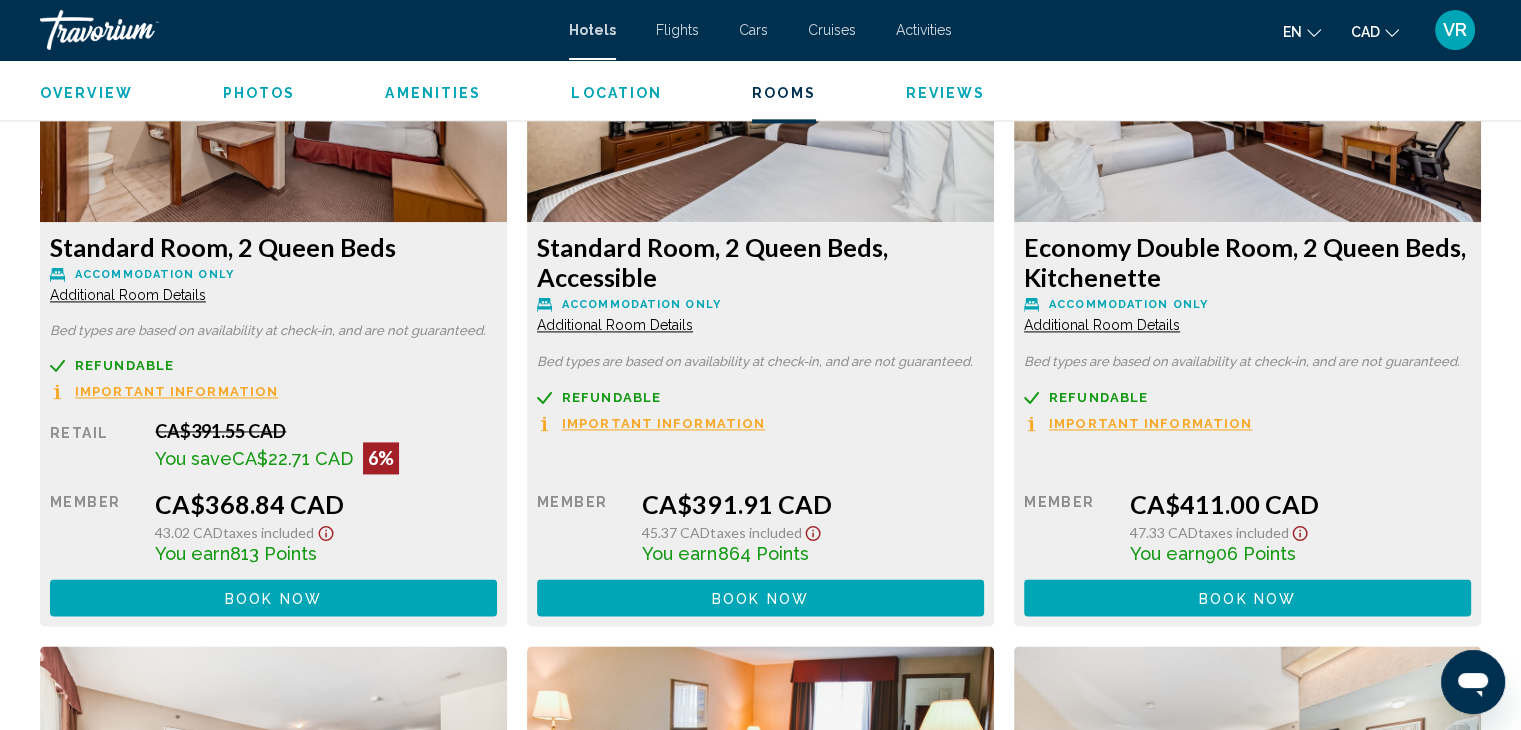 scroll, scrollTop: 2760, scrollLeft: 0, axis: vertical 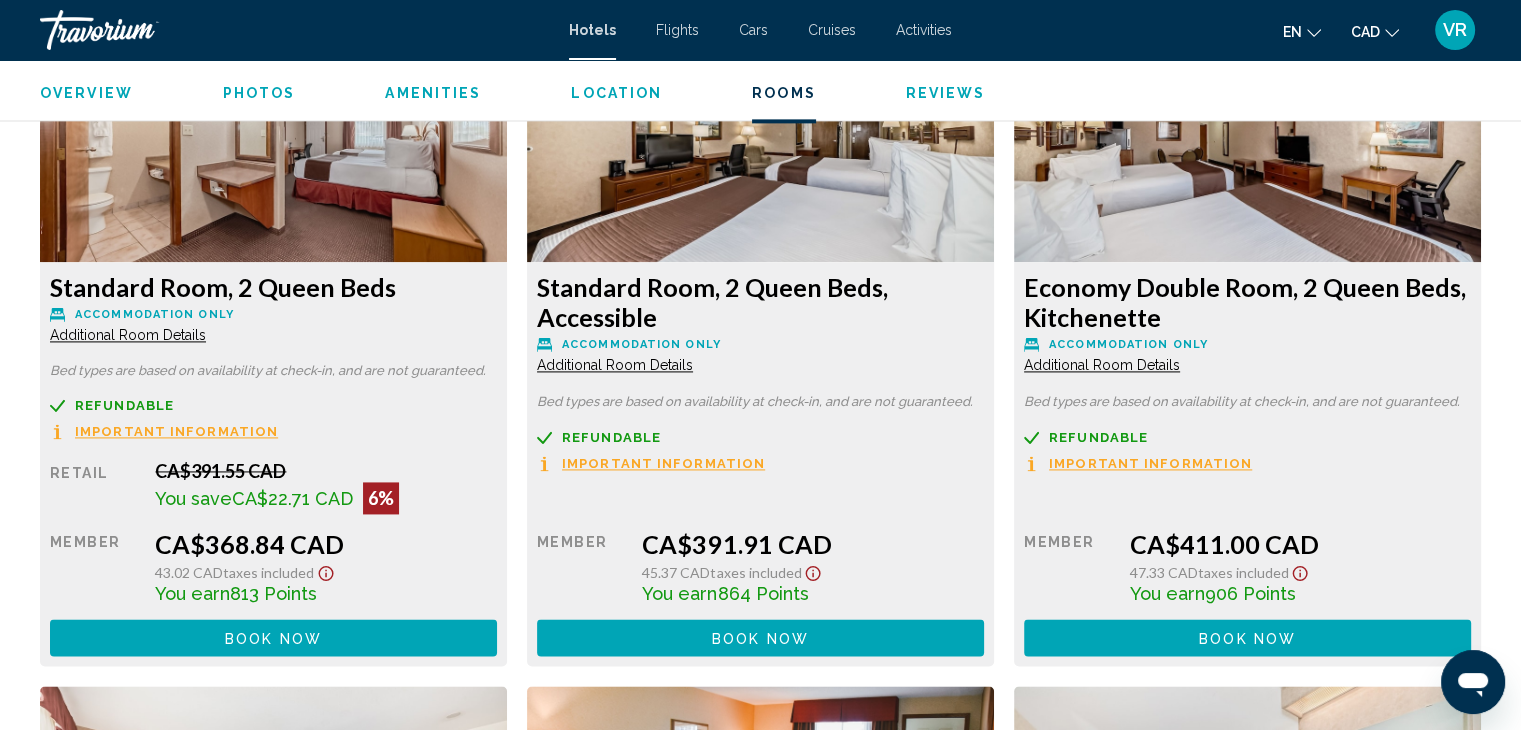 click on "Important Information" at bounding box center (176, 431) 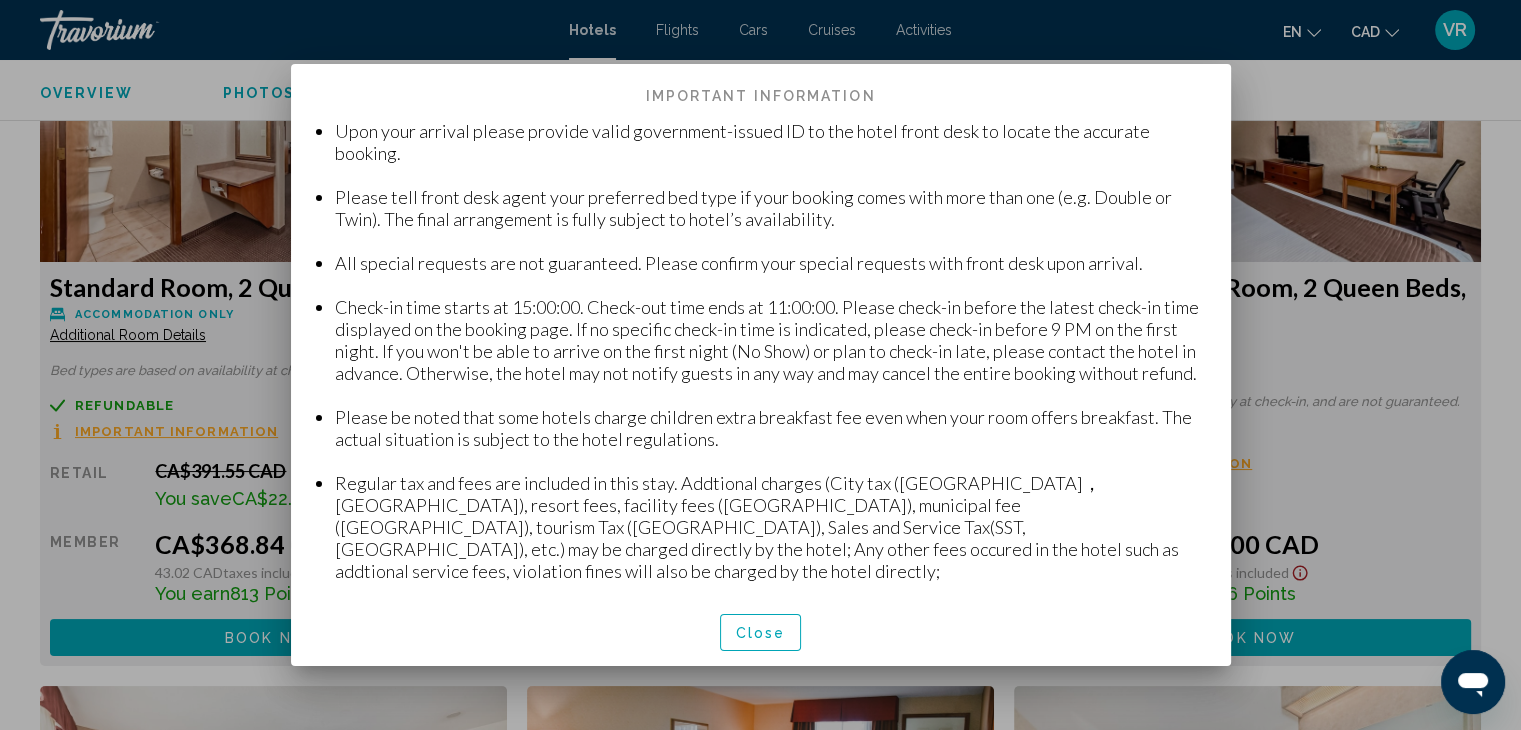 scroll, scrollTop: 67, scrollLeft: 0, axis: vertical 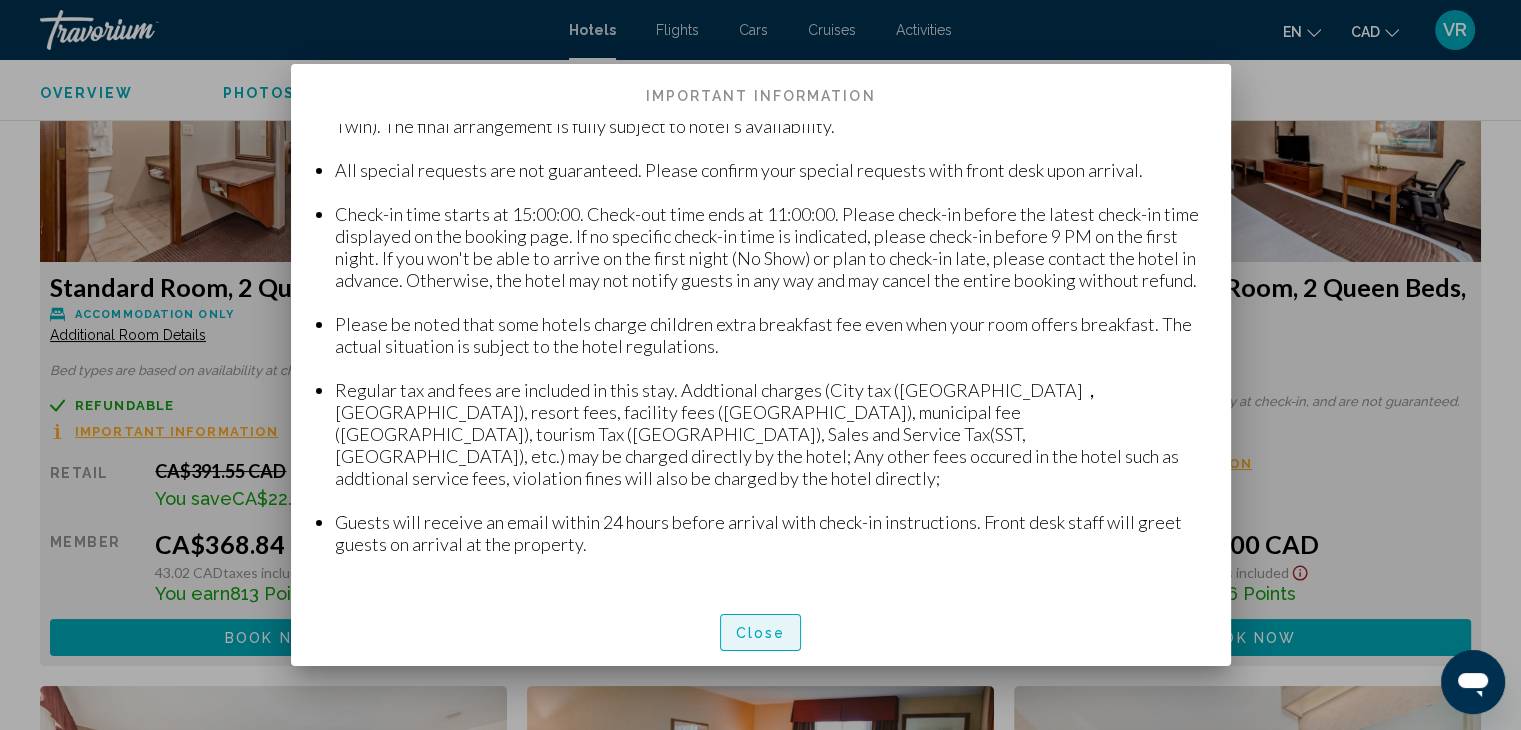 click on "Close" at bounding box center [761, 633] 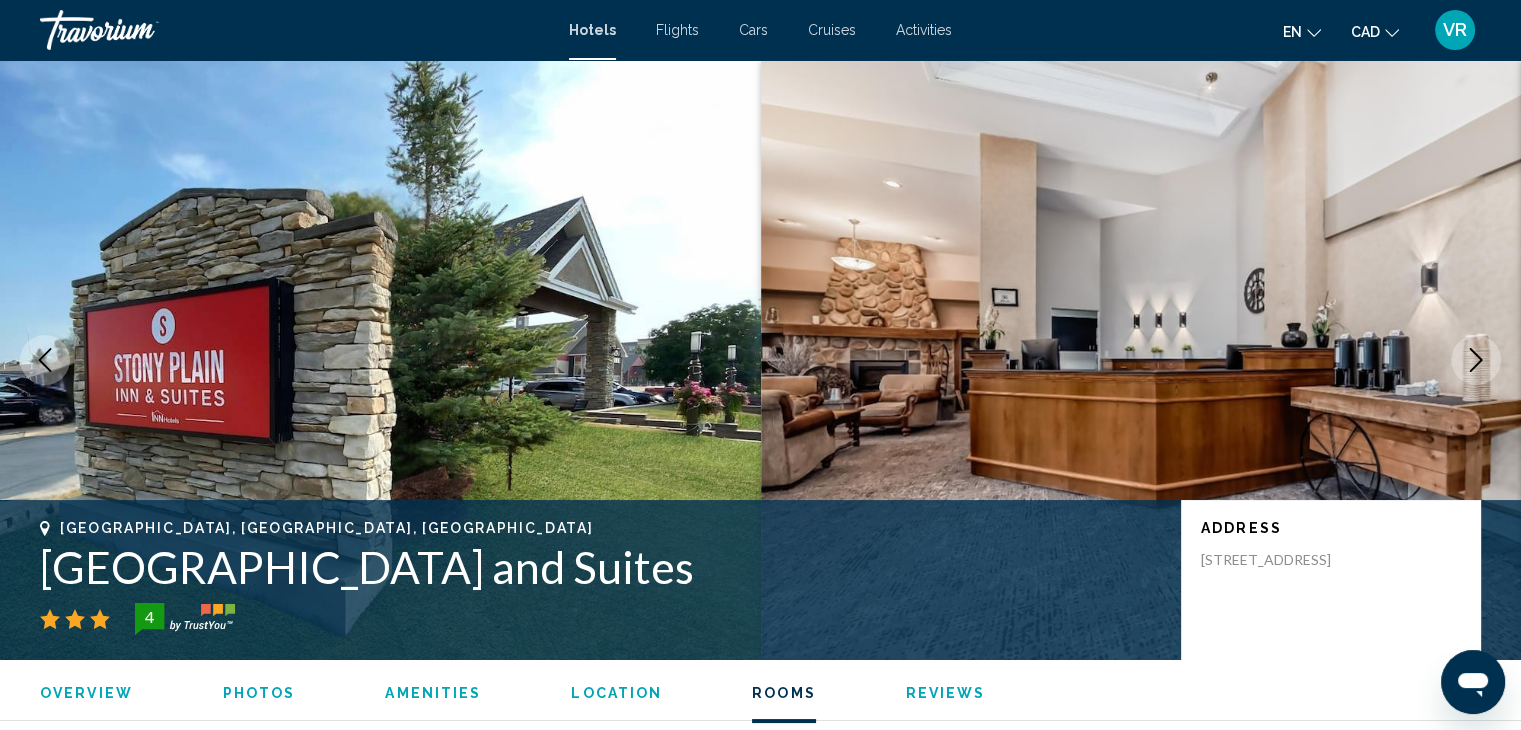 scroll, scrollTop: 2760, scrollLeft: 0, axis: vertical 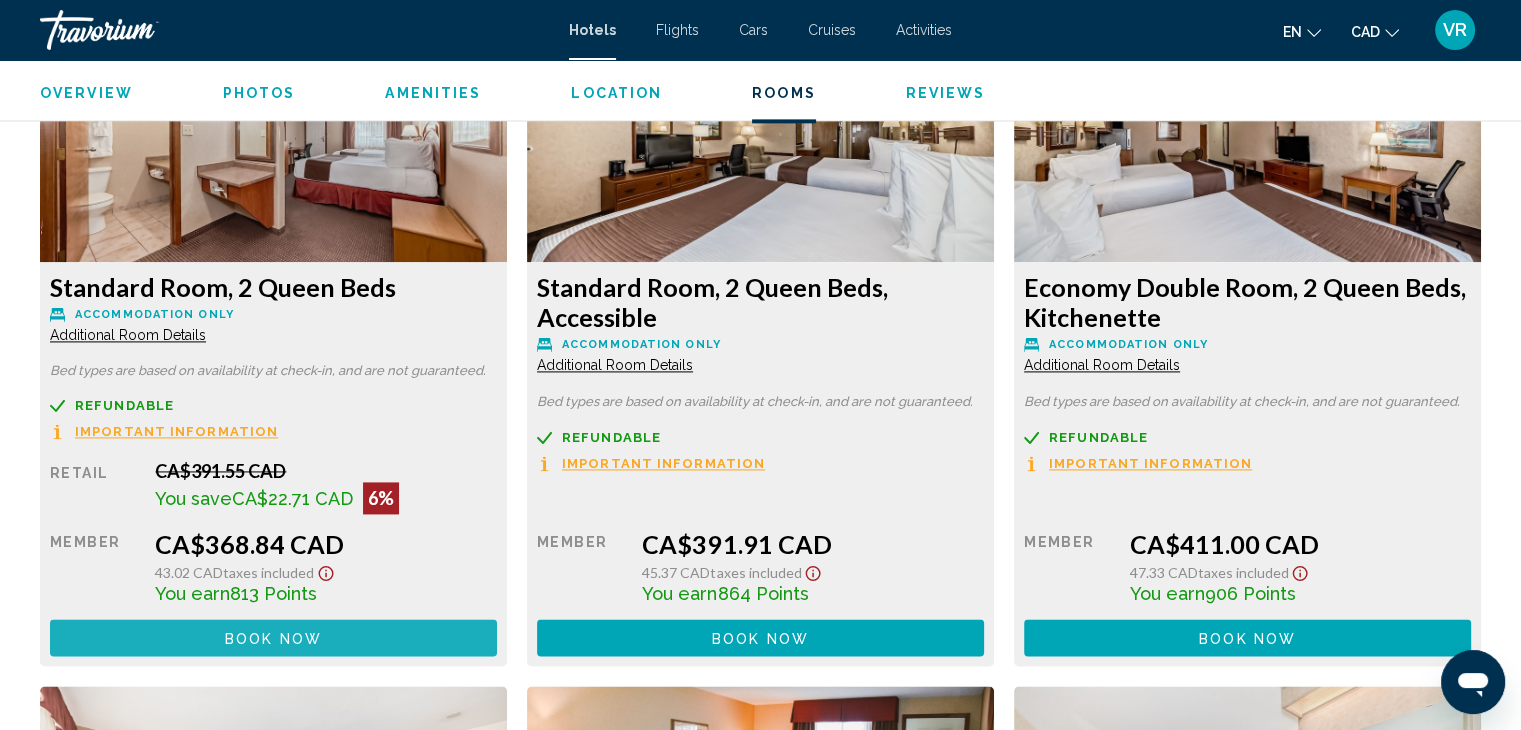 click on "Book now" at bounding box center [273, 638] 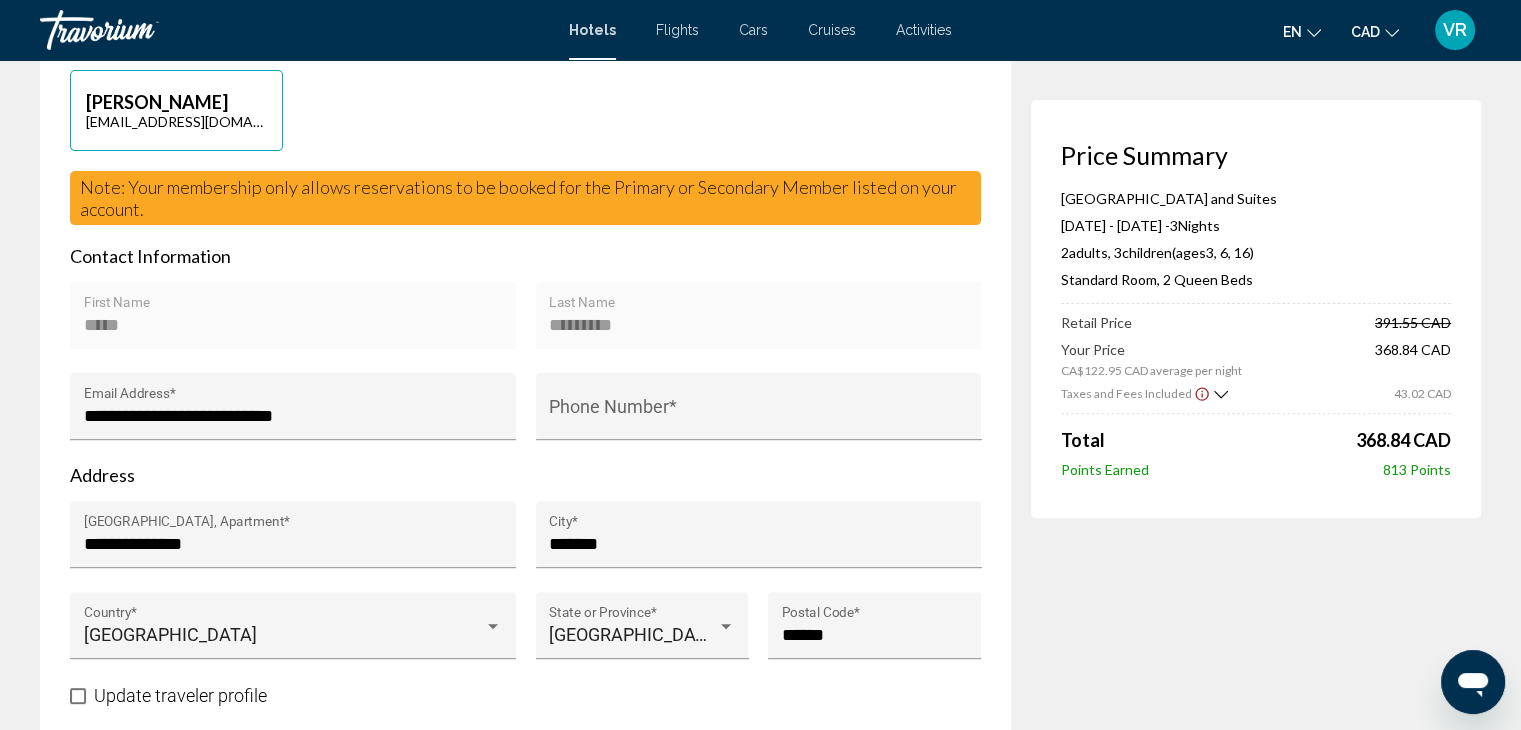 scroll, scrollTop: 600, scrollLeft: 0, axis: vertical 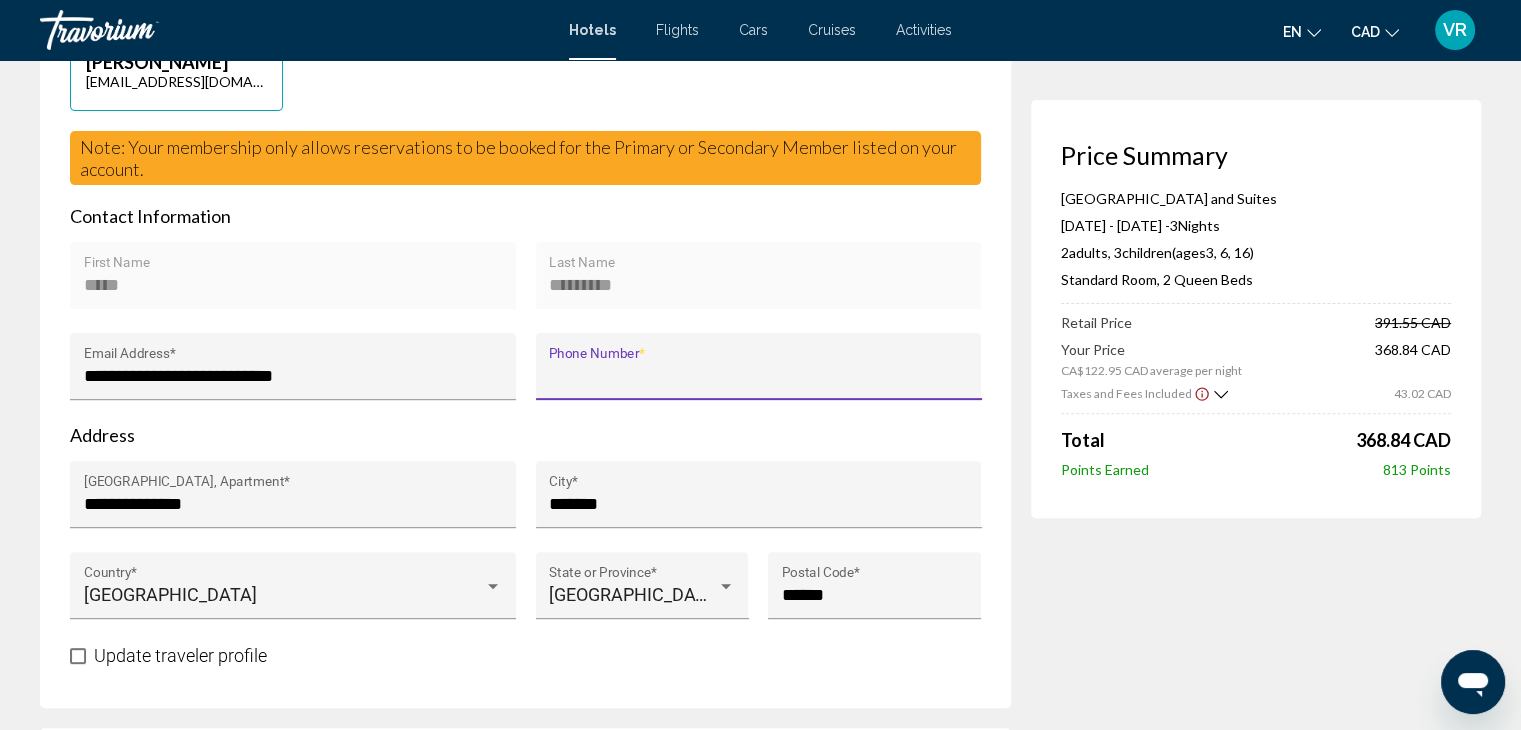 click on "Phone Number  *" at bounding box center [758, 376] 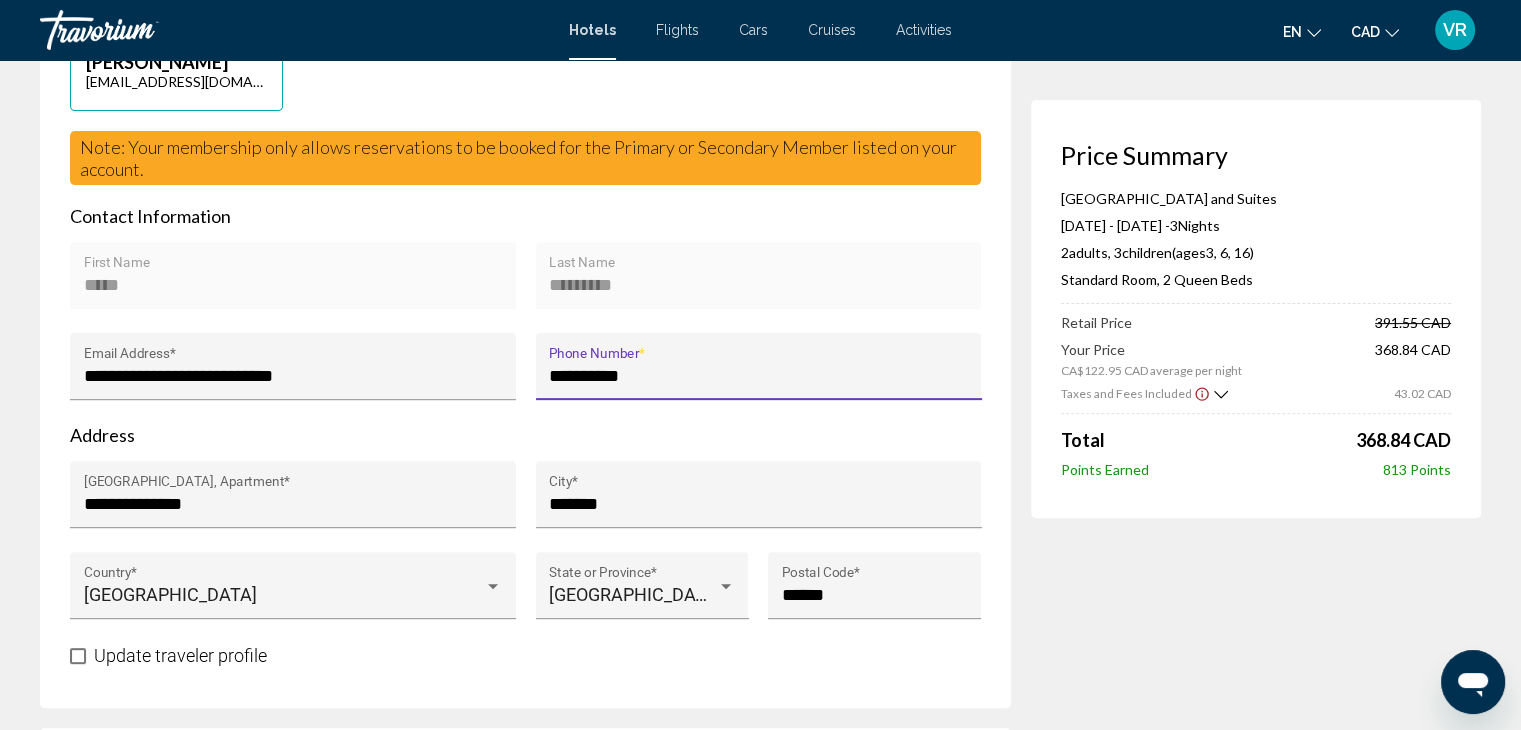 type on "**********" 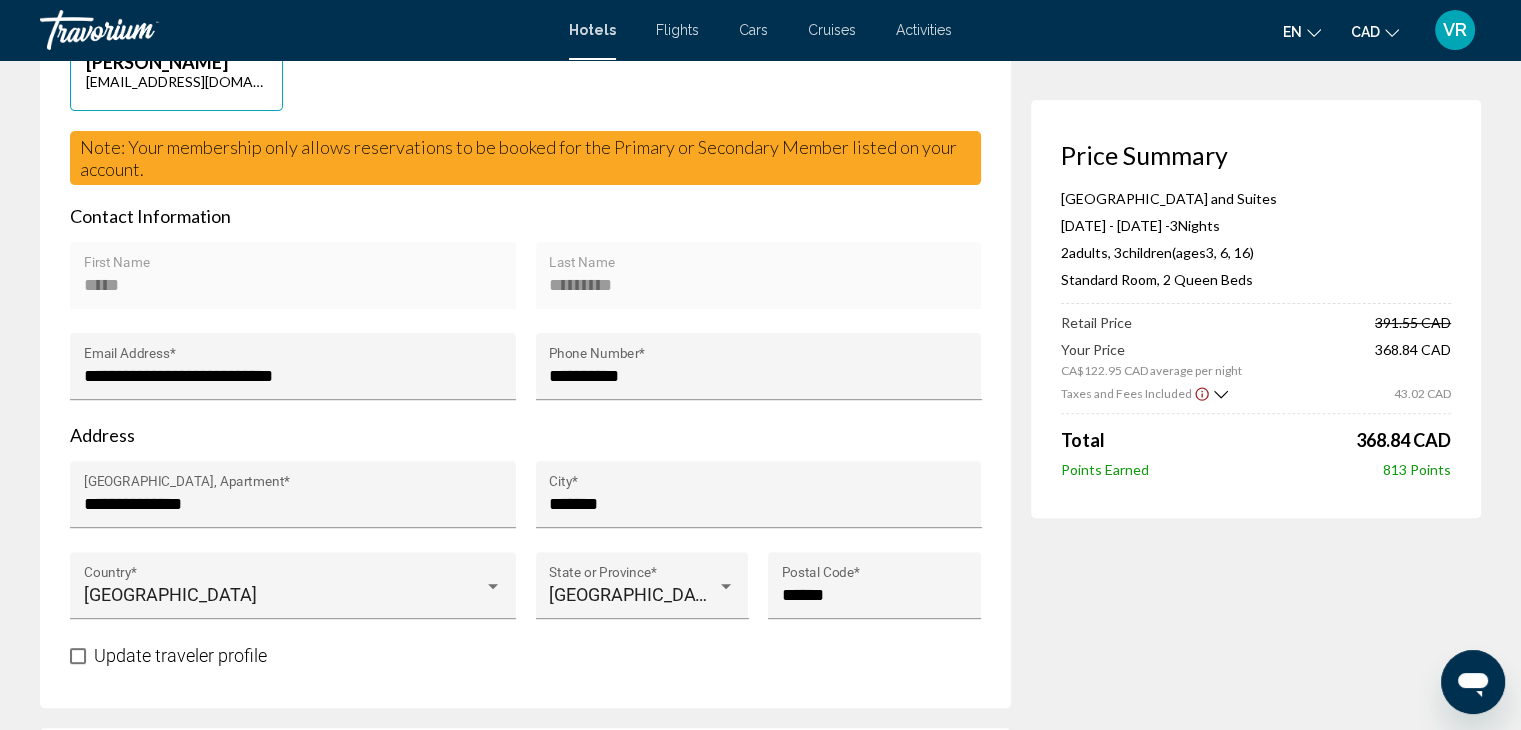 click on "**********" at bounding box center [525, 305] 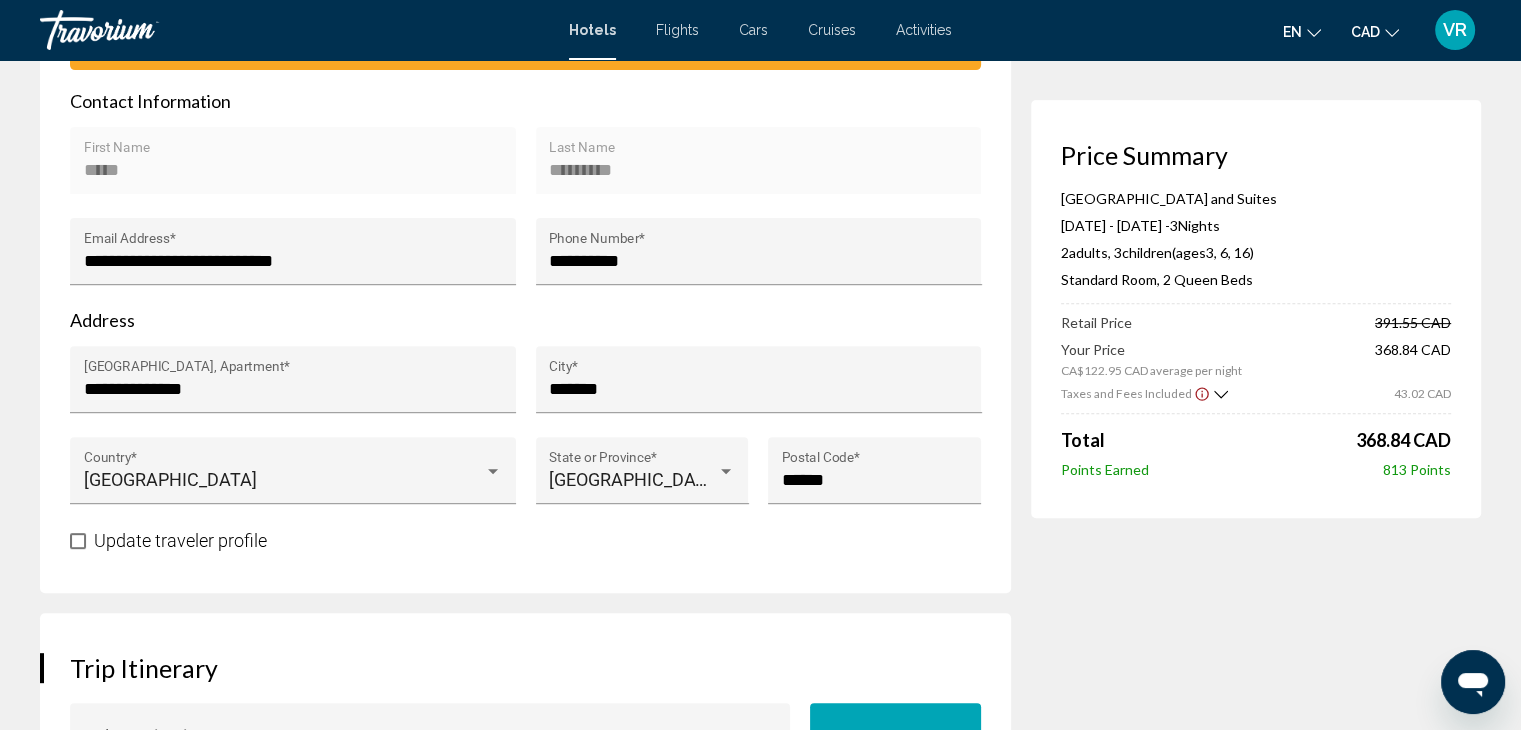 scroll, scrollTop: 800, scrollLeft: 0, axis: vertical 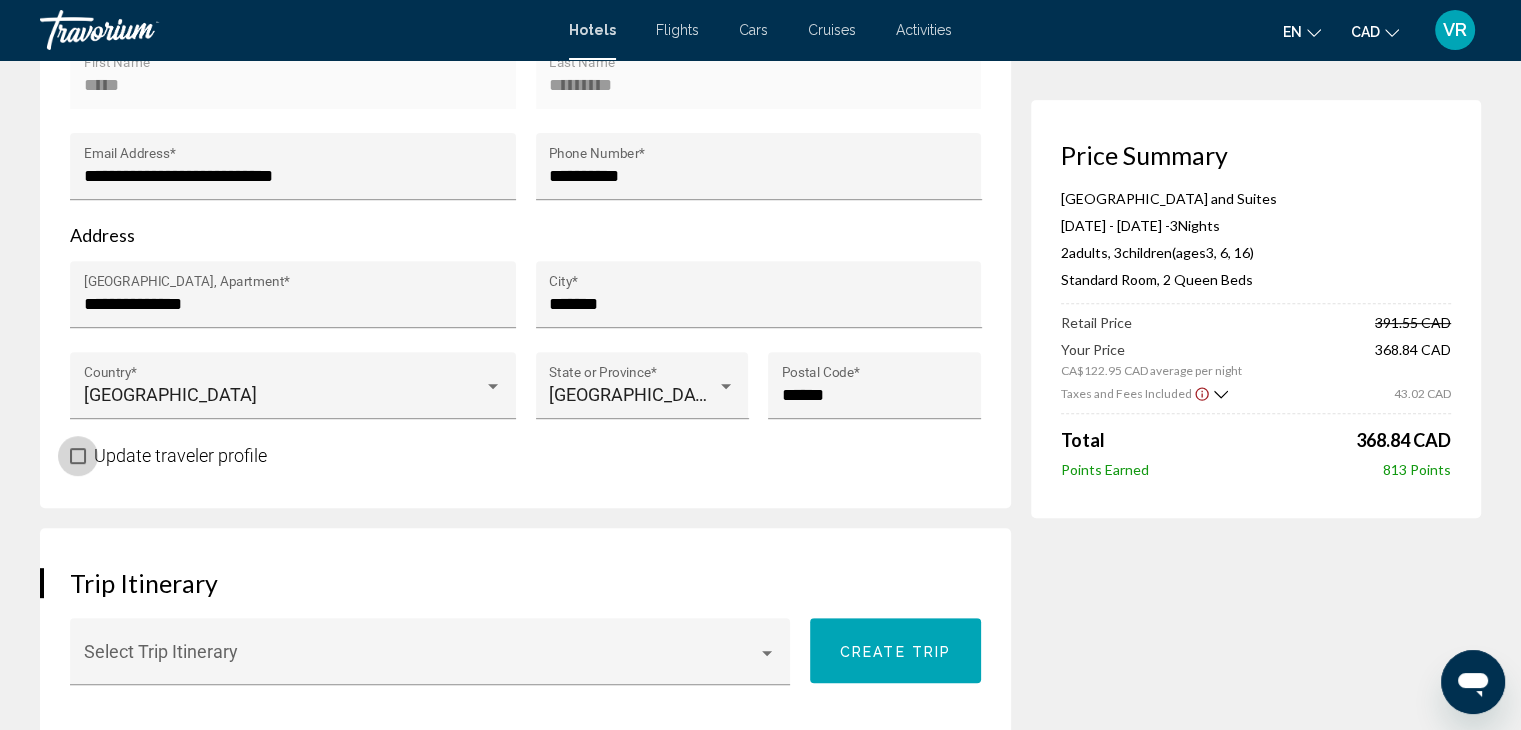 click at bounding box center [78, 456] 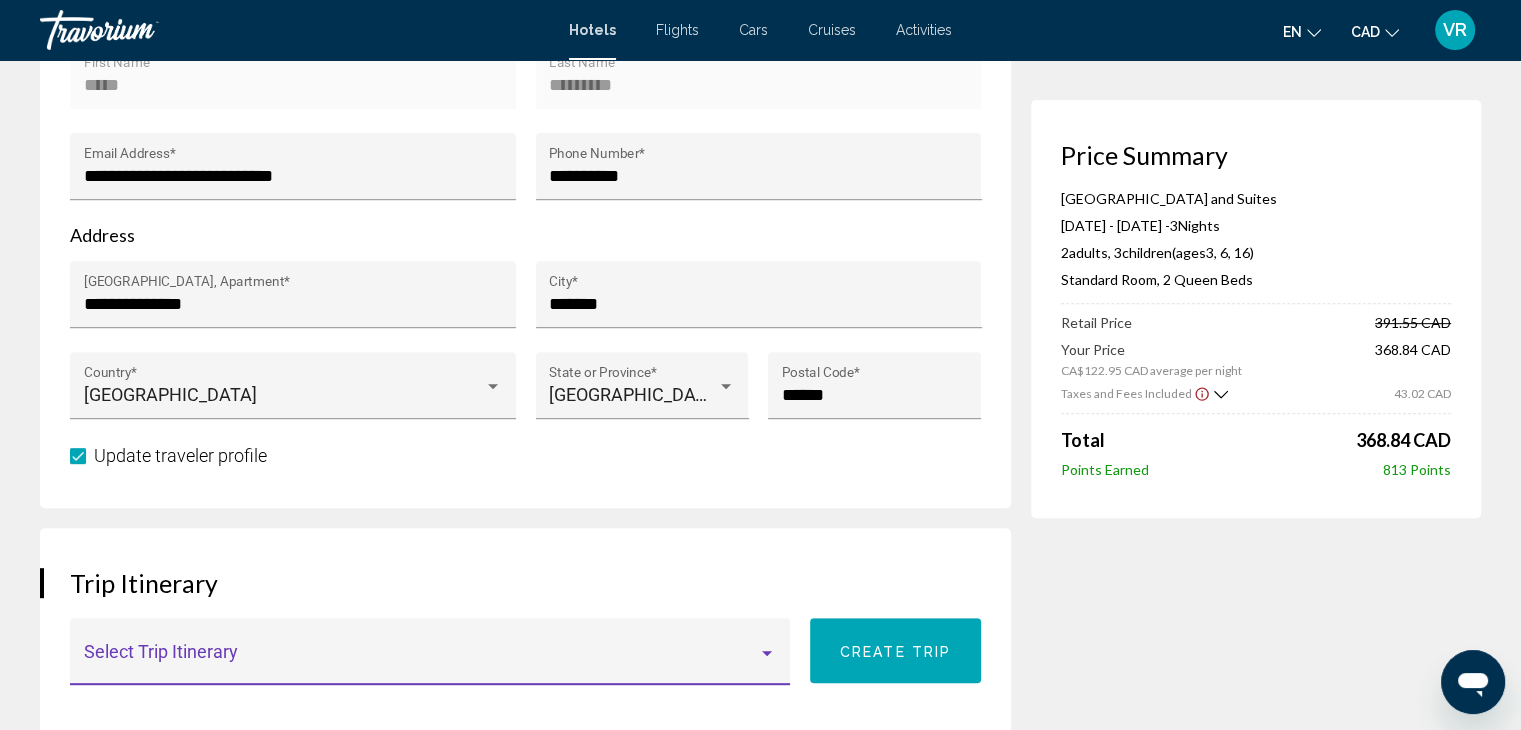 click at bounding box center [767, 653] 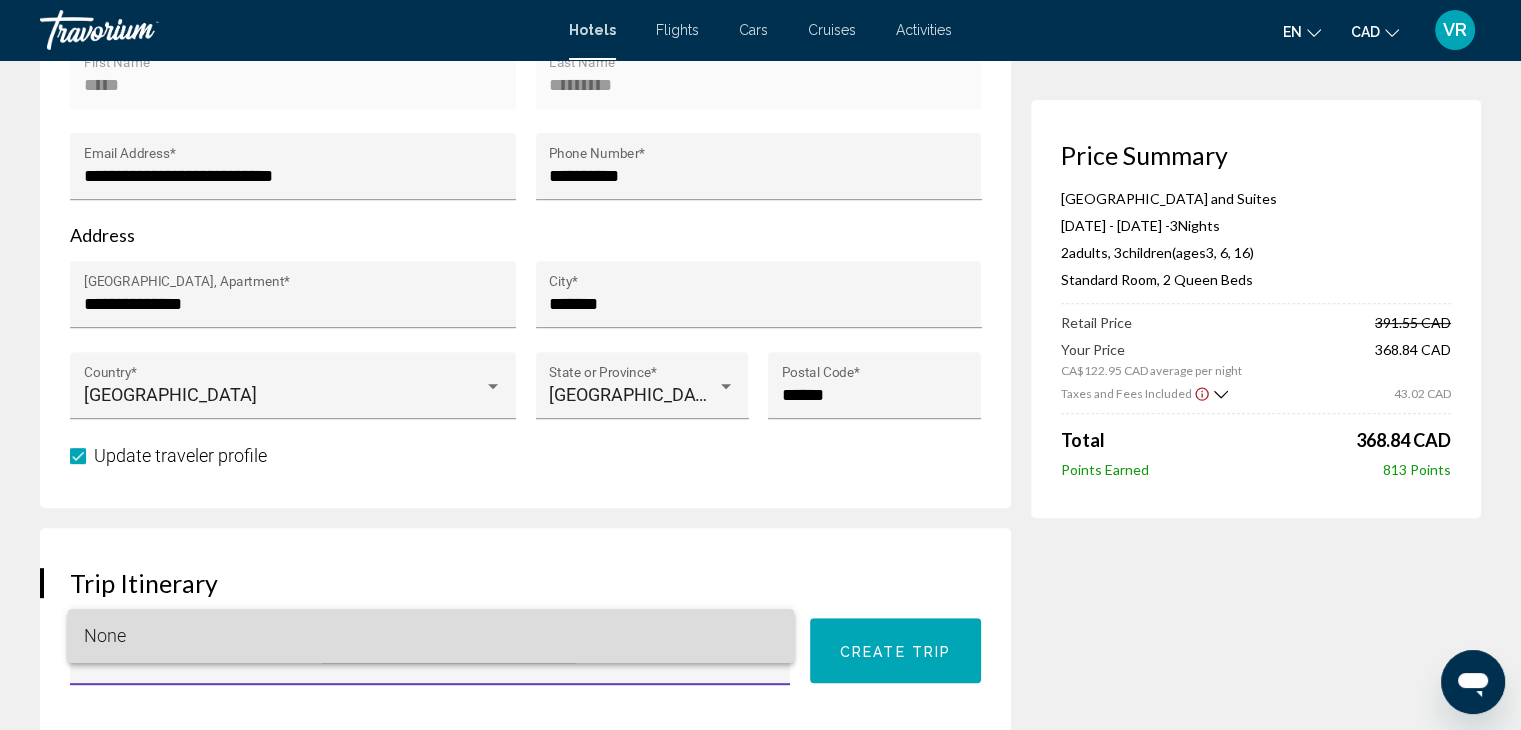 click on "None" at bounding box center [431, 636] 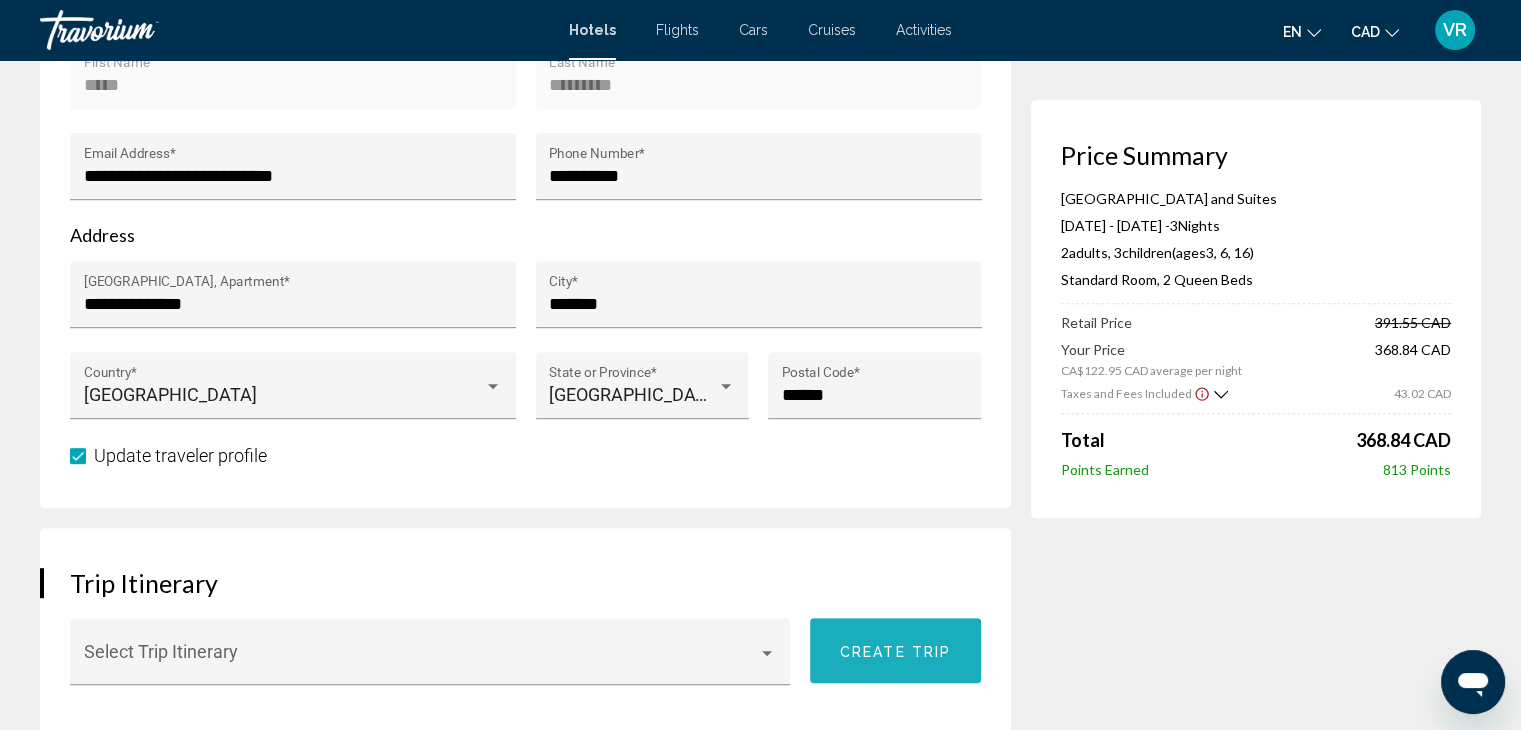 click on "Create trip" at bounding box center (895, 651) 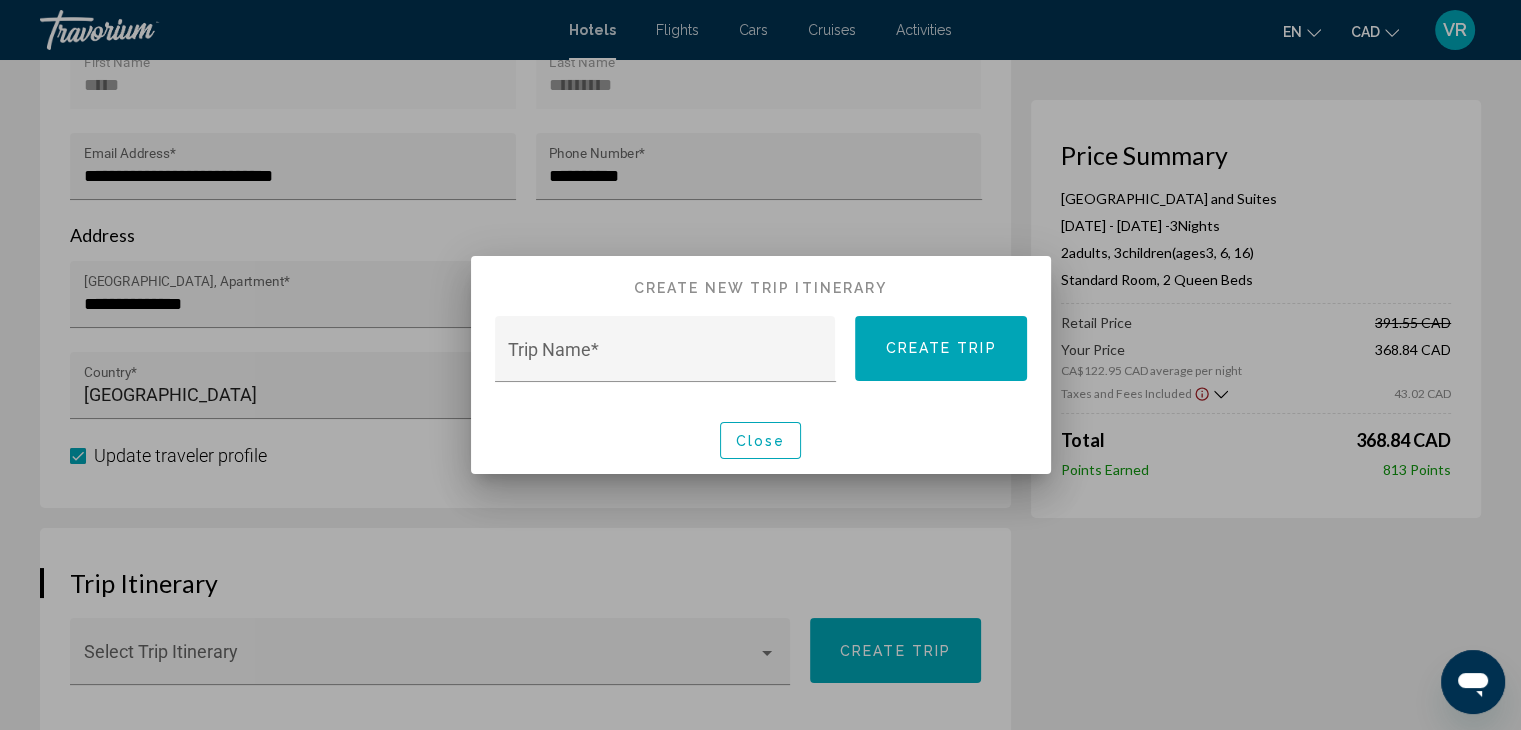 drag, startPoint x: 679, startPoint y: 343, endPoint x: 627, endPoint y: 381, distance: 64.40497 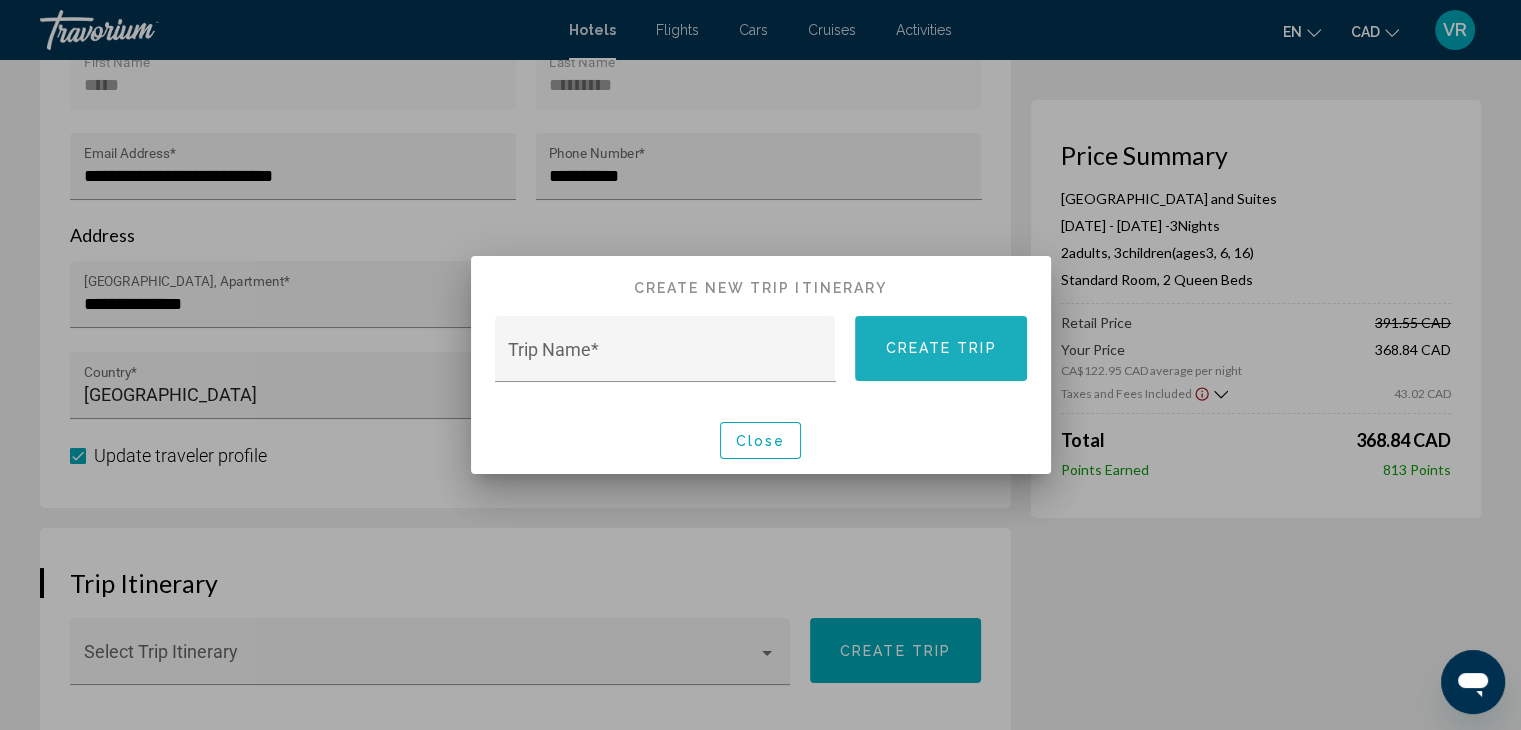 click on "Create trip" at bounding box center [940, 349] 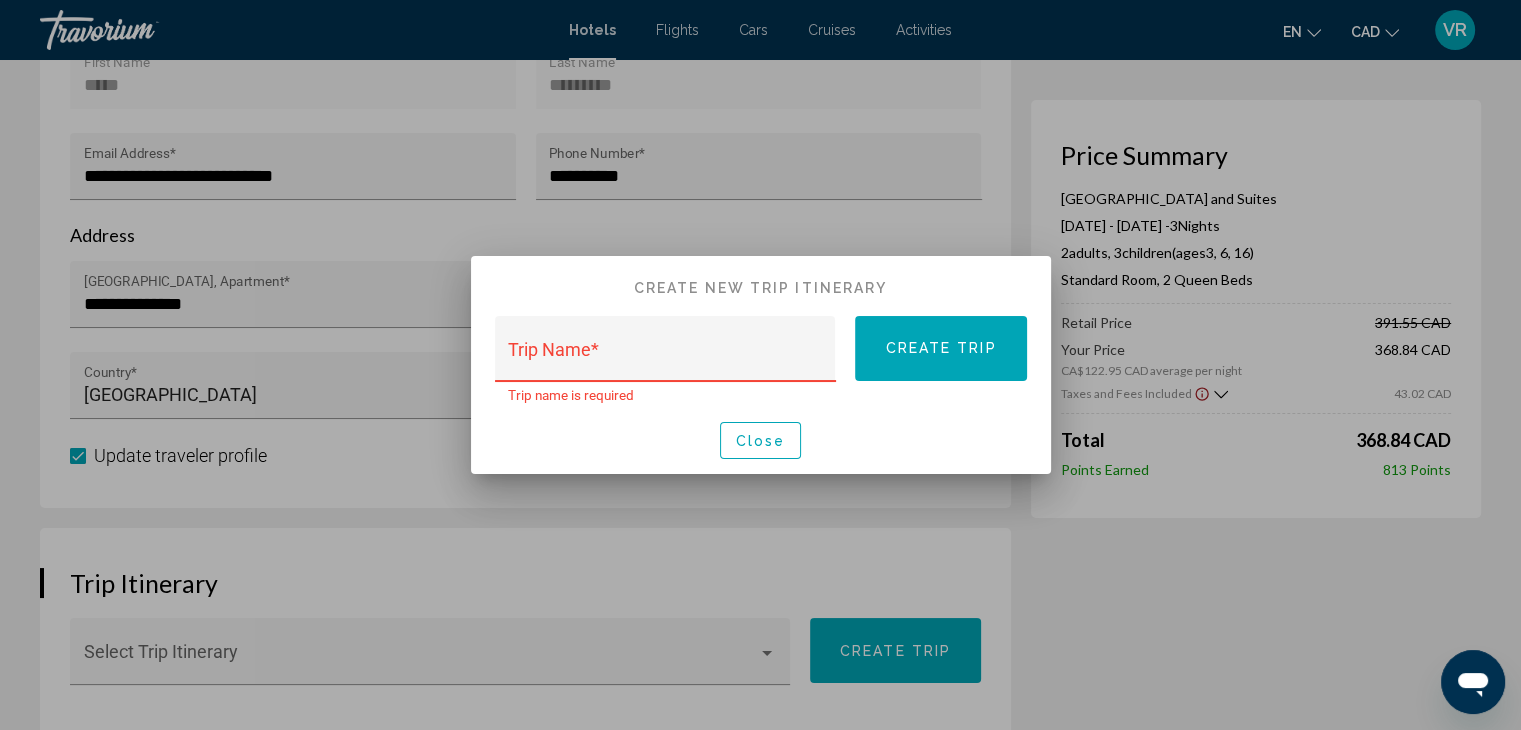 type 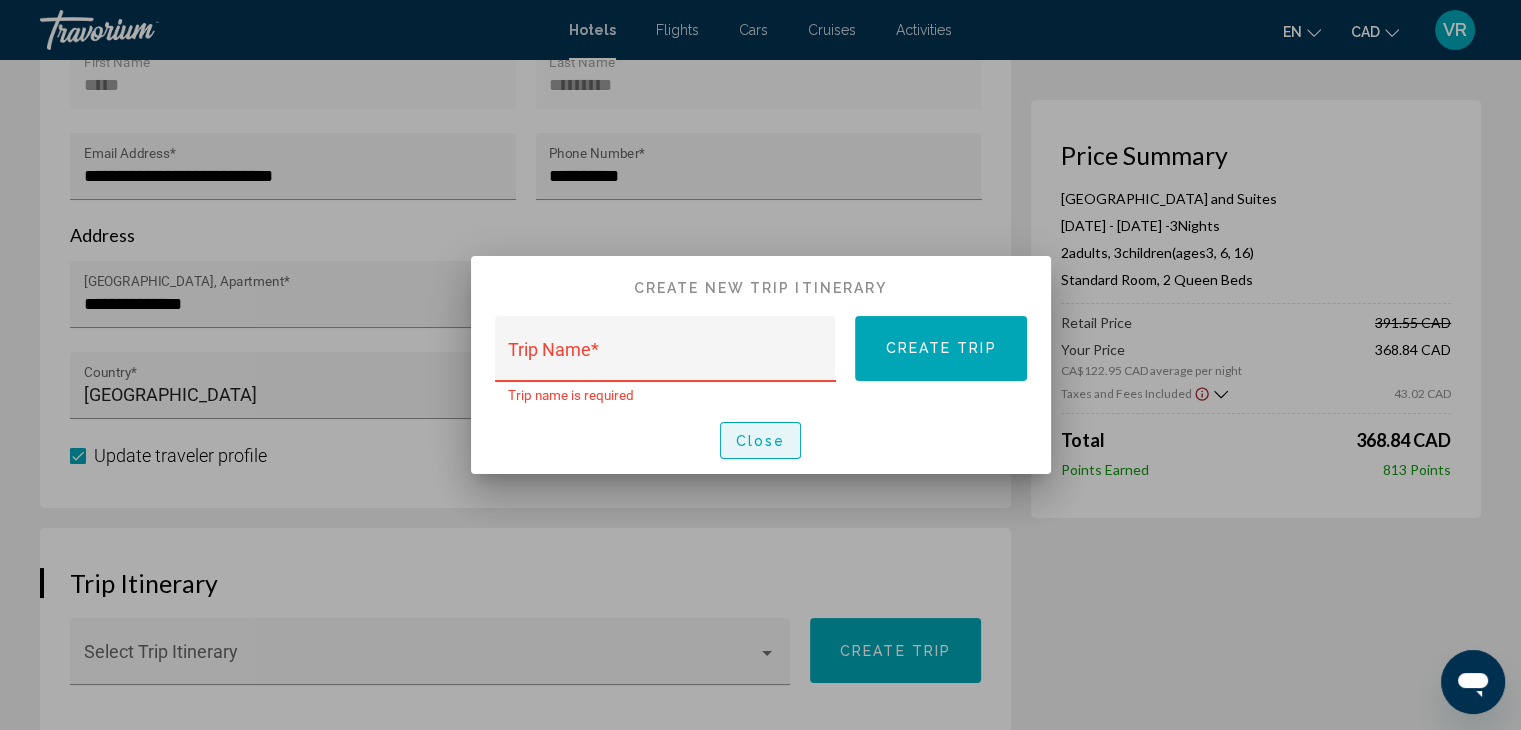 click on "Close" at bounding box center (761, 441) 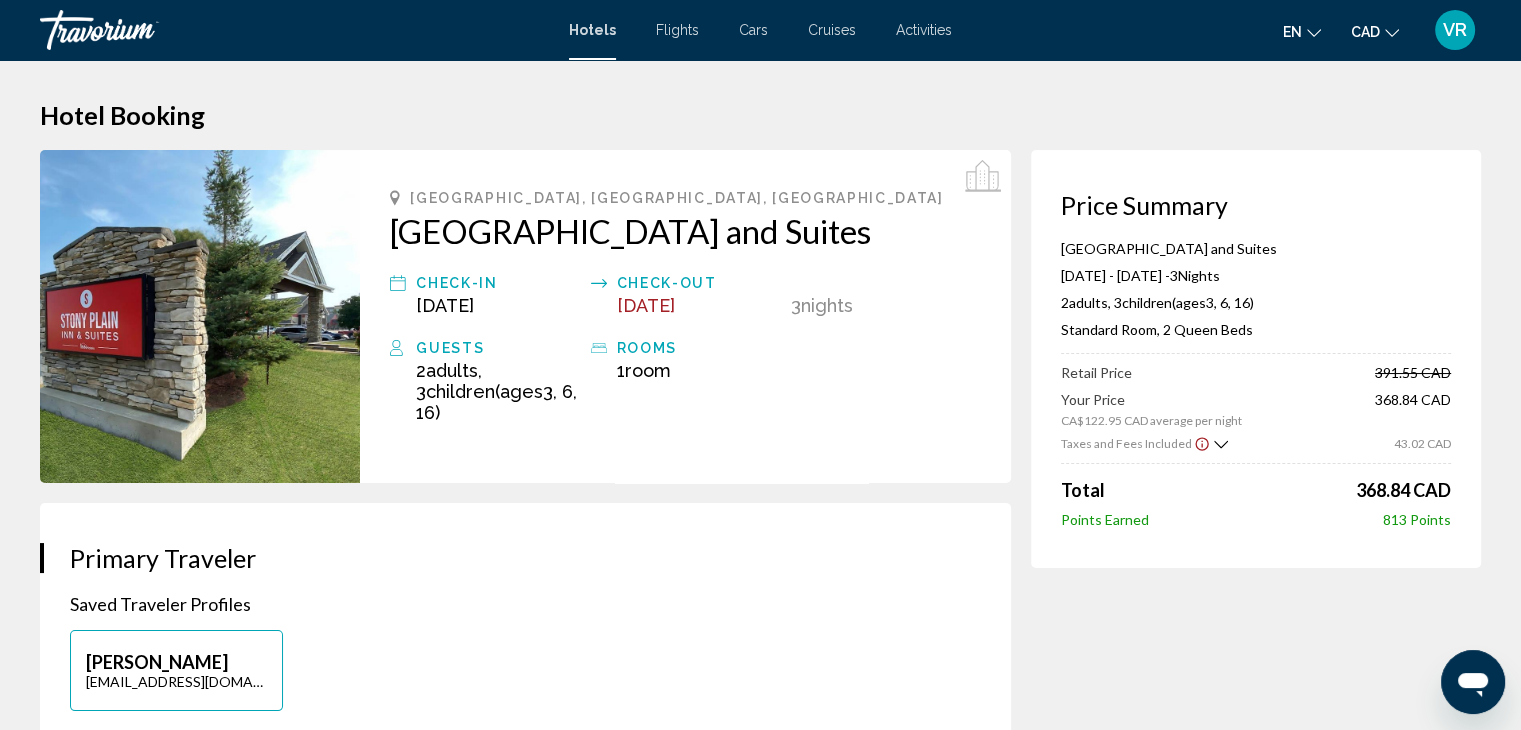 scroll, scrollTop: 800, scrollLeft: 0, axis: vertical 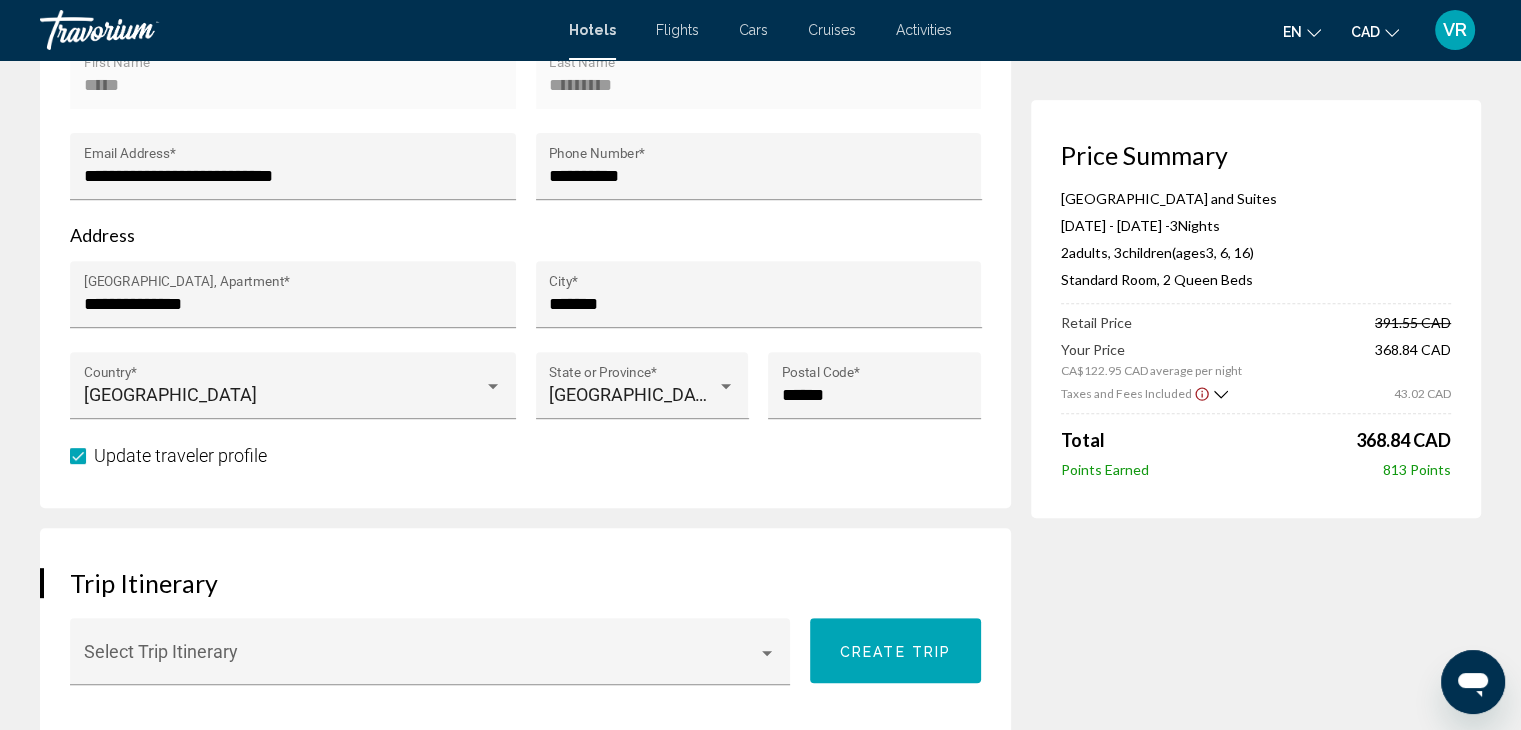 click on "Price Summary [GEOGRAPHIC_DATA] and Suites  [DATE] - [DATE] -  3  Night Nights 2  Adult Adults , 3  Child Children  ( ages   [DEMOGRAPHIC_DATA], 6, 16)   Standard Room, 2 Queen Beds  Retail Price  391.55 CAD   Your Price  CA$122.95 CAD average per night  368.84 CAD  Taxes and Fees Included
43.02 CAD  Total  368.84 CAD   Points Earned  813  Points" at bounding box center [1256, 1010] 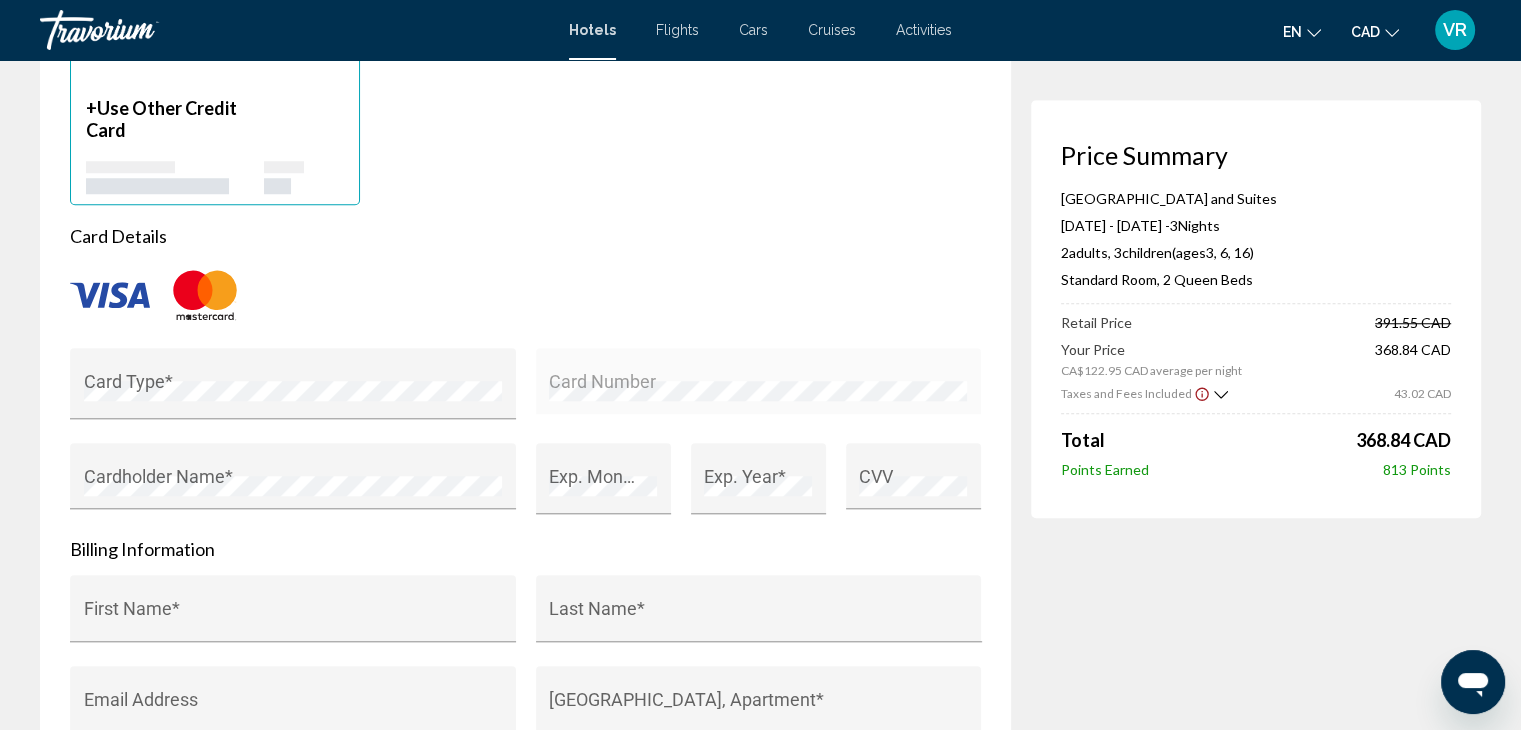 scroll, scrollTop: 1720, scrollLeft: 0, axis: vertical 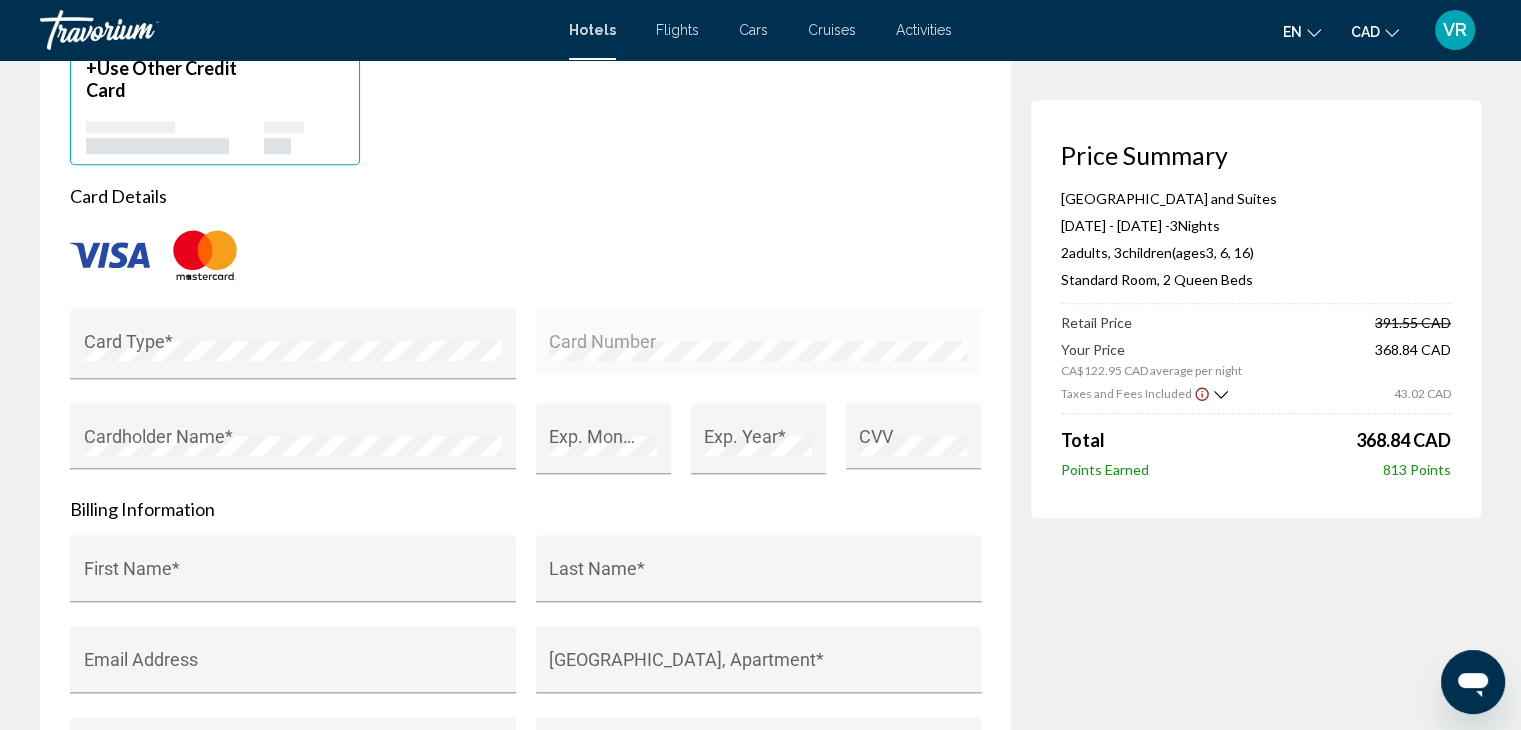 click at bounding box center (525, 255) 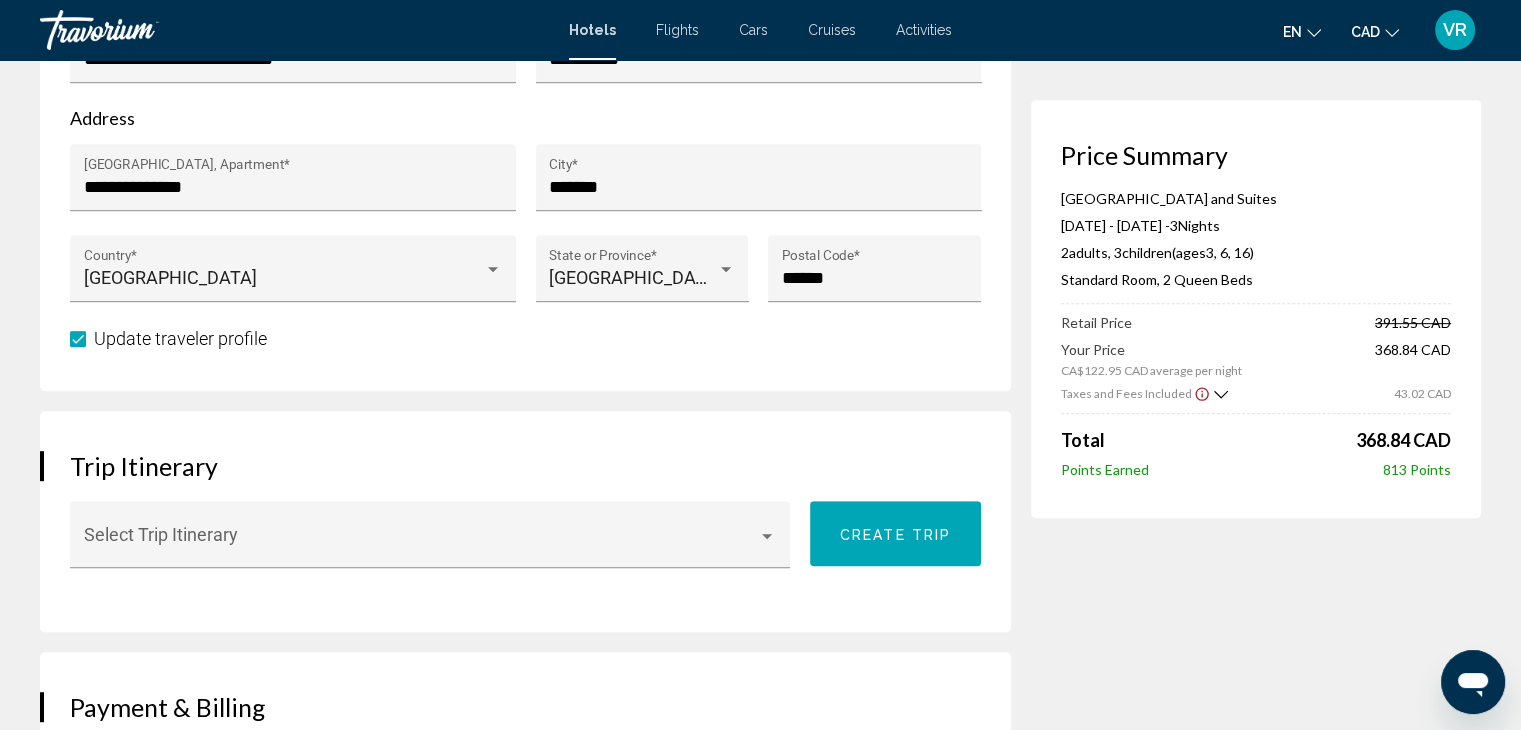 scroll, scrollTop: 920, scrollLeft: 0, axis: vertical 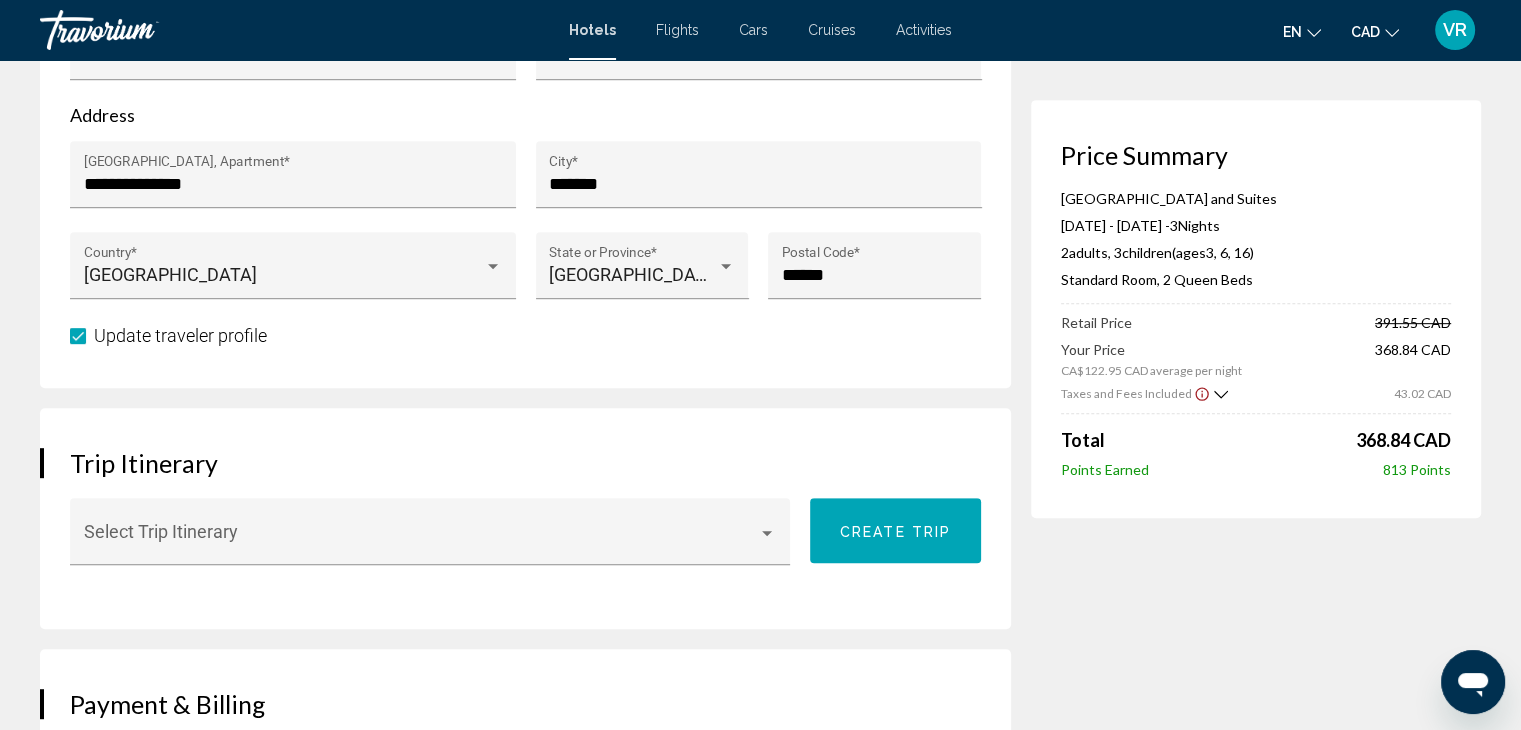 click on "Price Summary [GEOGRAPHIC_DATA] and Suites  [DATE] - [DATE] -  3  Night Nights 2  Adult Adults , 3  Child Children  ( ages   [DEMOGRAPHIC_DATA], 6, 16)   Standard Room, 2 Queen Beds  Retail Price  391.55 CAD   Your Price  CA$122.95 CAD average per night  368.84 CAD  Taxes and Fees Included
43.02 CAD  Total  368.84 CAD   Points Earned  813  Points" at bounding box center (1256, 890) 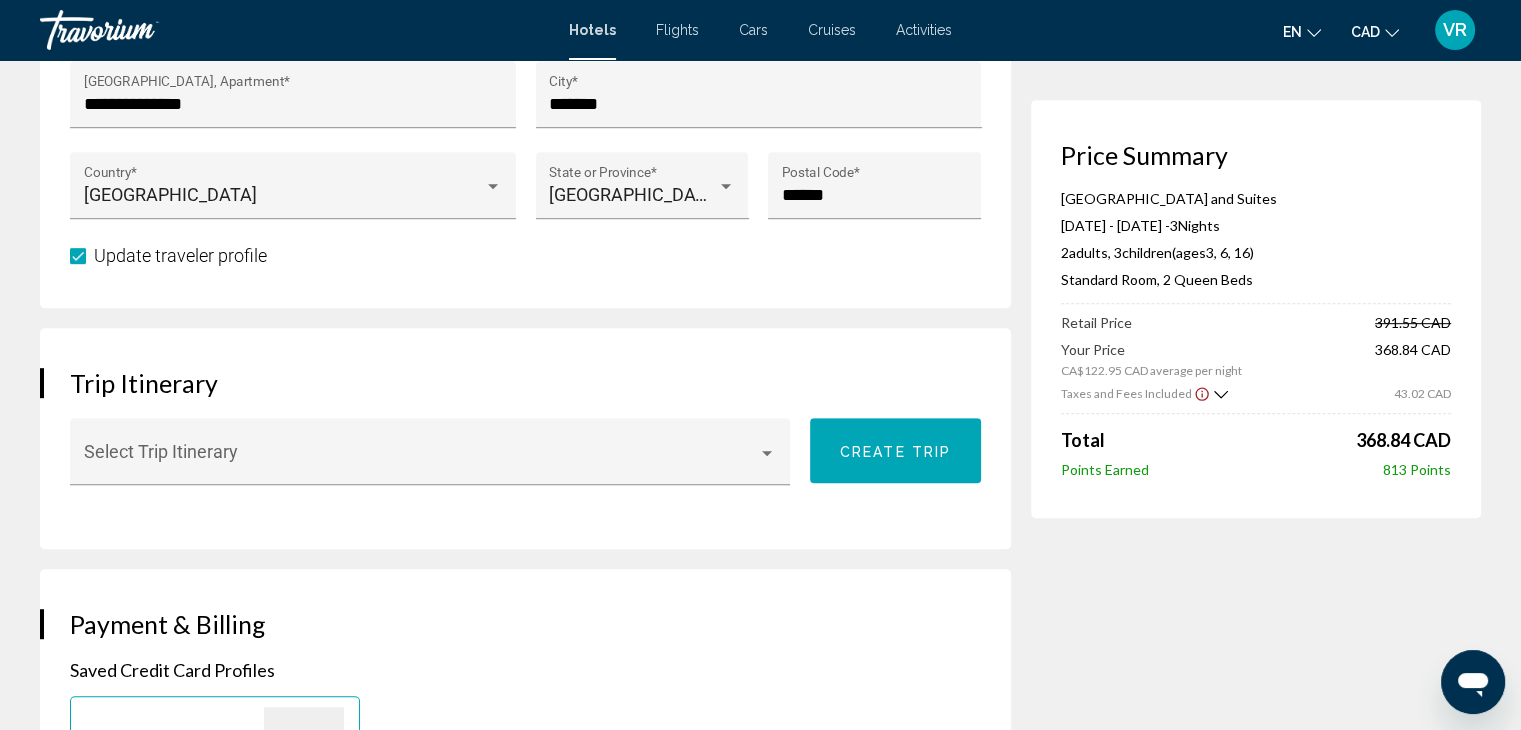 scroll, scrollTop: 1040, scrollLeft: 0, axis: vertical 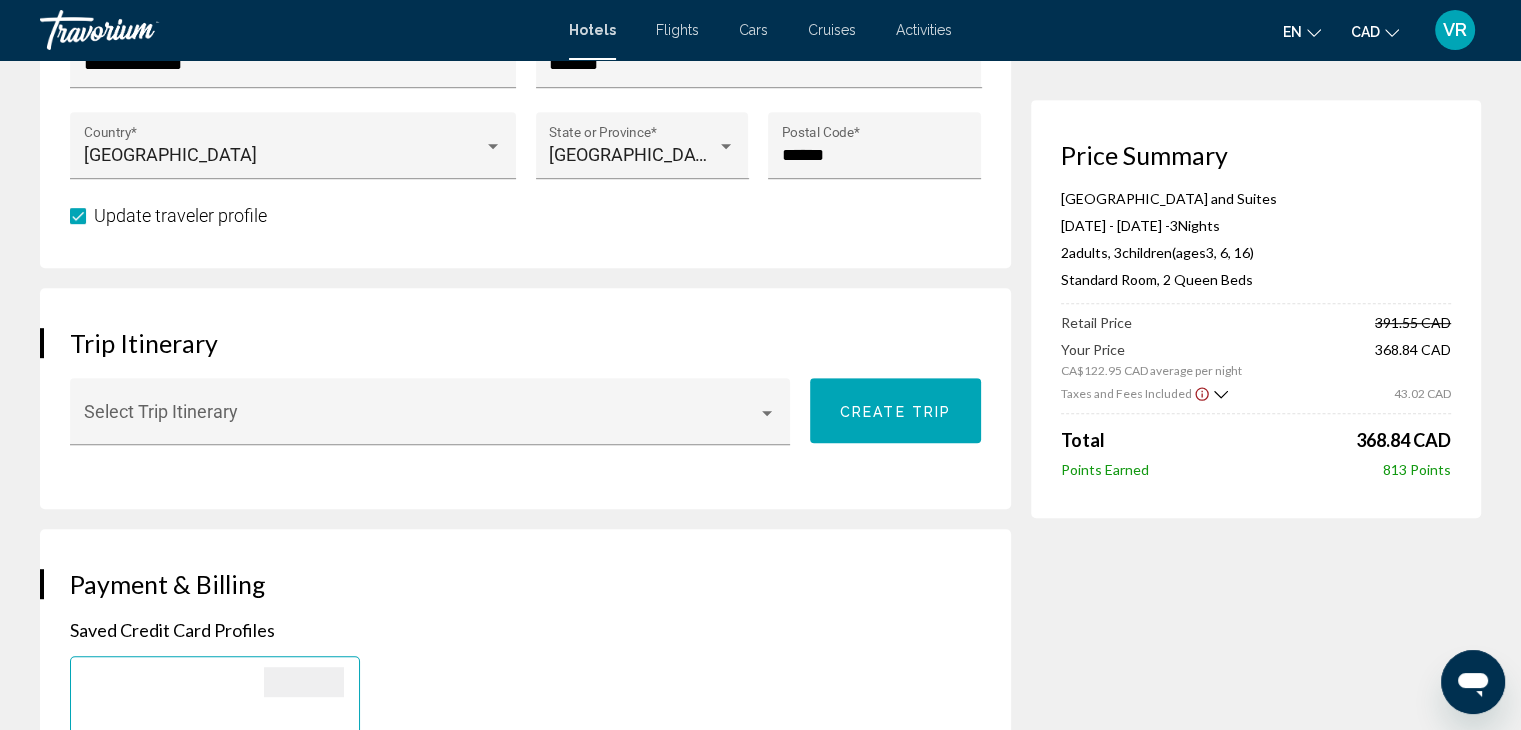 click on "Price Summary [GEOGRAPHIC_DATA] and Suites  [DATE] - [DATE] -  3  Night Nights 2  Adult Adults , 3  Child Children  ( ages   [DEMOGRAPHIC_DATA], 6, 16)   Standard Room, 2 Queen Beds  Retail Price  391.55 CAD   Your Price  CA$122.95 CAD average per night  368.84 CAD  Taxes and Fees Included
43.02 CAD  Total  368.84 CAD   Points Earned  813  Points" at bounding box center (1256, 770) 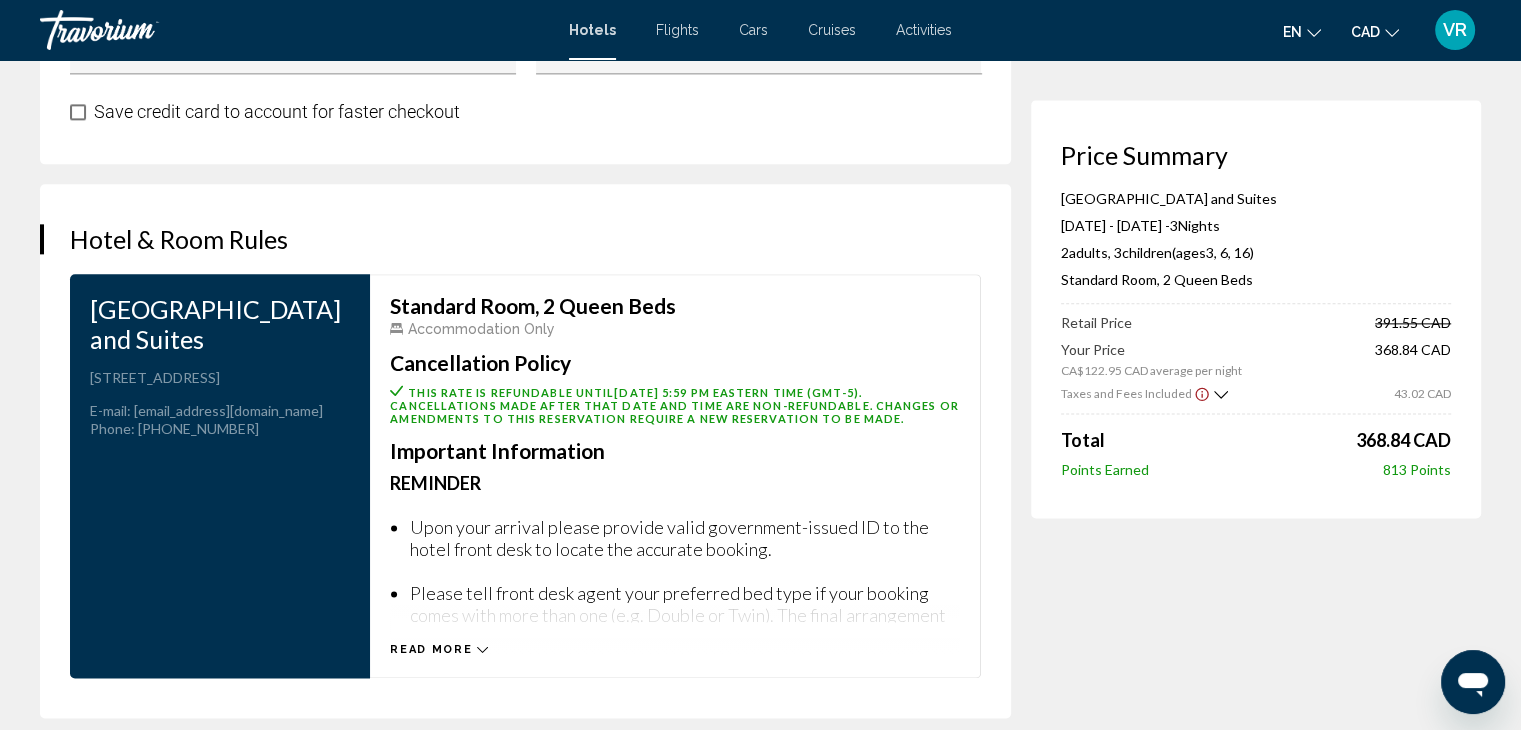 scroll, scrollTop: 2560, scrollLeft: 0, axis: vertical 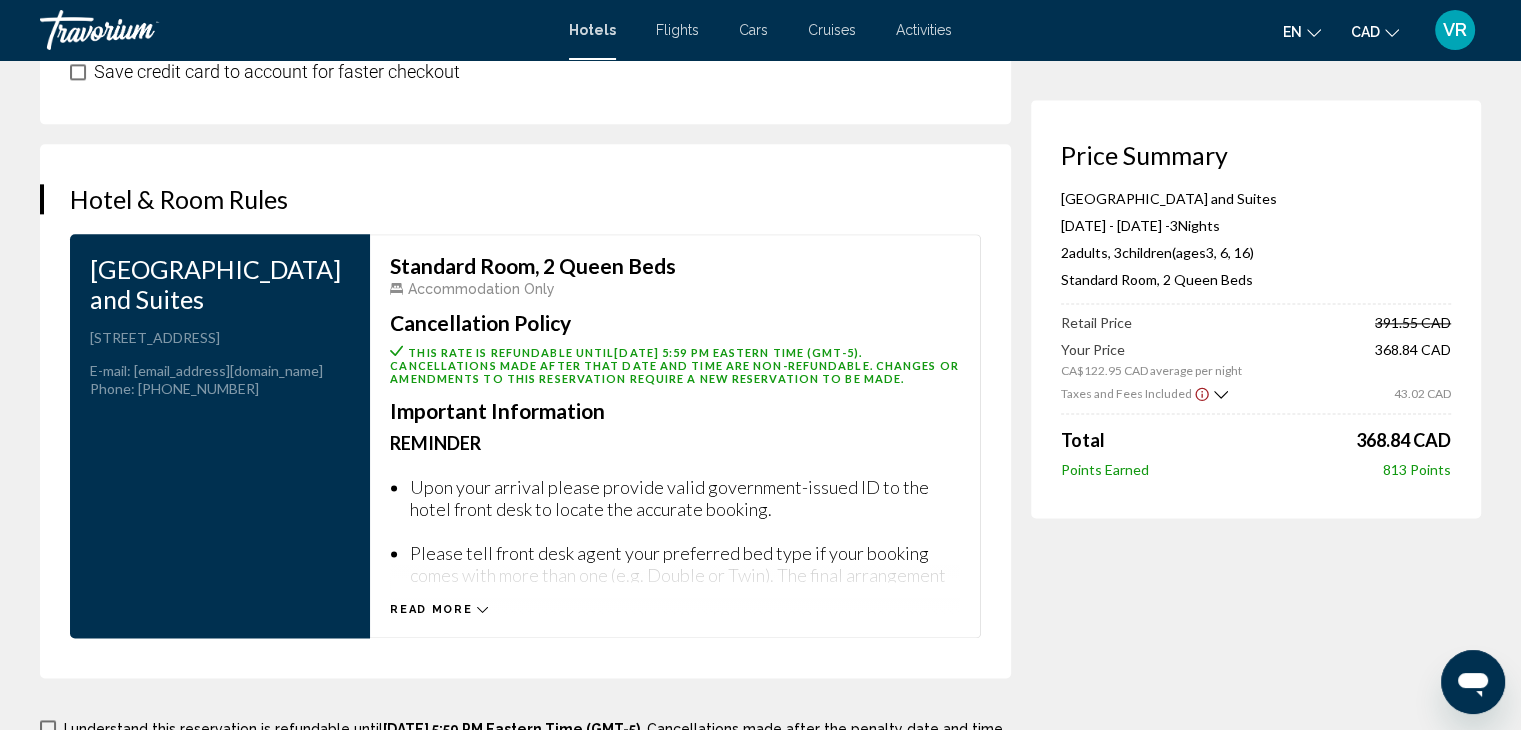 click on "Read more" at bounding box center (439, 609) 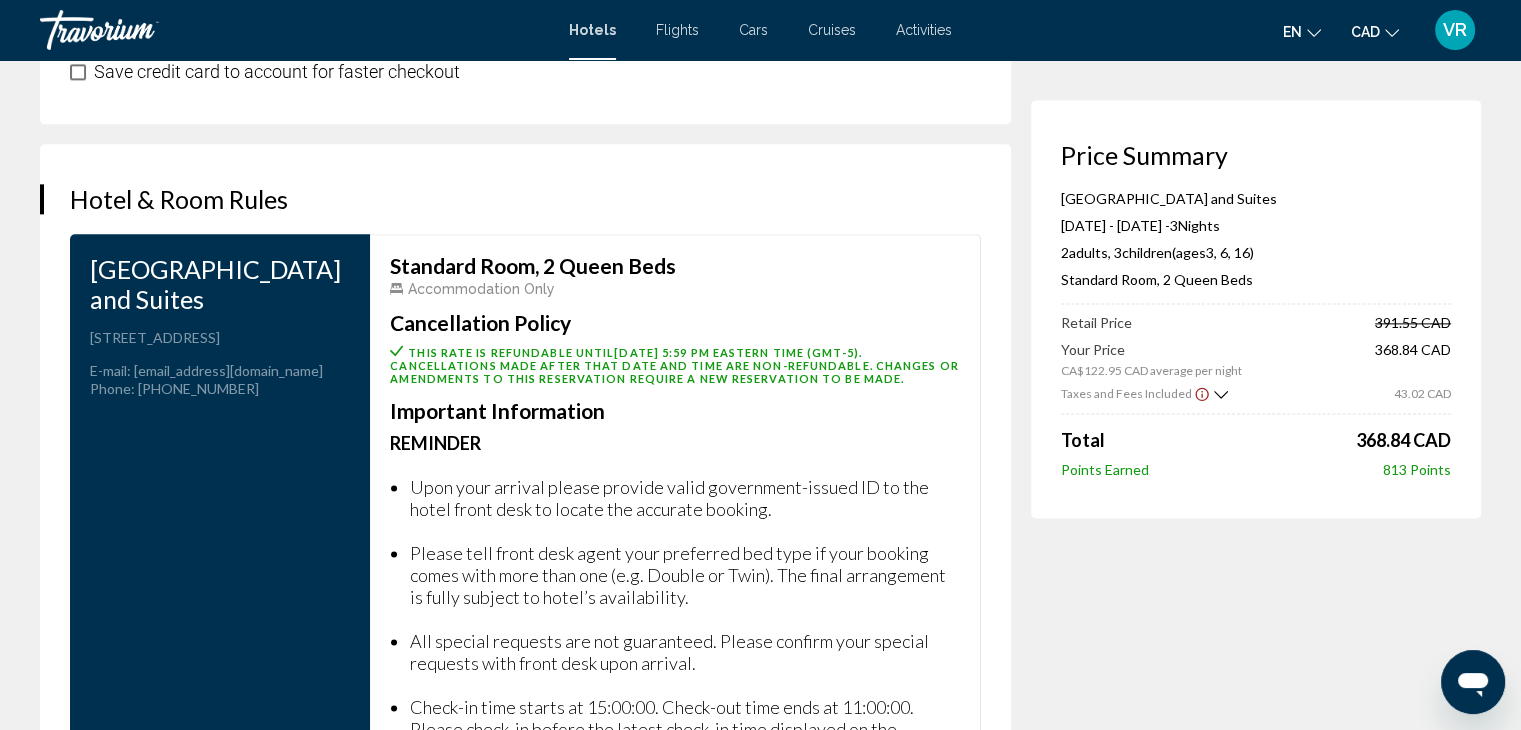 click on "Standard Room, 2 Queen Beds
Accommodation Only Cancellation Policy
This rate is refundable until  [DATE] 5:59 PM Eastern Time (GMT-5) . Cancellations made after that date and time are non-refundable. Changes or amendments to this reservation require a new reservation to be made. Important Information Reminder   Upon your arrival please provide valid government-issued ID to the hotel front desk to locate the accurate booking.   Please tell front desk agent your preferred bed type if your booking comes with more than one (e.g. Double or Twin). The final arrangement is fully subject to hotel’s availability.   All special requests are not guaranteed. Please confirm your special requests with front desk upon arrival.     Please be noted that some hotels charge children extra breakfast fee even when your room offers breakfast. The actual situation is subject to the hotel regulations.     Read less" at bounding box center [680, 779] 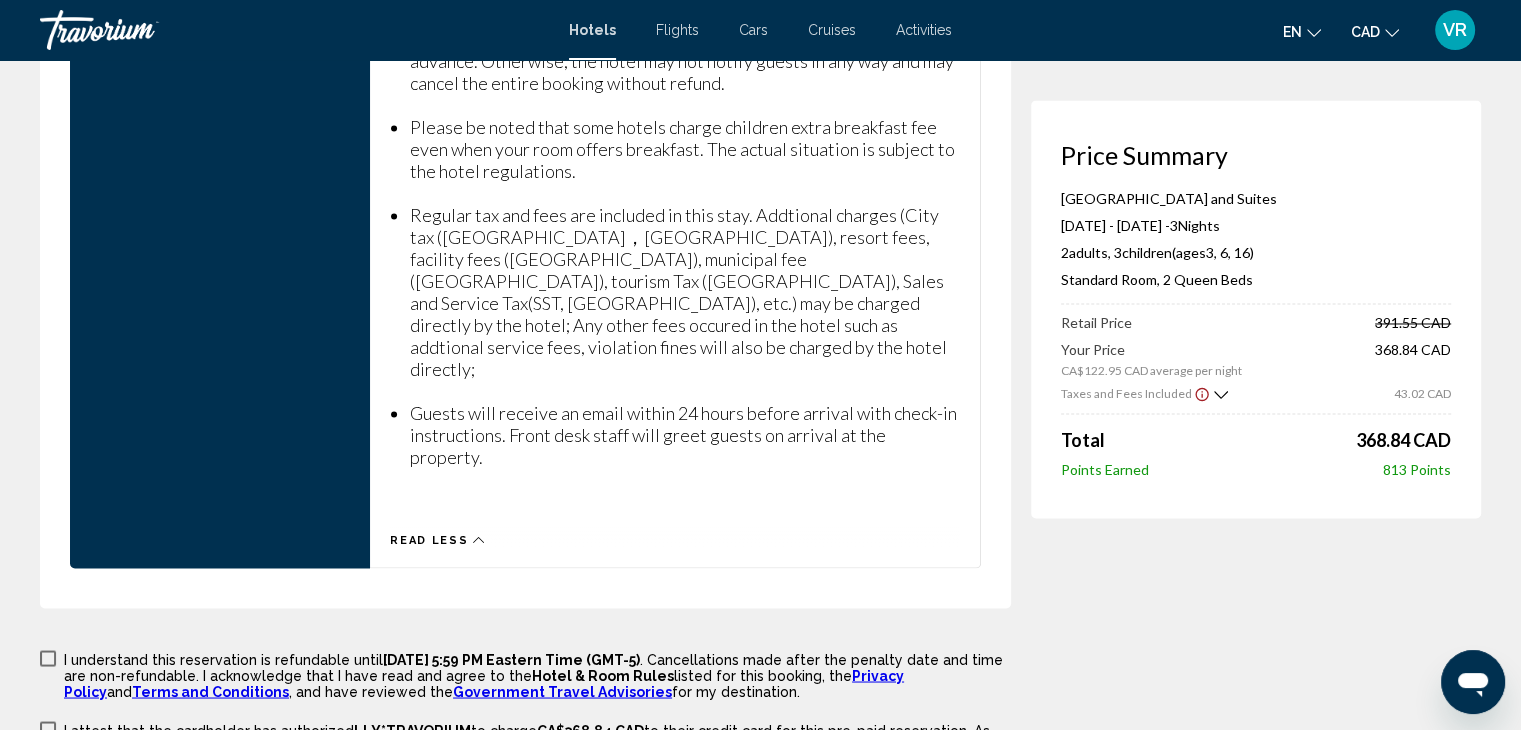 scroll, scrollTop: 3360, scrollLeft: 0, axis: vertical 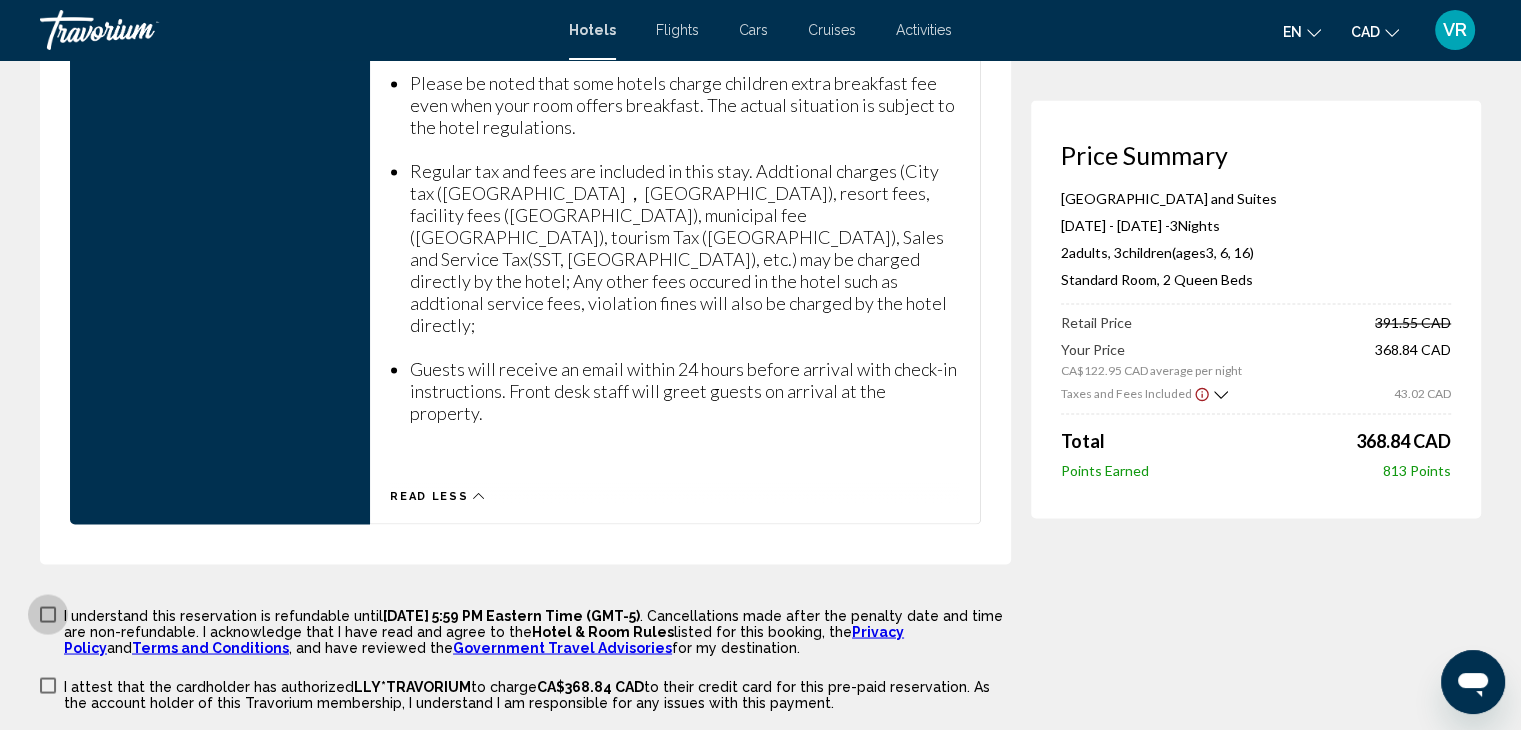 click at bounding box center (48, 614) 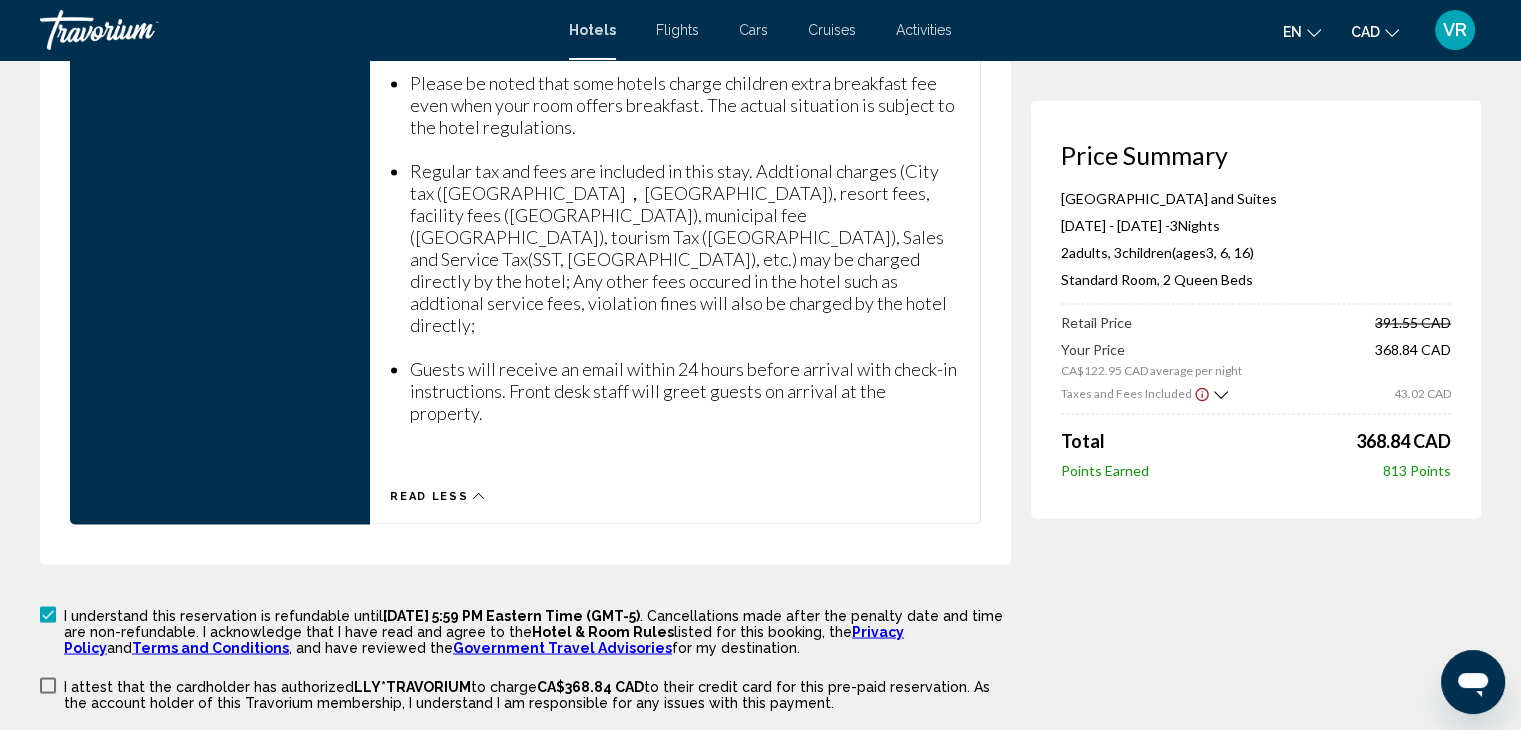click at bounding box center [48, 685] 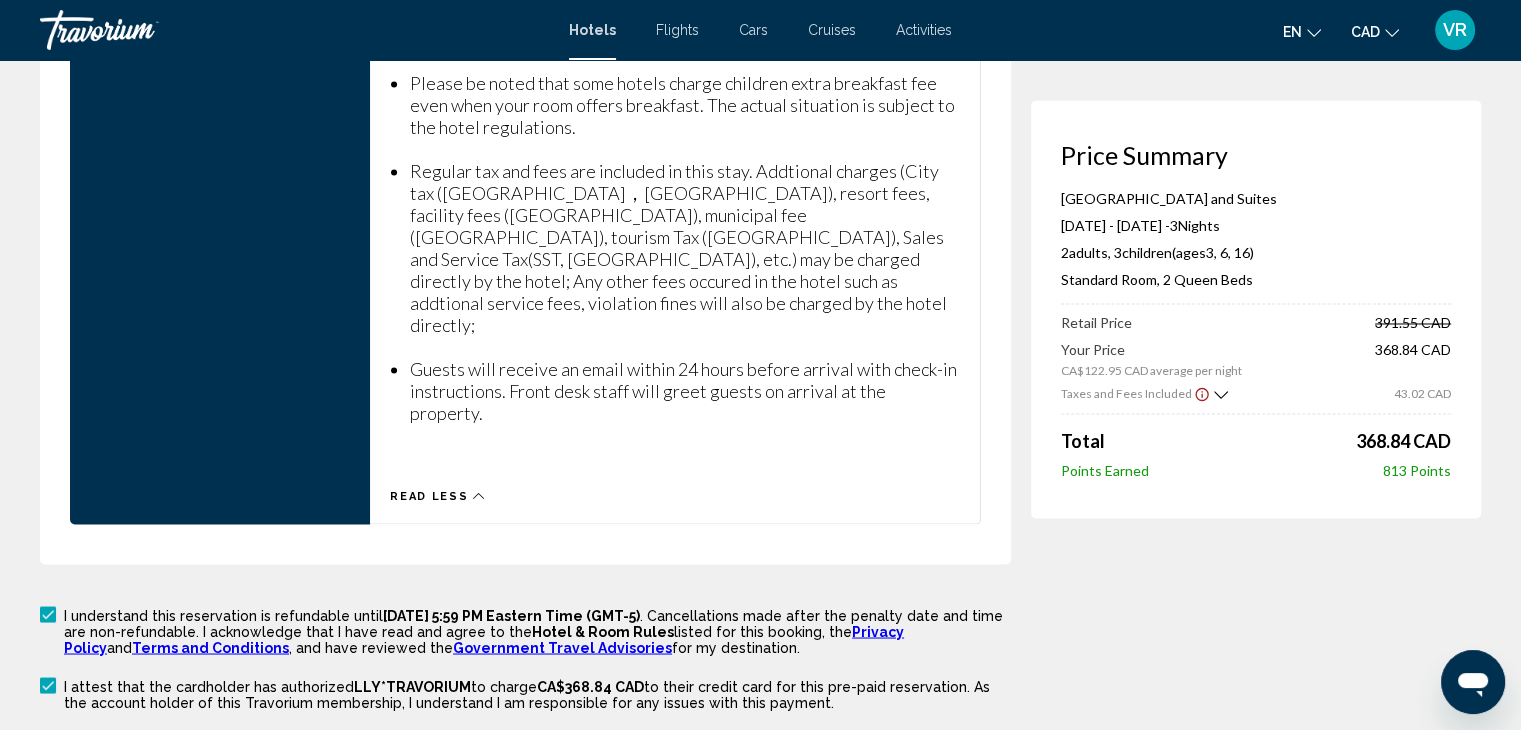 click on "Hotel Booking Price Summary [GEOGRAPHIC_DATA] and Suites  [DATE] - [DATE] -  3  Night Nights 2  Adult Adults , 3  Child Children  ( ages   [DEMOGRAPHIC_DATA], 6, 16)   Standard Room, 2 Queen Beds  Retail Price  391.55 CAD   Your Price  CA$122.95 CAD average per night  368.84 CAD  Taxes and Fees Included
43.02 CAD  Total  368.84 CAD   Points Earned  813  Points
[GEOGRAPHIC_DATA], [GEOGRAPHIC_DATA], [GEOGRAPHIC_DATA] [GEOGRAPHIC_DATA] and Suites
Check-in [DATE]
Check-out [DATE] 3  Night Nights
Guests 2  Adult Adults , 3  Child Children  ( ages   [DEMOGRAPHIC_DATA], 6, 16)
rooms" at bounding box center (760, -1232) 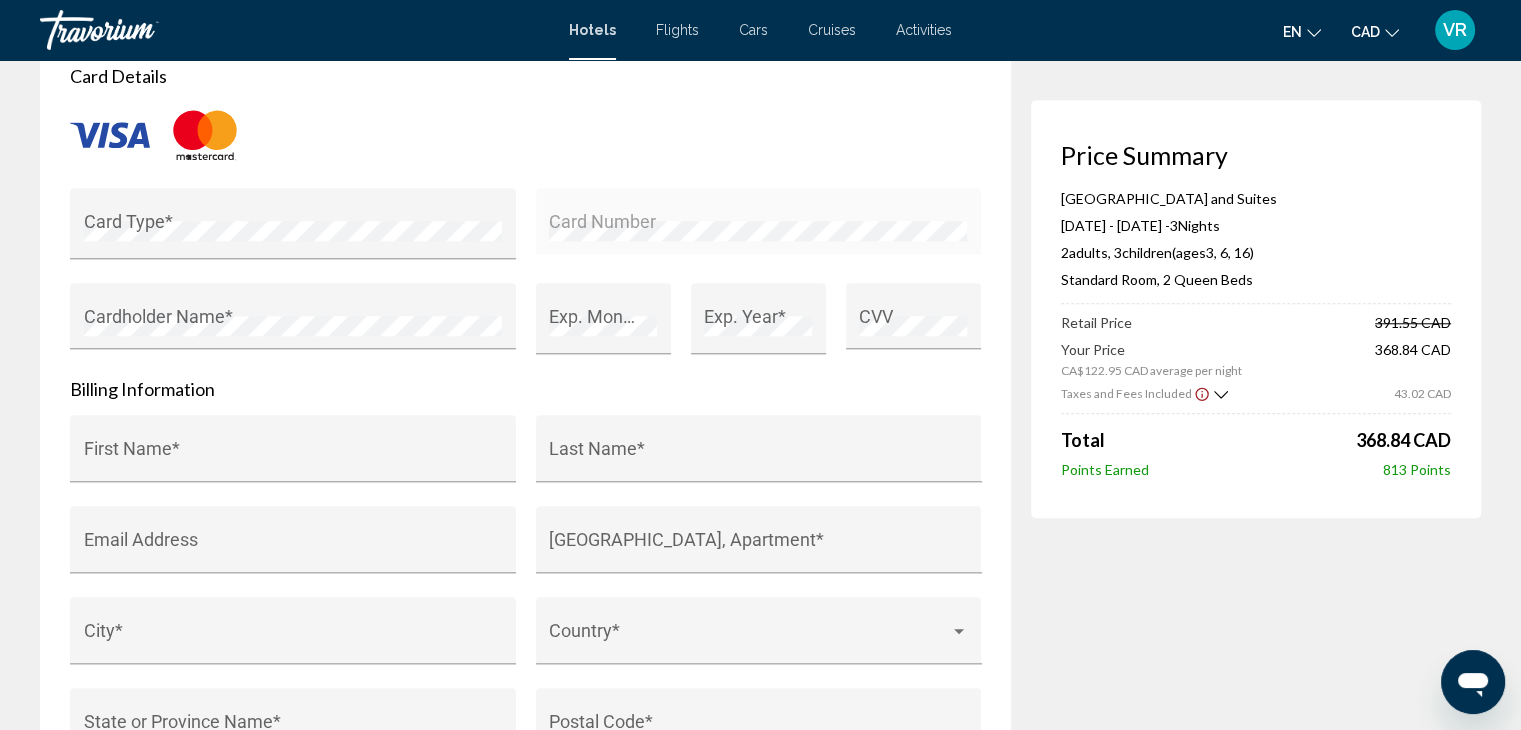 scroll, scrollTop: 1800, scrollLeft: 0, axis: vertical 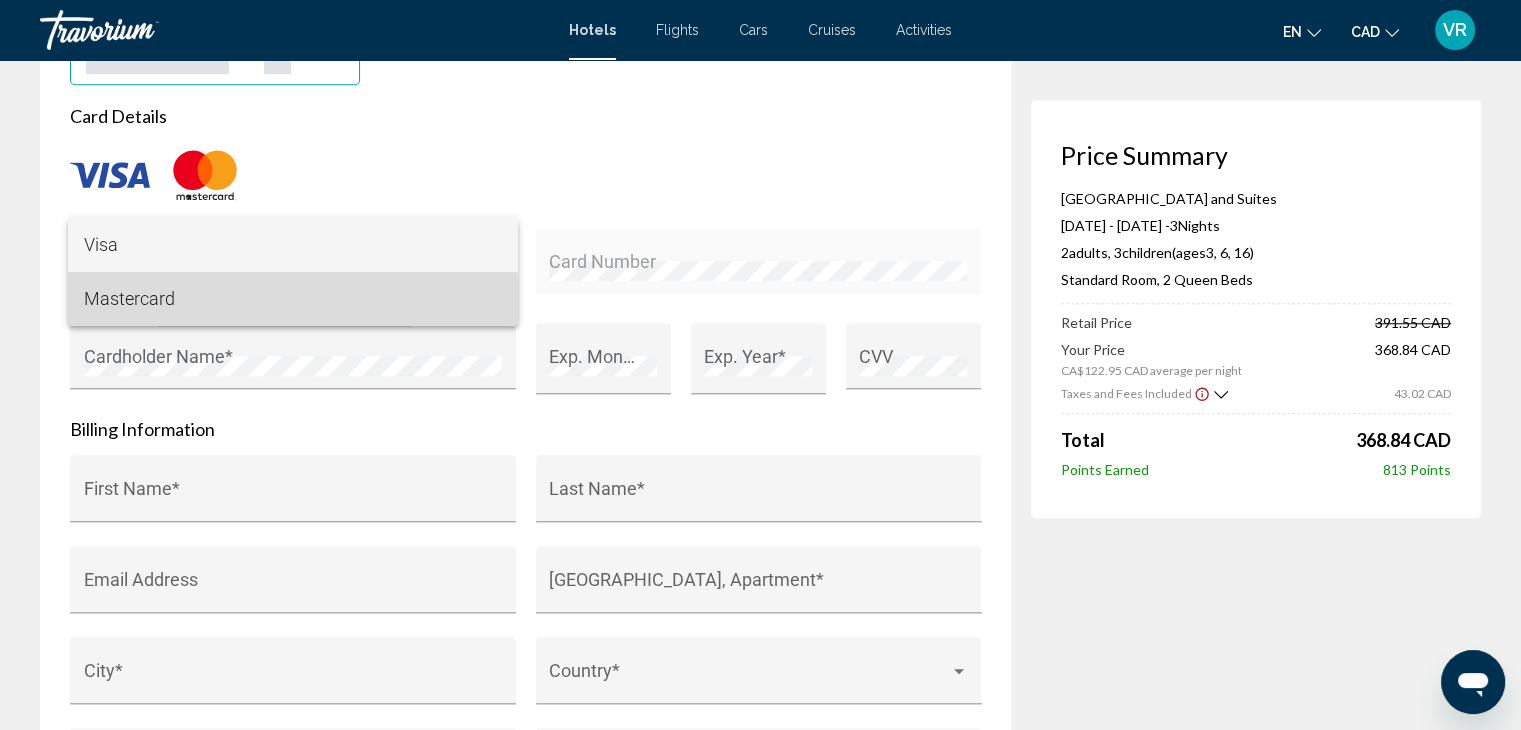 click on "Mastercard" at bounding box center (293, 299) 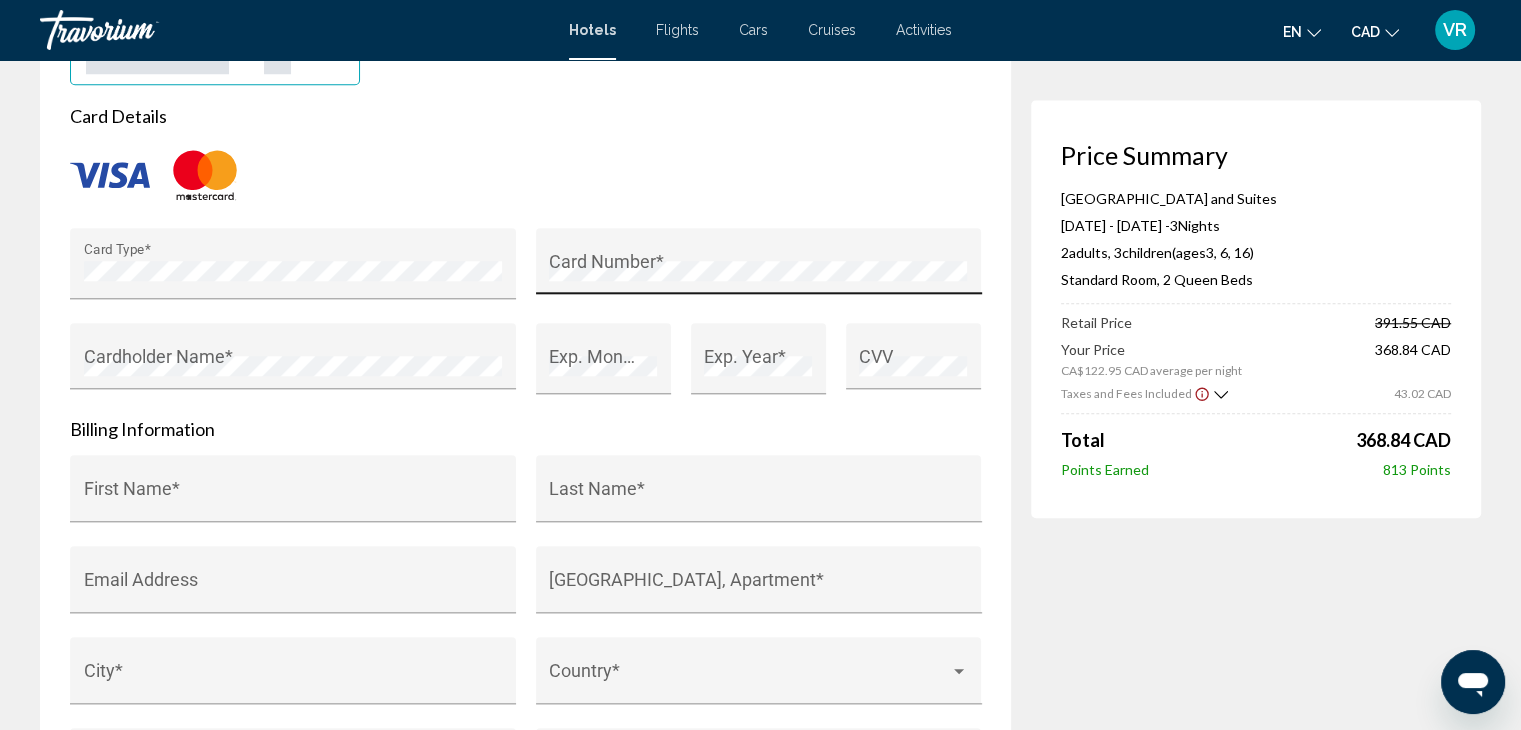 click on "Card Number  *" at bounding box center [758, 267] 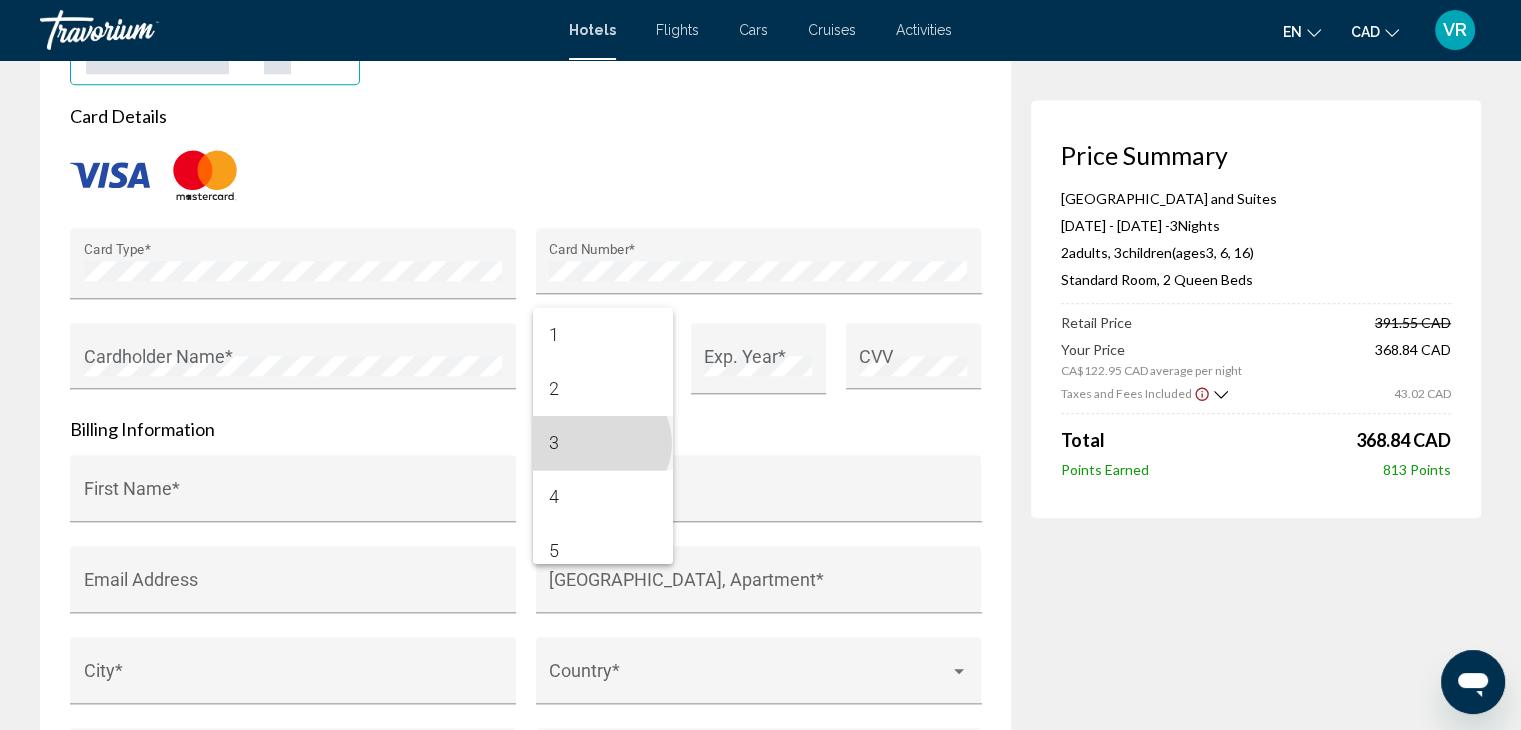 click on "3" at bounding box center (603, 443) 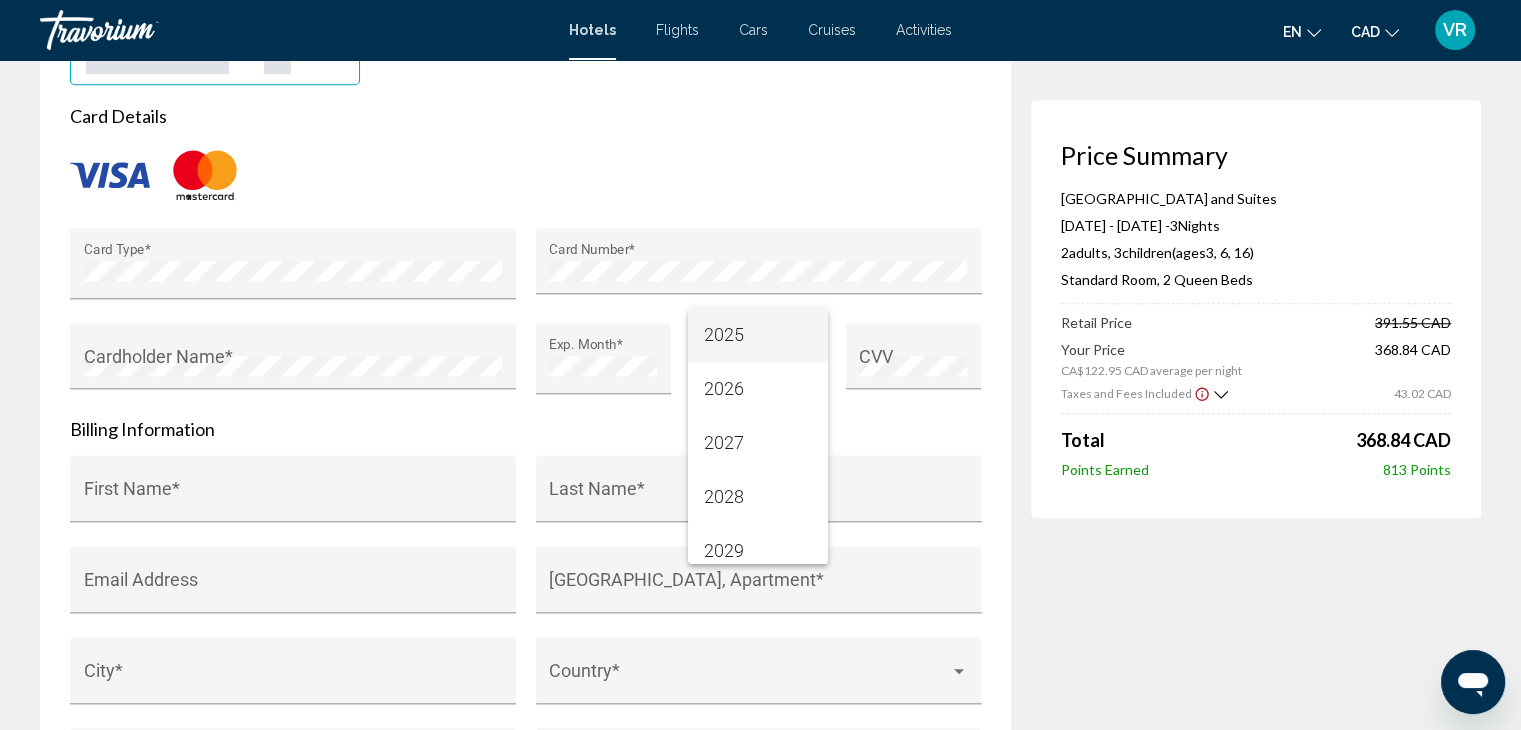 scroll, scrollTop: 40, scrollLeft: 0, axis: vertical 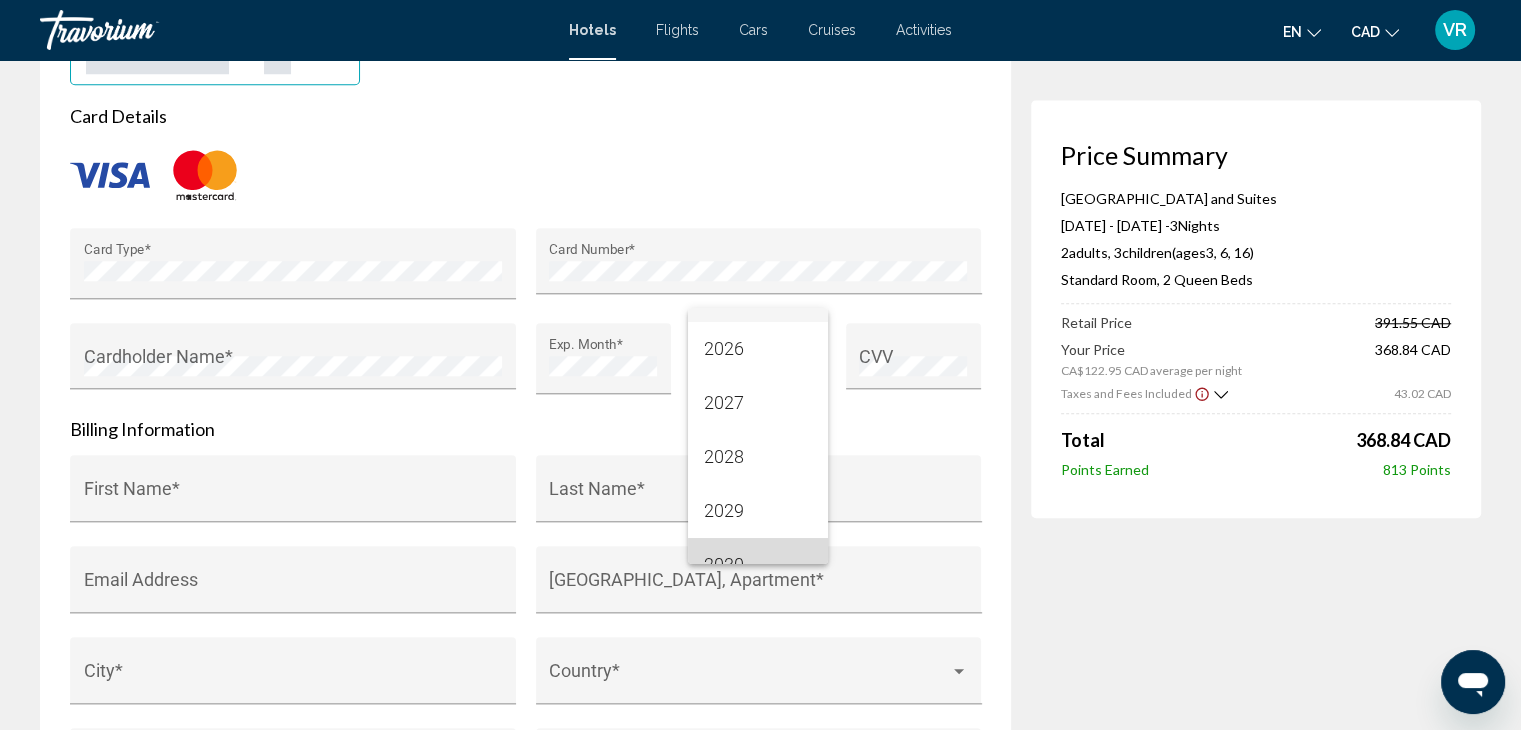 click on "2030" at bounding box center [758, 565] 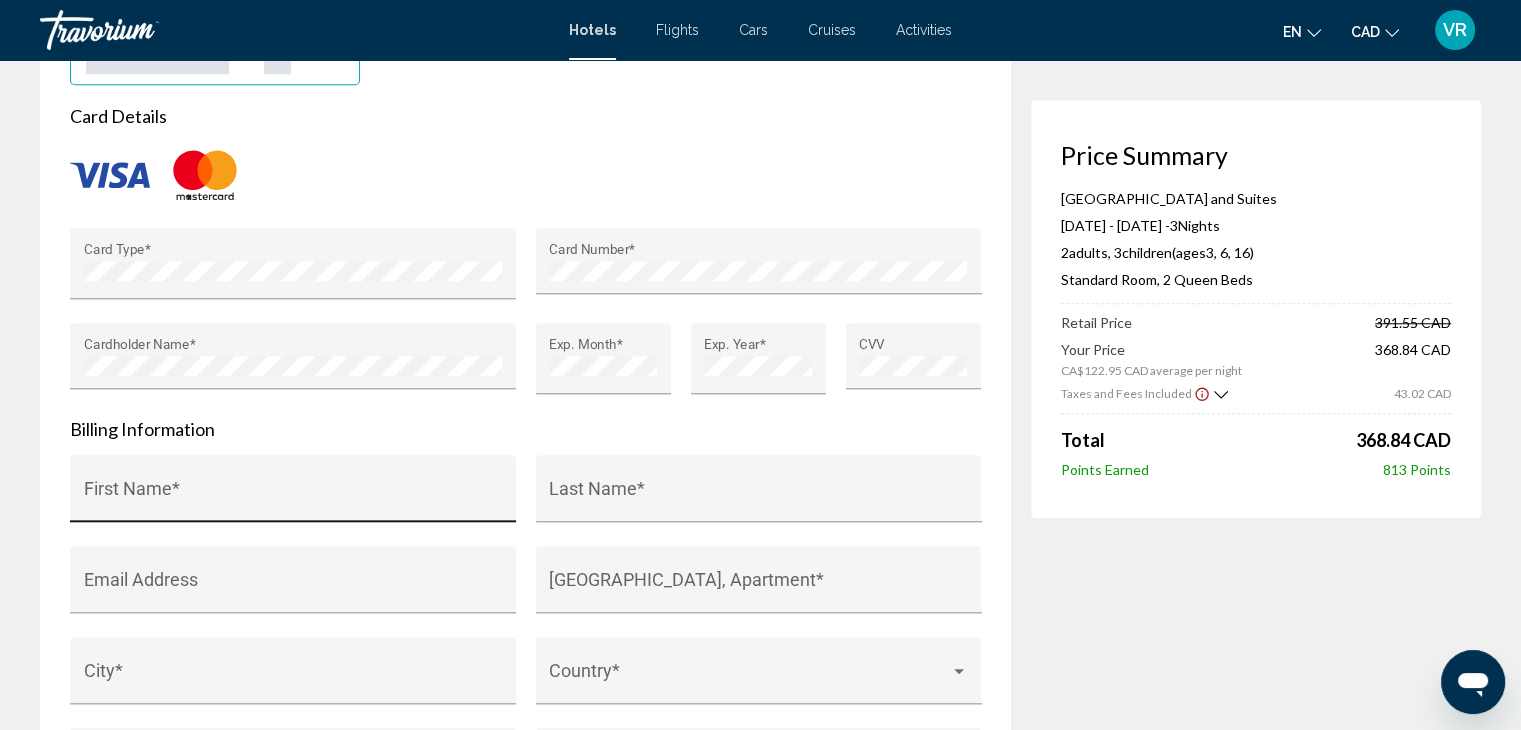 click on "First Name  *" at bounding box center (293, 494) 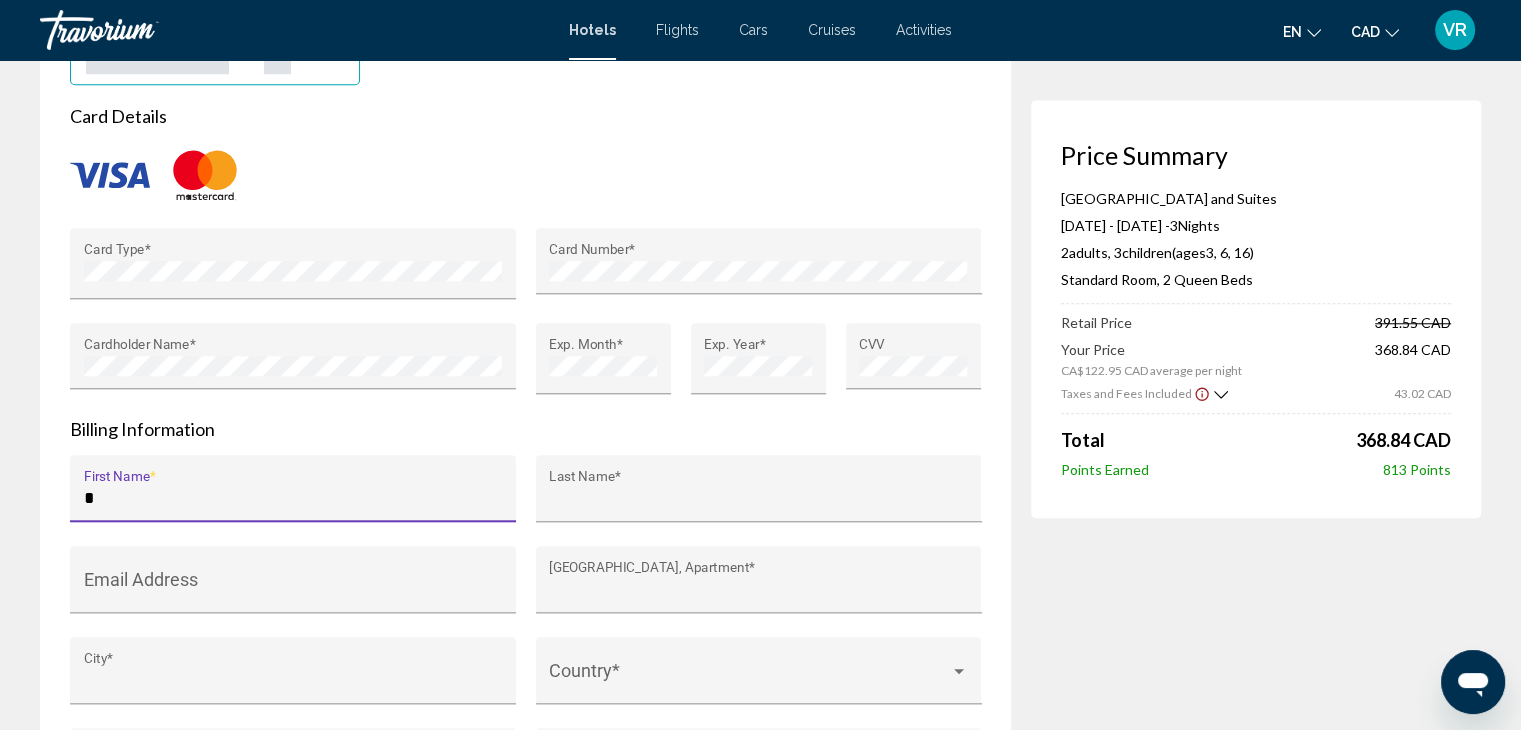 type on "*****" 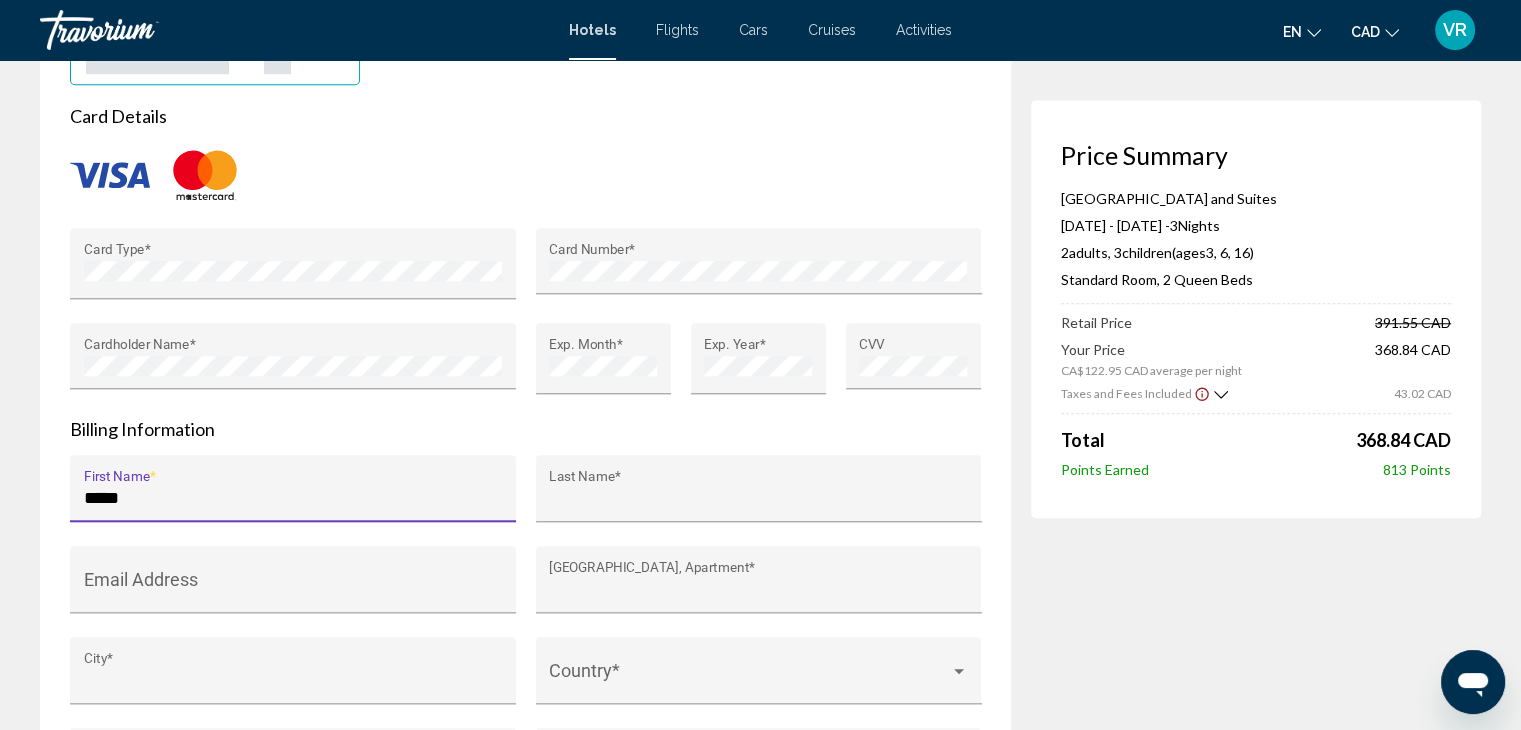 type on "*********" 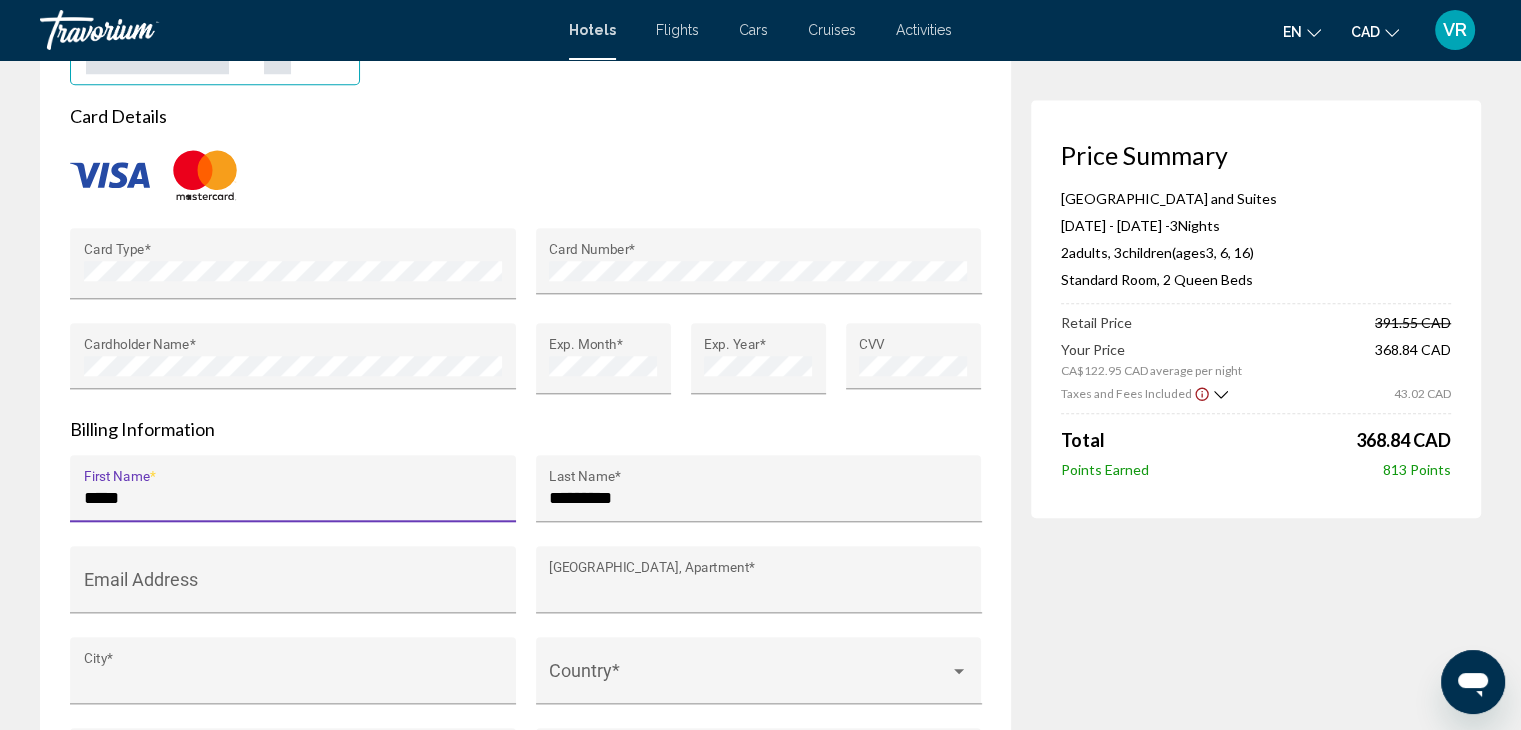 type on "**" 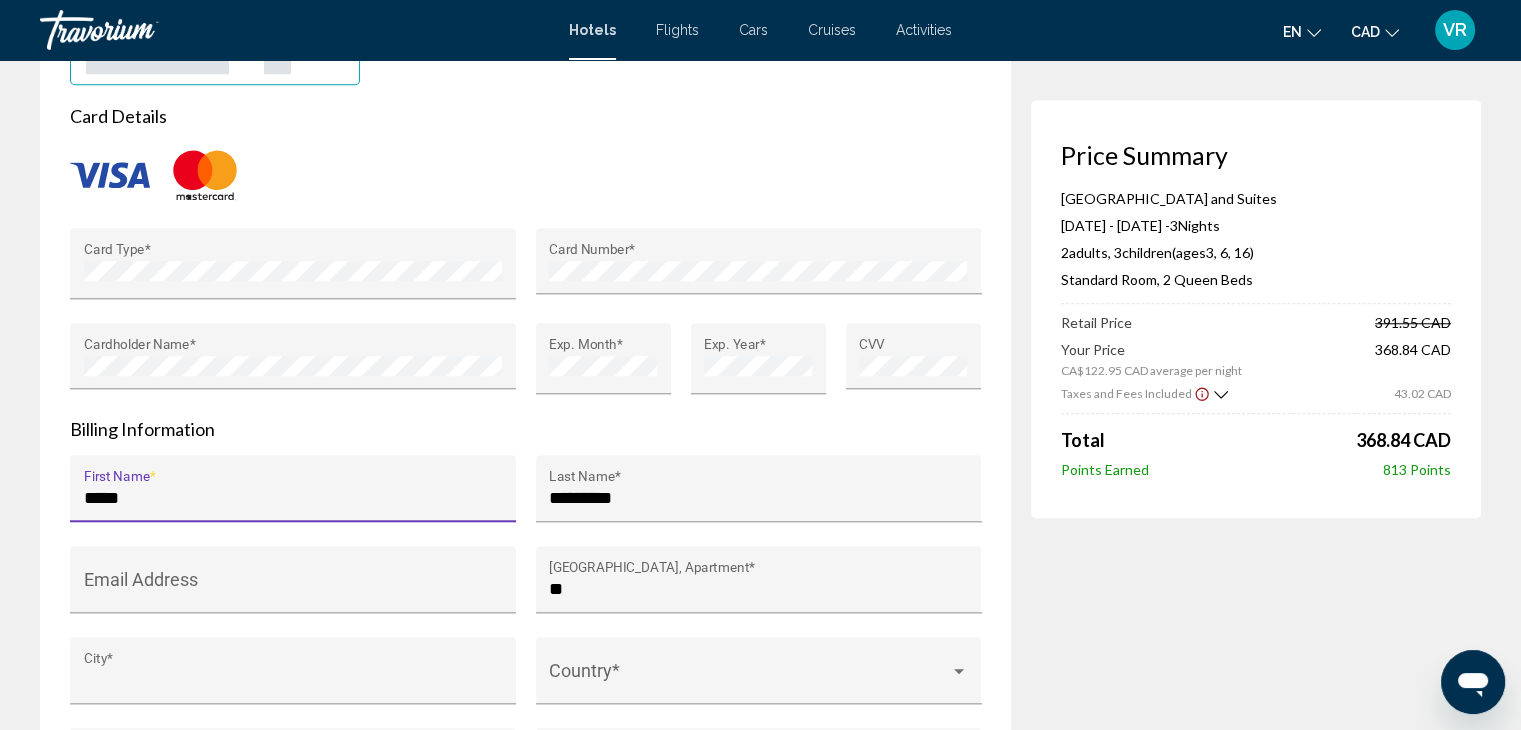 type on "*******" 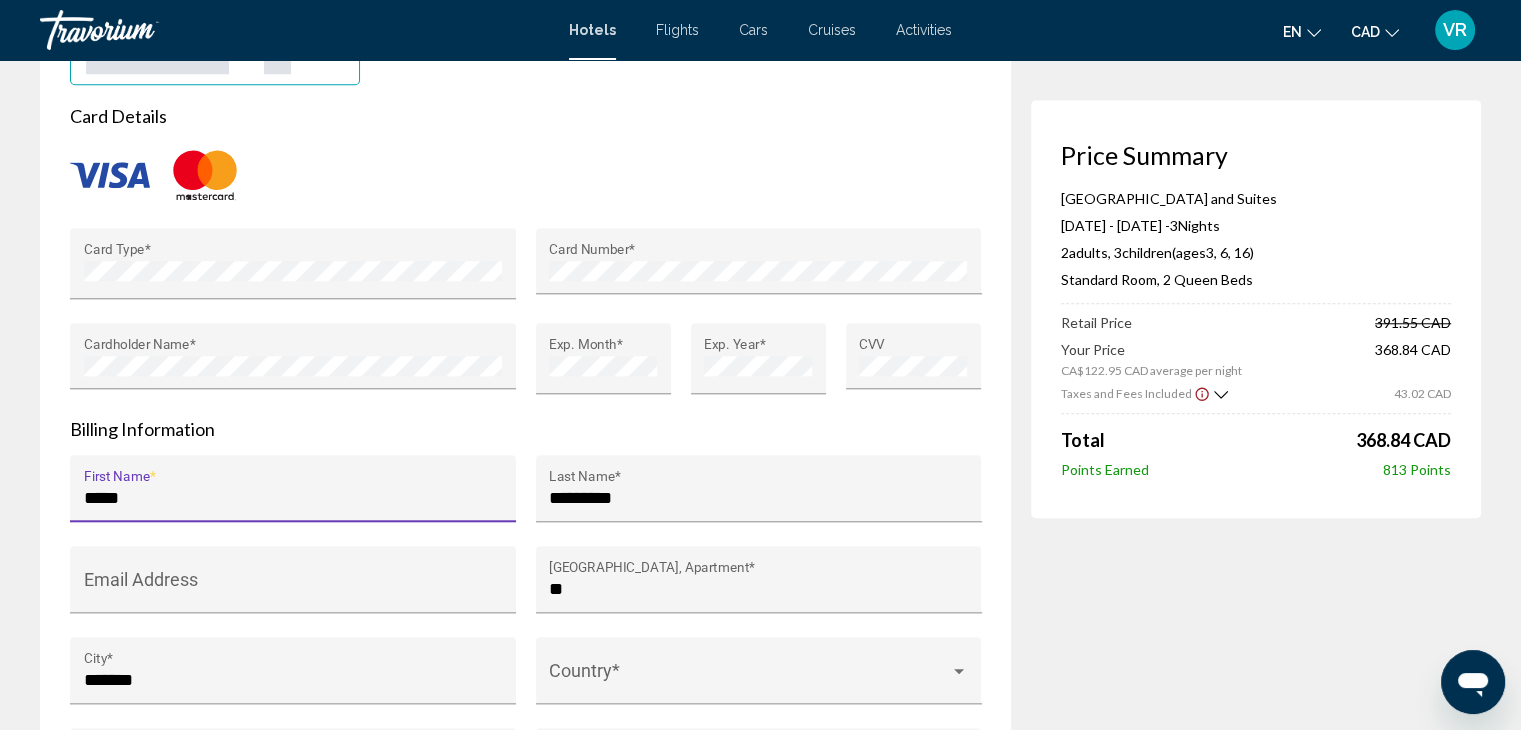 type on "********" 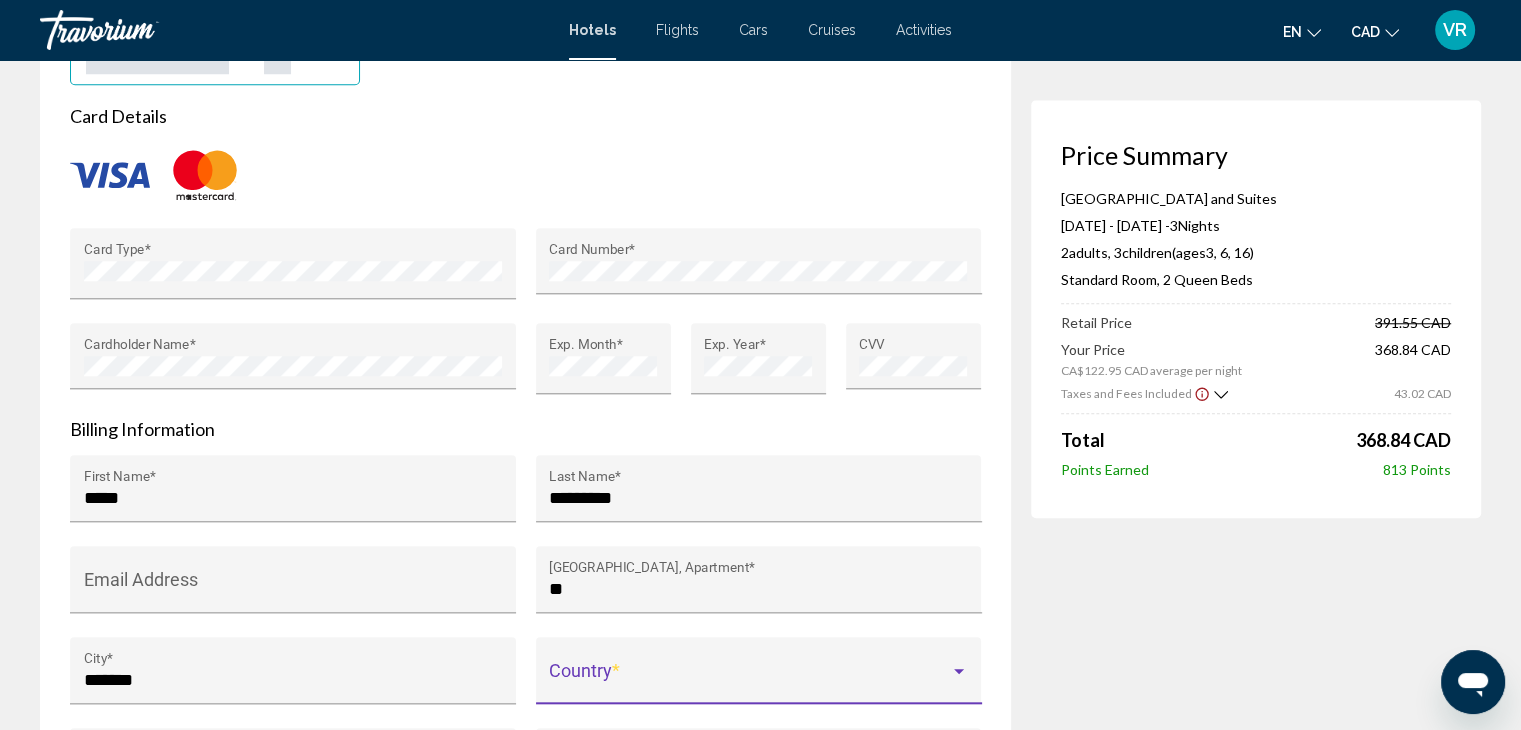 click at bounding box center (749, 680) 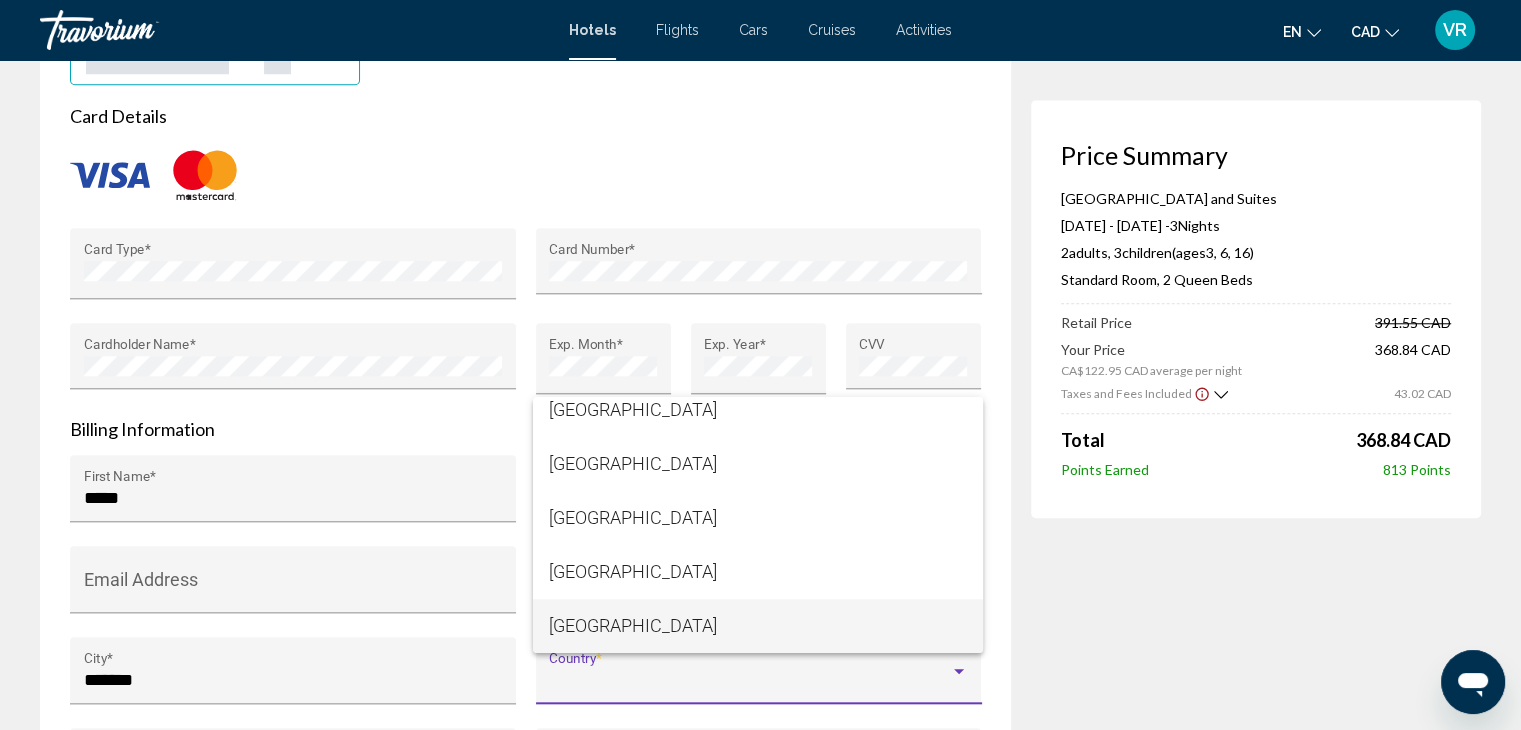scroll, scrollTop: 2012, scrollLeft: 0, axis: vertical 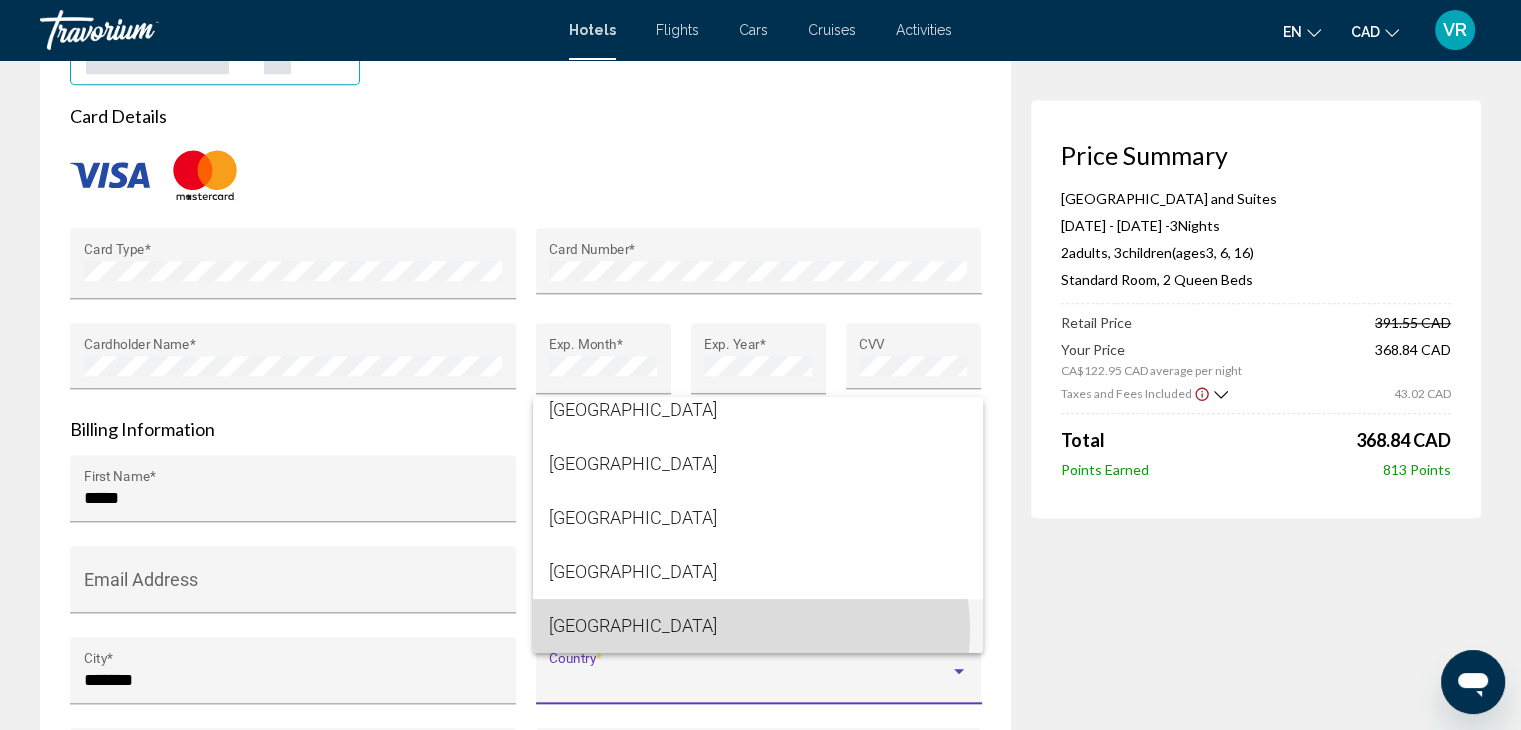 click on "[GEOGRAPHIC_DATA]" at bounding box center (758, 626) 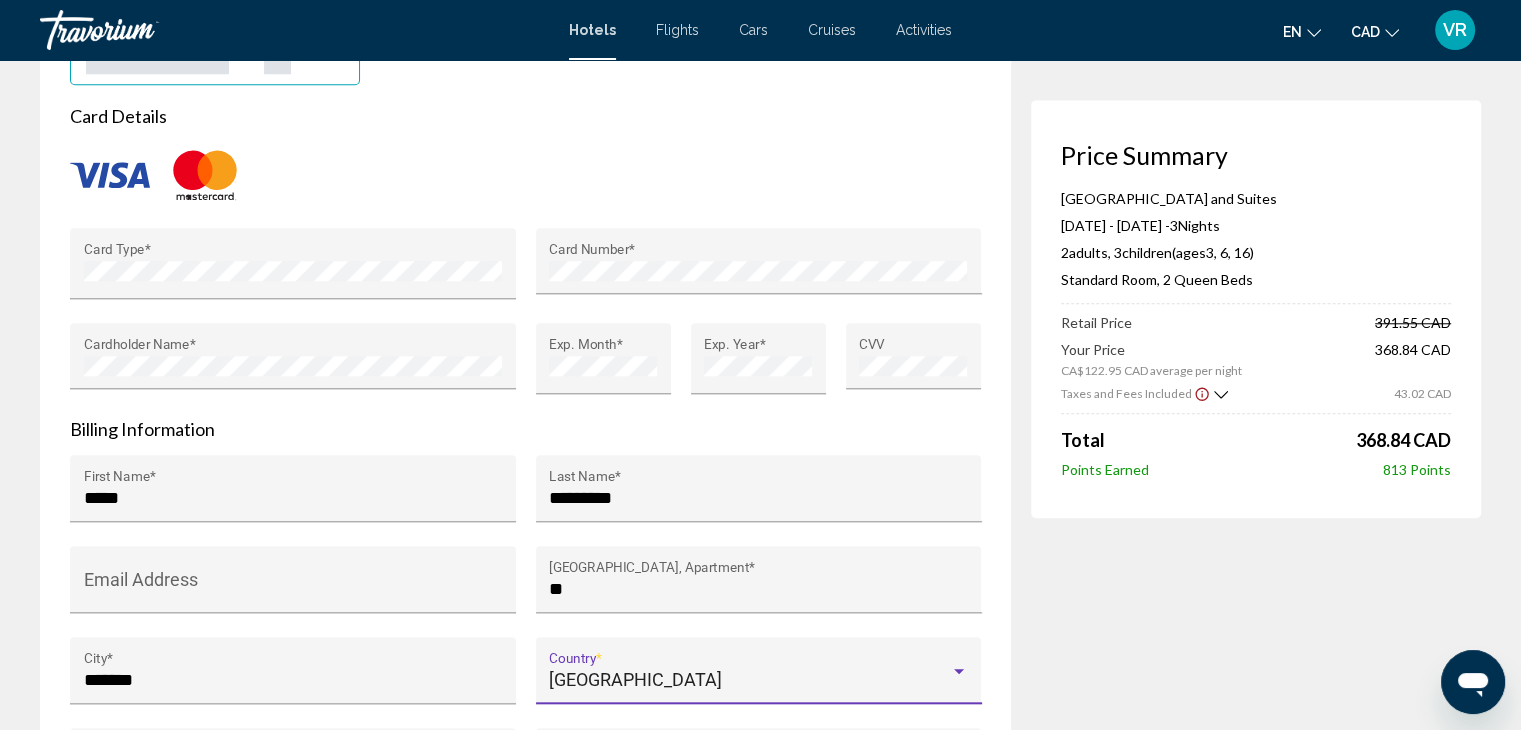 click on "Price Summary [GEOGRAPHIC_DATA] and Suites  [DATE] - [DATE] -  3  Night Nights 2  Adult Adults , 3  Child Children  ( ages   [DEMOGRAPHIC_DATA], 6, 16)   Standard Room, 2 Queen Beds  Retail Price  391.55 CAD   Your Price  CA$122.95 CAD average per night  368.84 CAD  Taxes and Fees Included
43.02 CAD  Total  368.84 CAD   Points Earned  813  Points" at bounding box center [1256, 353] 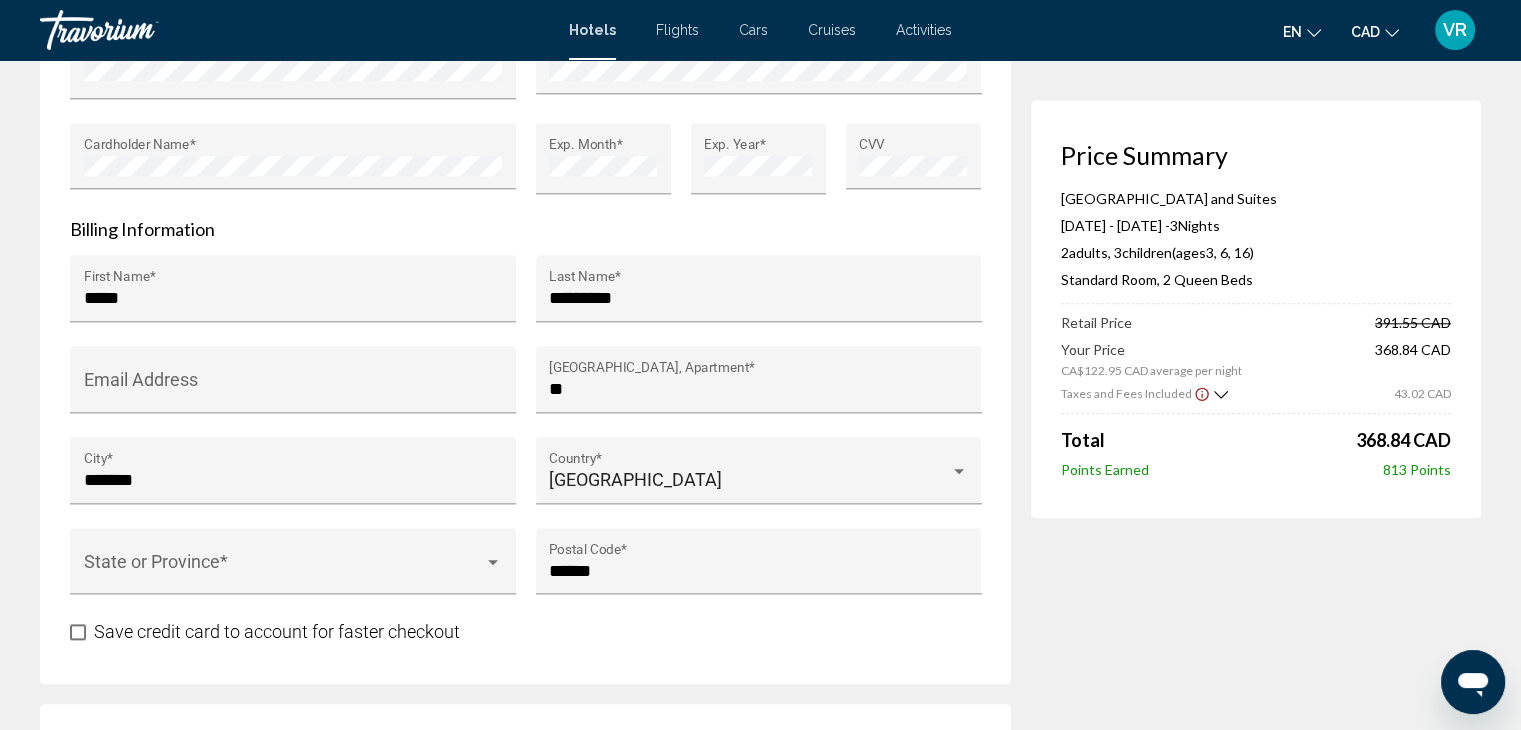 scroll, scrollTop: 2040, scrollLeft: 0, axis: vertical 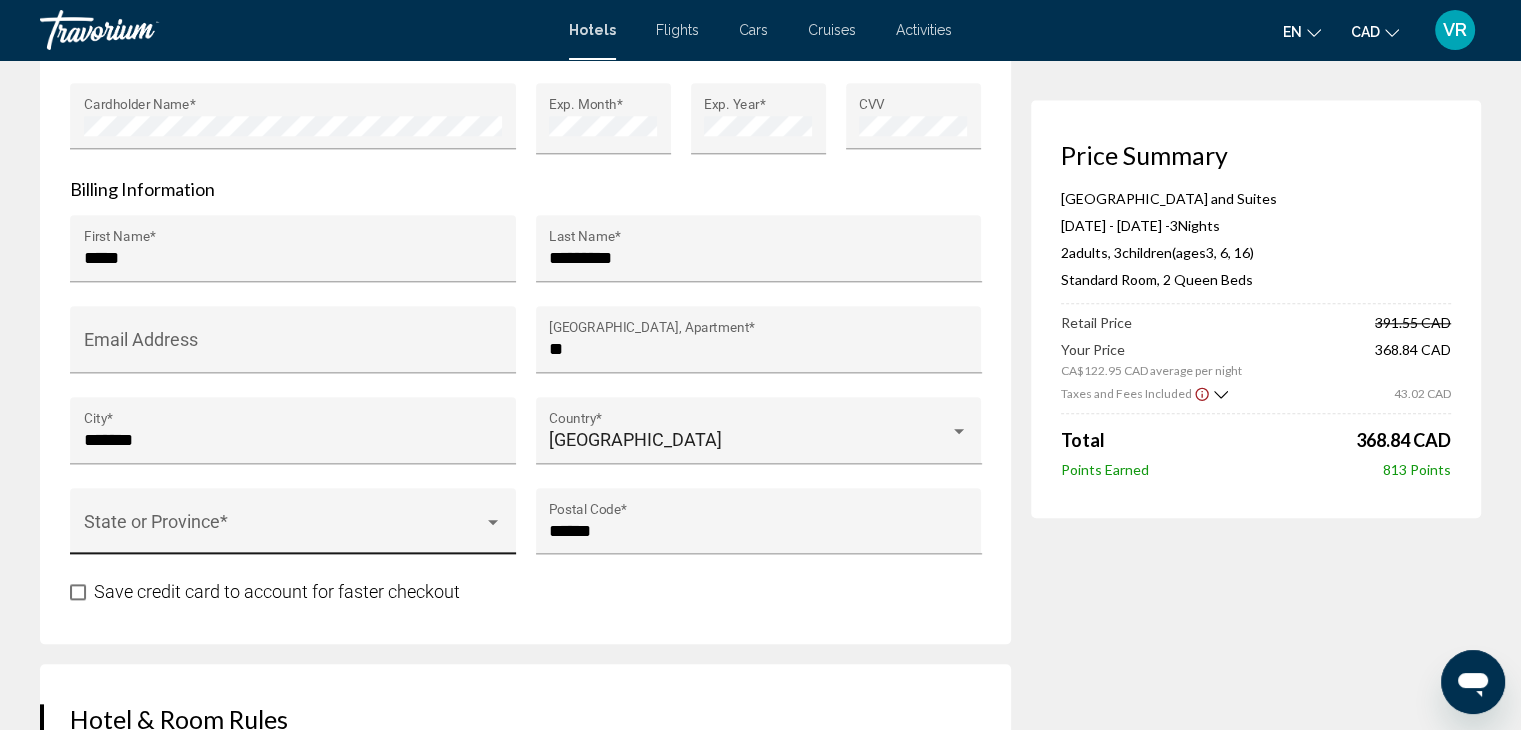 click on "State or Province  *" at bounding box center (293, 521) 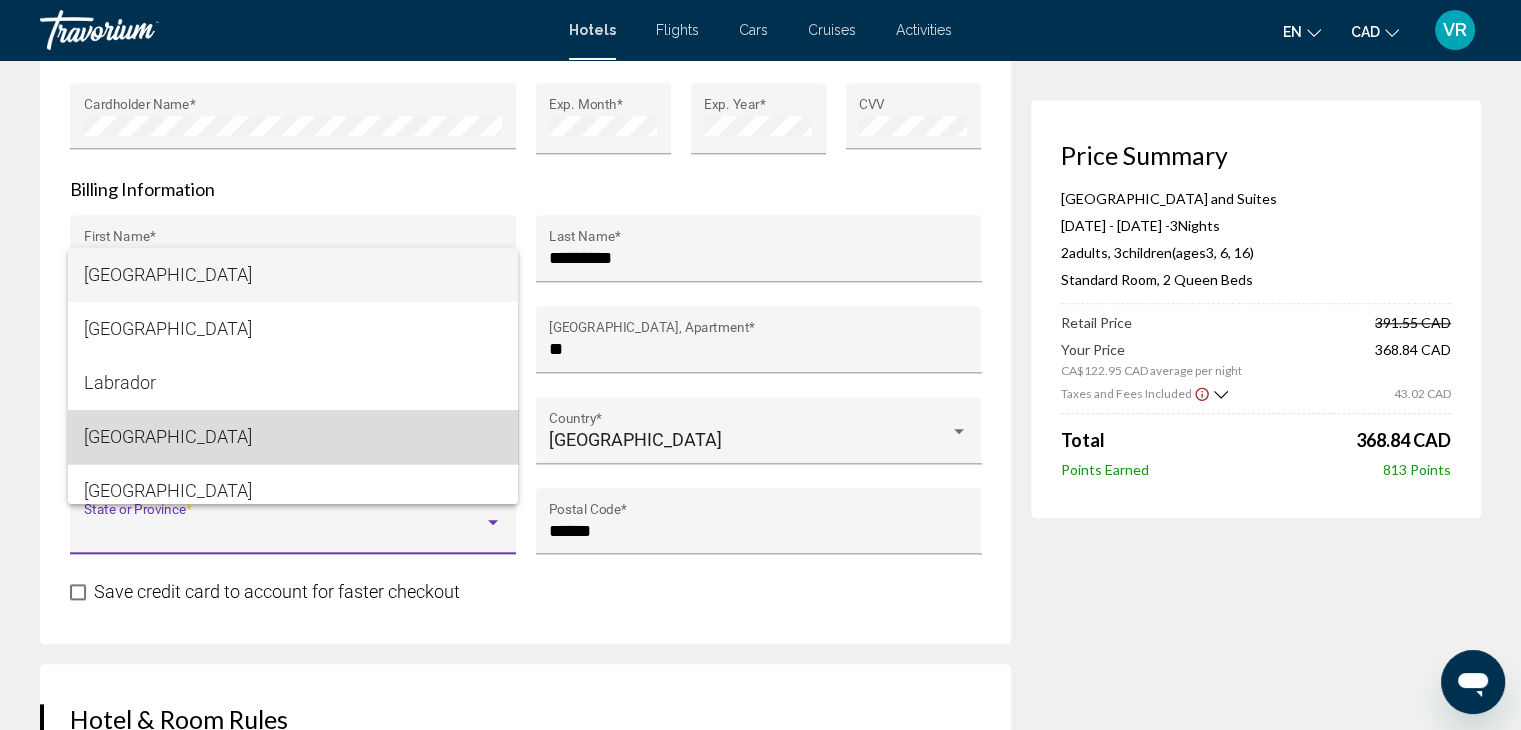 click on "[GEOGRAPHIC_DATA]" at bounding box center [293, 437] 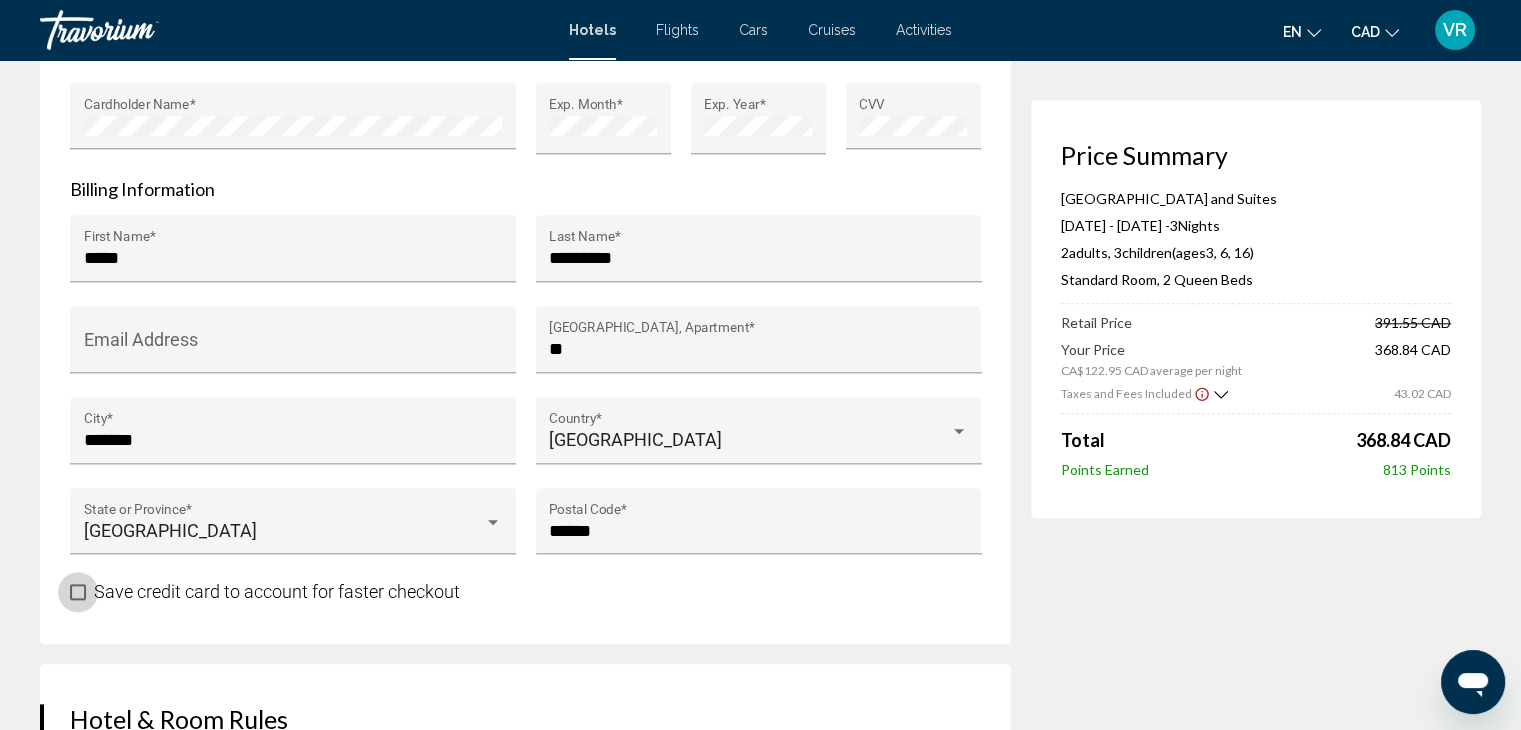 click at bounding box center (78, 592) 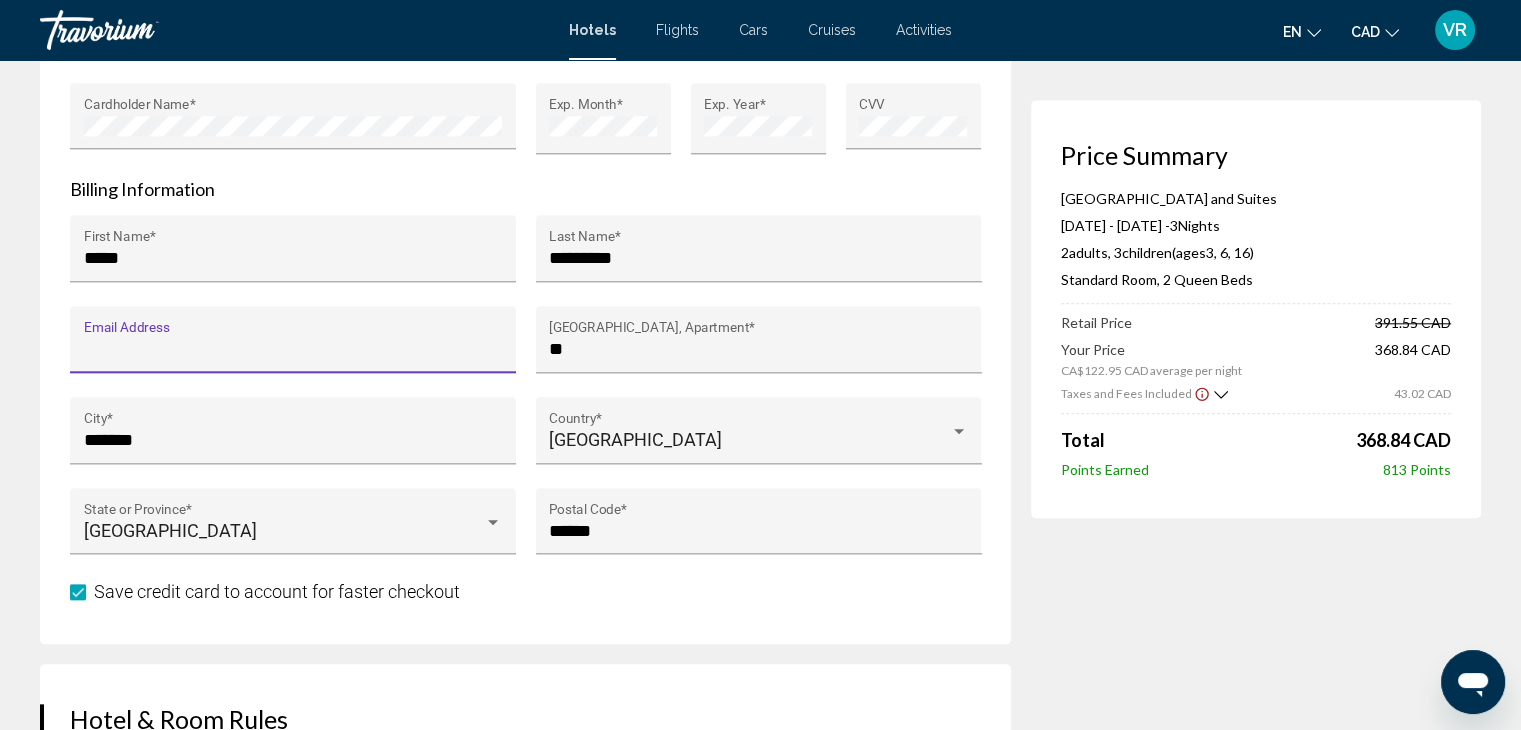 click on "Email Address" at bounding box center [293, 349] 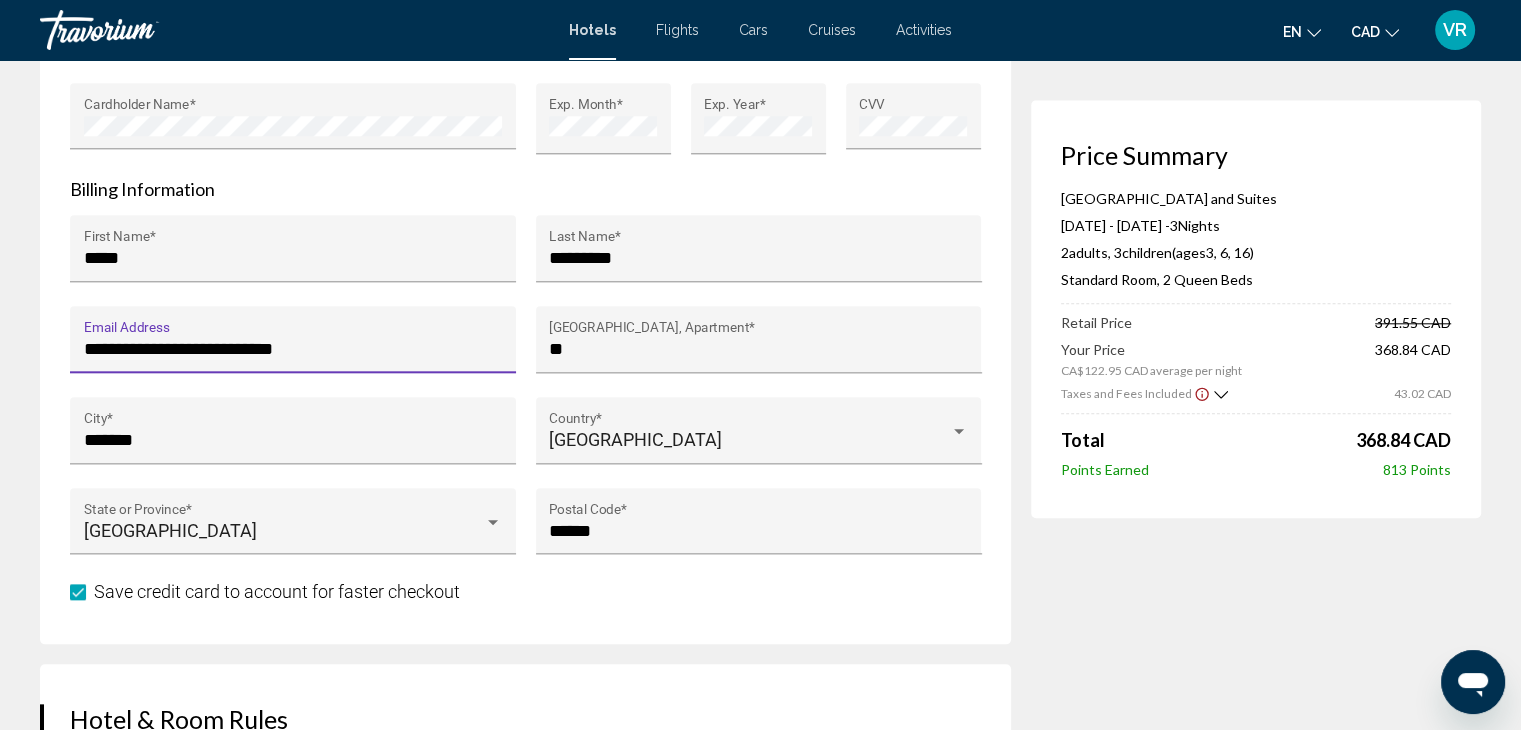 type on "**********" 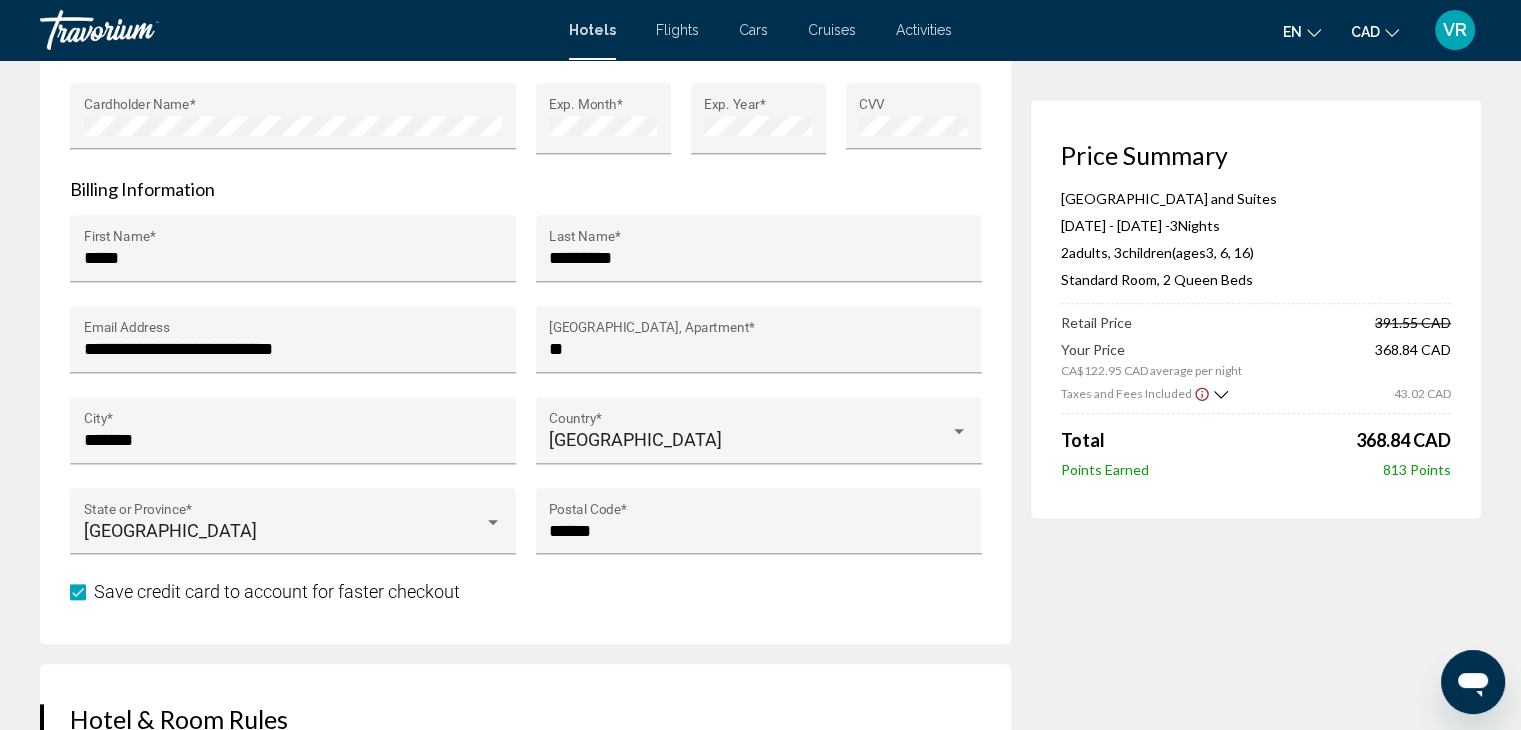 click on "Hotel Booking Price Summary [GEOGRAPHIC_DATA] and Suites  [DATE] - [DATE] -  3  Night Nights 2  Adult Adults , 3  Child Children  ( ages   [DEMOGRAPHIC_DATA], 6, 16)   Standard Room, 2 Queen Beds  Retail Price  391.55 CAD   Your Price  CA$122.95 CAD average per night  368.84 CAD  Taxes and Fees Included
43.02 CAD  Total  368.84 CAD   Points Earned  813  Points
[GEOGRAPHIC_DATA], [GEOGRAPHIC_DATA], [GEOGRAPHIC_DATA] [GEOGRAPHIC_DATA] and Suites
Check-in [DATE]
Check-out [DATE] 3  Night Nights
Guests 2  Adult Adults , 3  Child Children  ( ages   [DEMOGRAPHIC_DATA], 6, 16)
rooms" at bounding box center (760, 88) 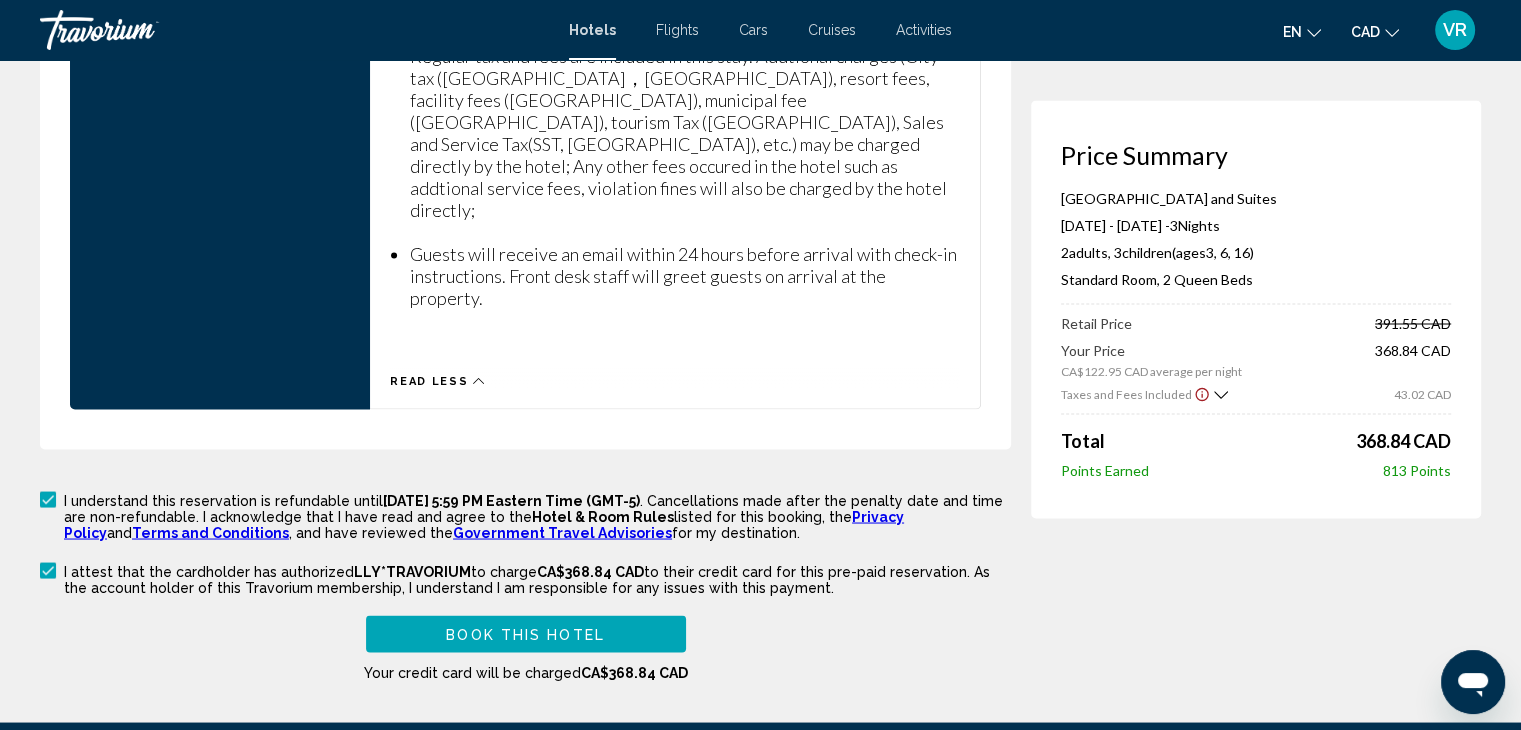 scroll, scrollTop: 3600, scrollLeft: 0, axis: vertical 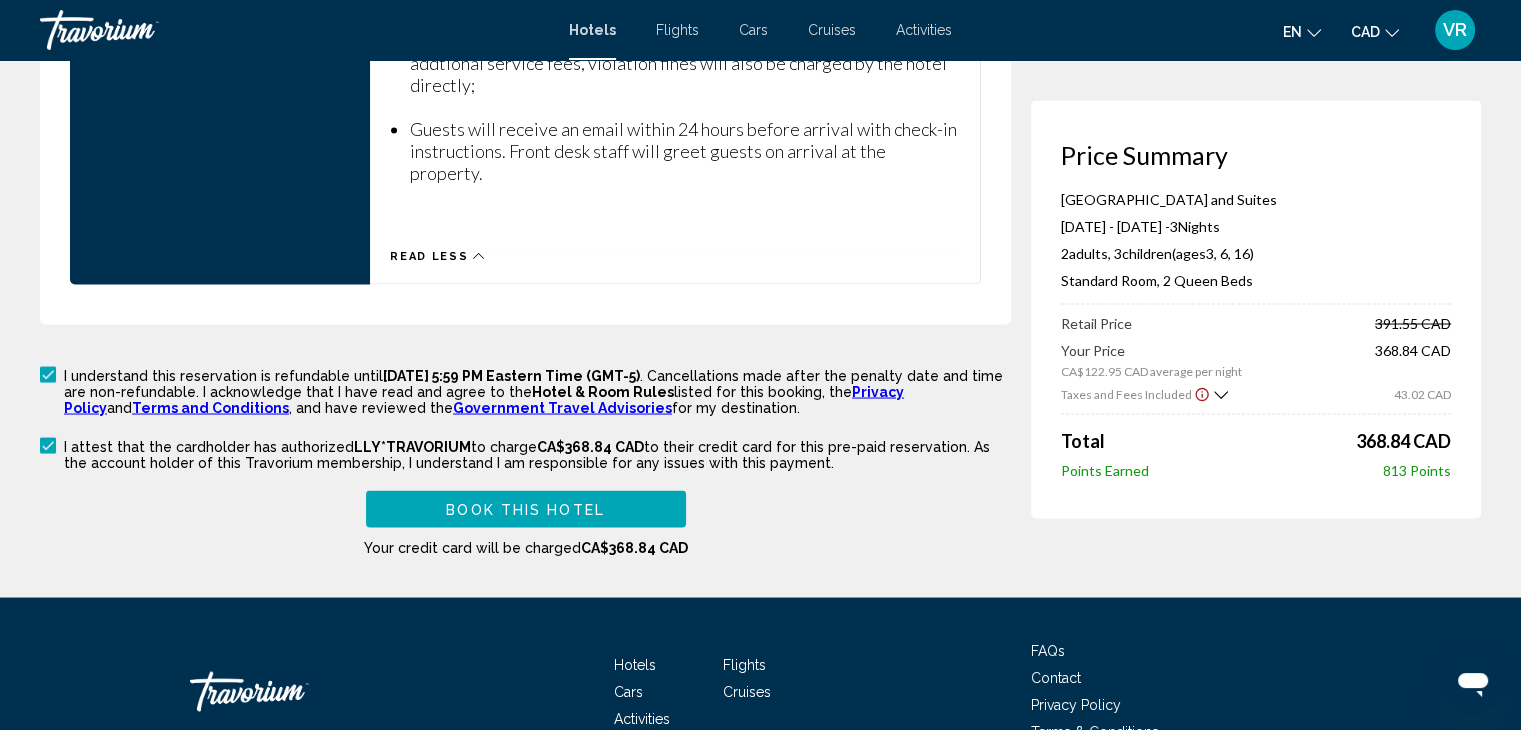 click on "Book this hotel" at bounding box center (526, 508) 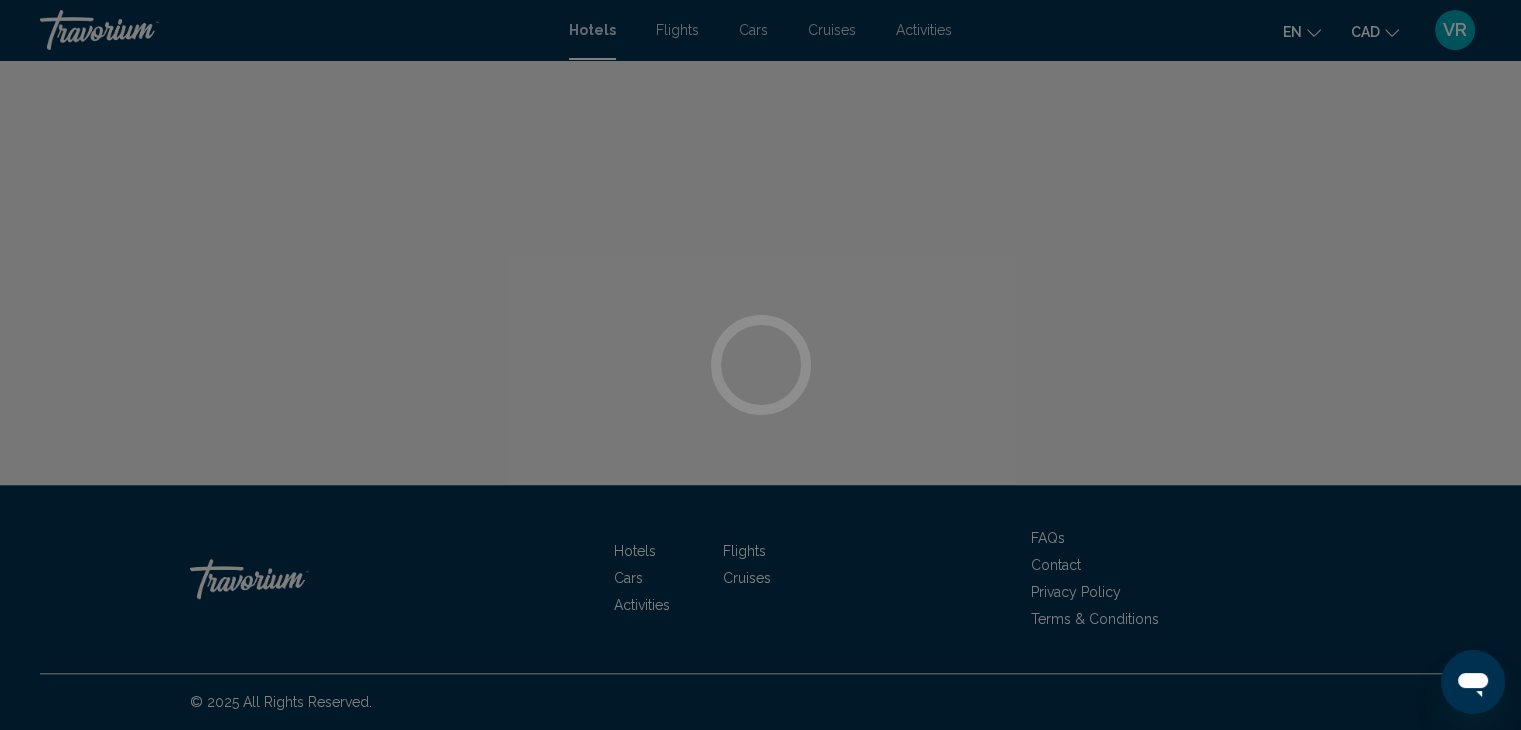 scroll, scrollTop: 0, scrollLeft: 0, axis: both 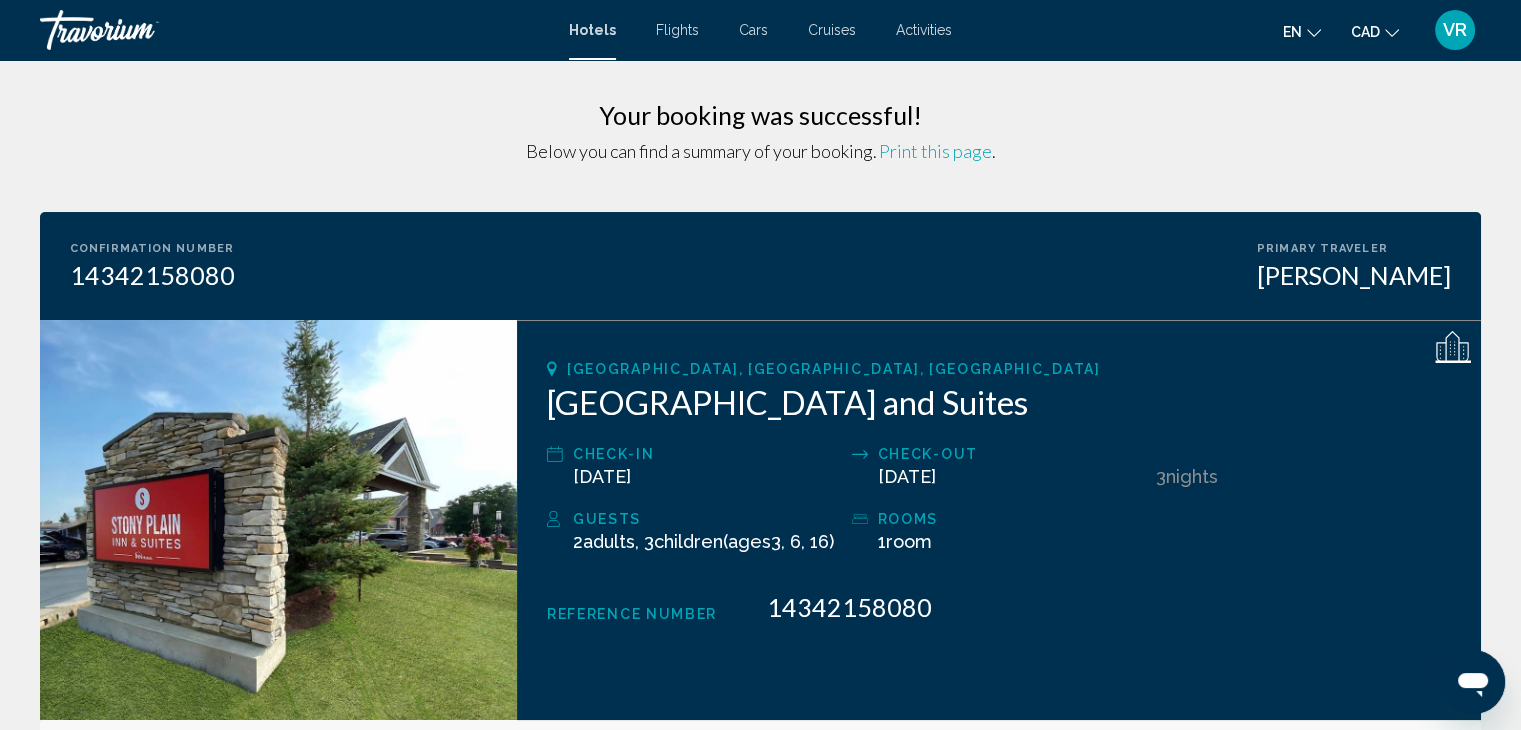 click on "Your booking was successful! Below you can find a summary of your booking.  Print this page . Confirmation Number 14342158080 Primary Traveler [PERSON_NAME]
[GEOGRAPHIC_DATA], [GEOGRAPHIC_DATA], [GEOGRAPHIC_DATA] [GEOGRAPHIC_DATA] and Suites
Check-in [DATE]
Check-out [DATE] 3  Night Nights
Guests 2  Adult Adults , 3  Child Children  ( ages   [DEMOGRAPHIC_DATA], 6, 16)
rooms 1  Room rooms Reference Number 14342158080 Address [STREET_ADDRESS] E-mail : [EMAIL_ADDRESS][DOMAIN_NAME] Phone : [PHONE_NUMBER]  Standard Room, 2 Queen Beds  Accommodation Only Cancellation Policy" at bounding box center [760, 1212] 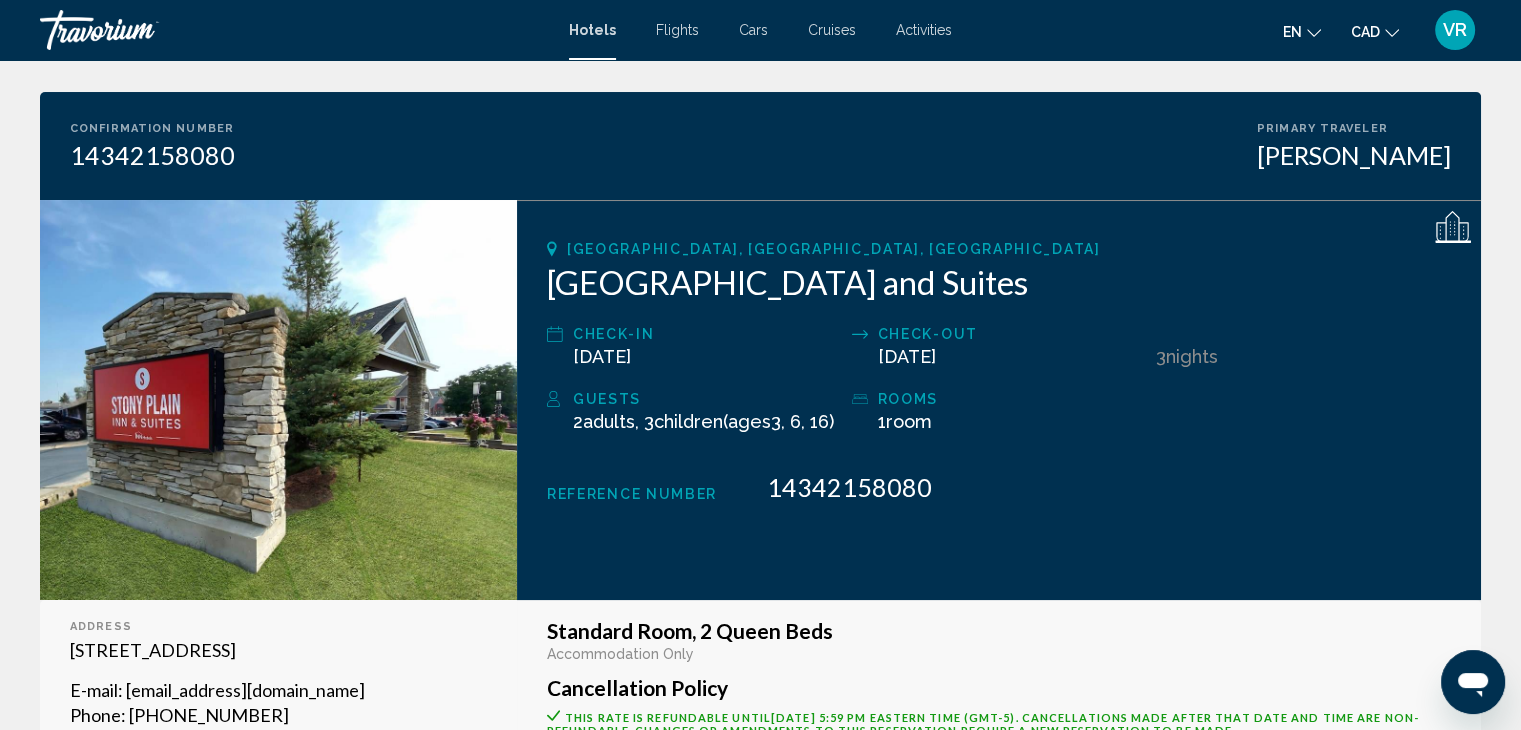 scroll, scrollTop: 80, scrollLeft: 0, axis: vertical 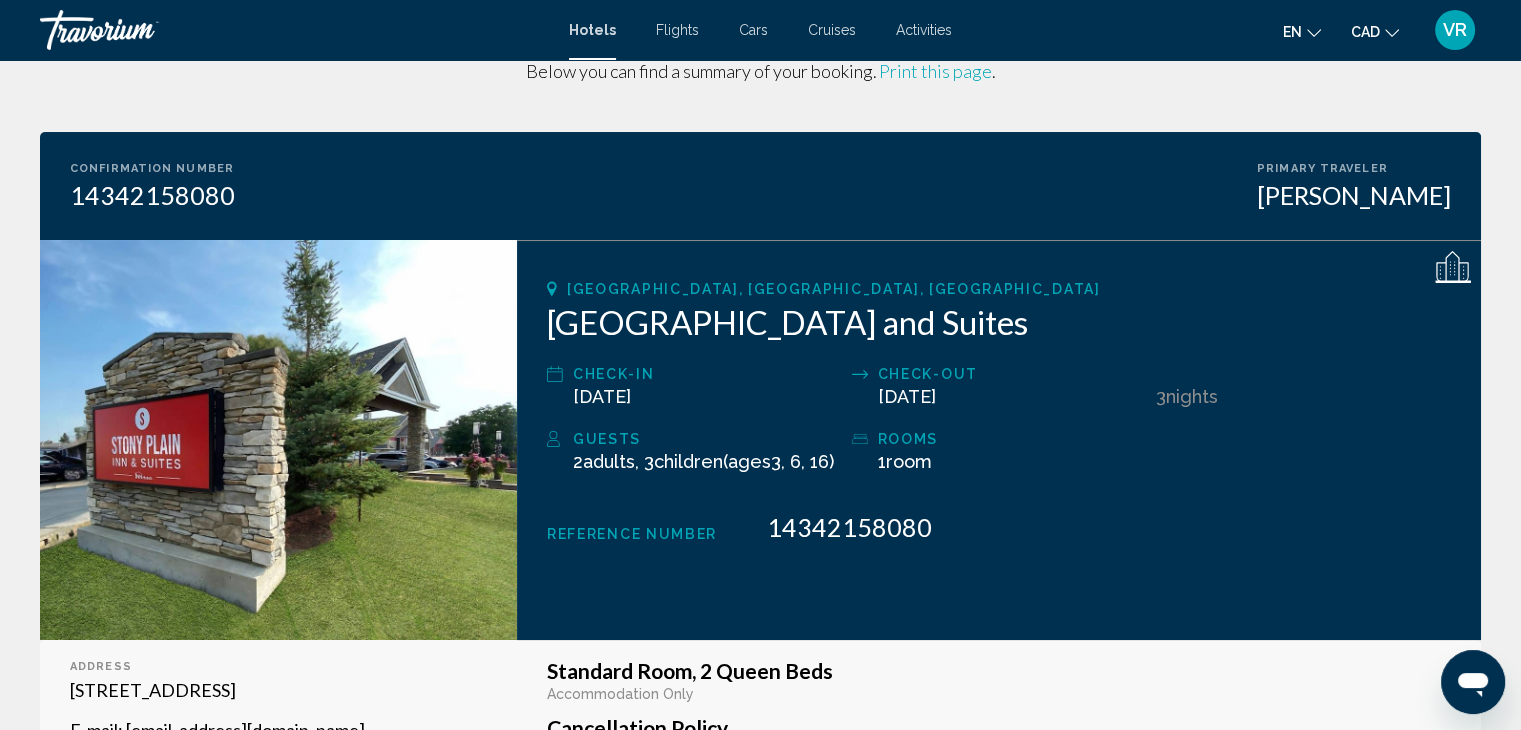 click on "Flights" at bounding box center (677, 30) 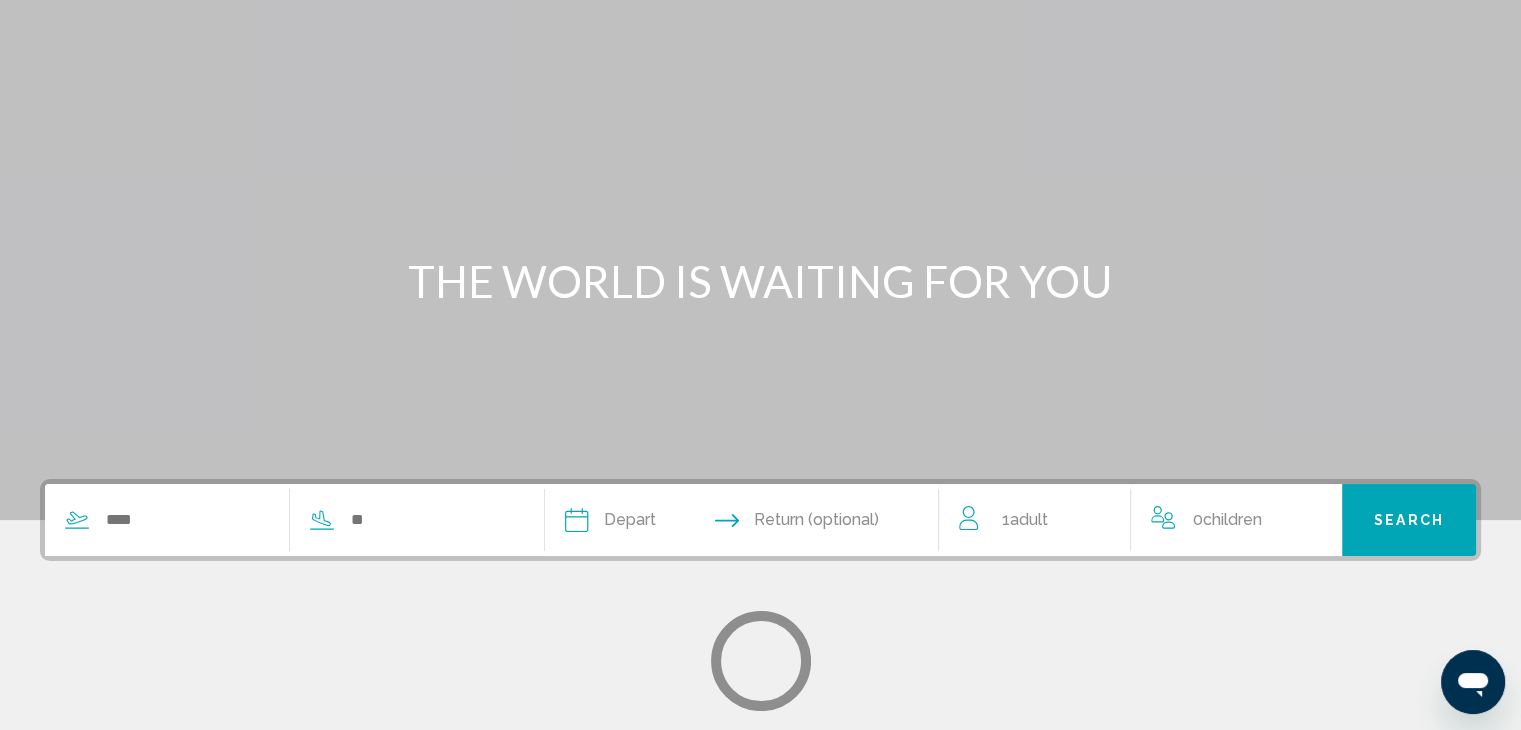scroll, scrollTop: 0, scrollLeft: 0, axis: both 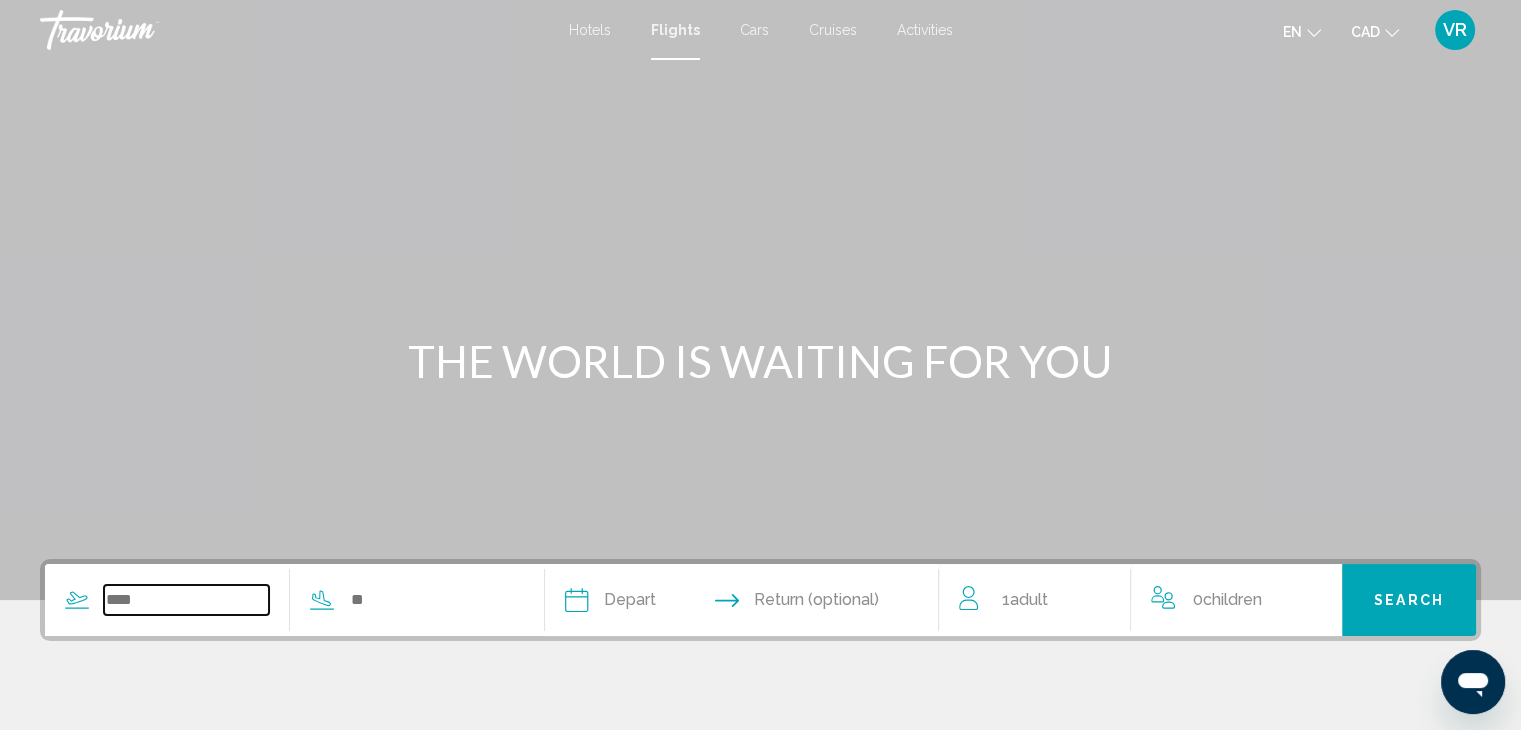 click at bounding box center [186, 600] 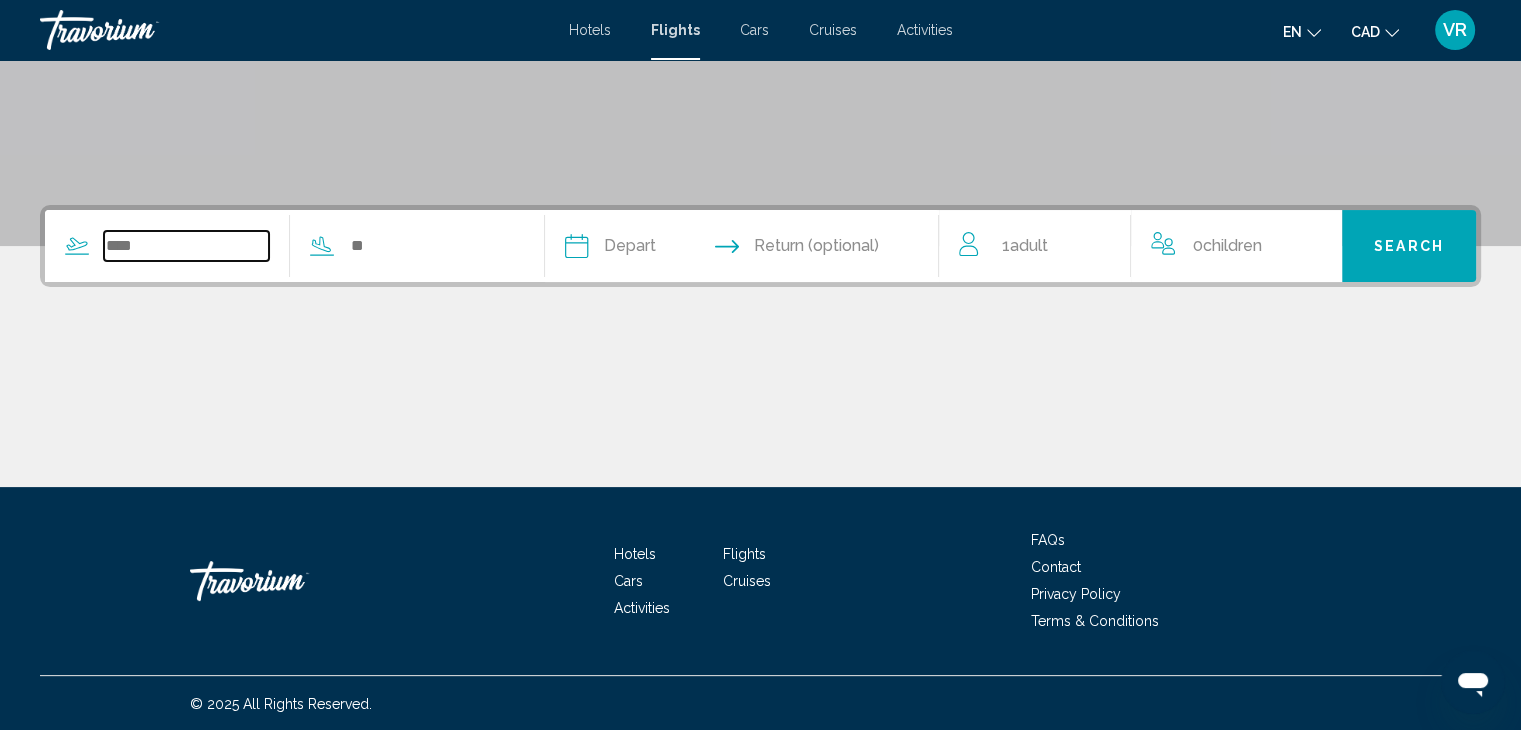 scroll, scrollTop: 356, scrollLeft: 0, axis: vertical 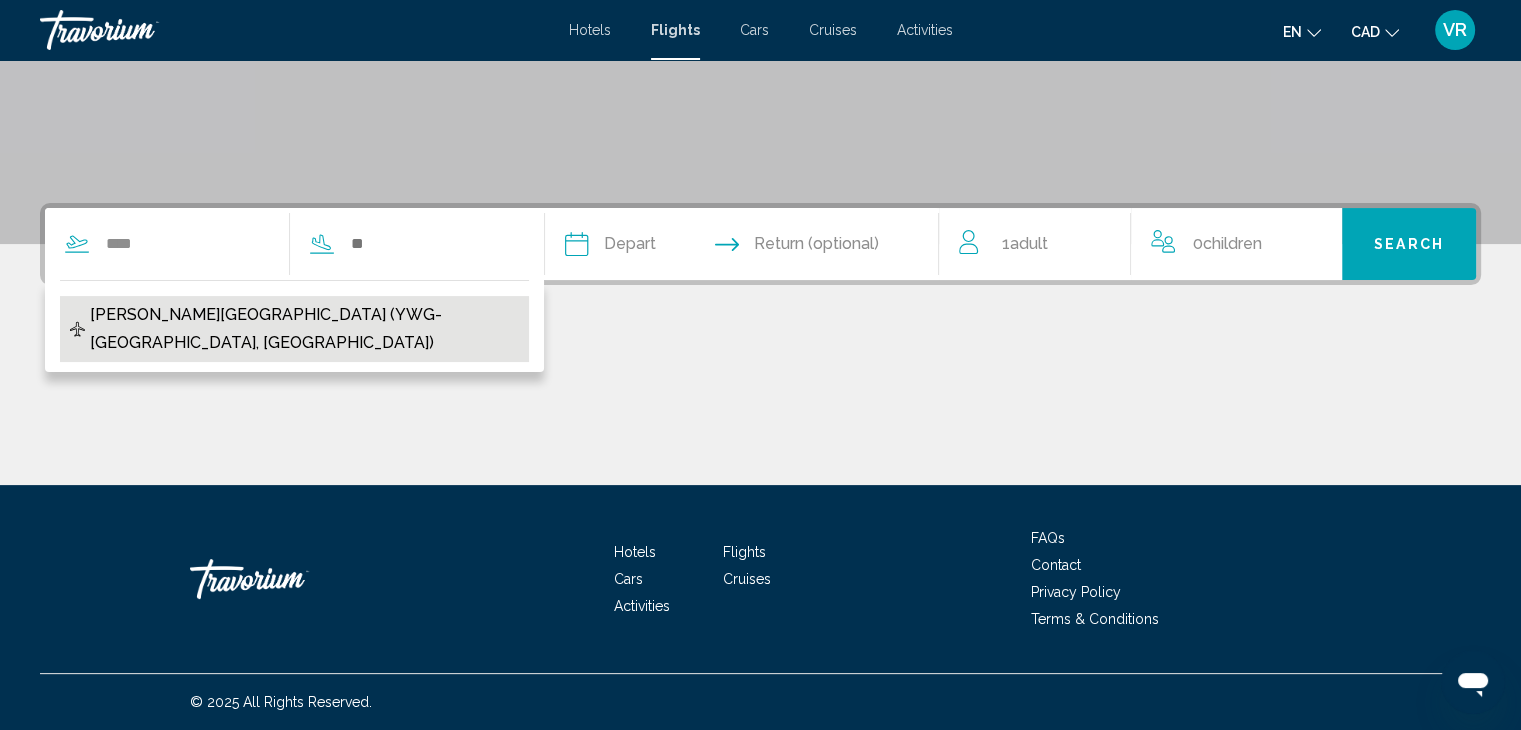 click on "[PERSON_NAME][GEOGRAPHIC_DATA] (YWG-[GEOGRAPHIC_DATA], [GEOGRAPHIC_DATA])" at bounding box center [304, 329] 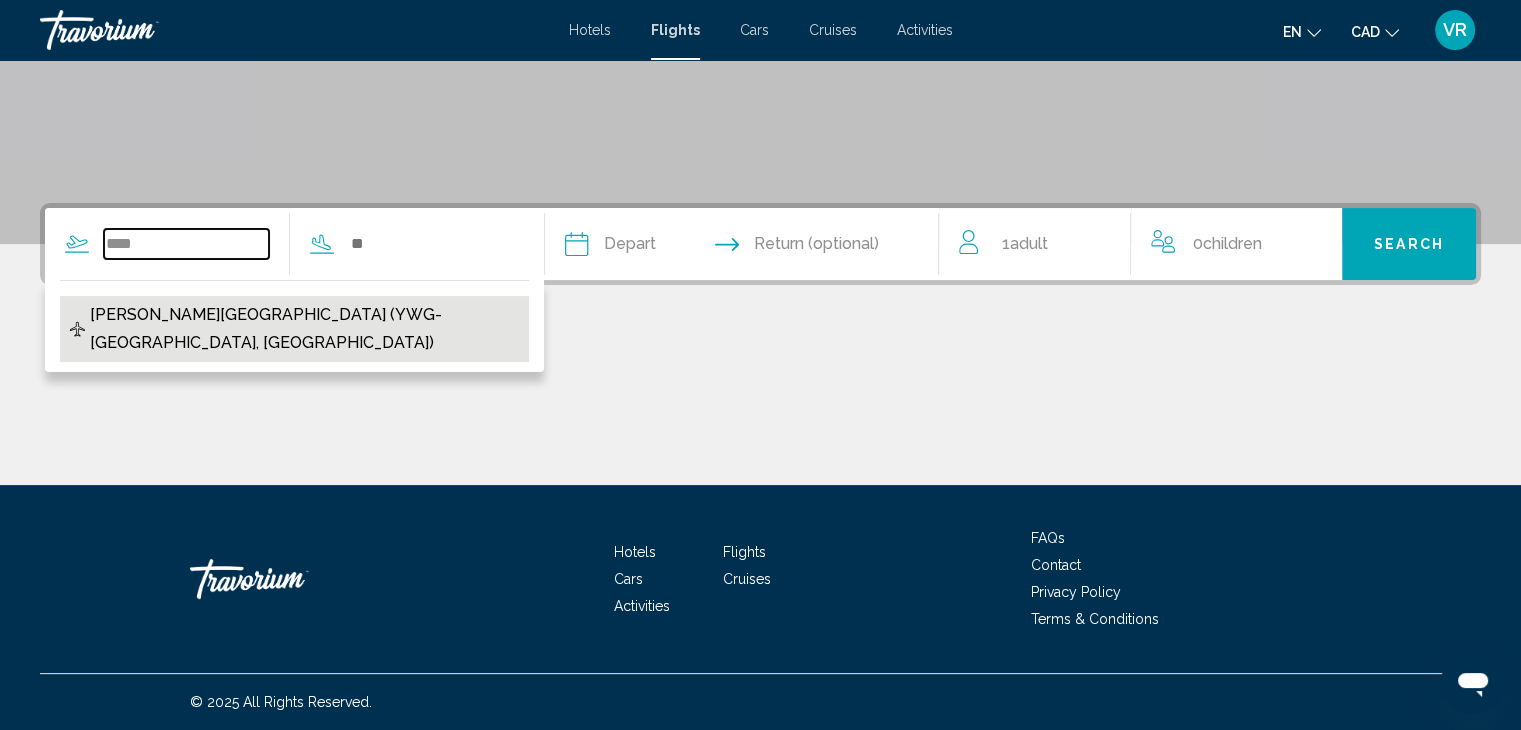 type on "**********" 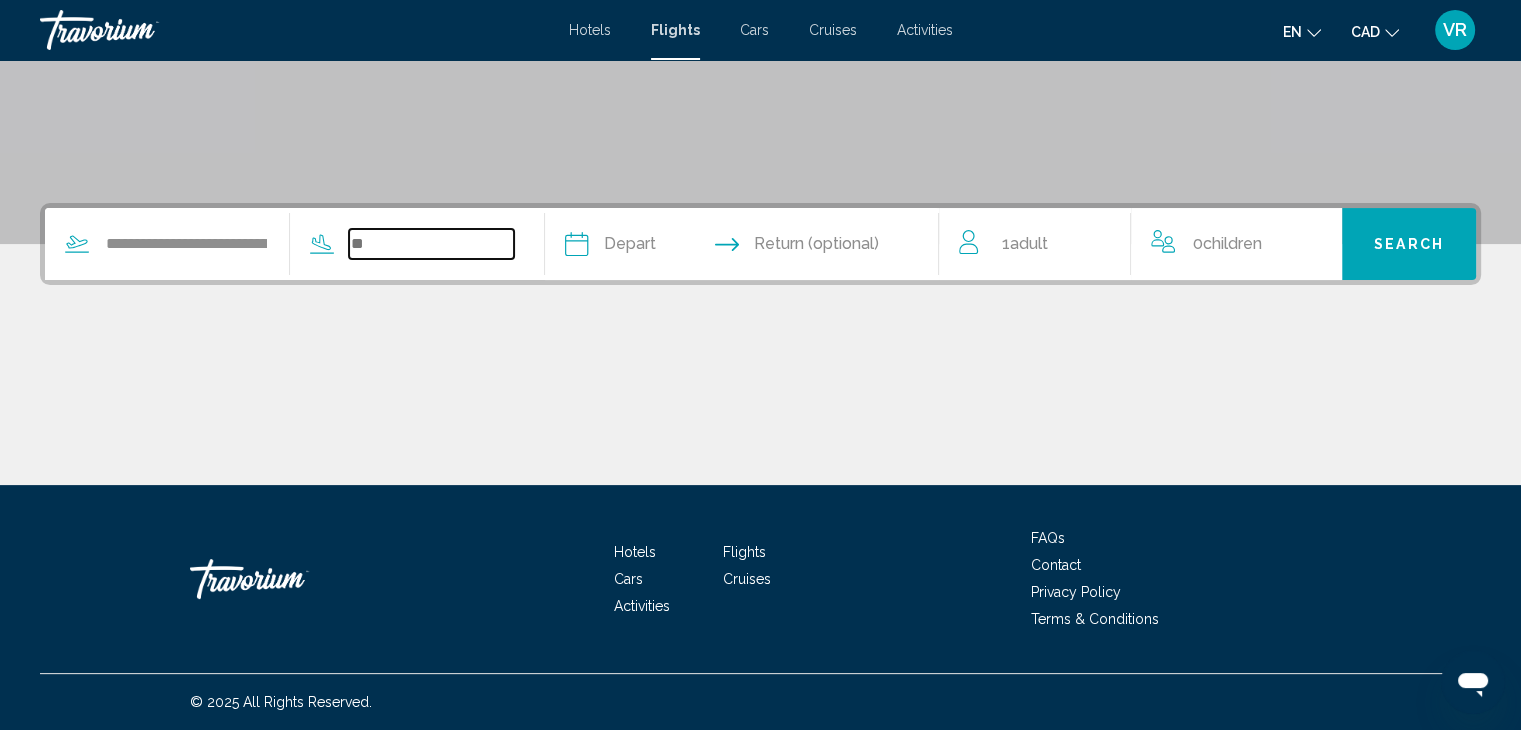 click at bounding box center (431, 244) 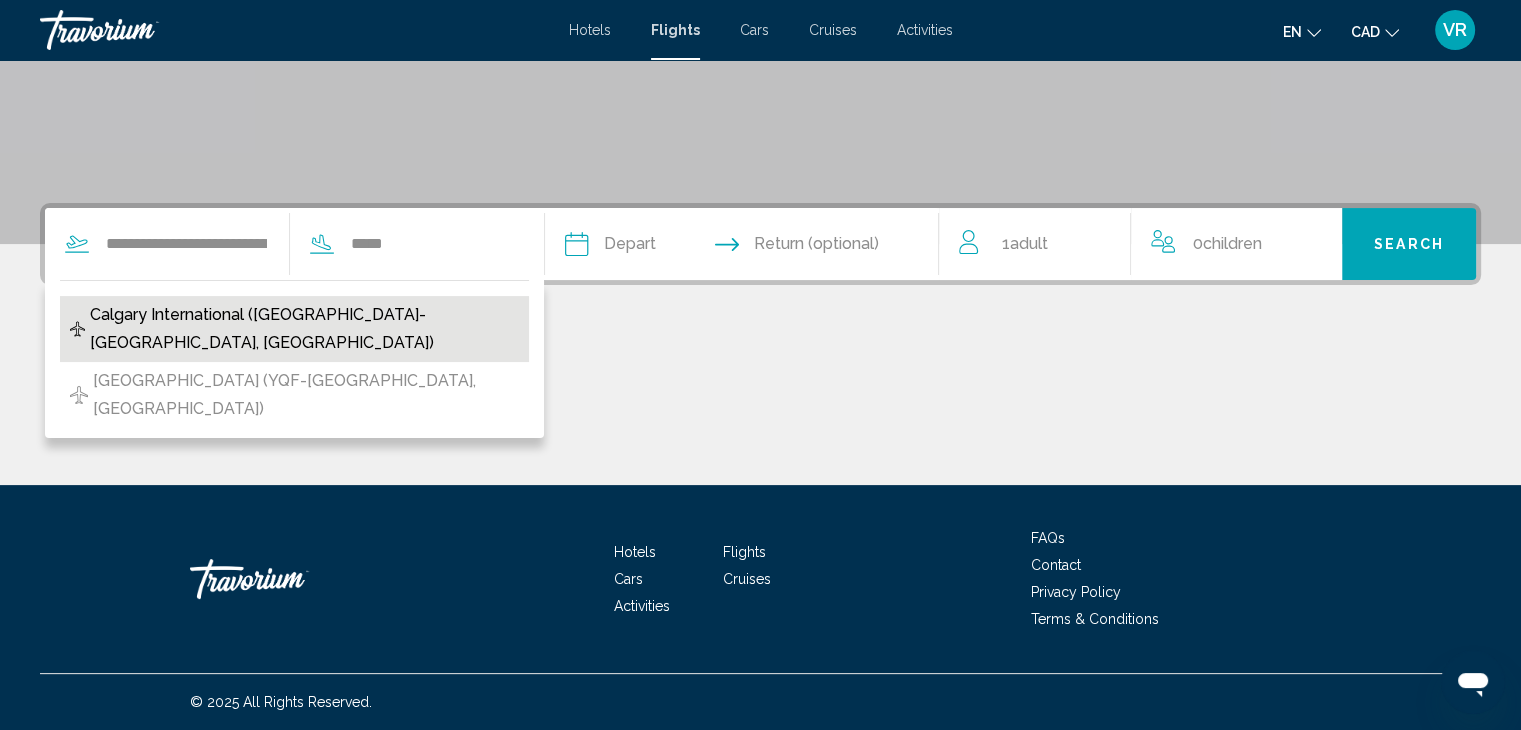 click on "Calgary International ([GEOGRAPHIC_DATA]-[GEOGRAPHIC_DATA], [GEOGRAPHIC_DATA])" at bounding box center [294, 329] 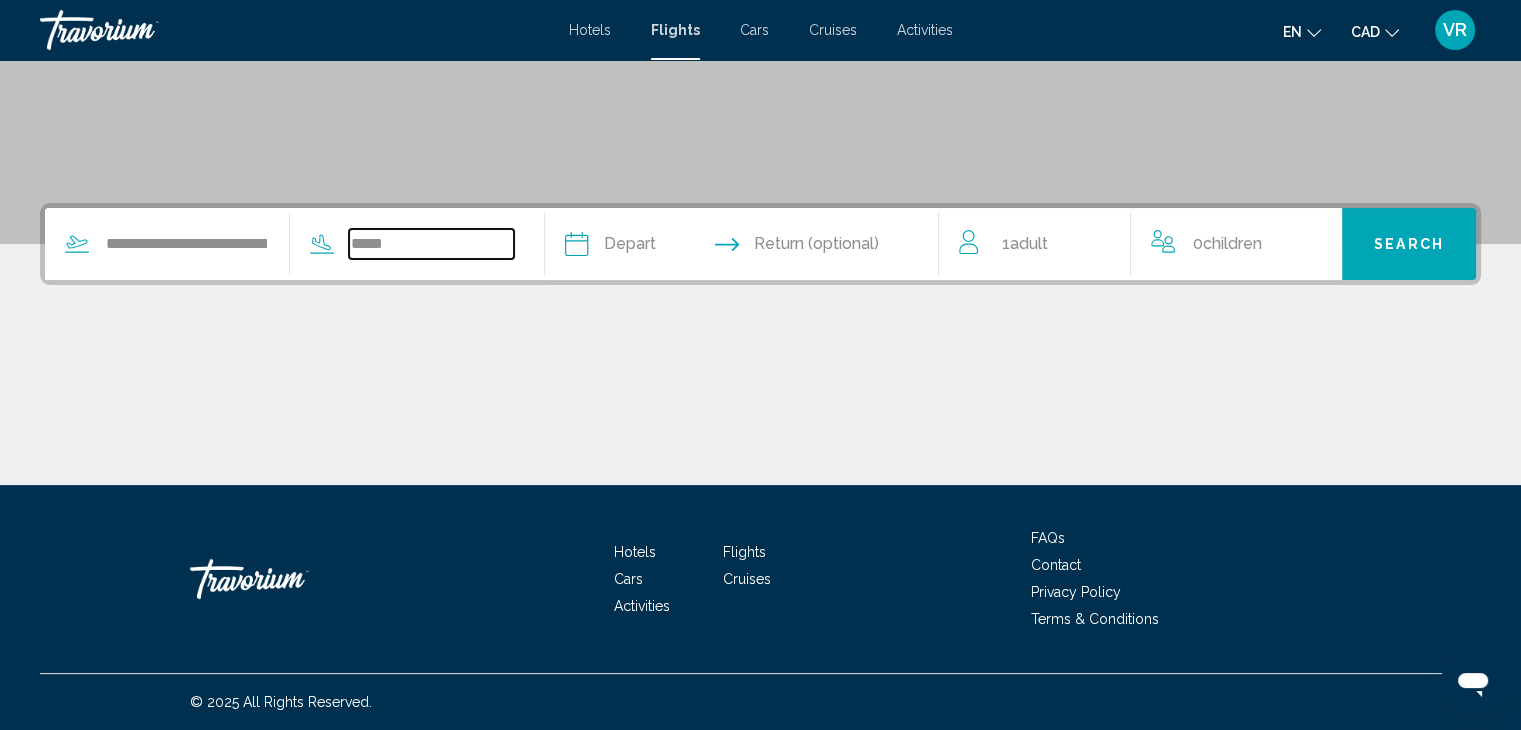 type on "**********" 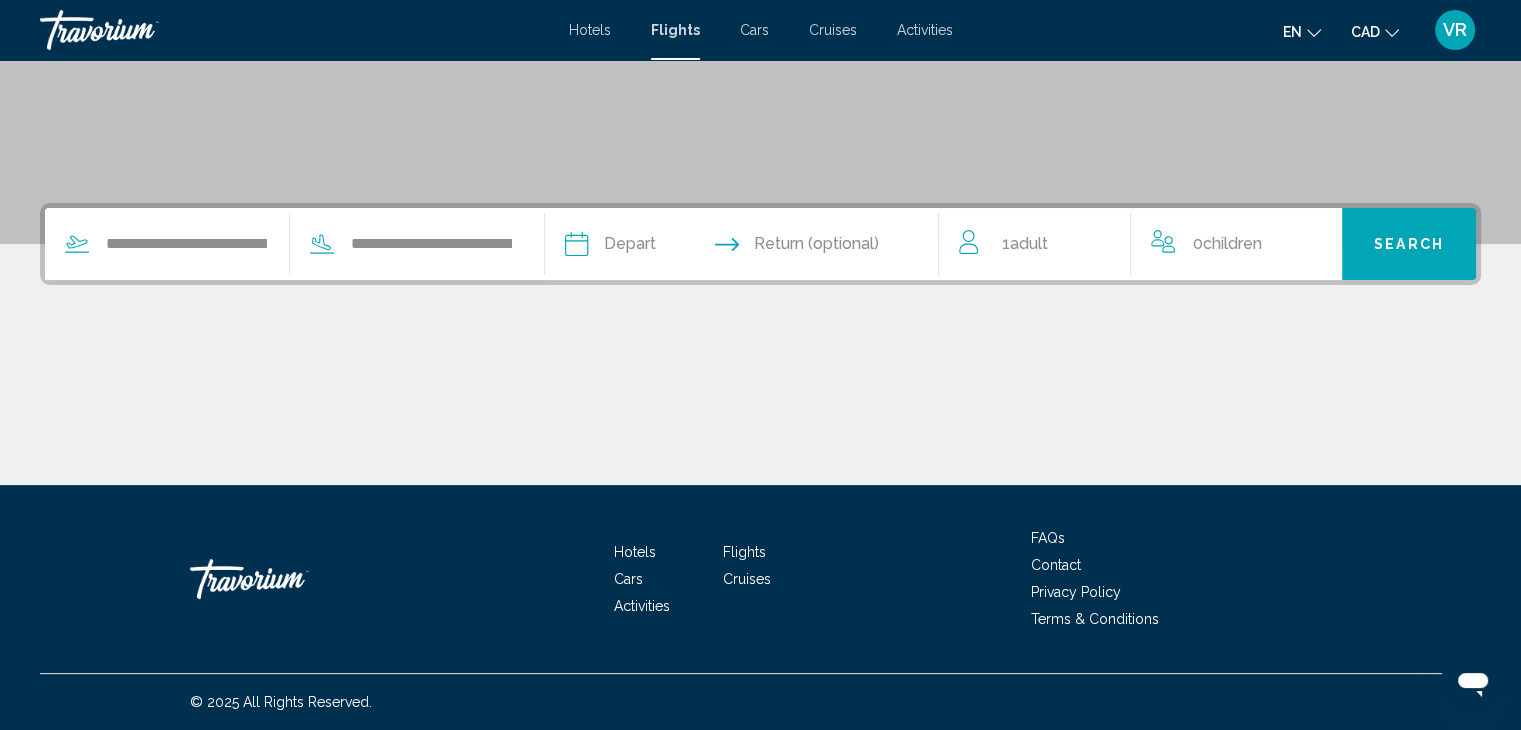 click at bounding box center (657, 247) 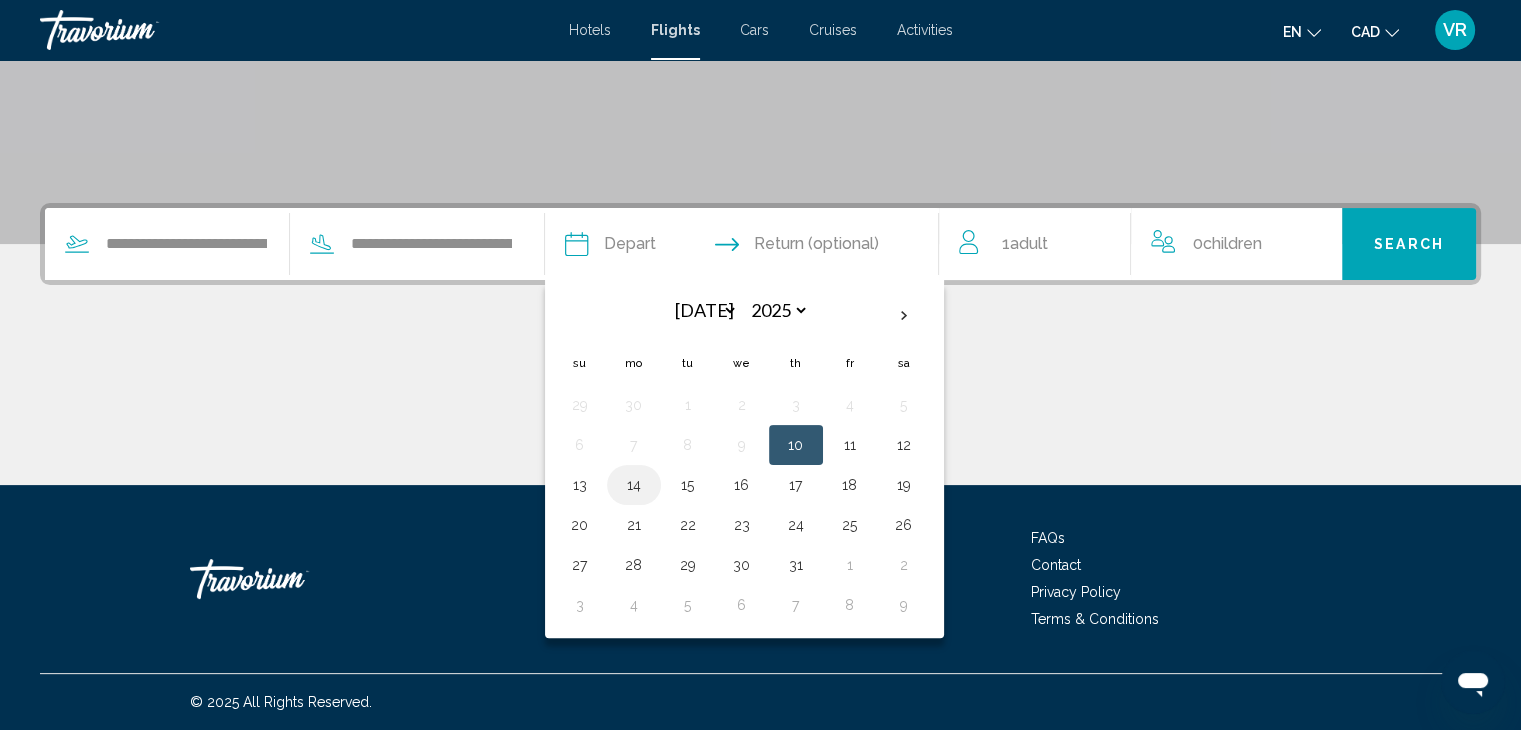 click on "14" at bounding box center [634, 485] 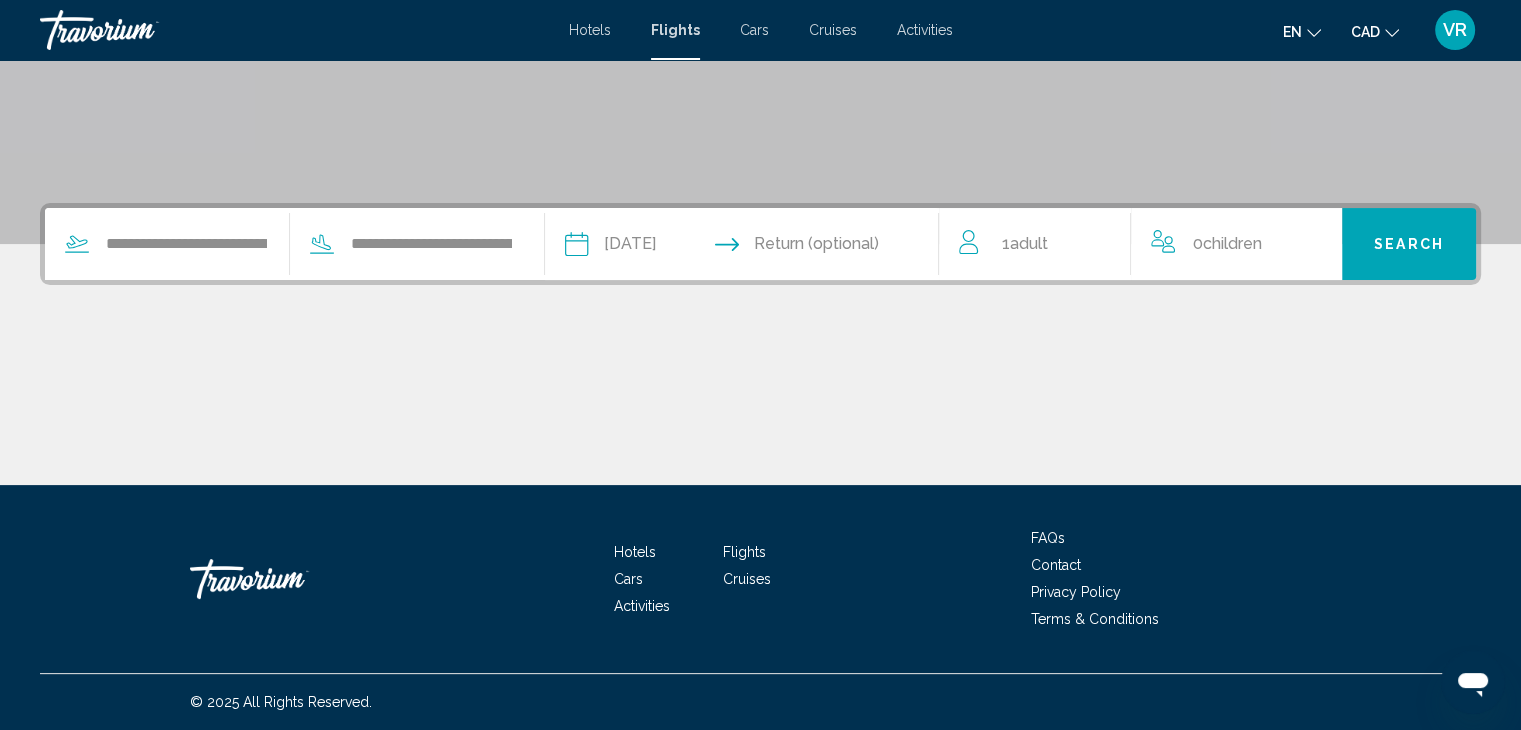 click at bounding box center [849, 247] 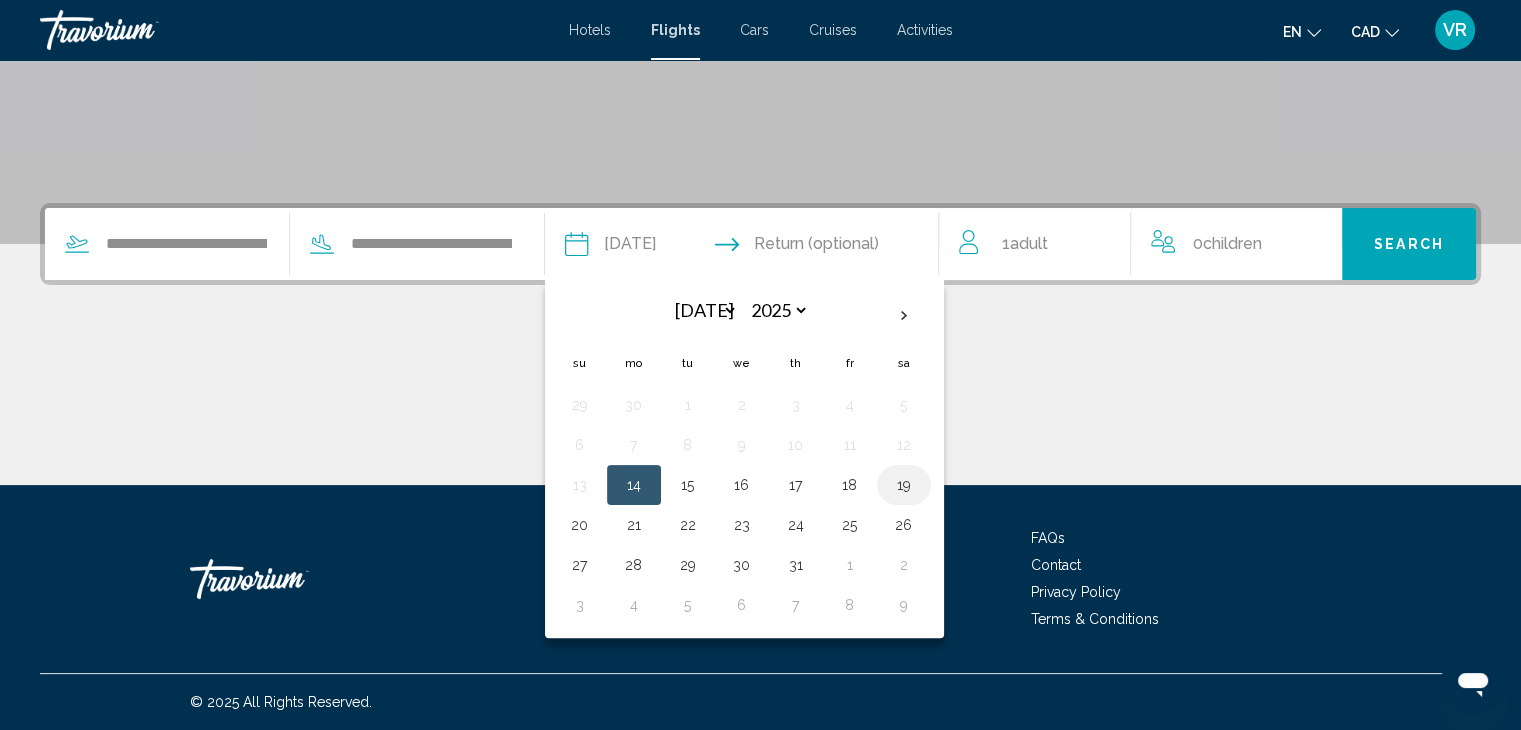 click on "19" at bounding box center (904, 485) 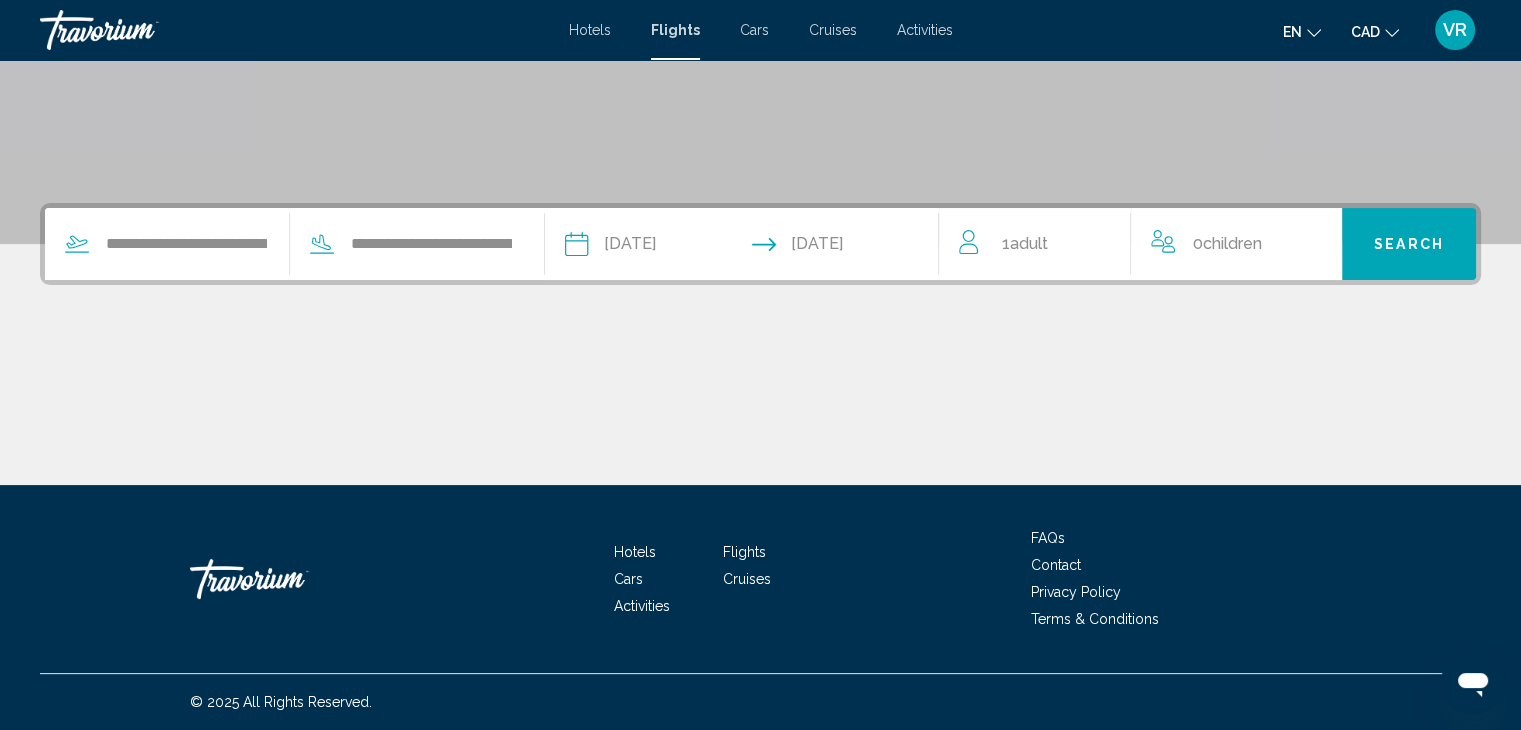 click on "1  Adult Adults" at bounding box center [1044, 244] 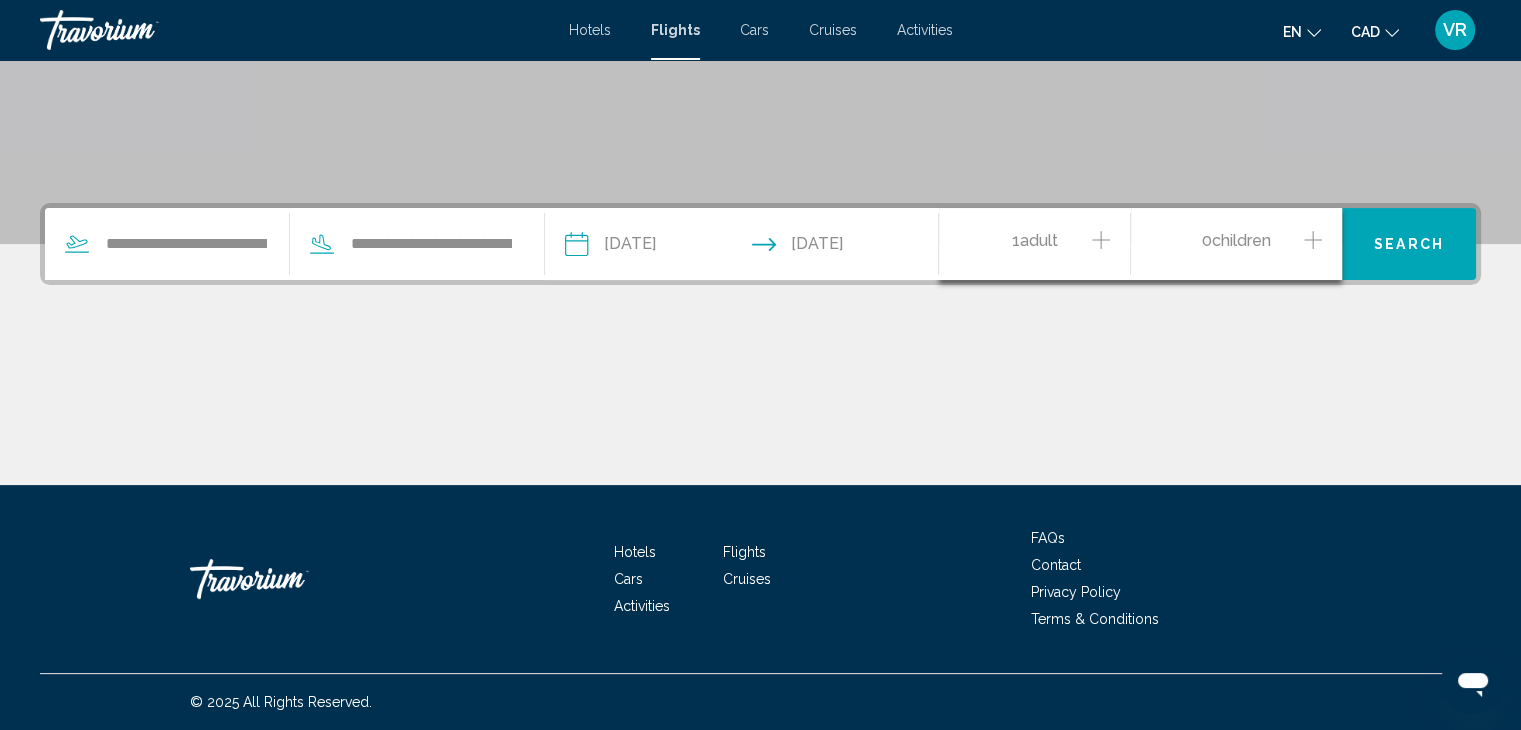 click 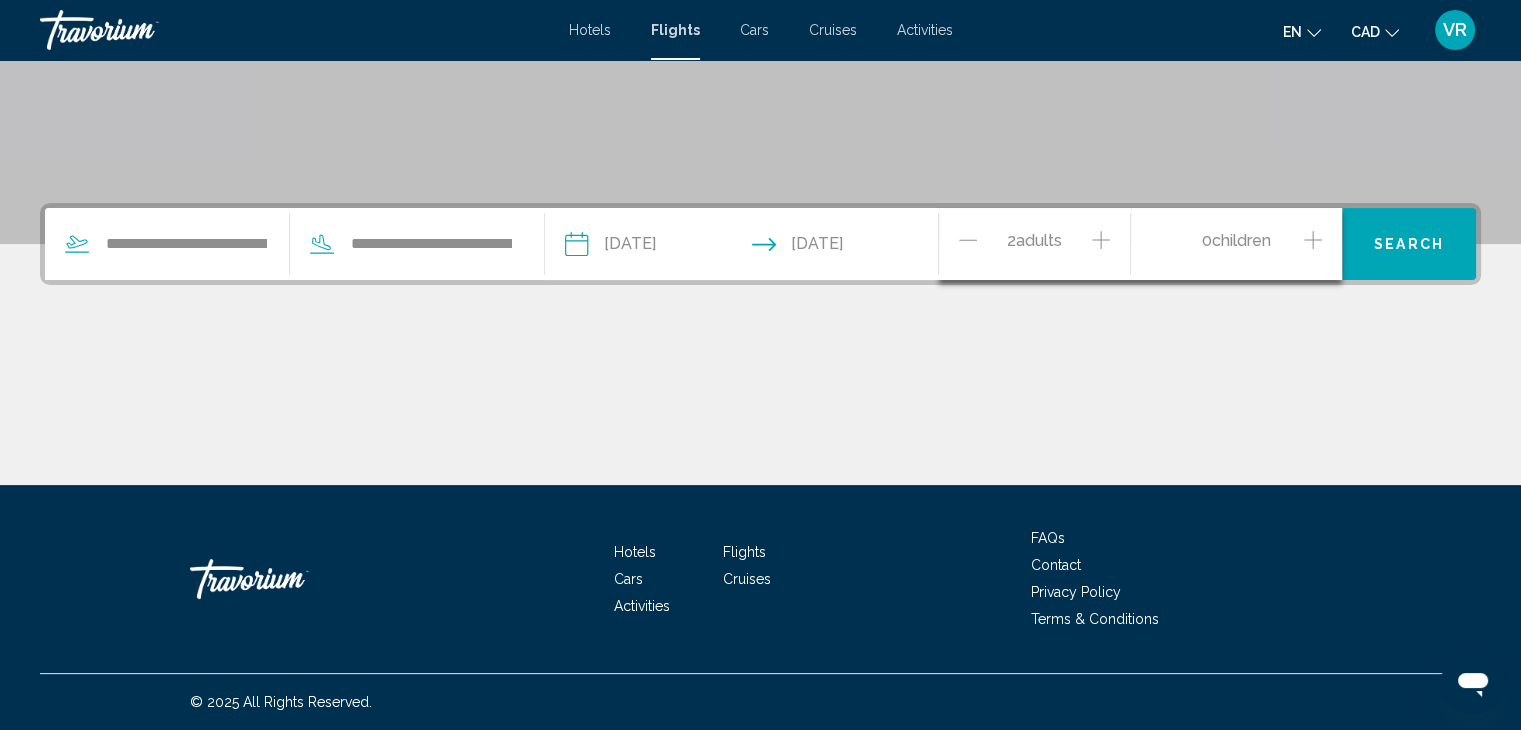 click 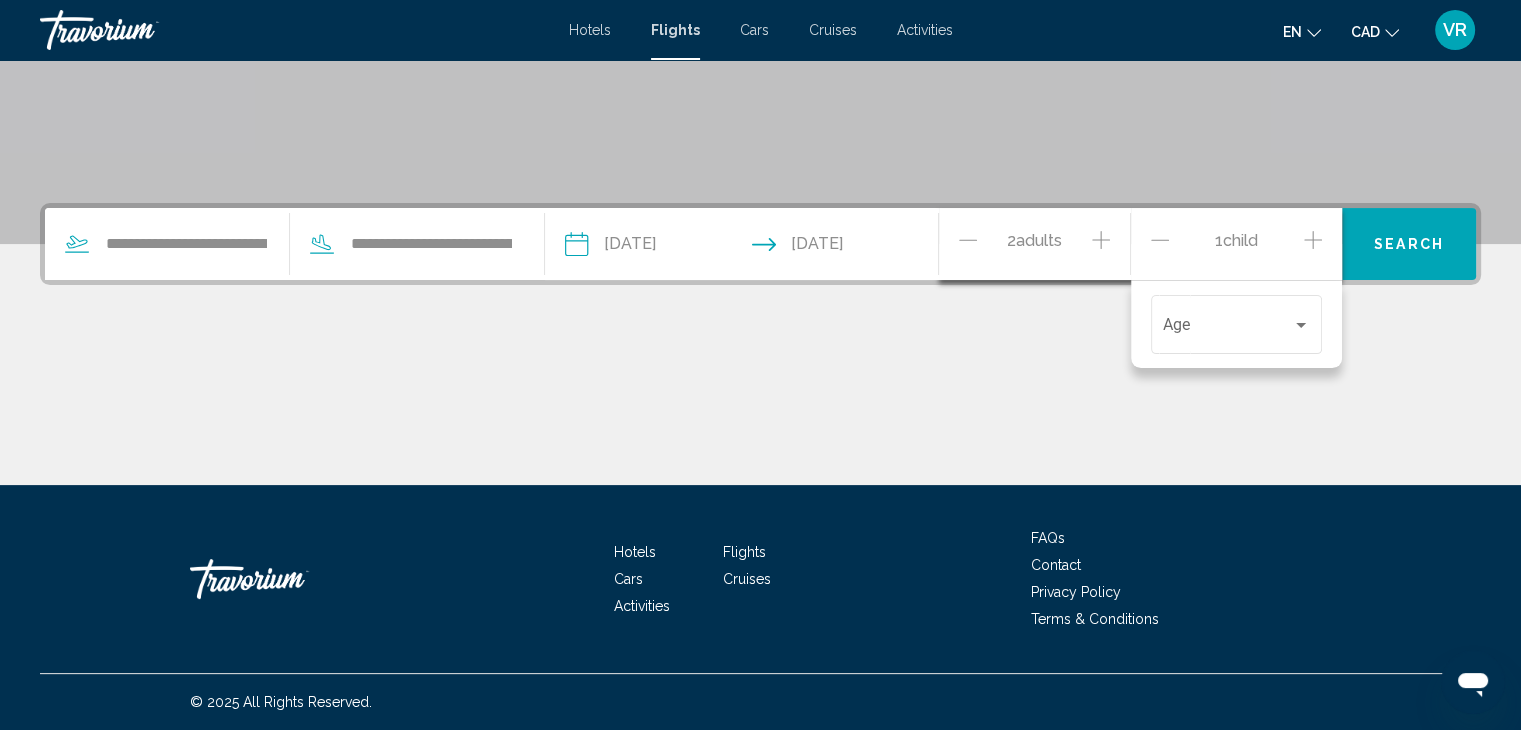 click 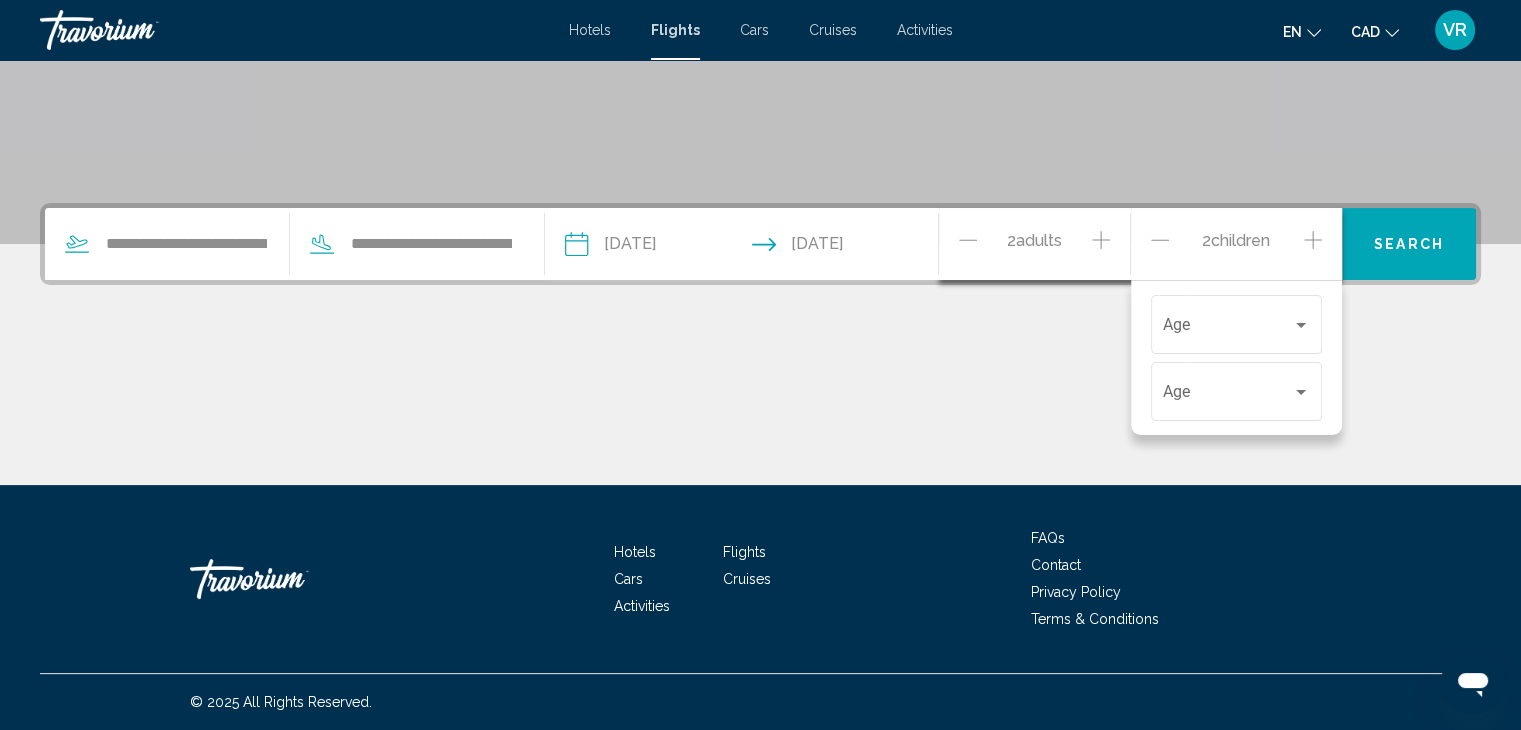 click 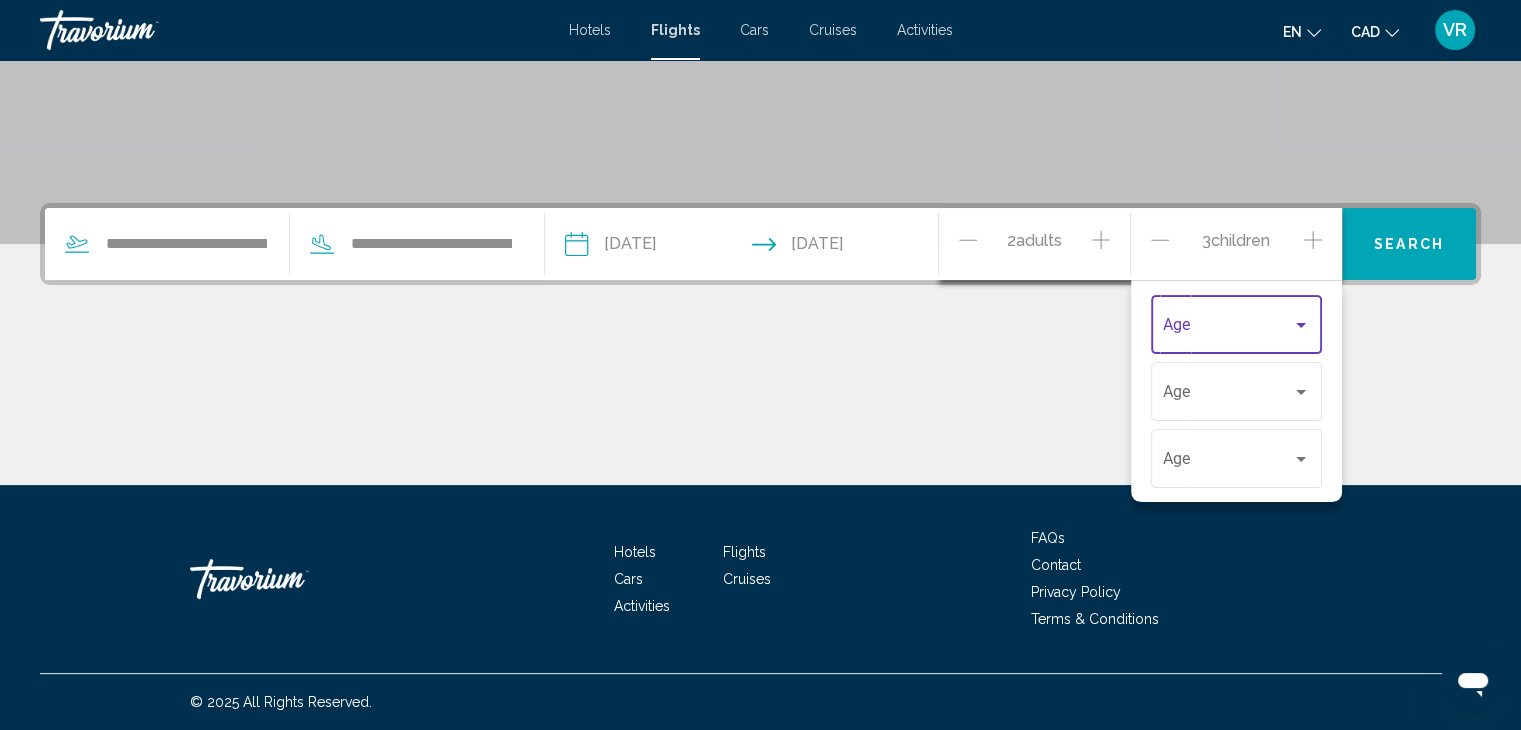 click at bounding box center [1301, 325] 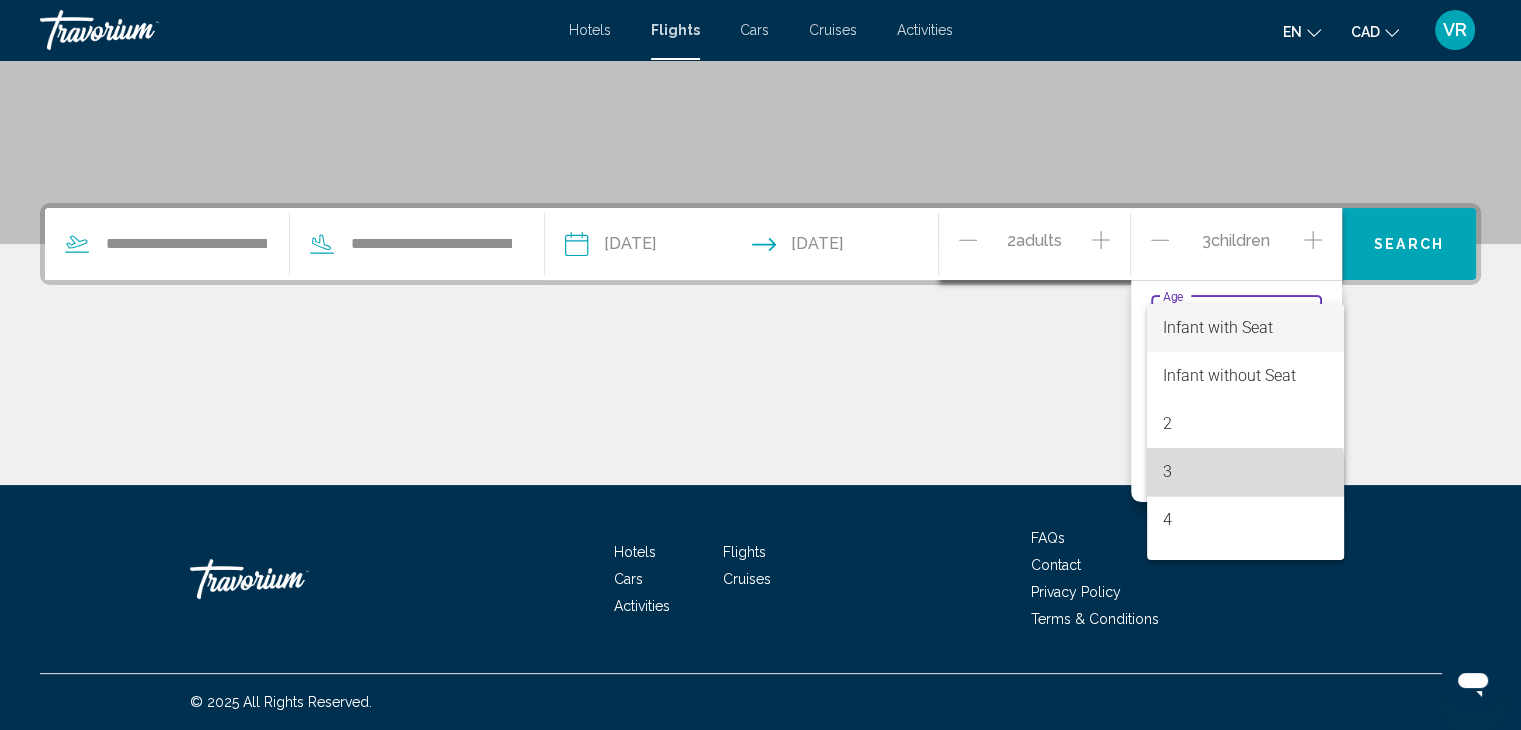 click on "3" at bounding box center [1245, 472] 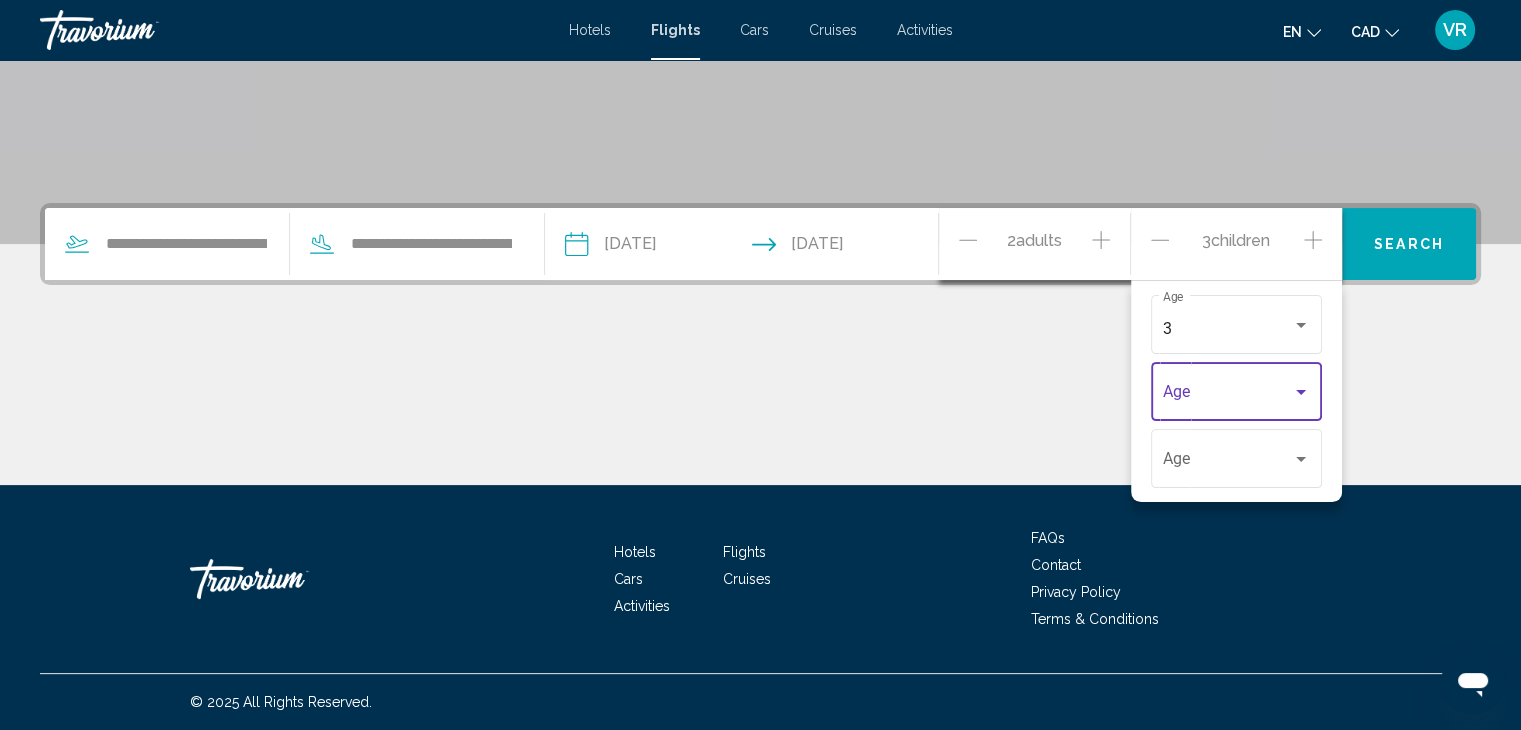 click at bounding box center [1301, 392] 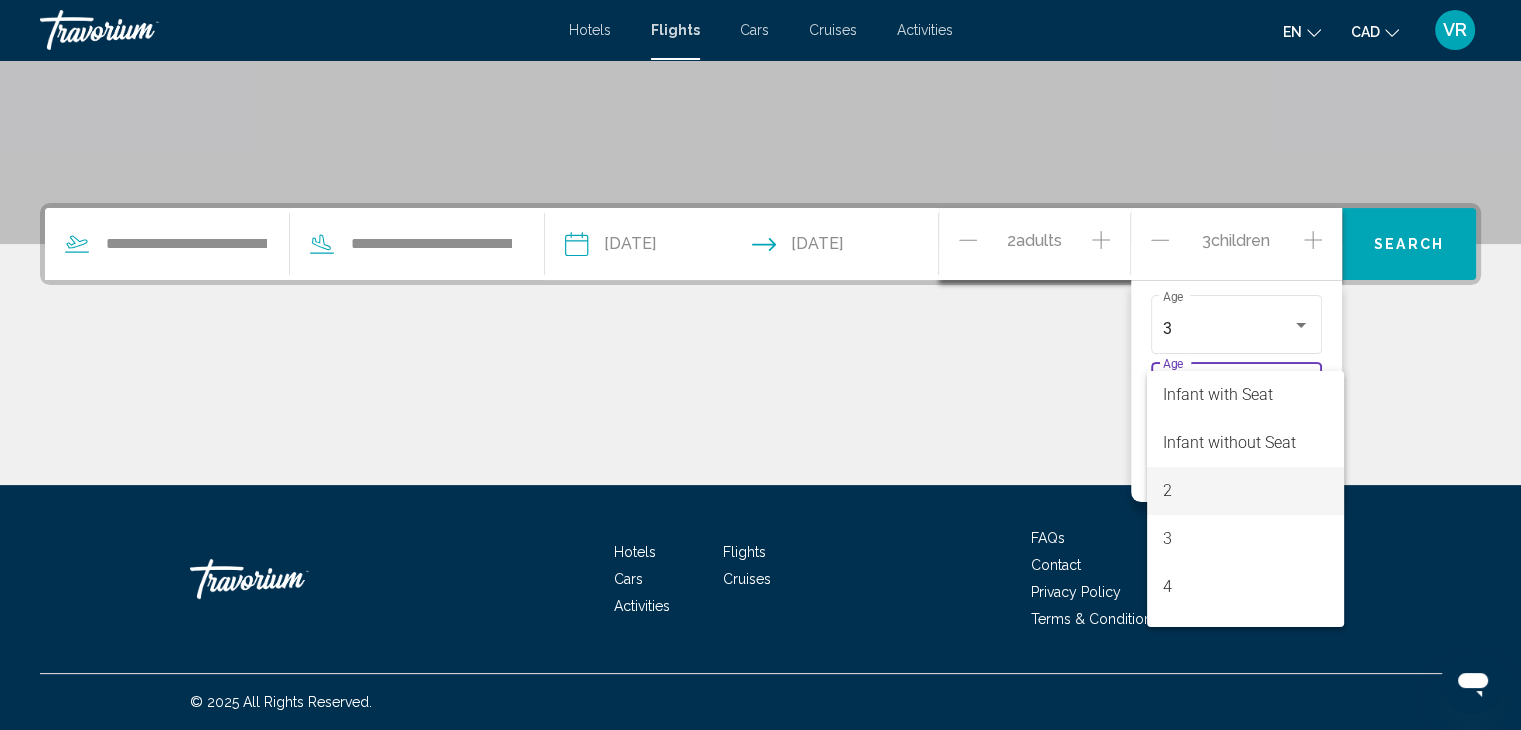 scroll, scrollTop: 80, scrollLeft: 0, axis: vertical 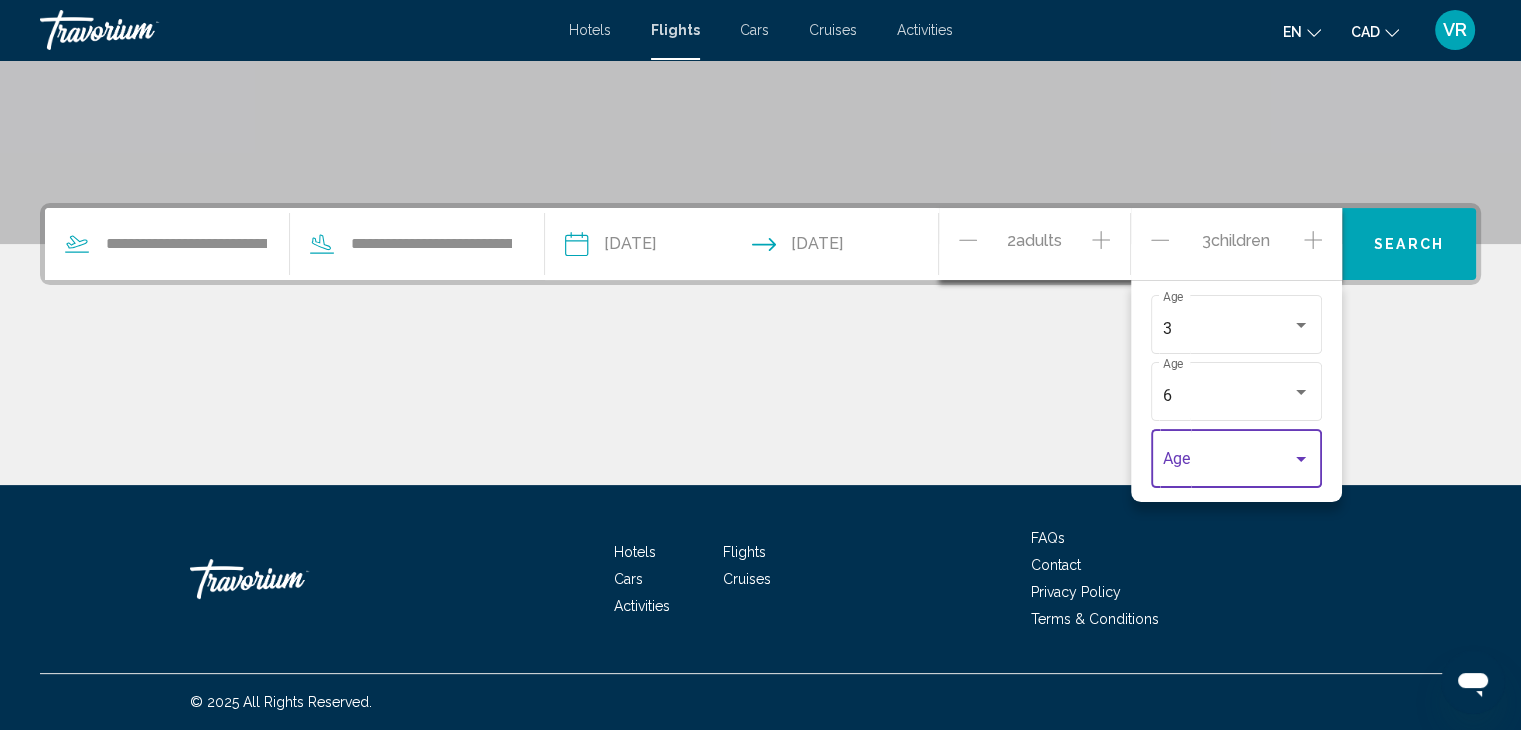 click at bounding box center [1227, 463] 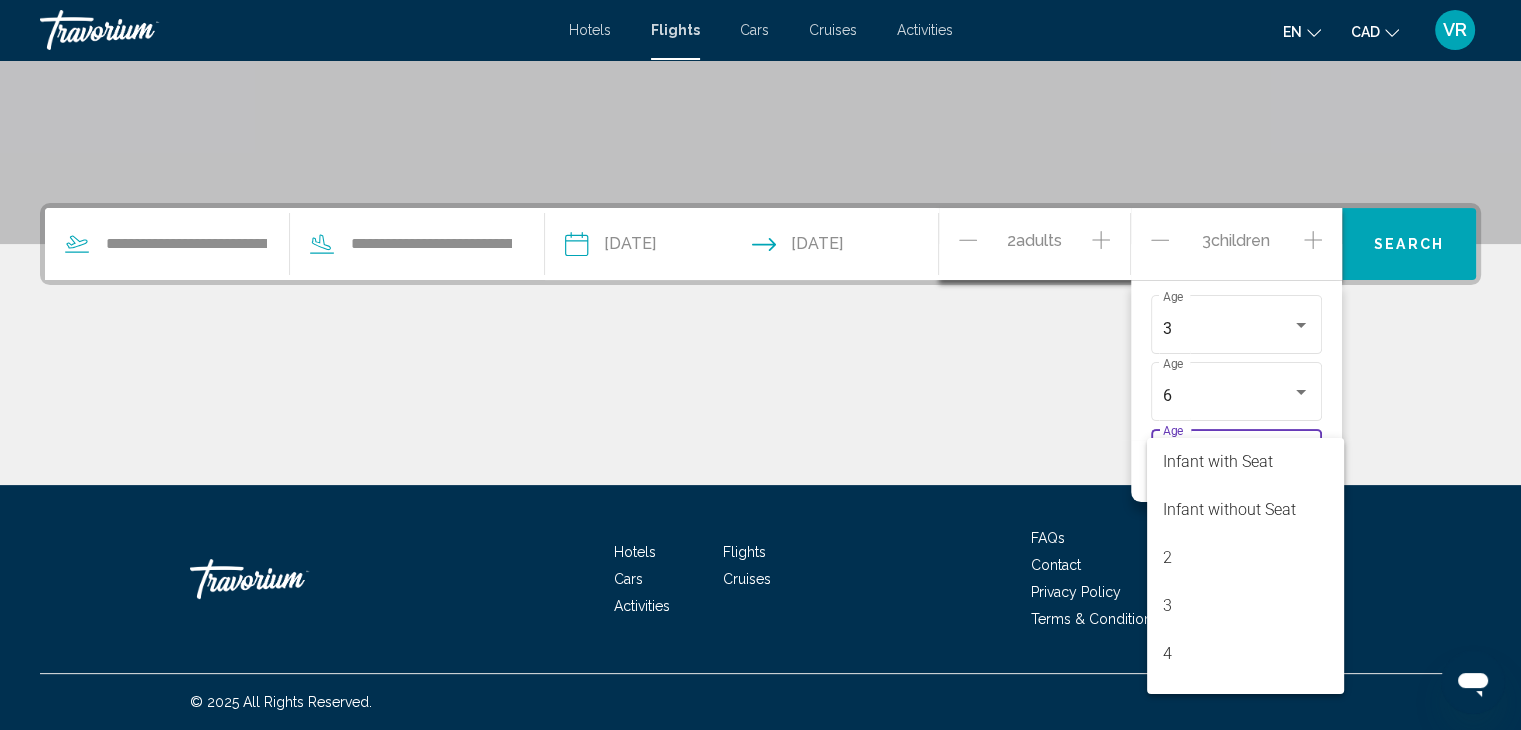 scroll, scrollTop: 416, scrollLeft: 0, axis: vertical 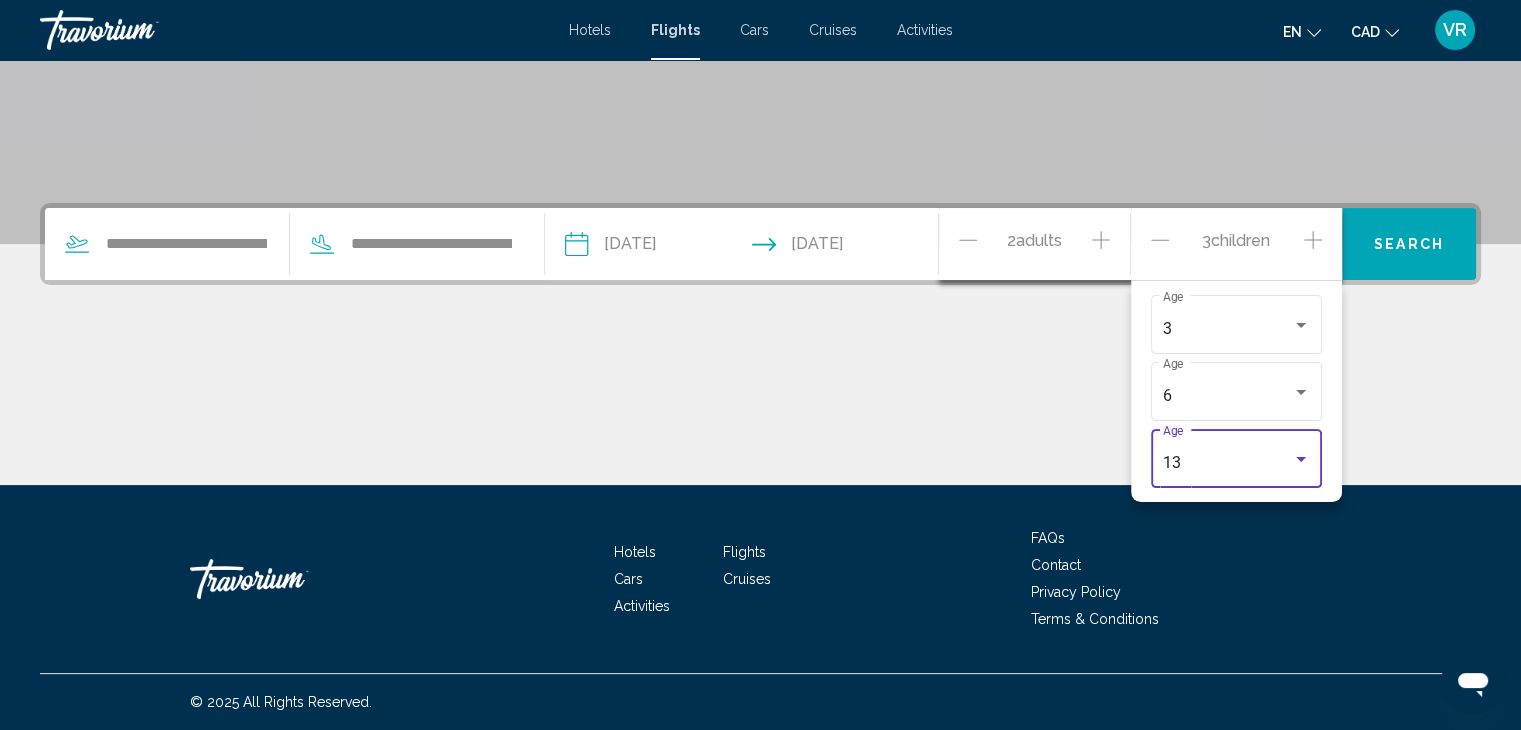 click on "13" at bounding box center (1227, 463) 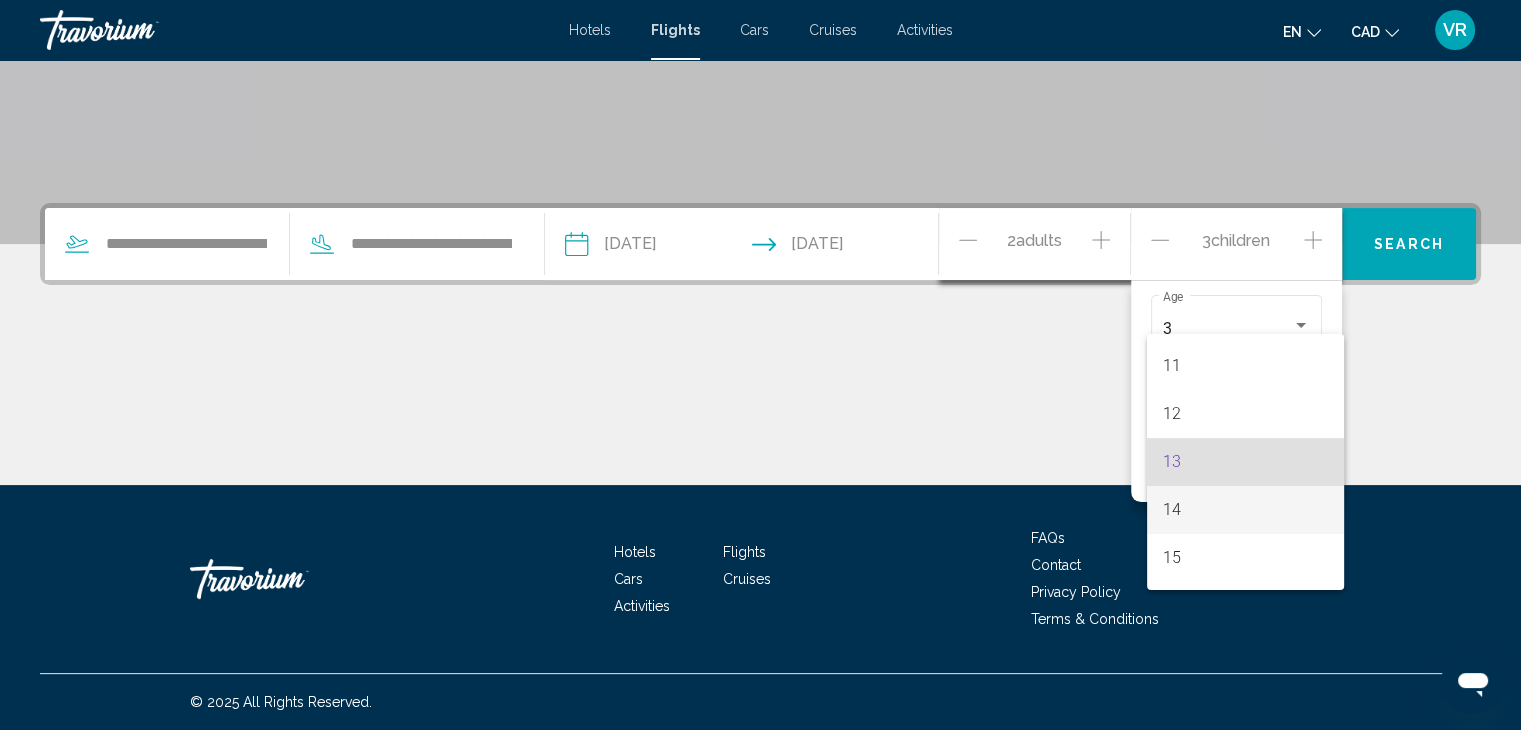 scroll, scrollTop: 288, scrollLeft: 0, axis: vertical 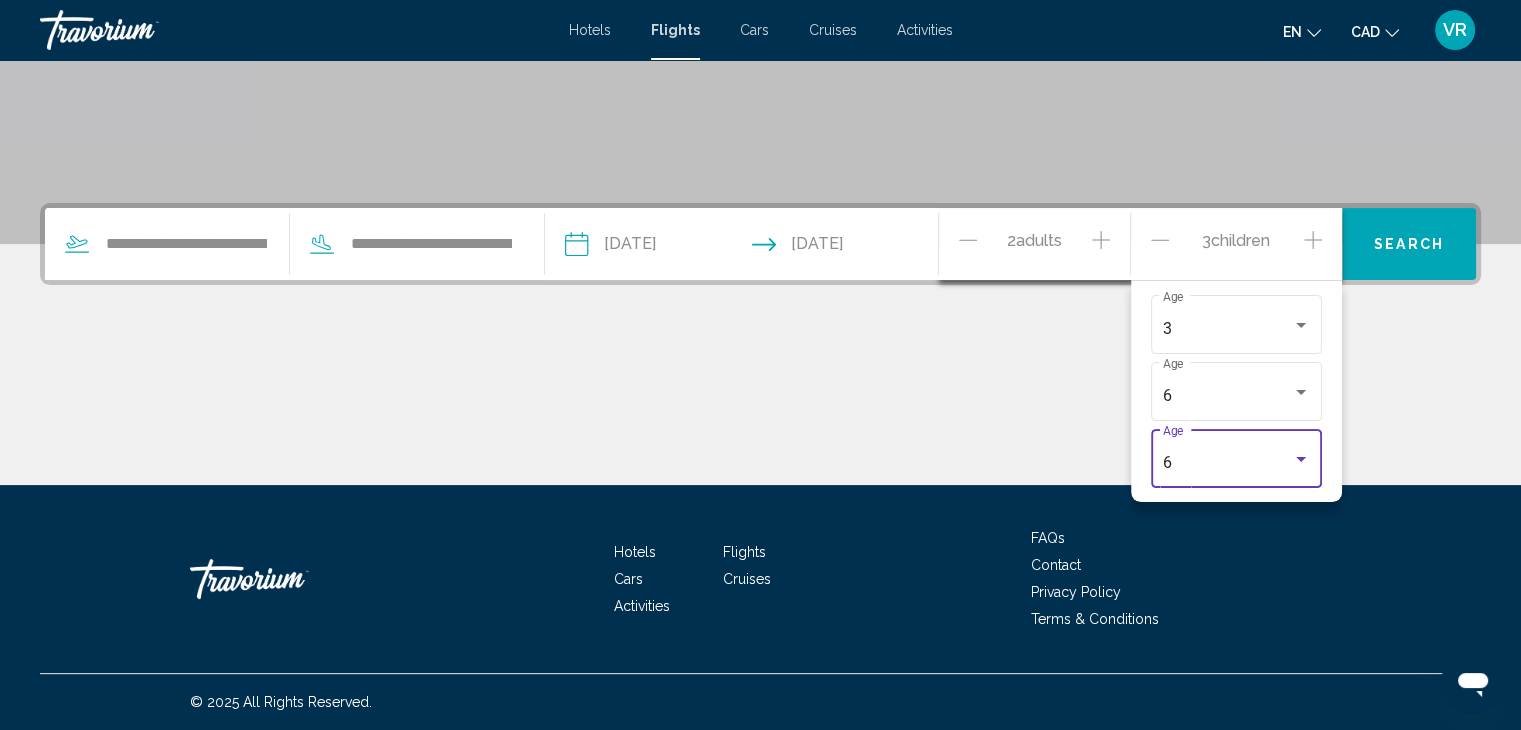 click on "6" at bounding box center [1227, 463] 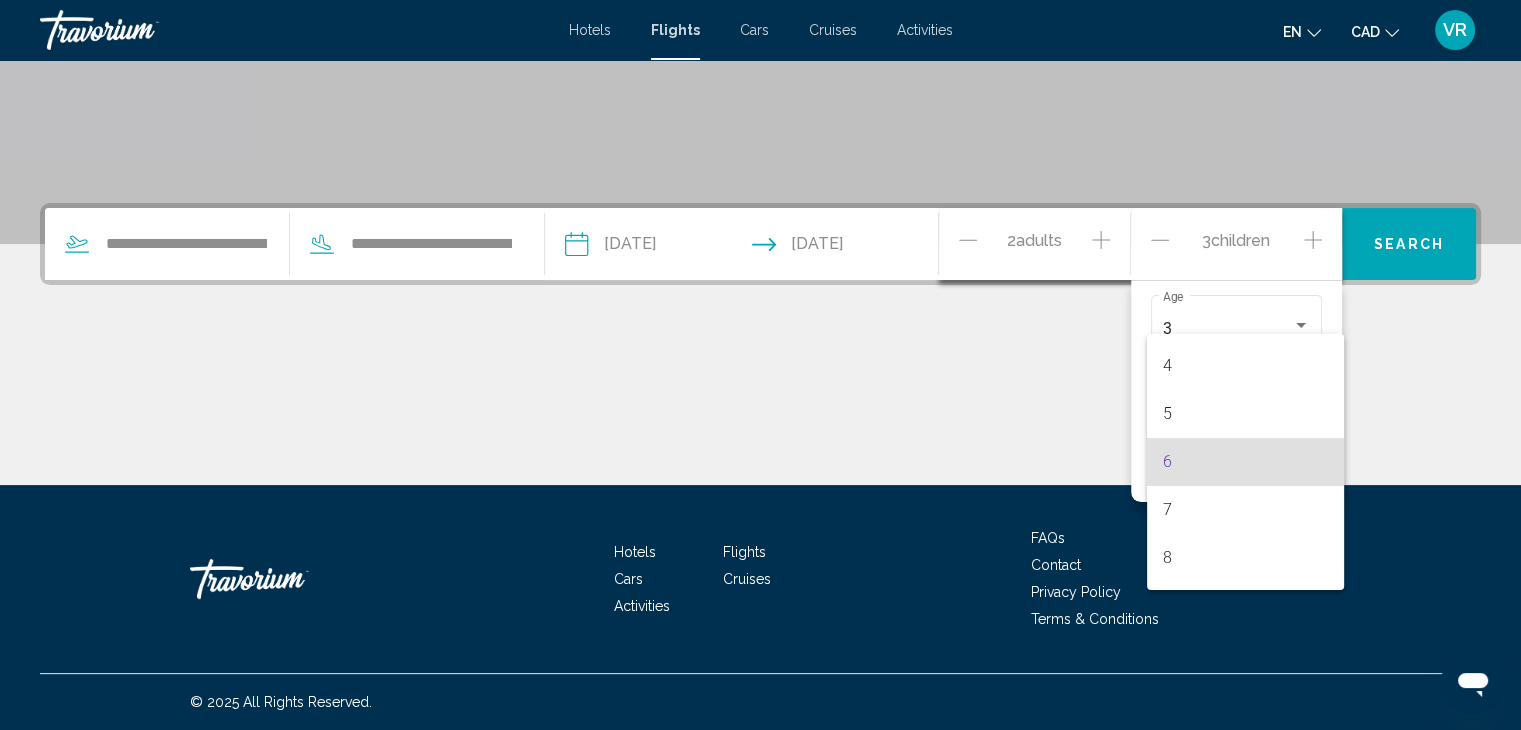 scroll, scrollTop: 272, scrollLeft: 0, axis: vertical 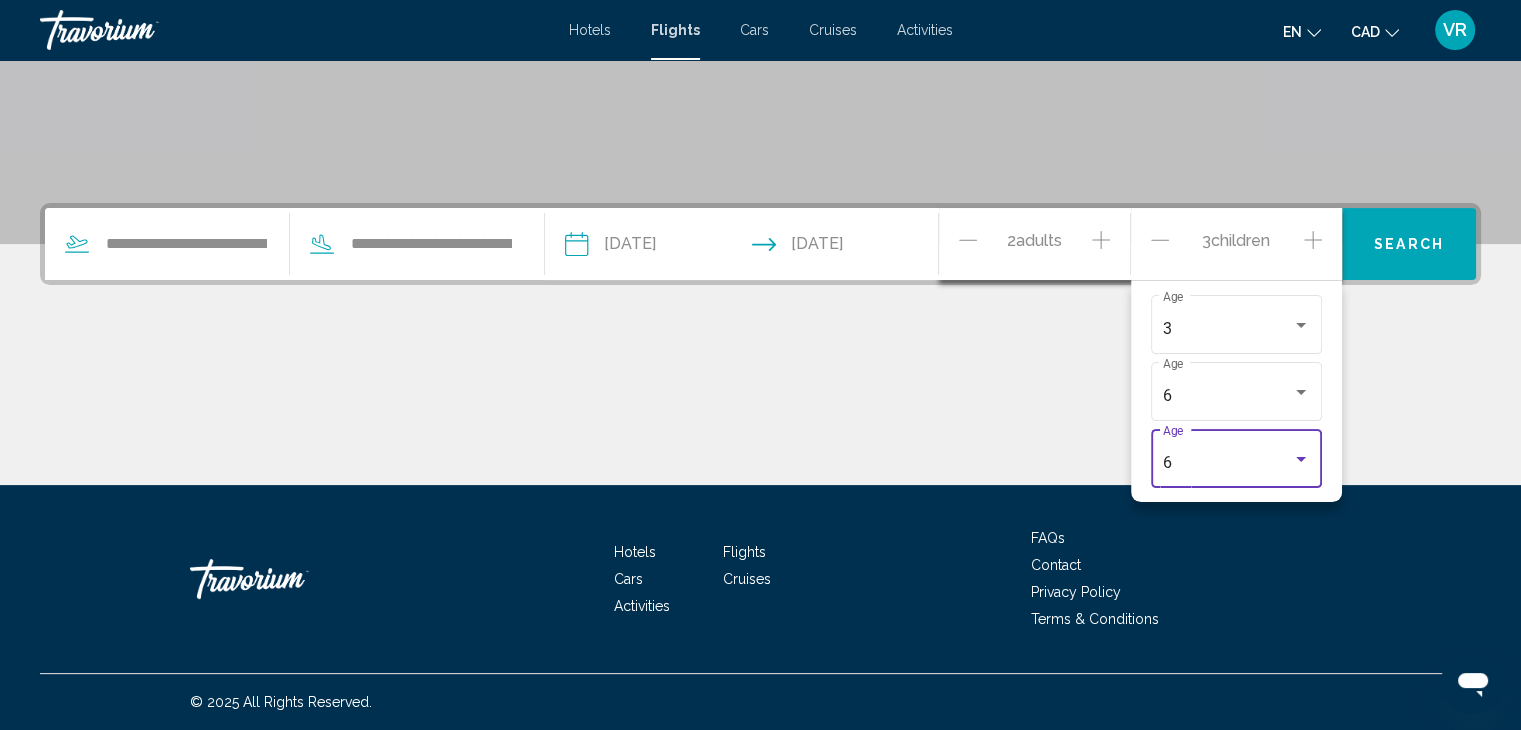 click on "6" at bounding box center [1167, 462] 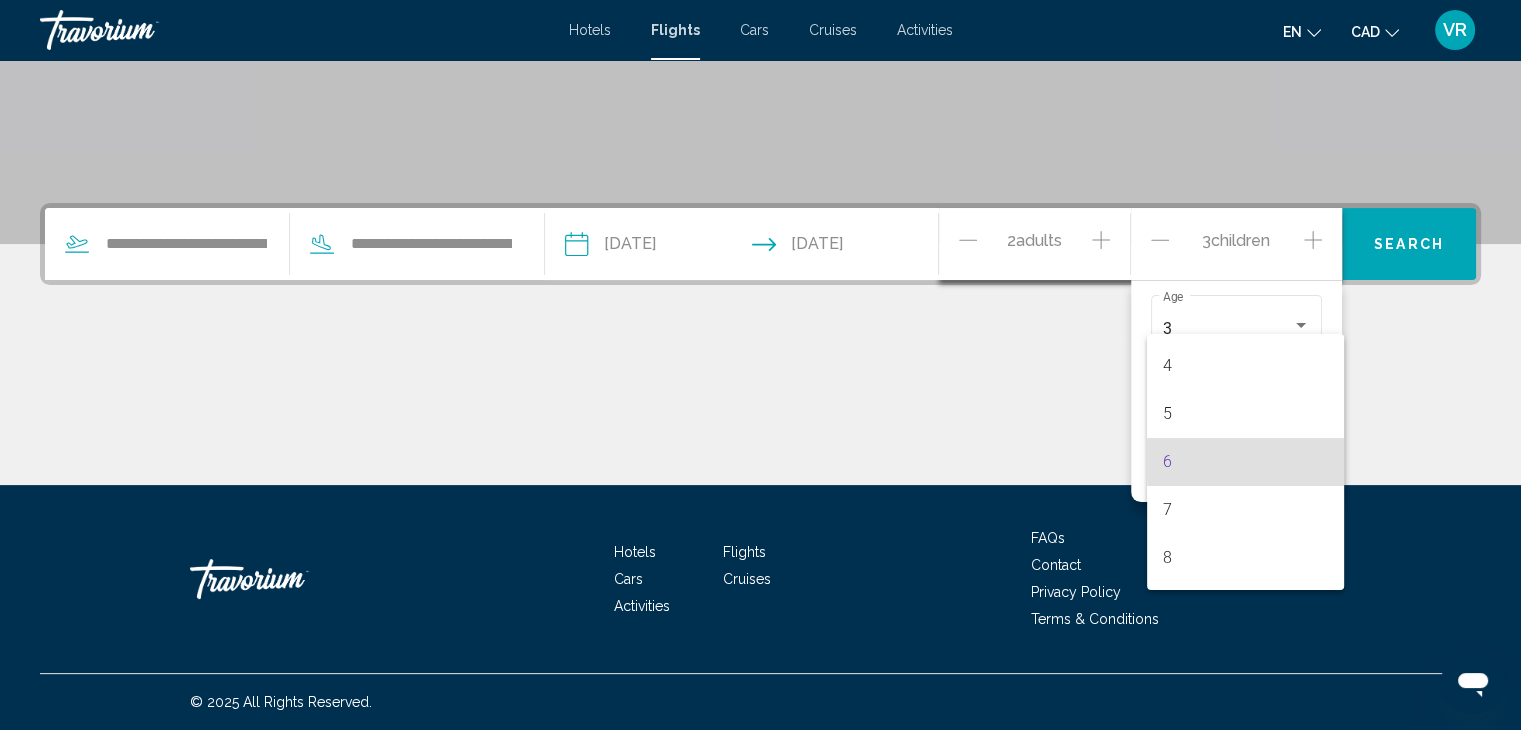 scroll, scrollTop: 560, scrollLeft: 0, axis: vertical 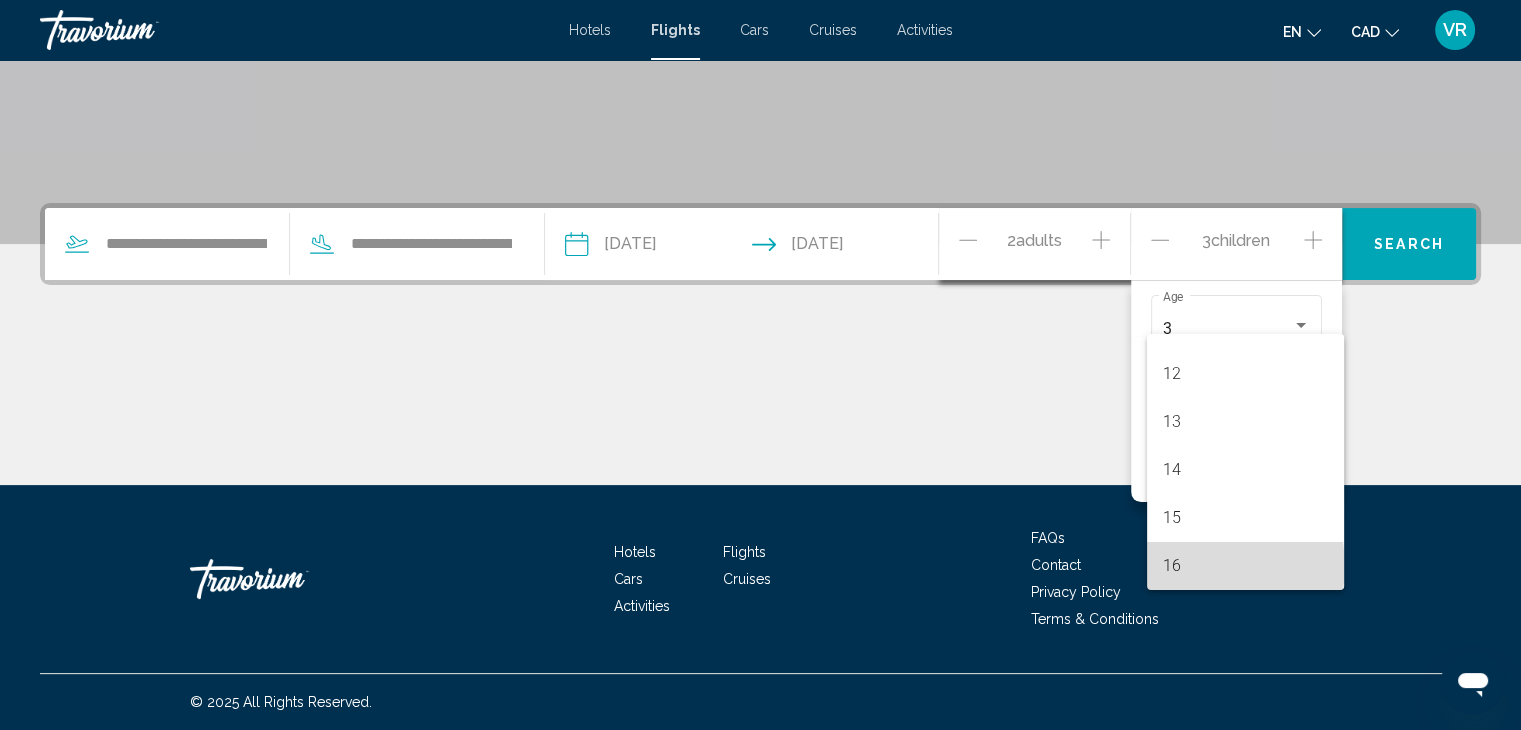 click on "16" at bounding box center [1245, 566] 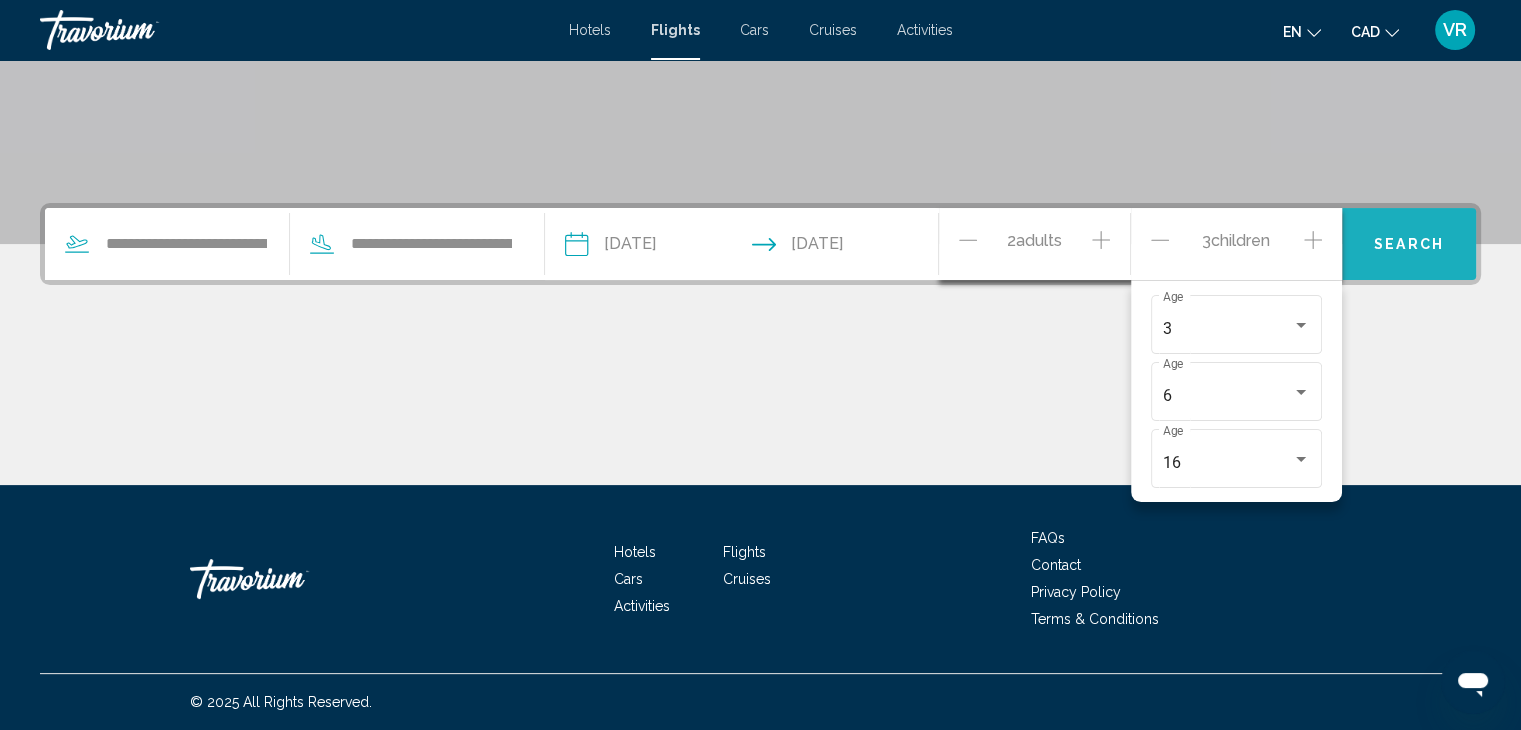 click on "Search" at bounding box center [1409, 245] 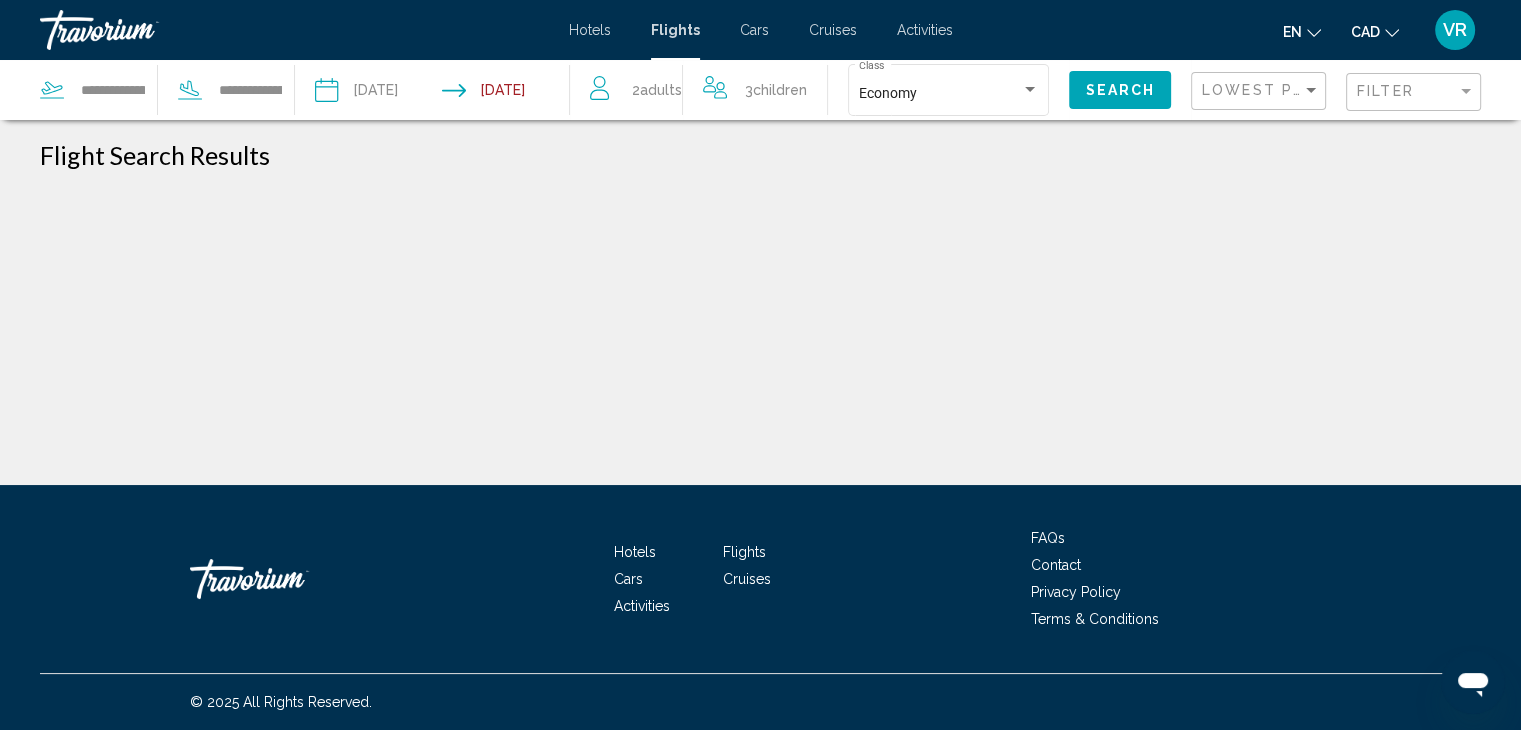 scroll, scrollTop: 0, scrollLeft: 0, axis: both 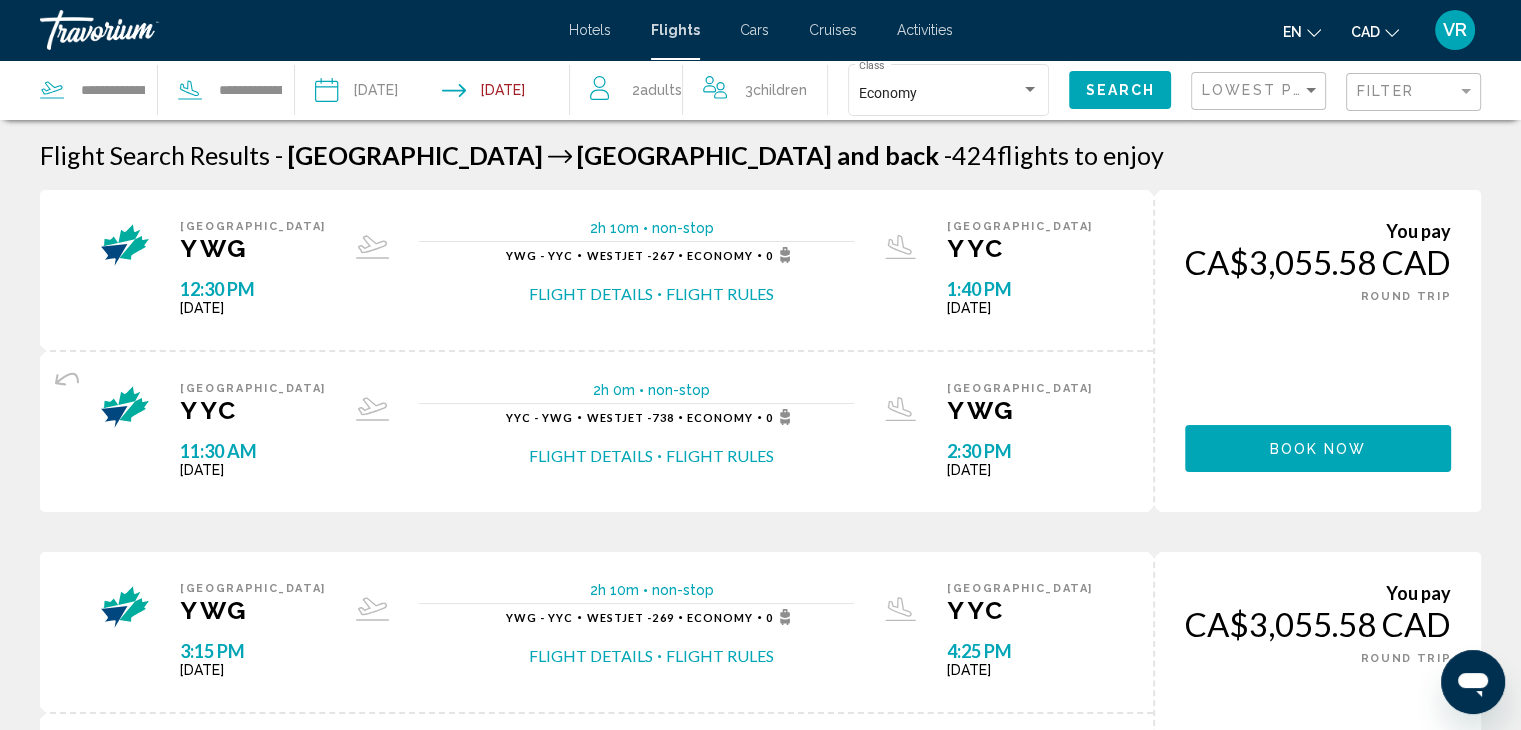 click on "Cars" at bounding box center (754, 30) 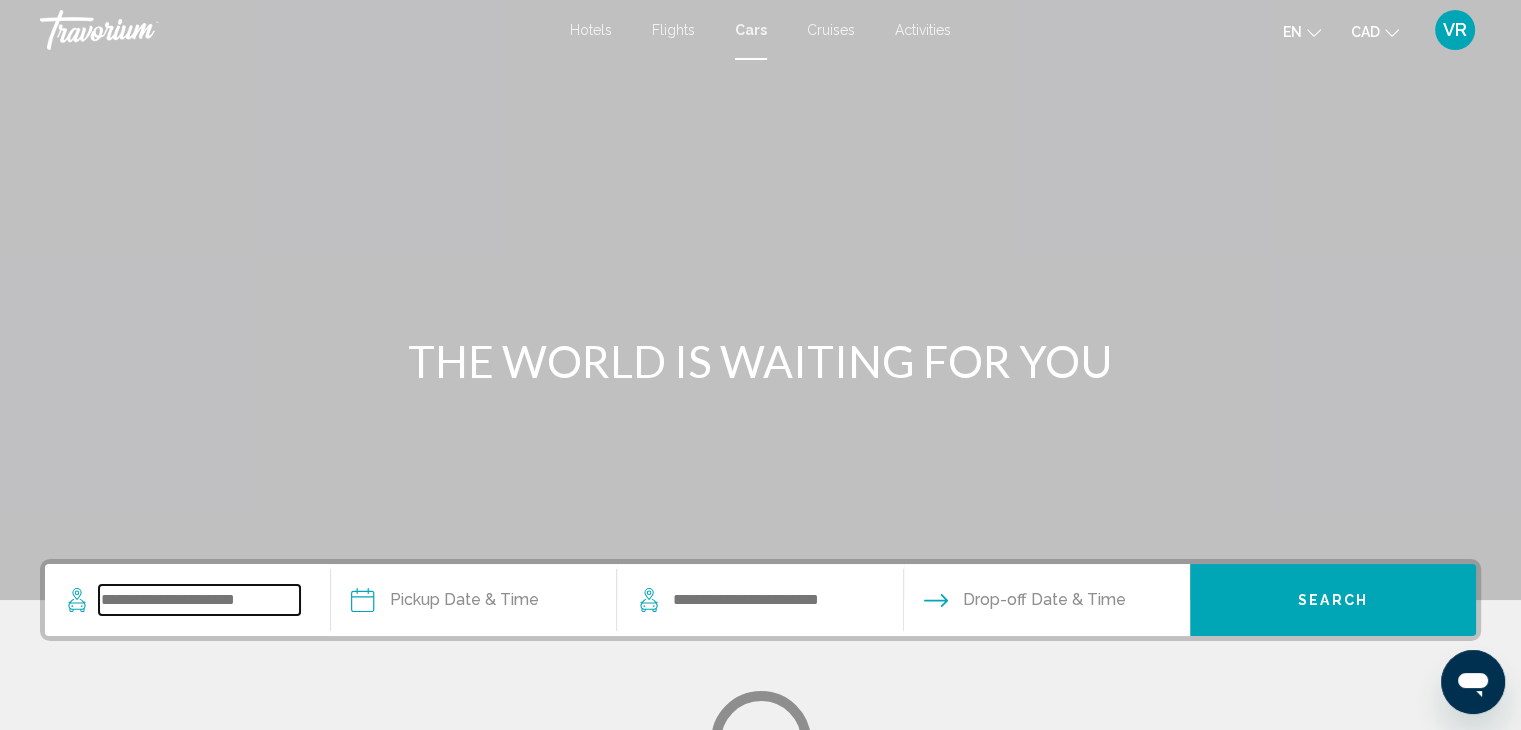 click at bounding box center (199, 600) 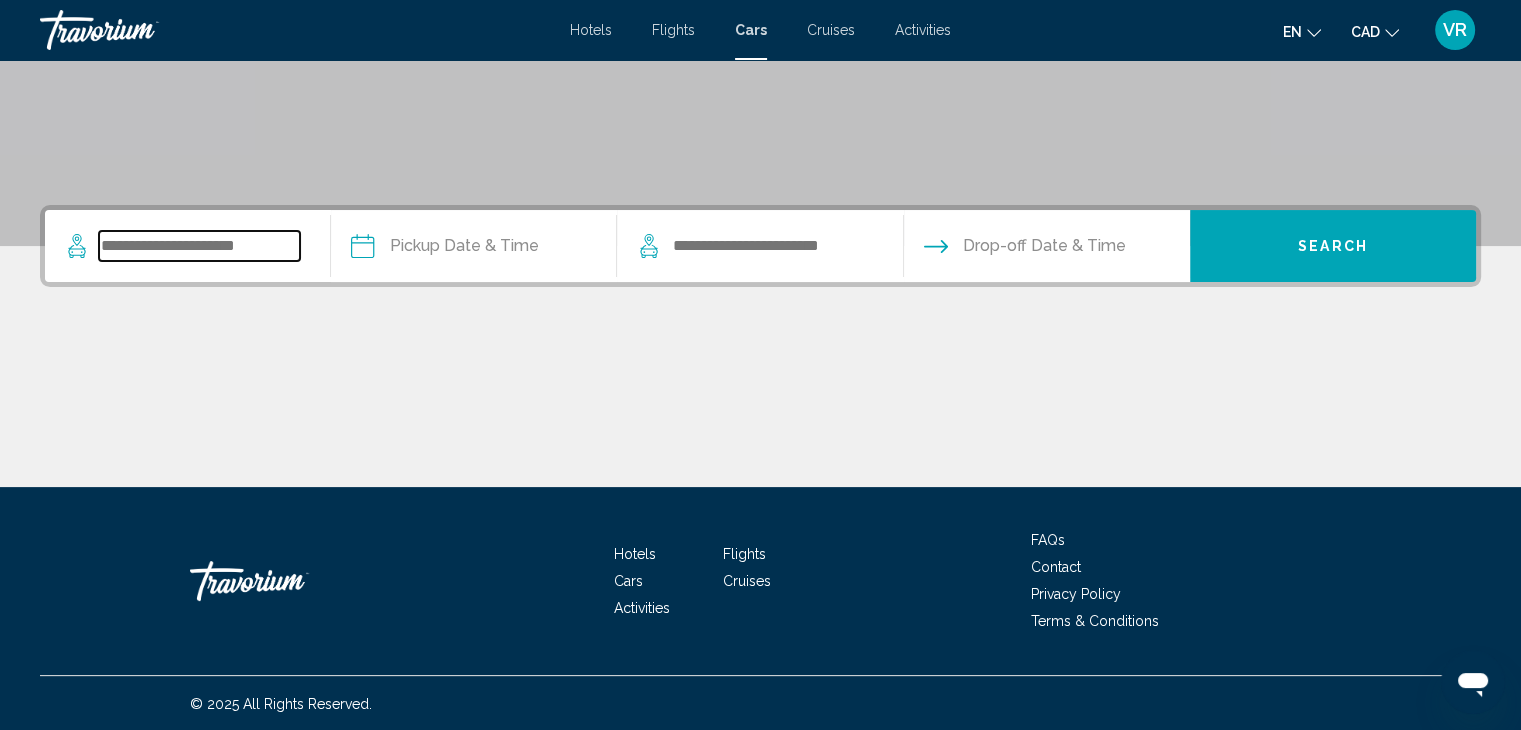 scroll, scrollTop: 356, scrollLeft: 0, axis: vertical 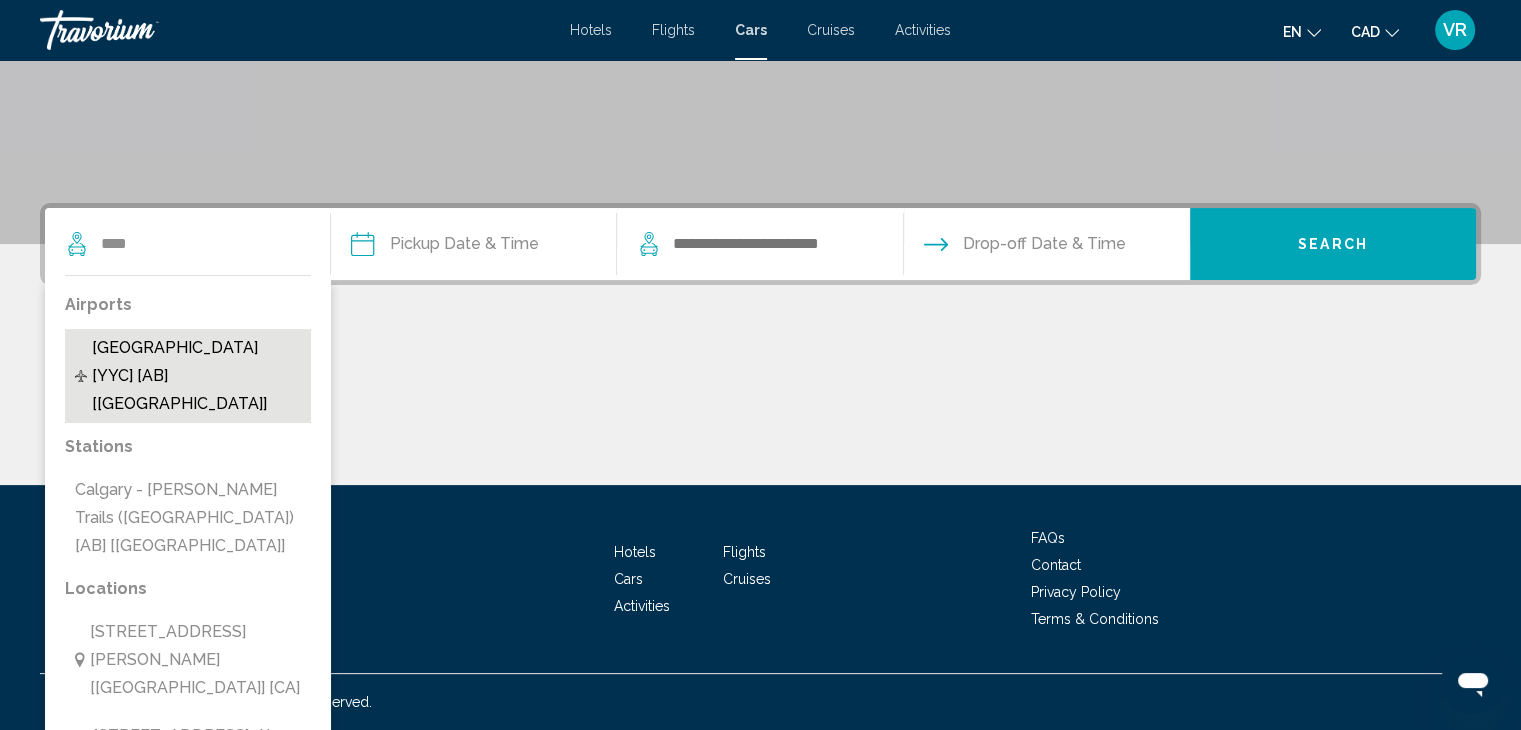click on "[GEOGRAPHIC_DATA] [YYC] [AB] [[GEOGRAPHIC_DATA]]" at bounding box center [196, 376] 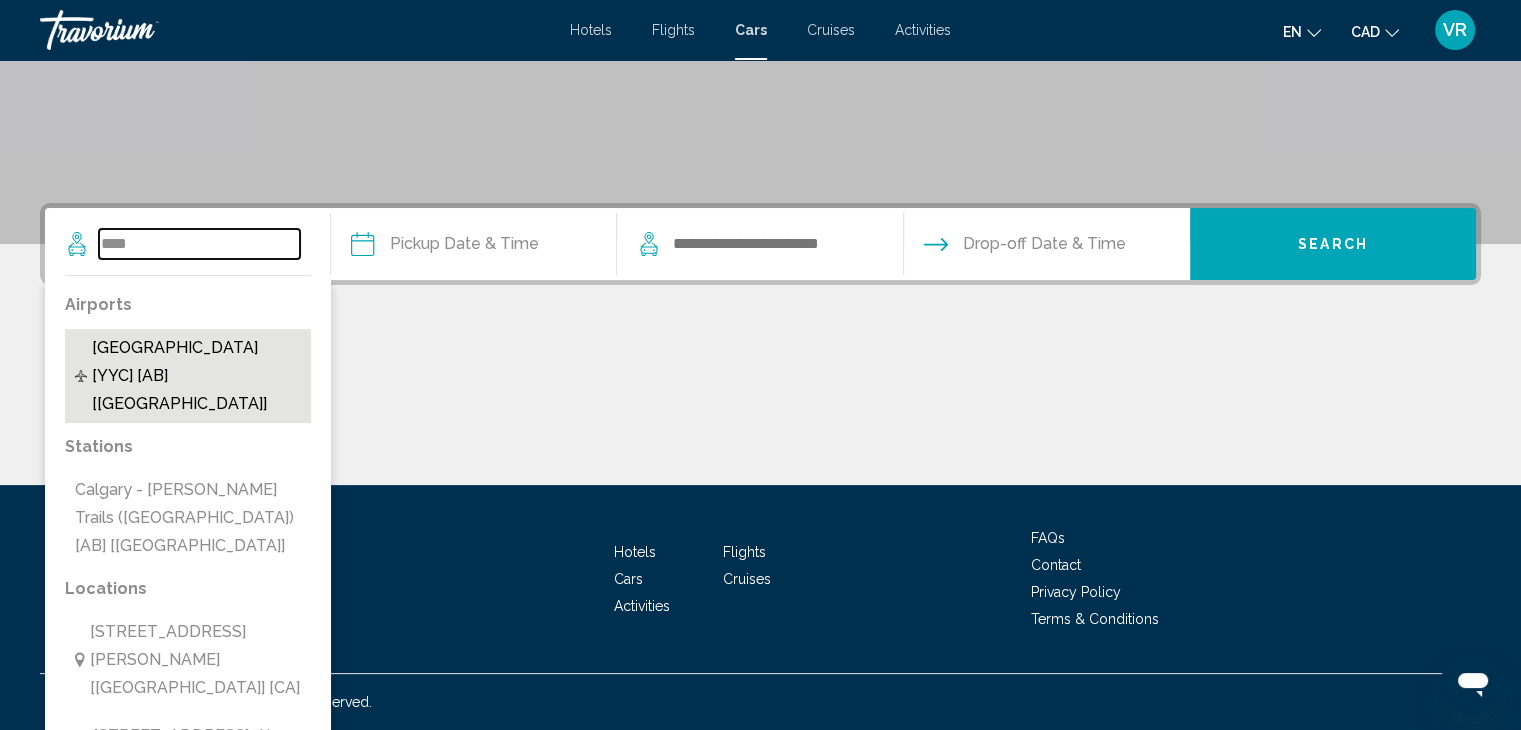 type on "**********" 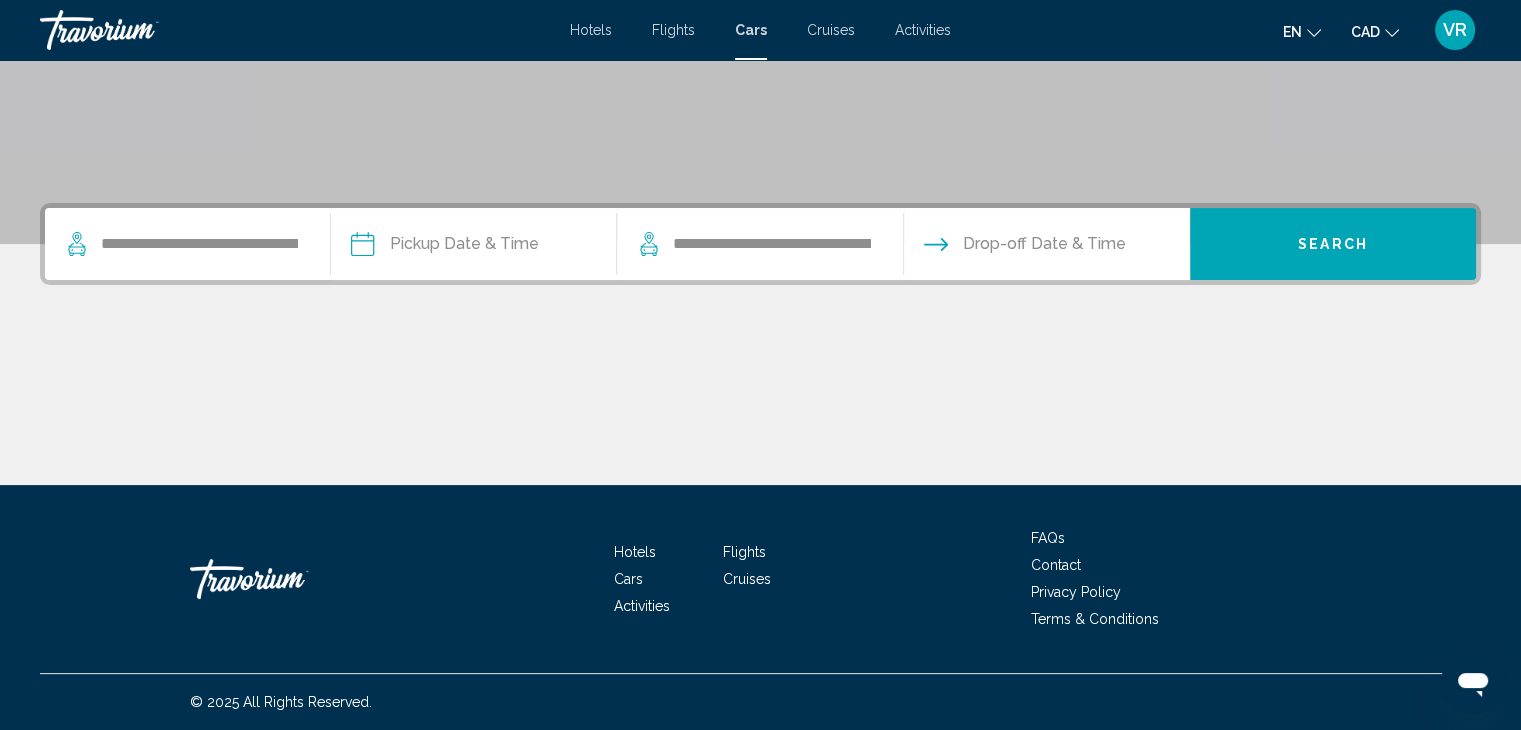click at bounding box center [473, 247] 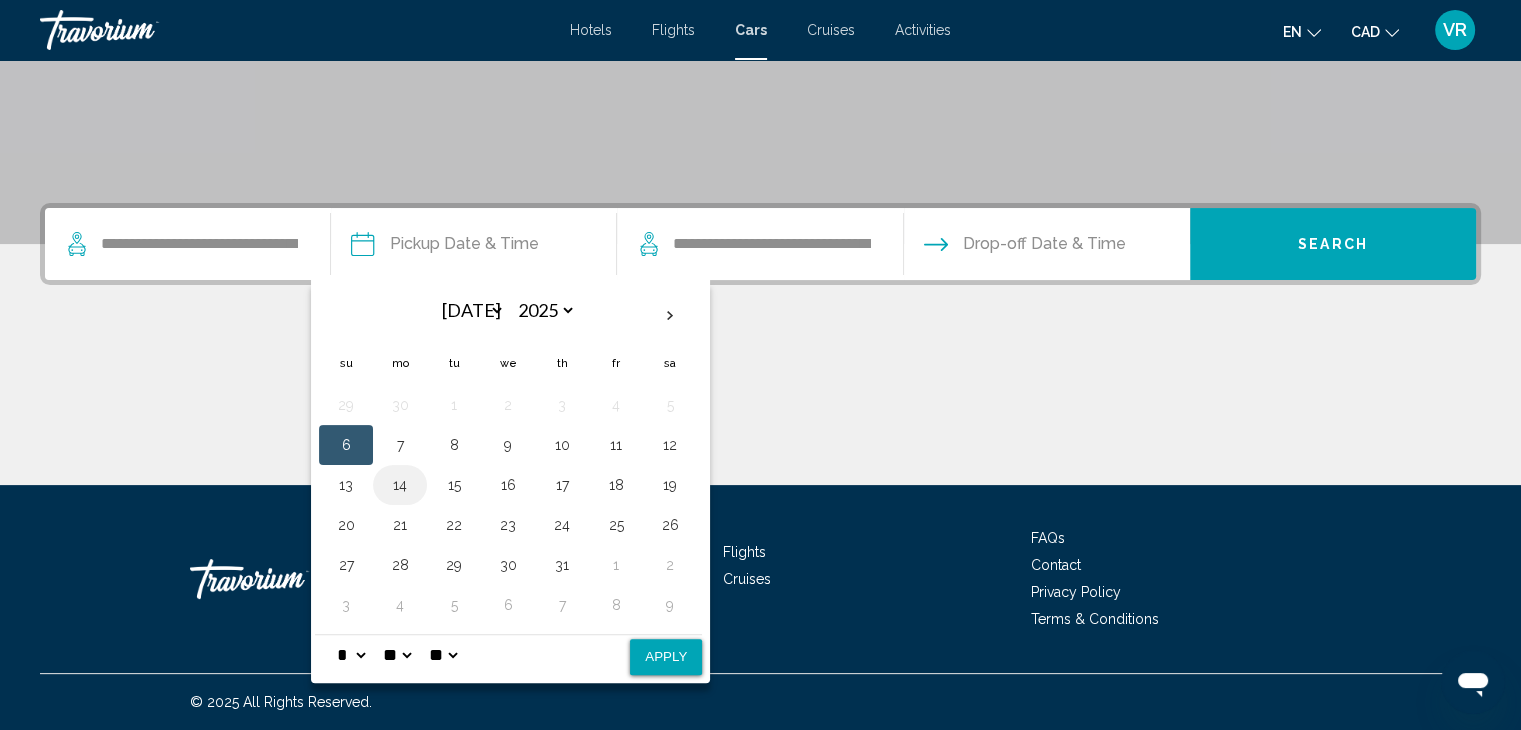 click on "14" at bounding box center [400, 485] 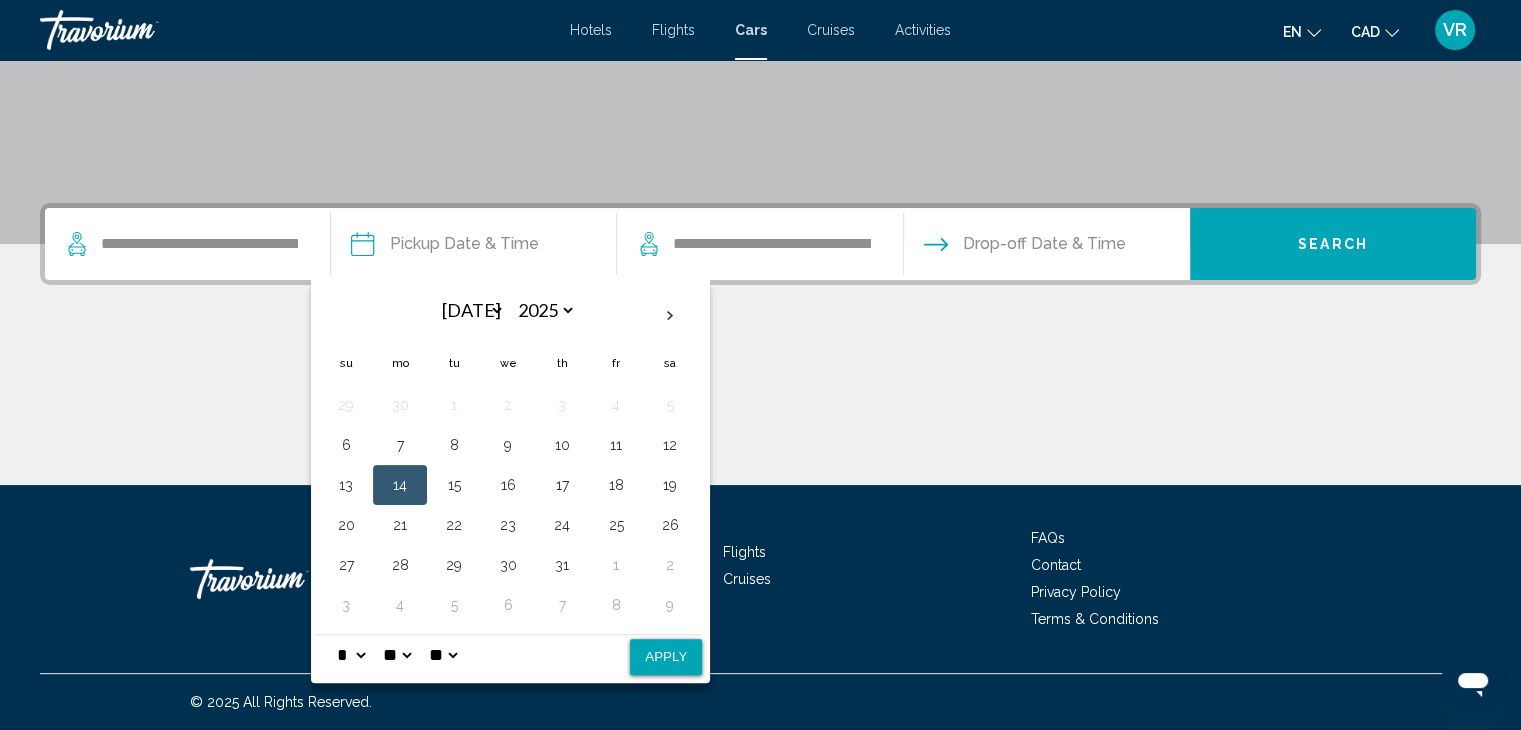 click on "Apply" at bounding box center (666, 657) 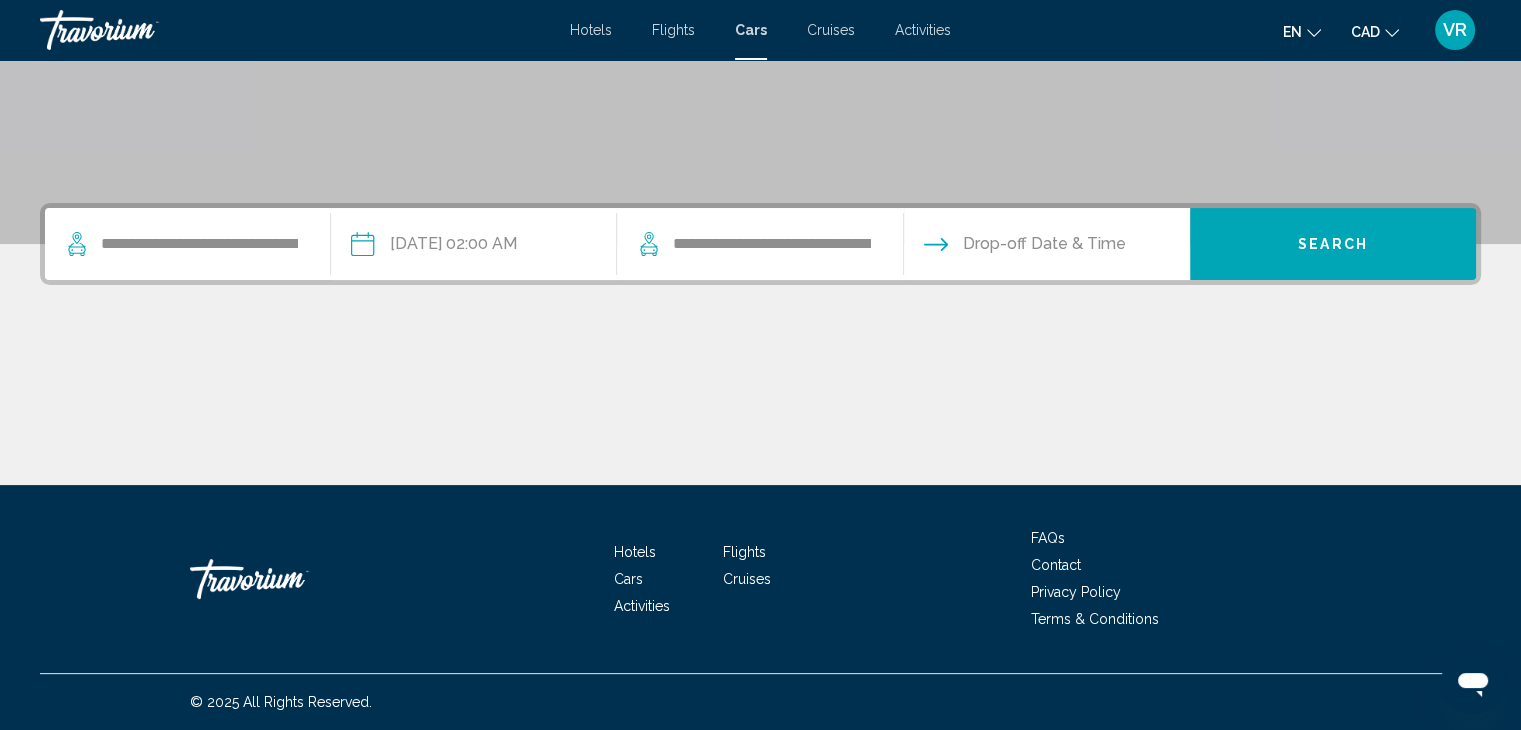 click on "**********" at bounding box center (473, 247) 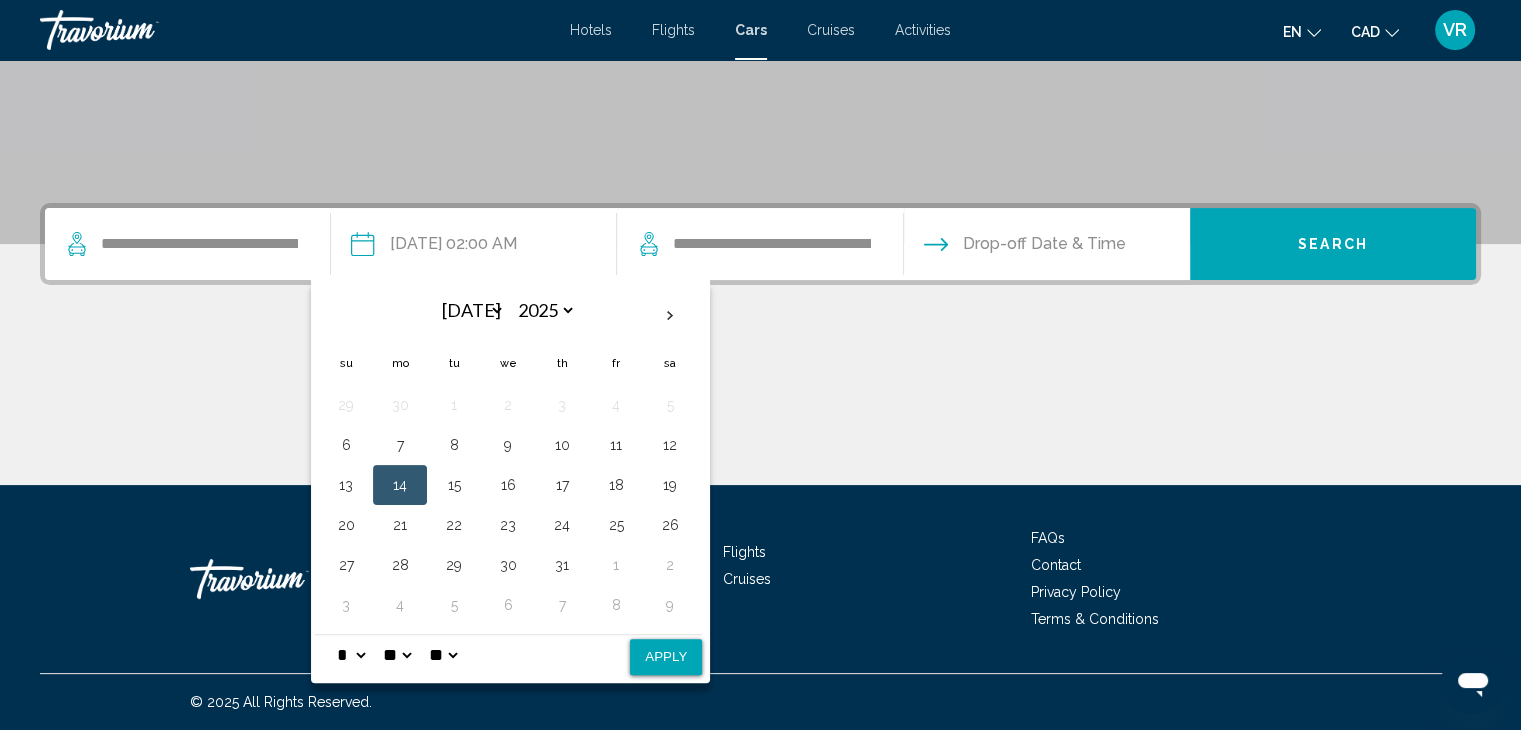 click on "** **" at bounding box center (443, 655) 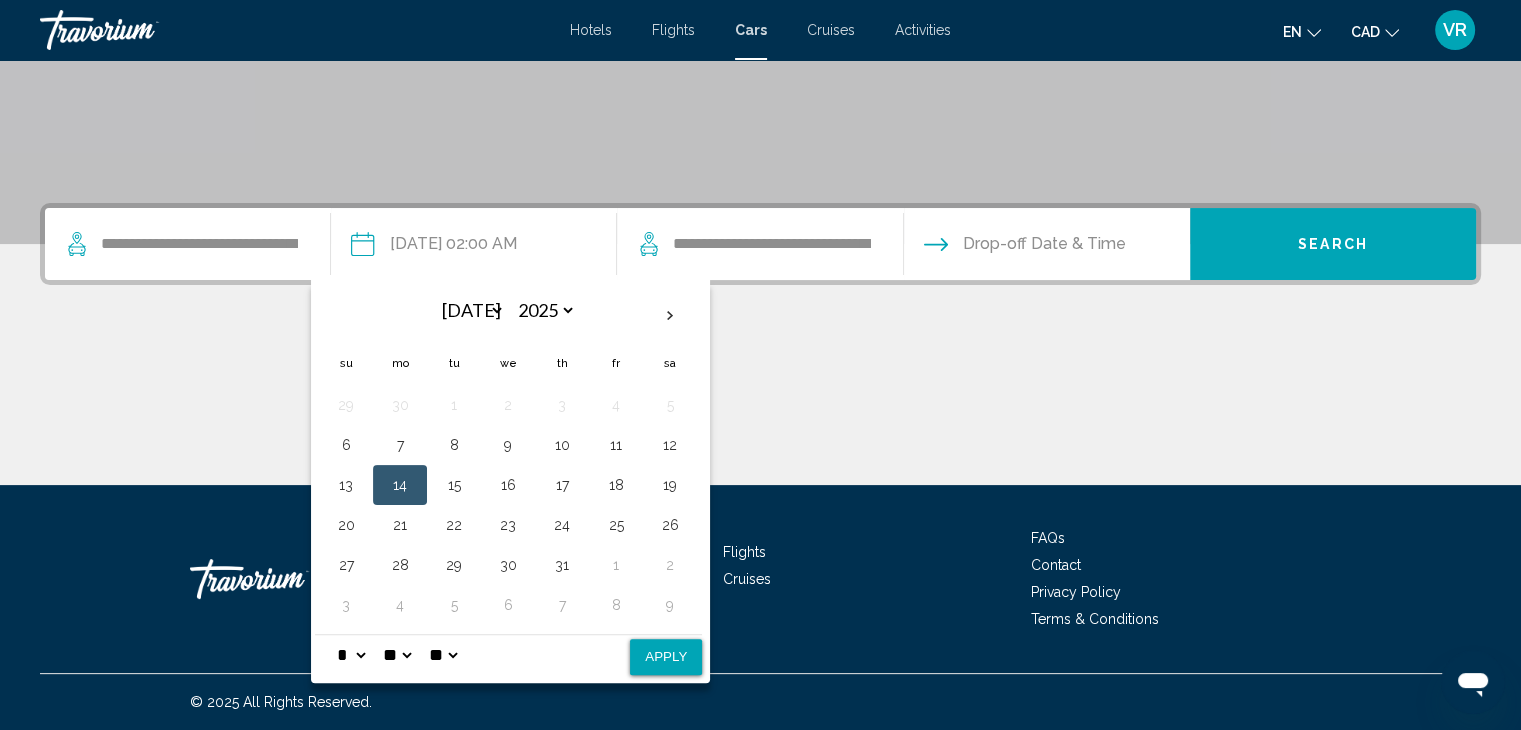 select on "**" 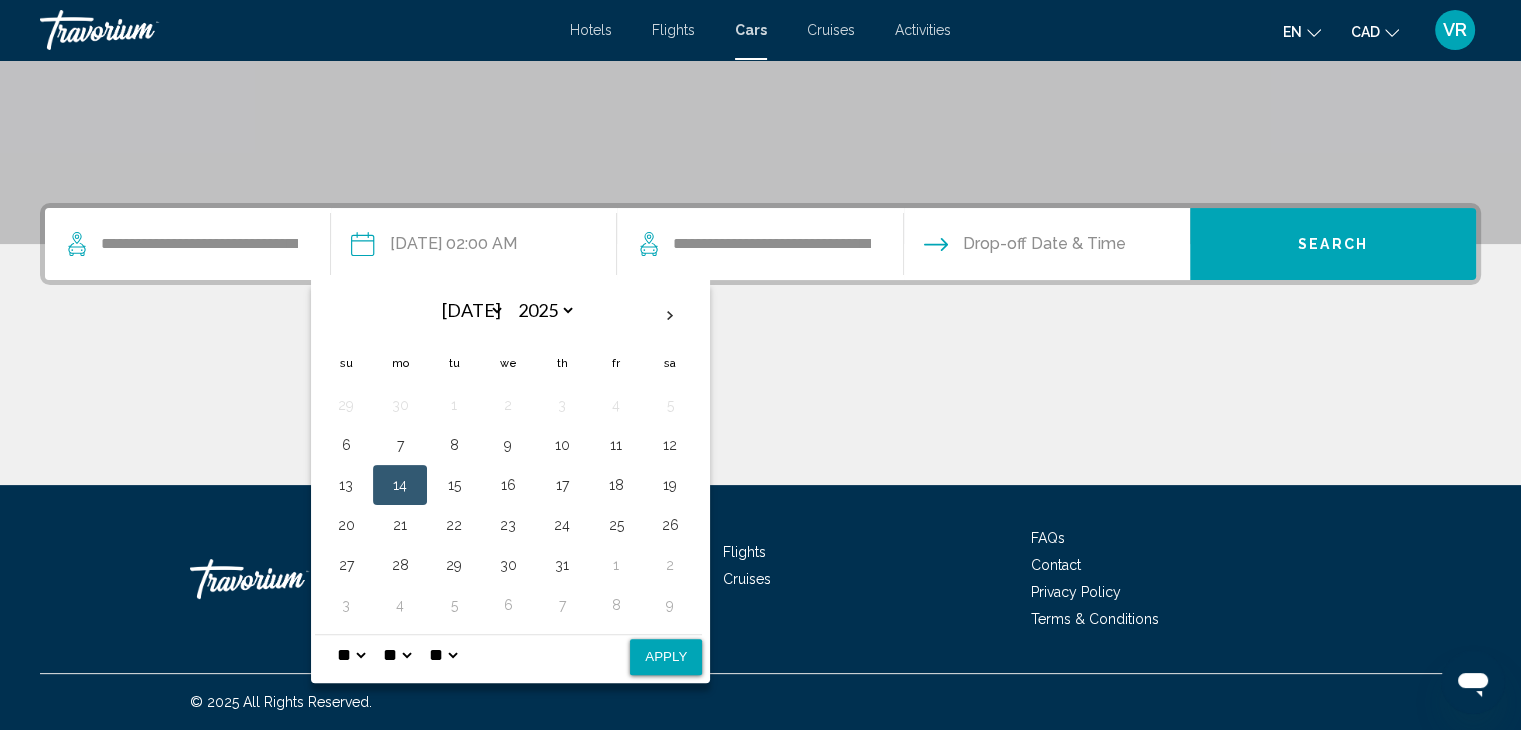 click on "* * * * * * * * * ** ** **" at bounding box center (351, 655) 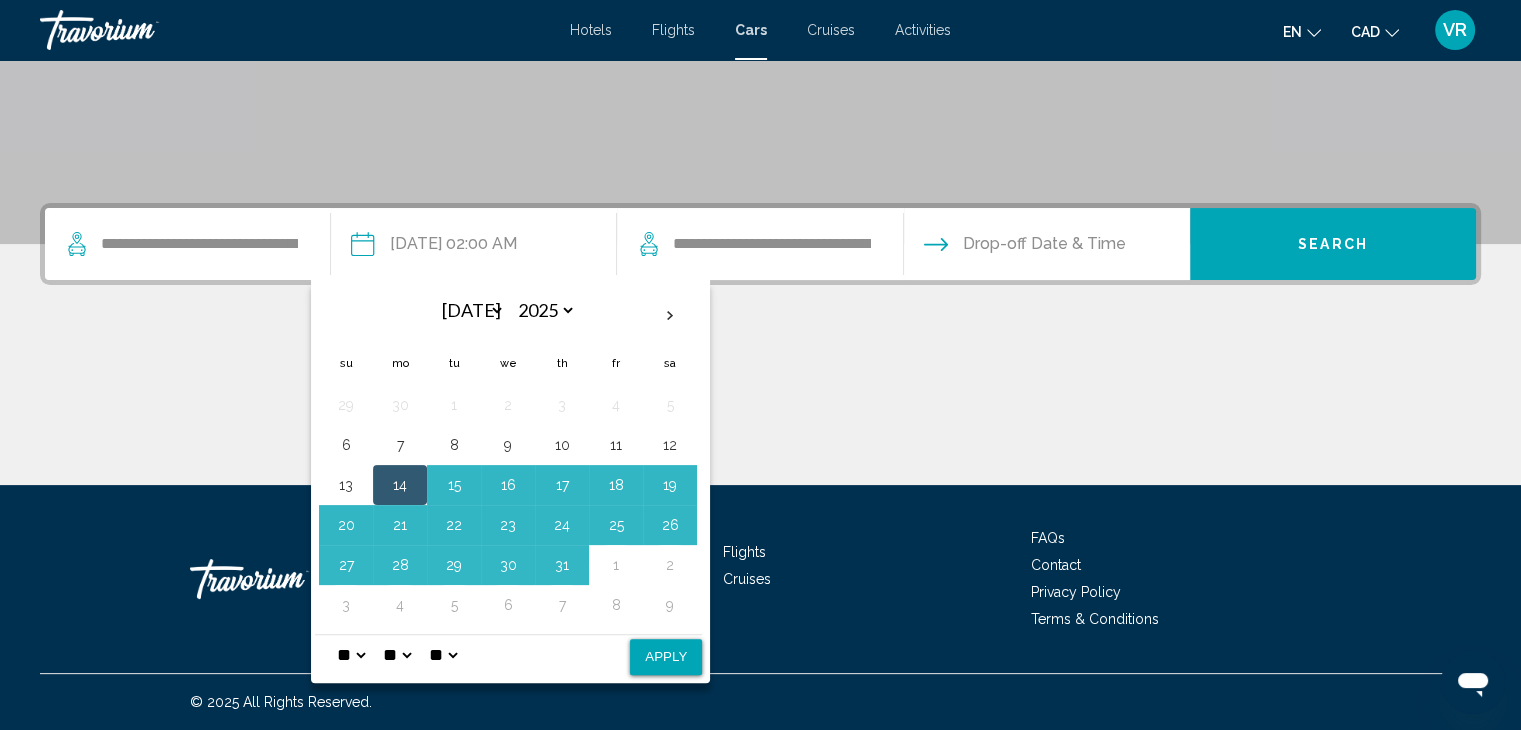 click on "Apply" at bounding box center [666, 657] 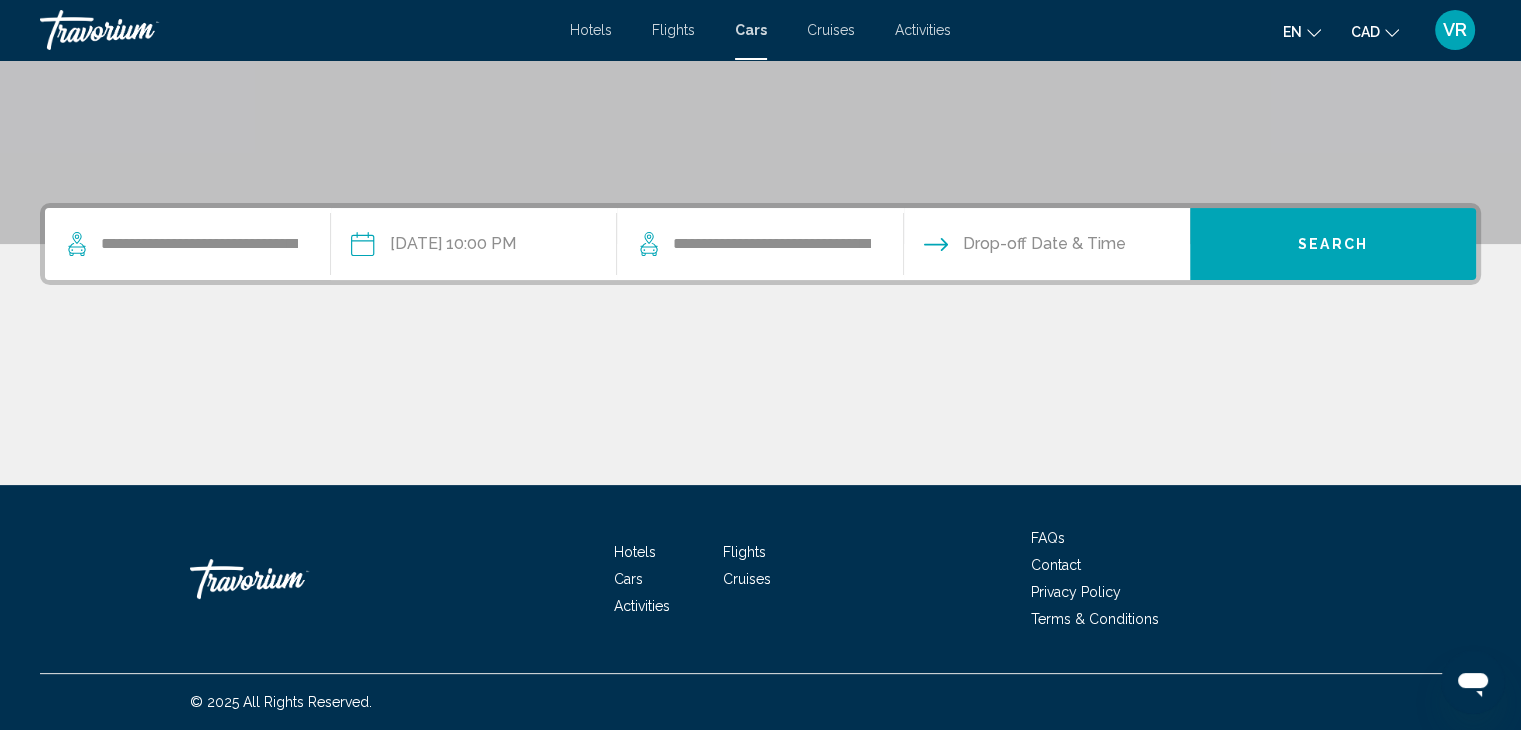 click at bounding box center (1046, 247) 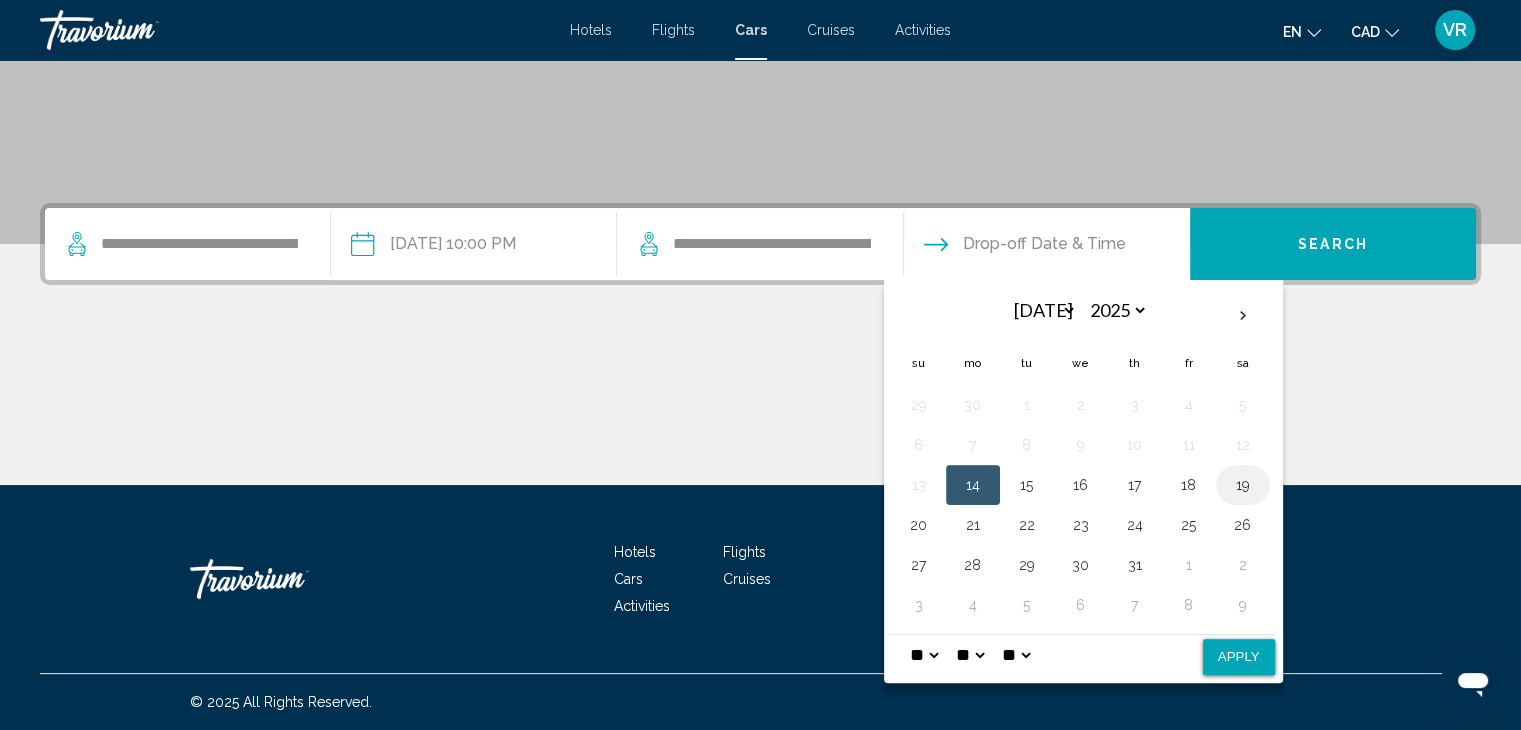 click on "19" at bounding box center (1243, 485) 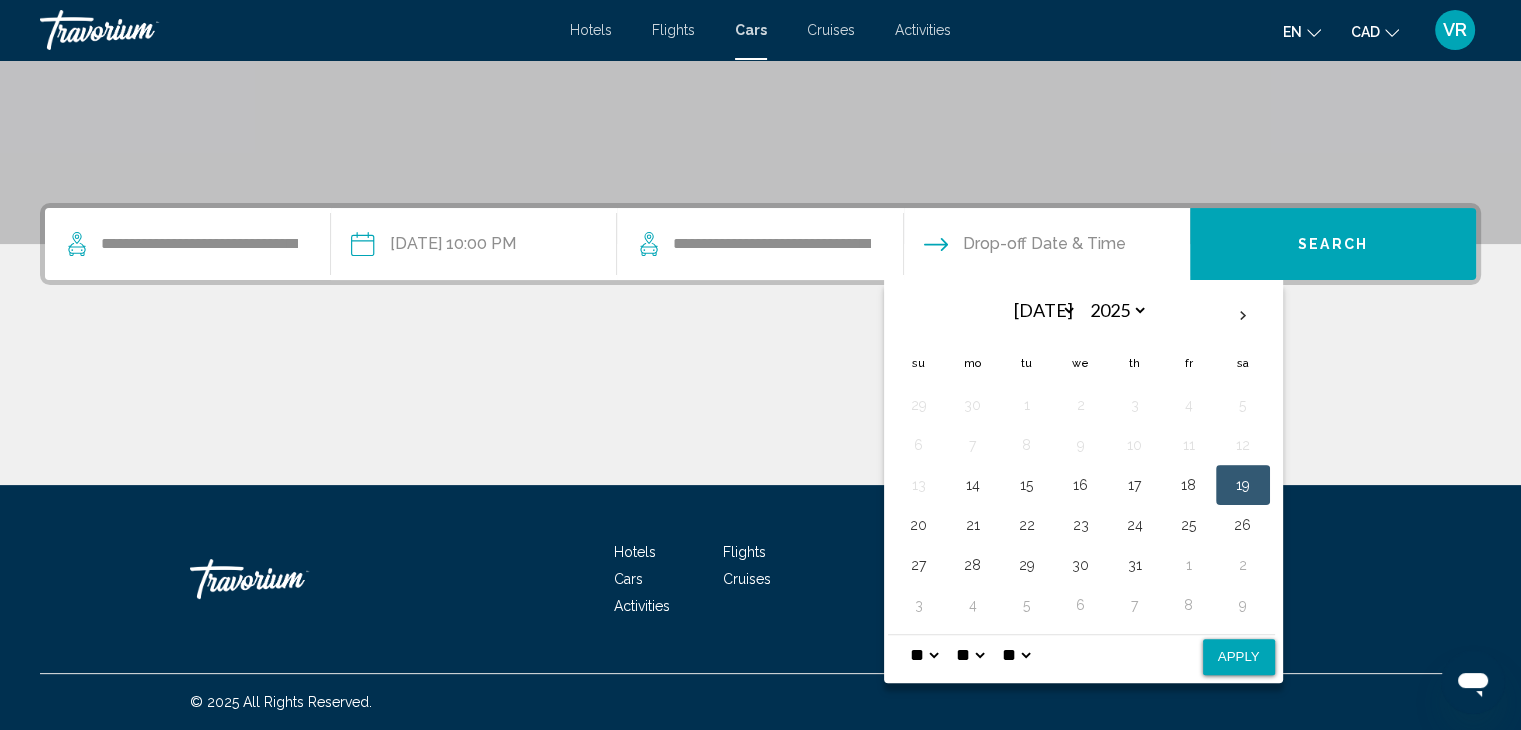 click on "* * * * * * * * * ** ** **" at bounding box center [924, 655] 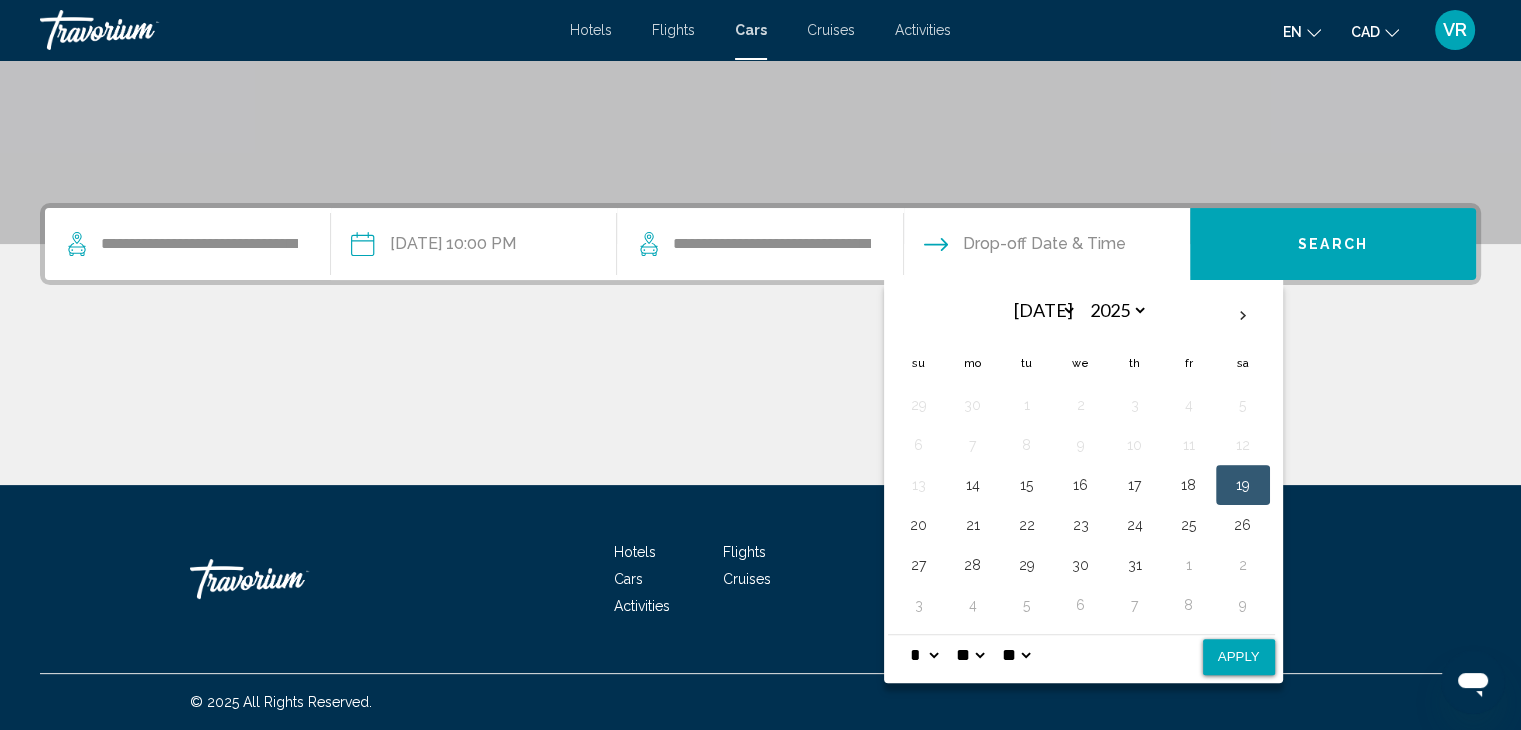 click on "* * * * * * * * * ** ** **" at bounding box center [924, 655] 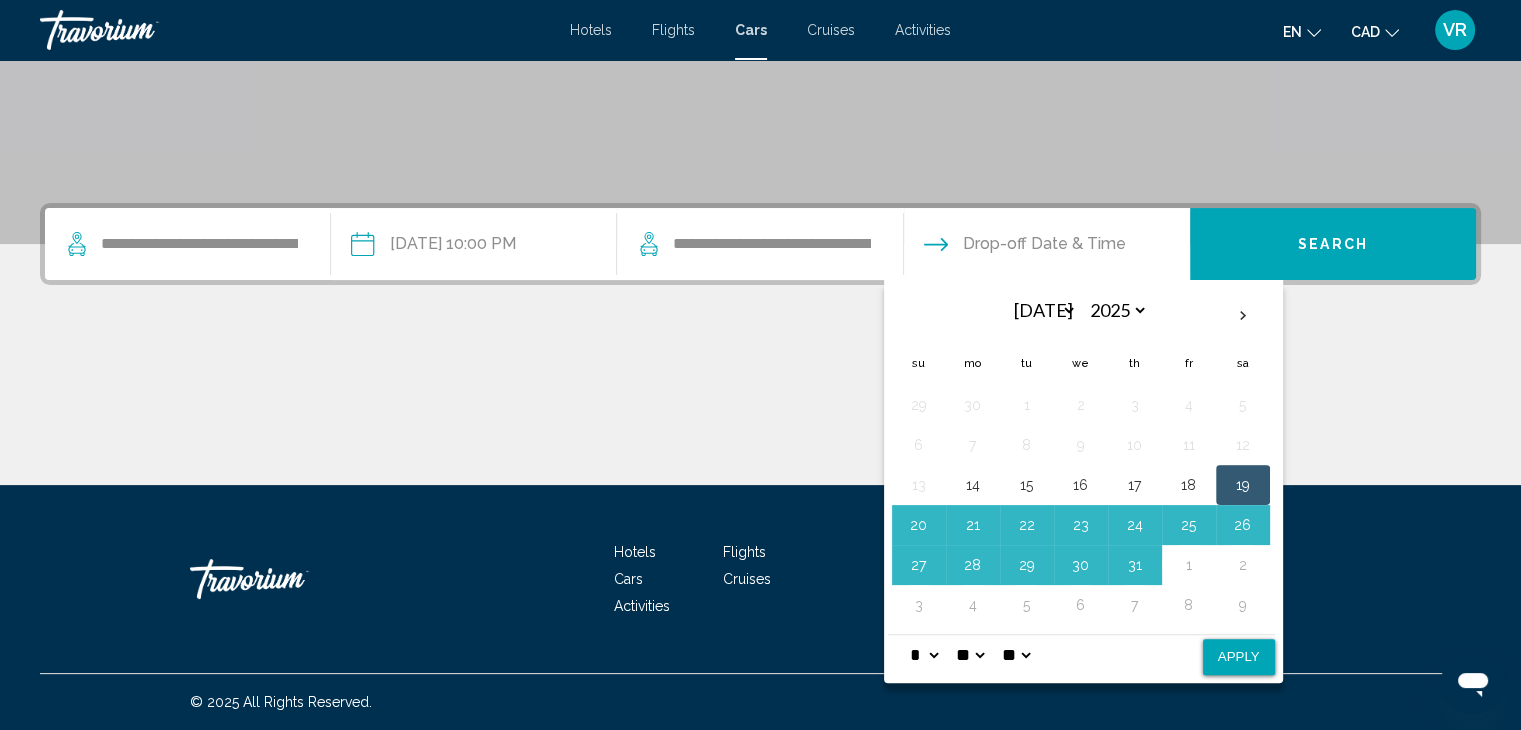 click on "Apply" at bounding box center (1239, 657) 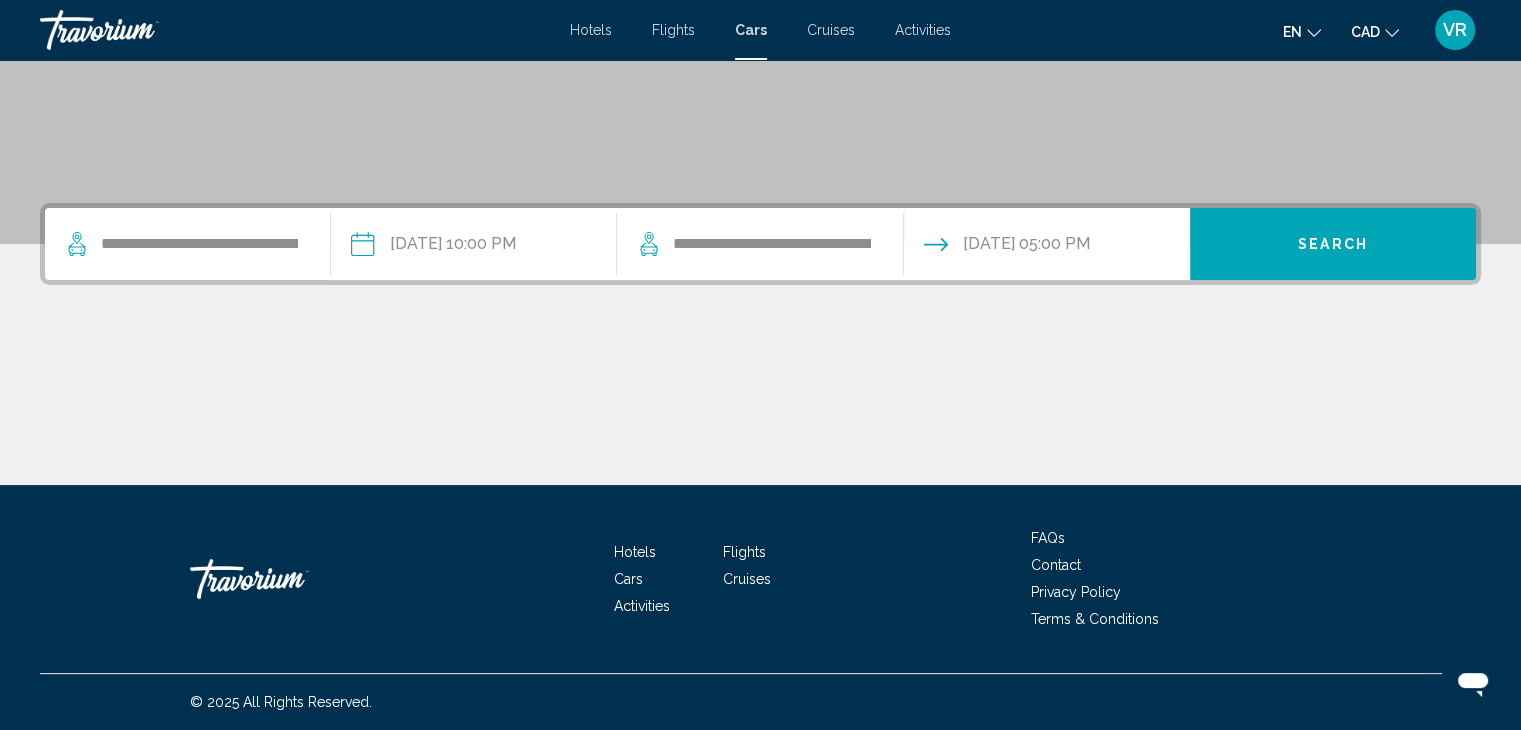 click on "Search" at bounding box center (1333, 245) 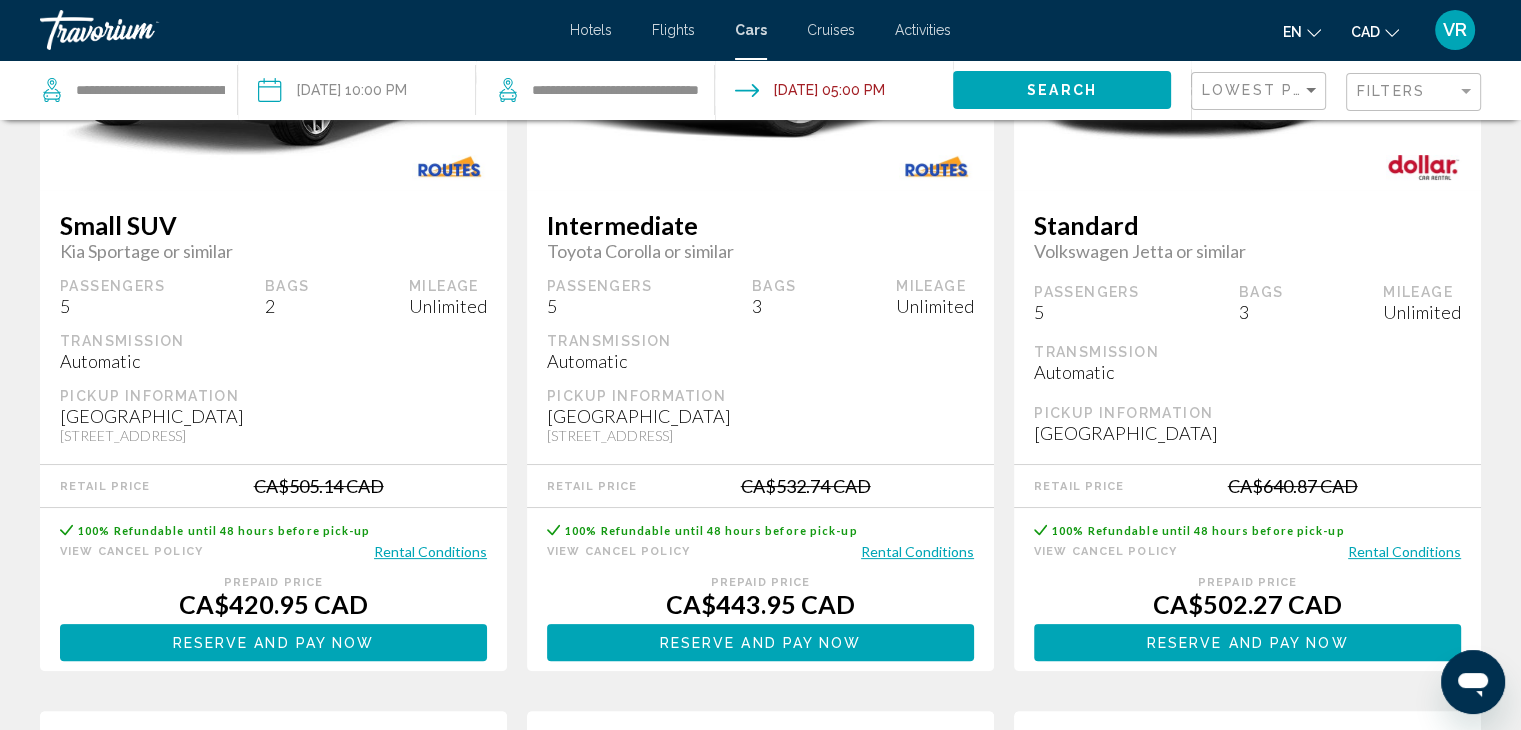 scroll, scrollTop: 360, scrollLeft: 0, axis: vertical 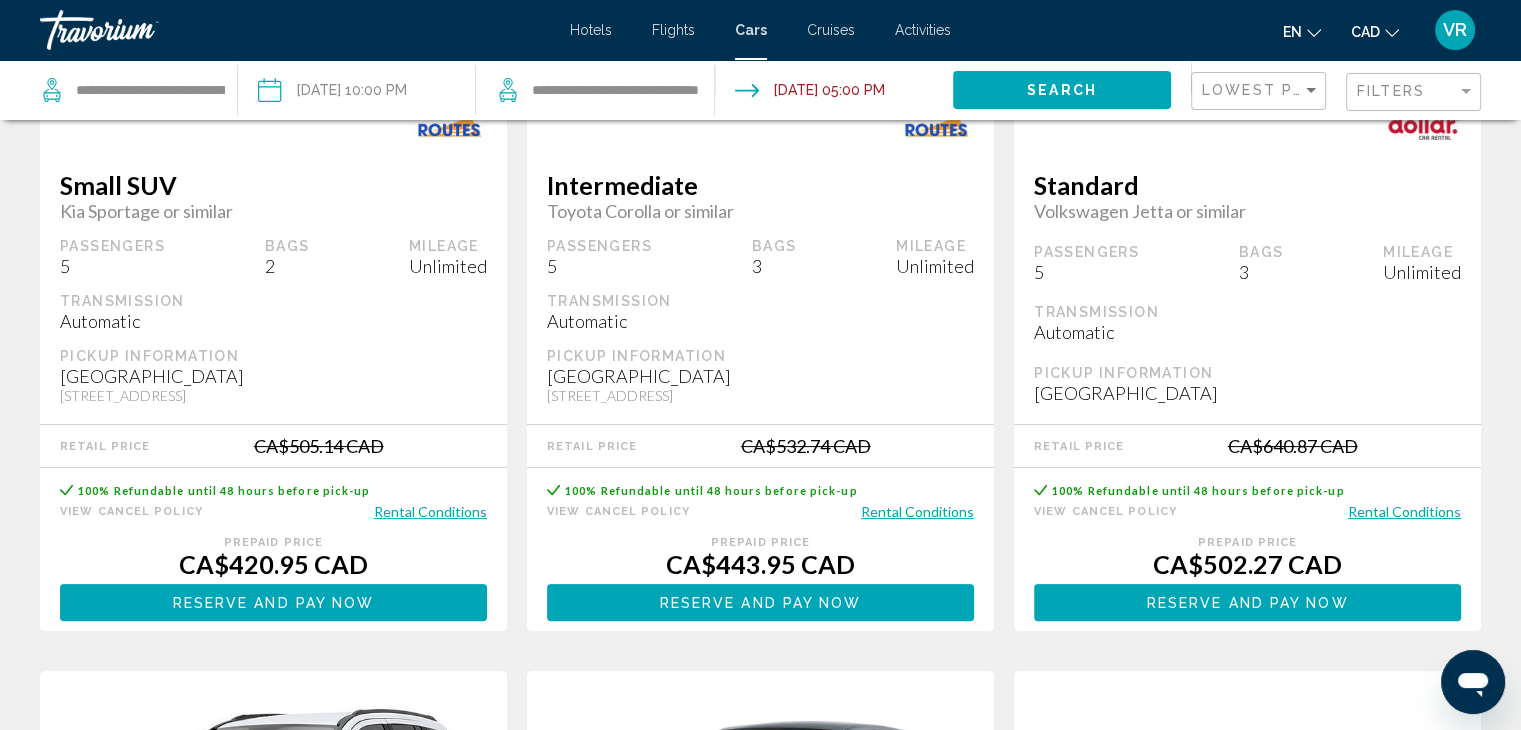 click on "Activities" at bounding box center (923, 30) 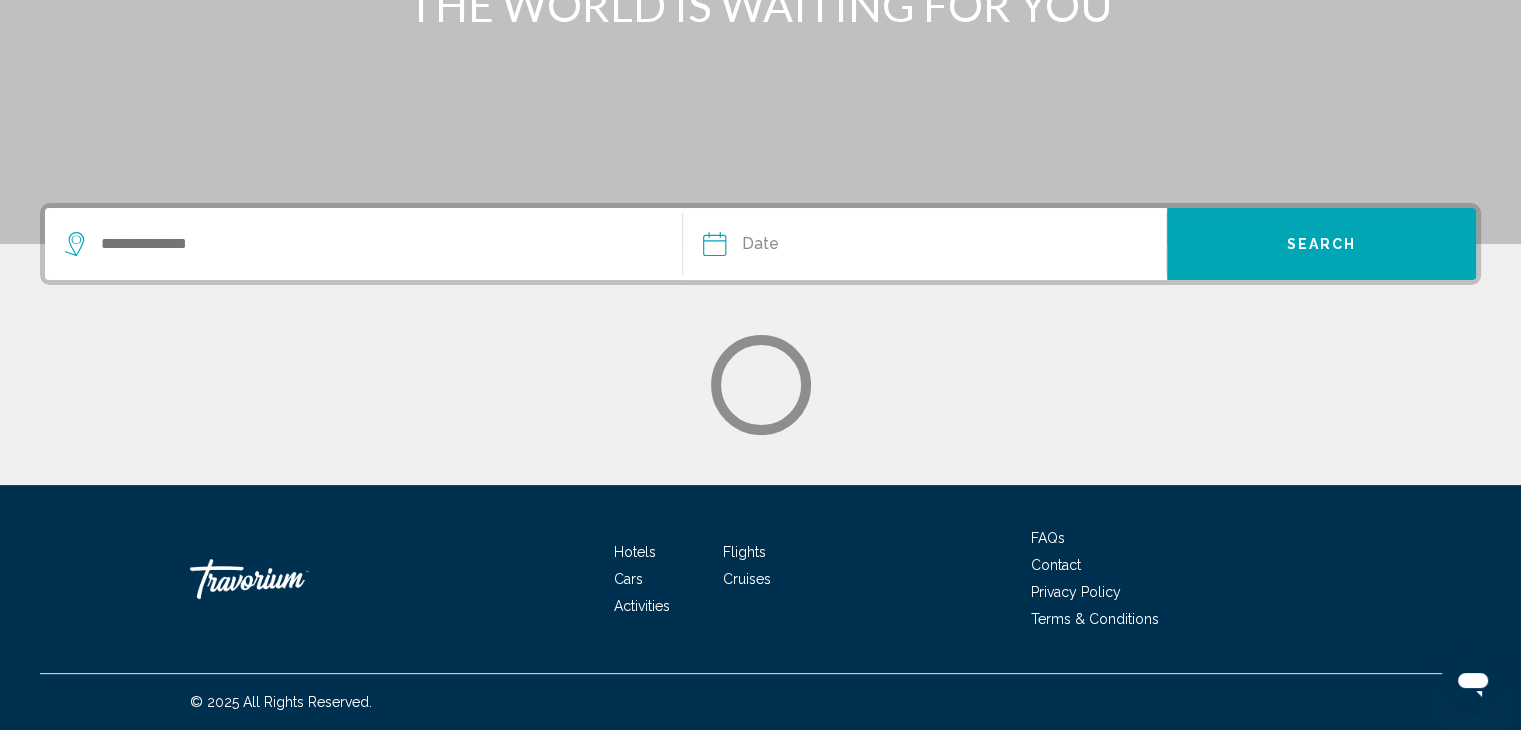 scroll, scrollTop: 0, scrollLeft: 0, axis: both 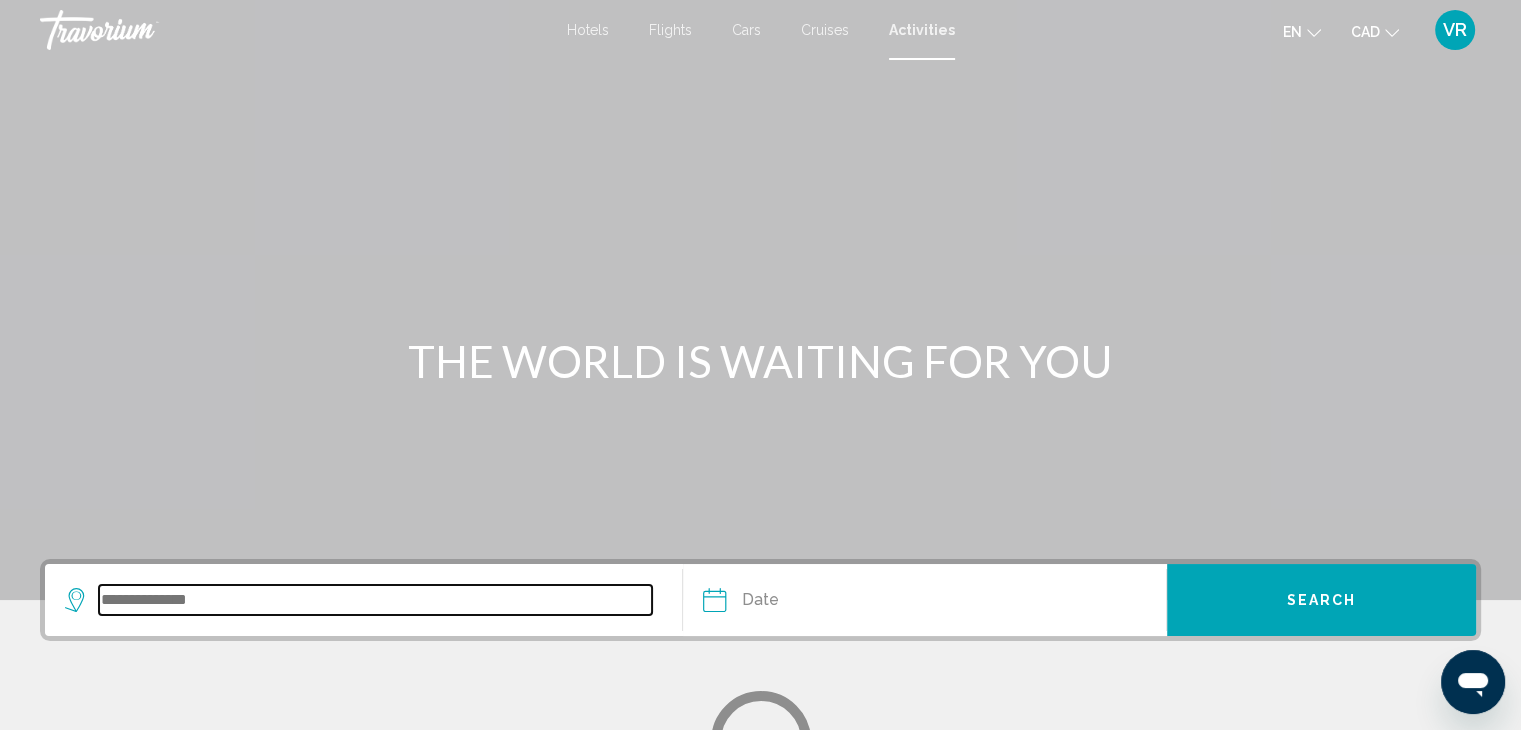 click at bounding box center [375, 600] 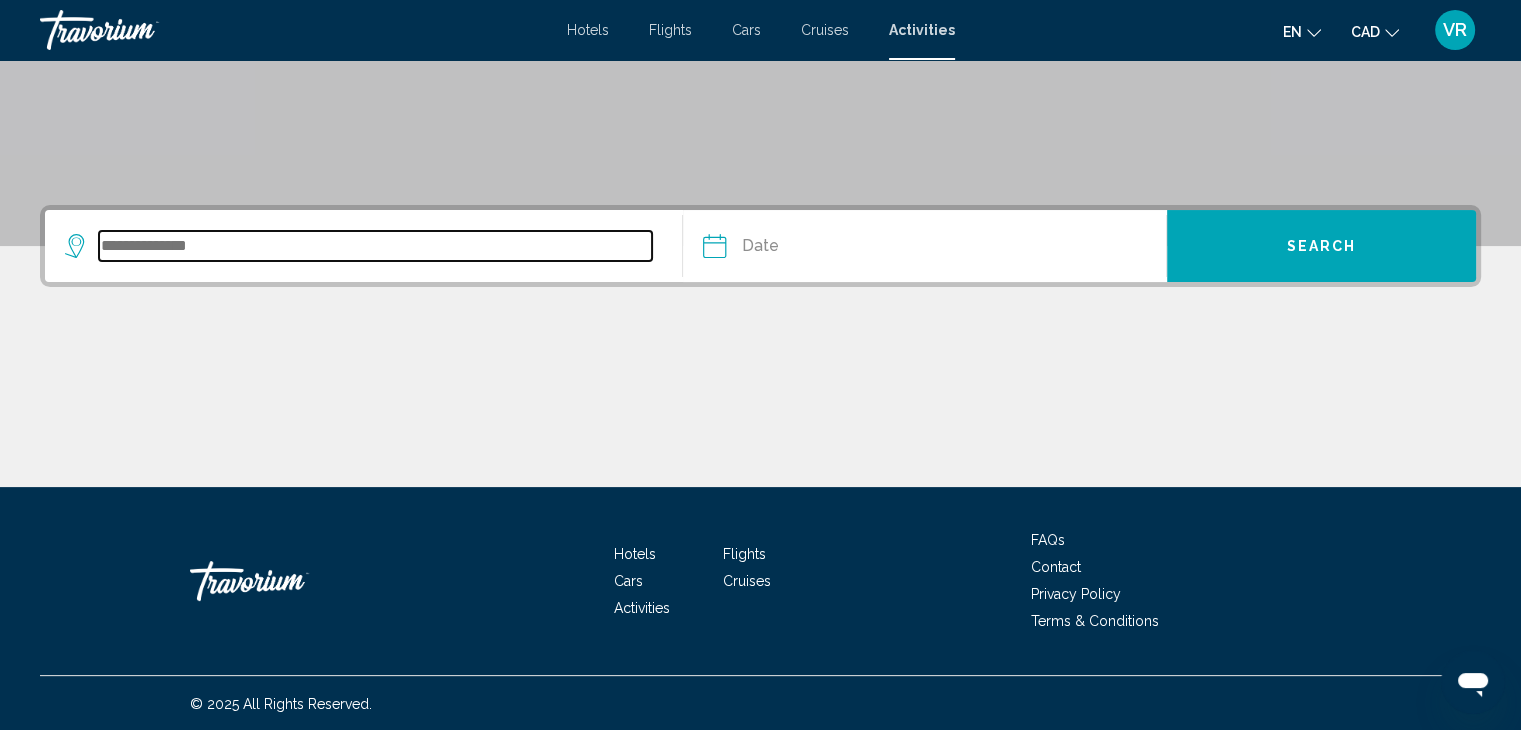 scroll, scrollTop: 356, scrollLeft: 0, axis: vertical 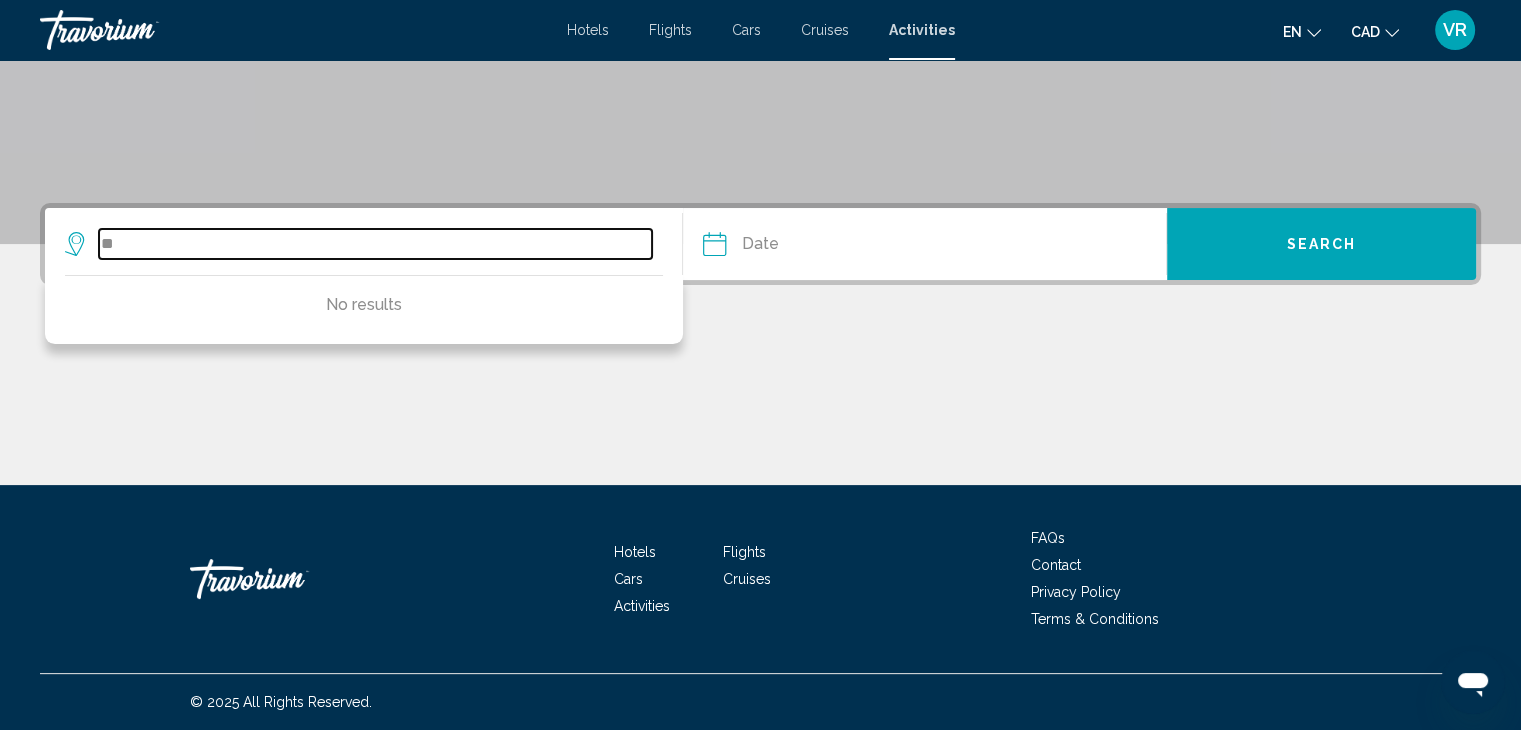 type on "*" 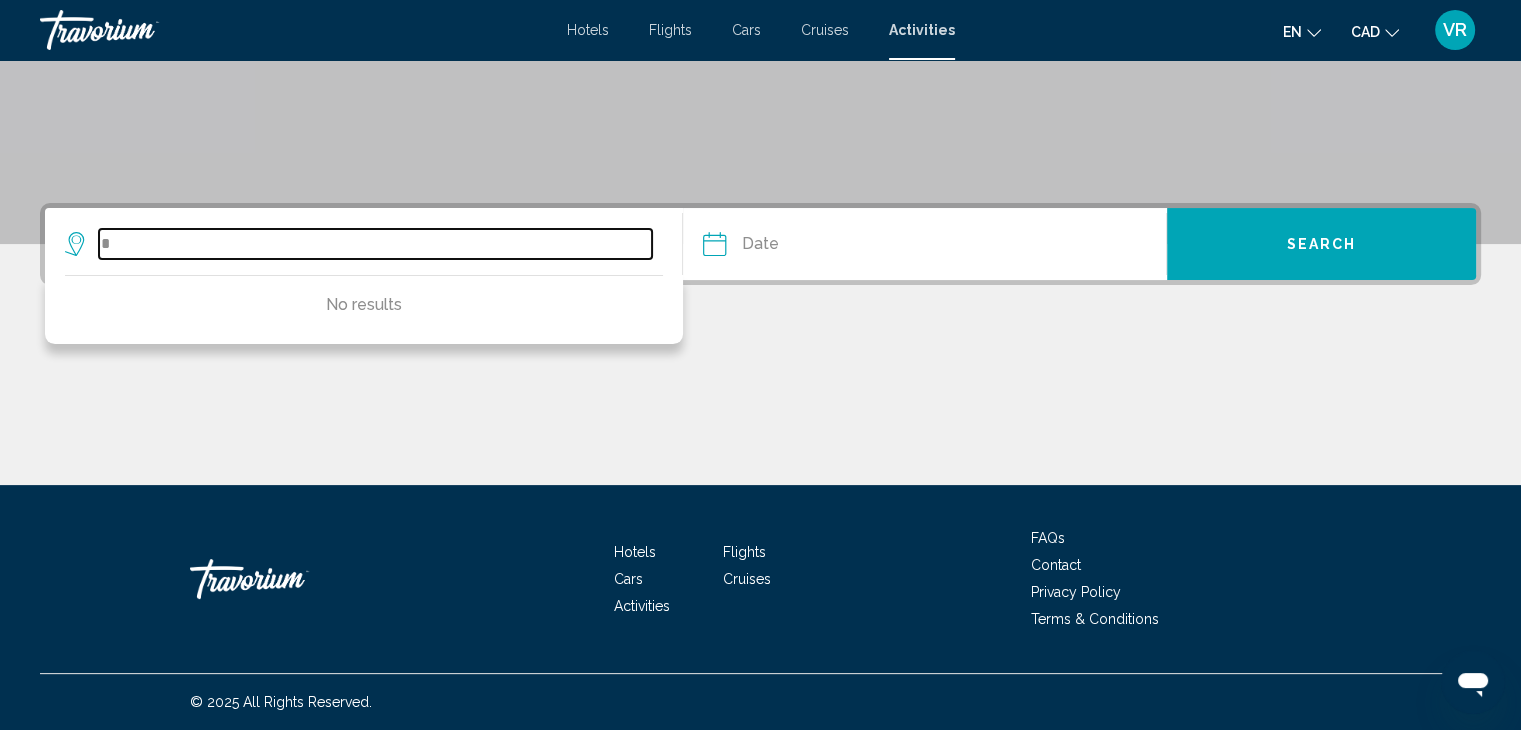 type 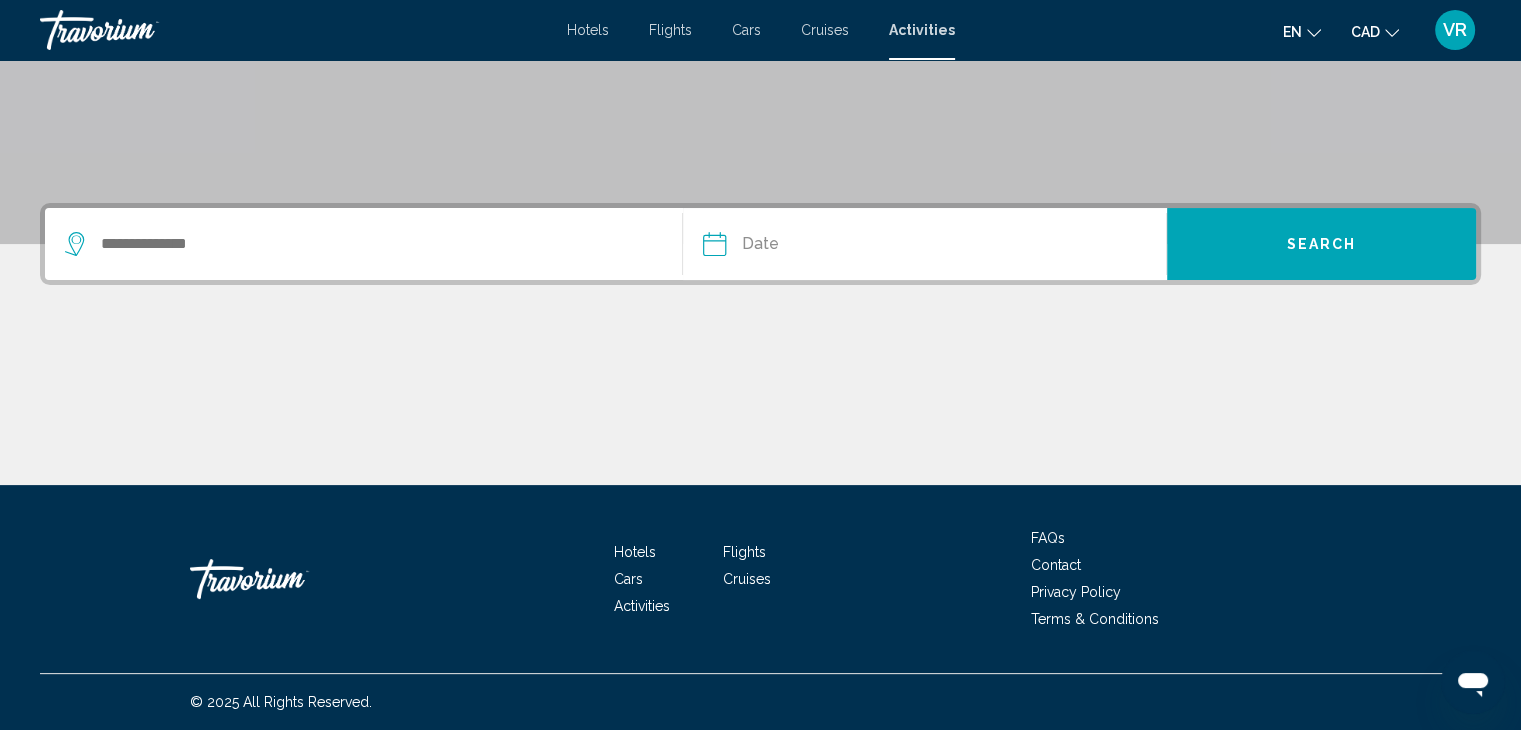 click on "Cars" at bounding box center [746, 30] 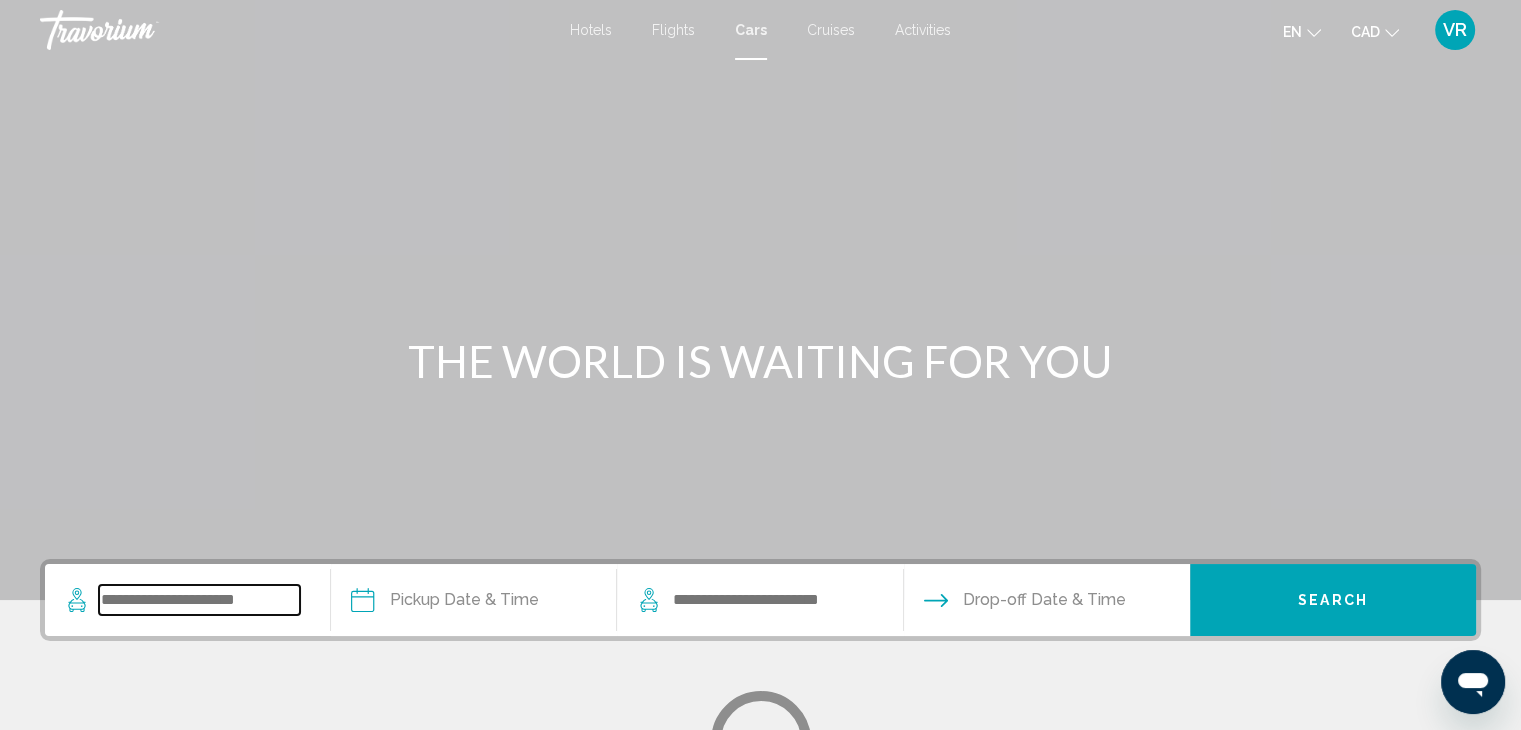 click at bounding box center (199, 600) 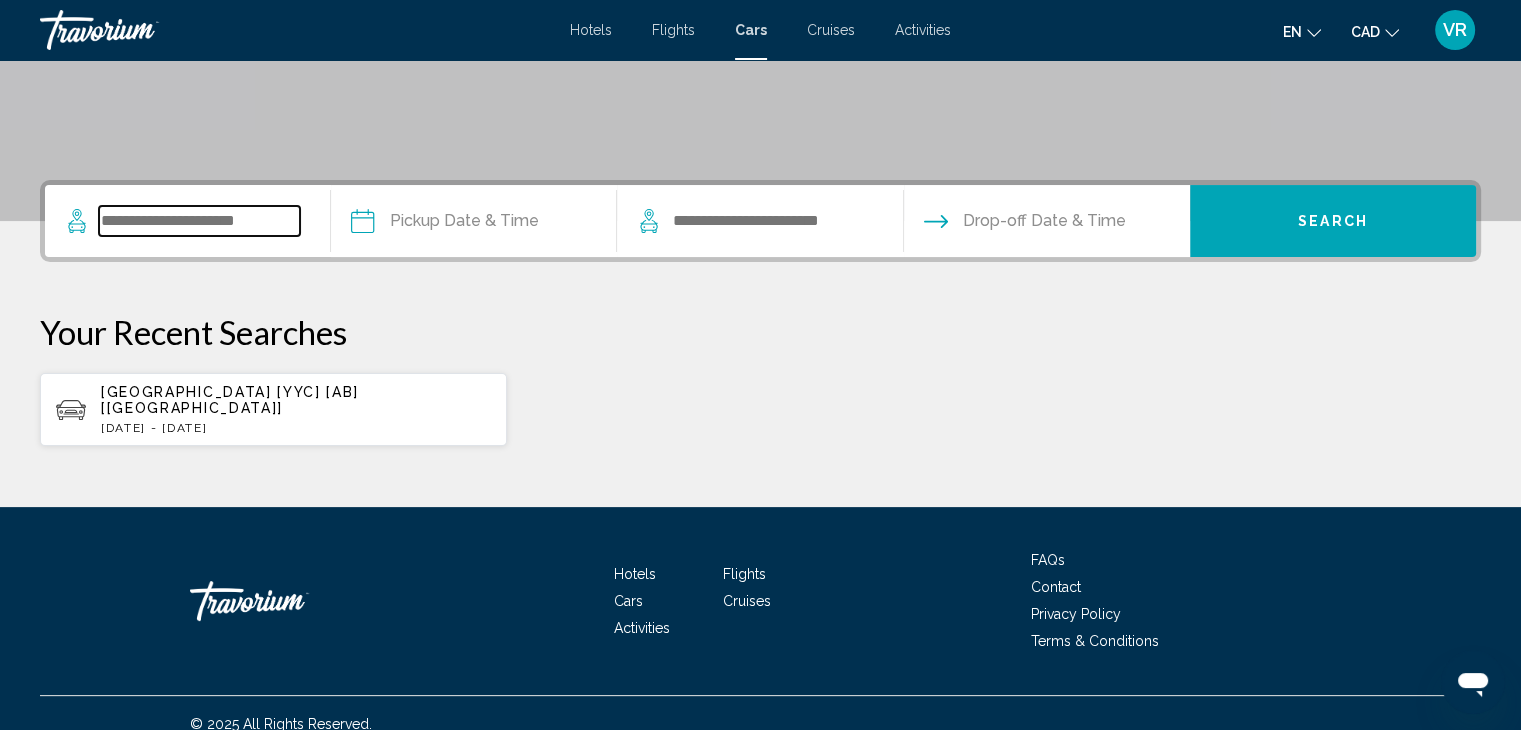 scroll, scrollTop: 384, scrollLeft: 0, axis: vertical 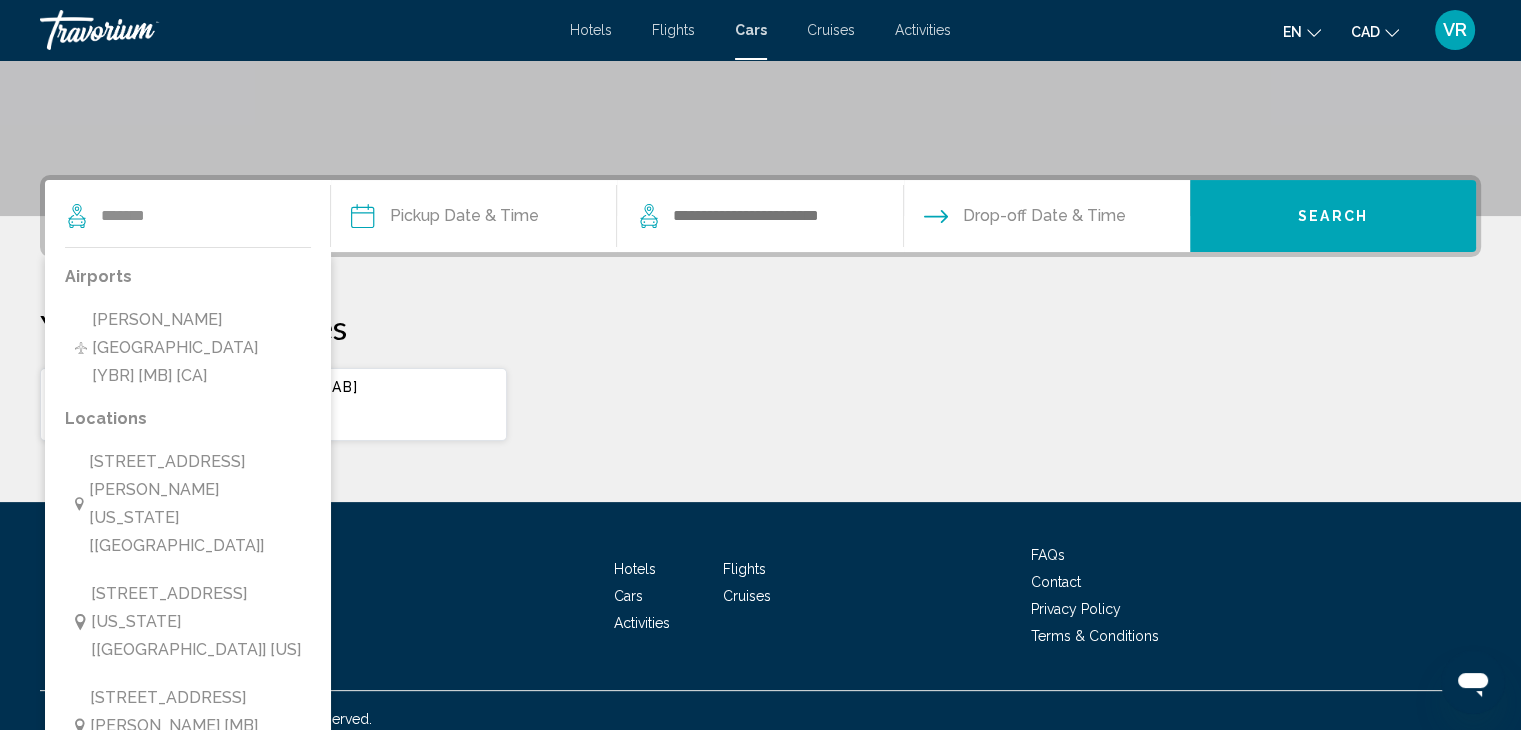 click at bounding box center [473, 219] 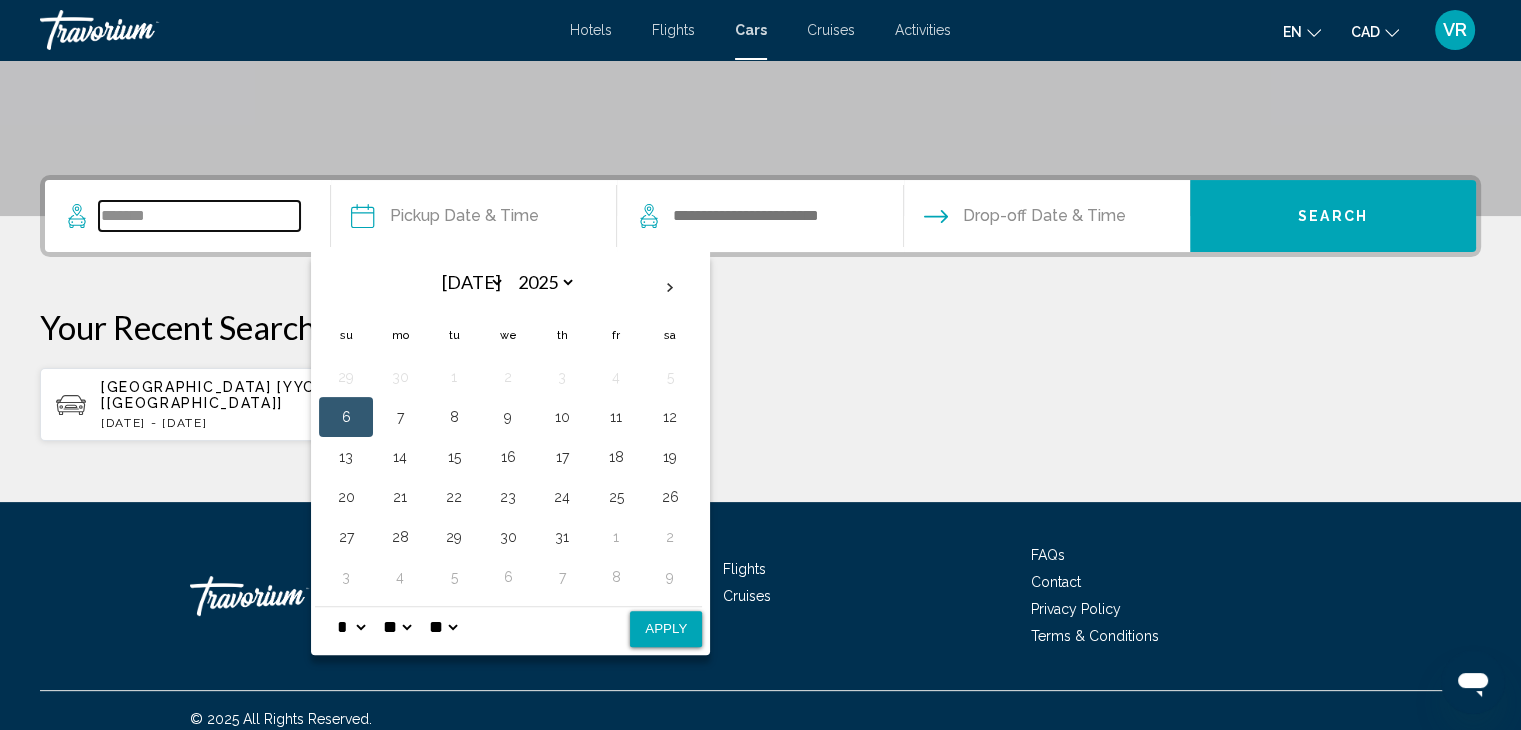 click on "*******" at bounding box center (199, 216) 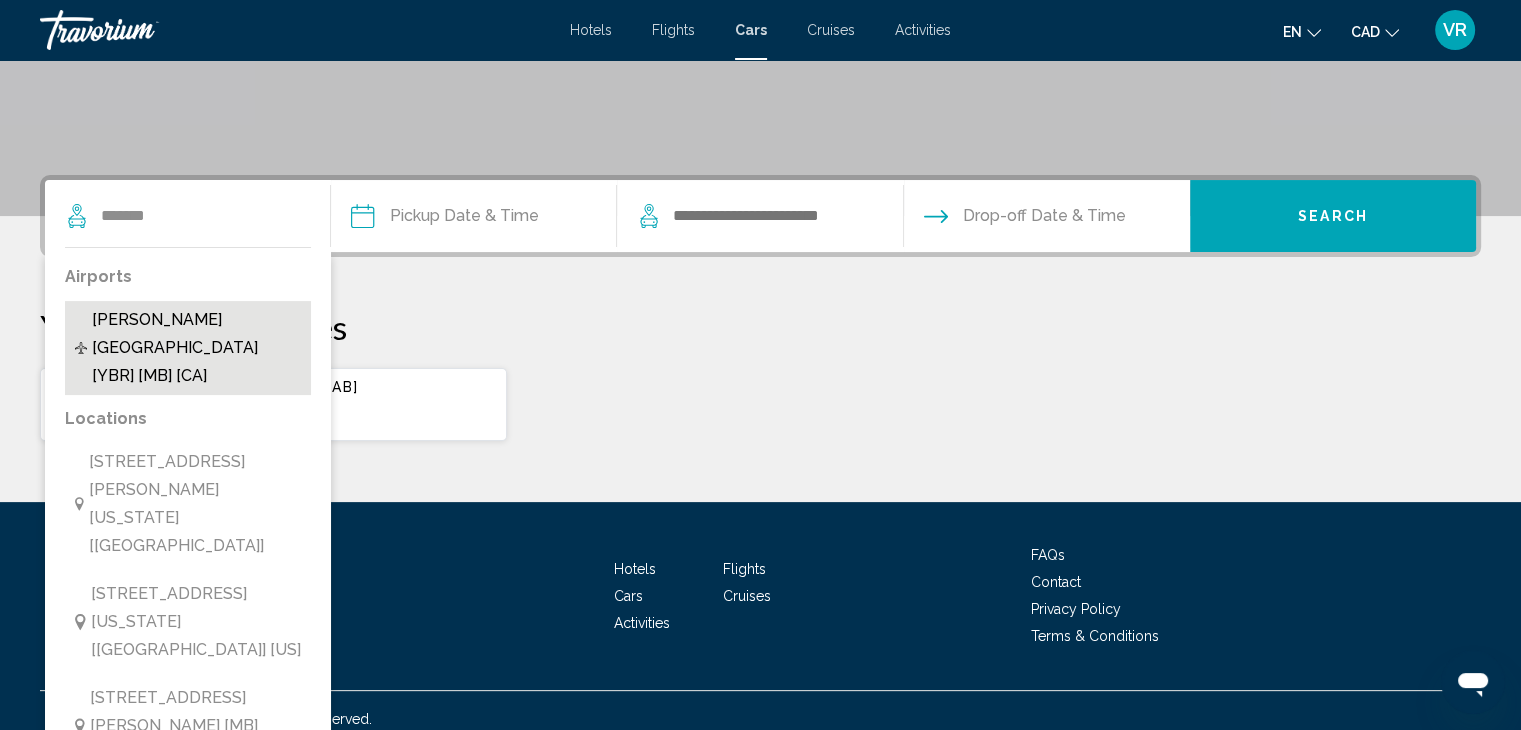 click on "[PERSON_NAME][GEOGRAPHIC_DATA] [YBR] [MB] [CA]" at bounding box center [196, 348] 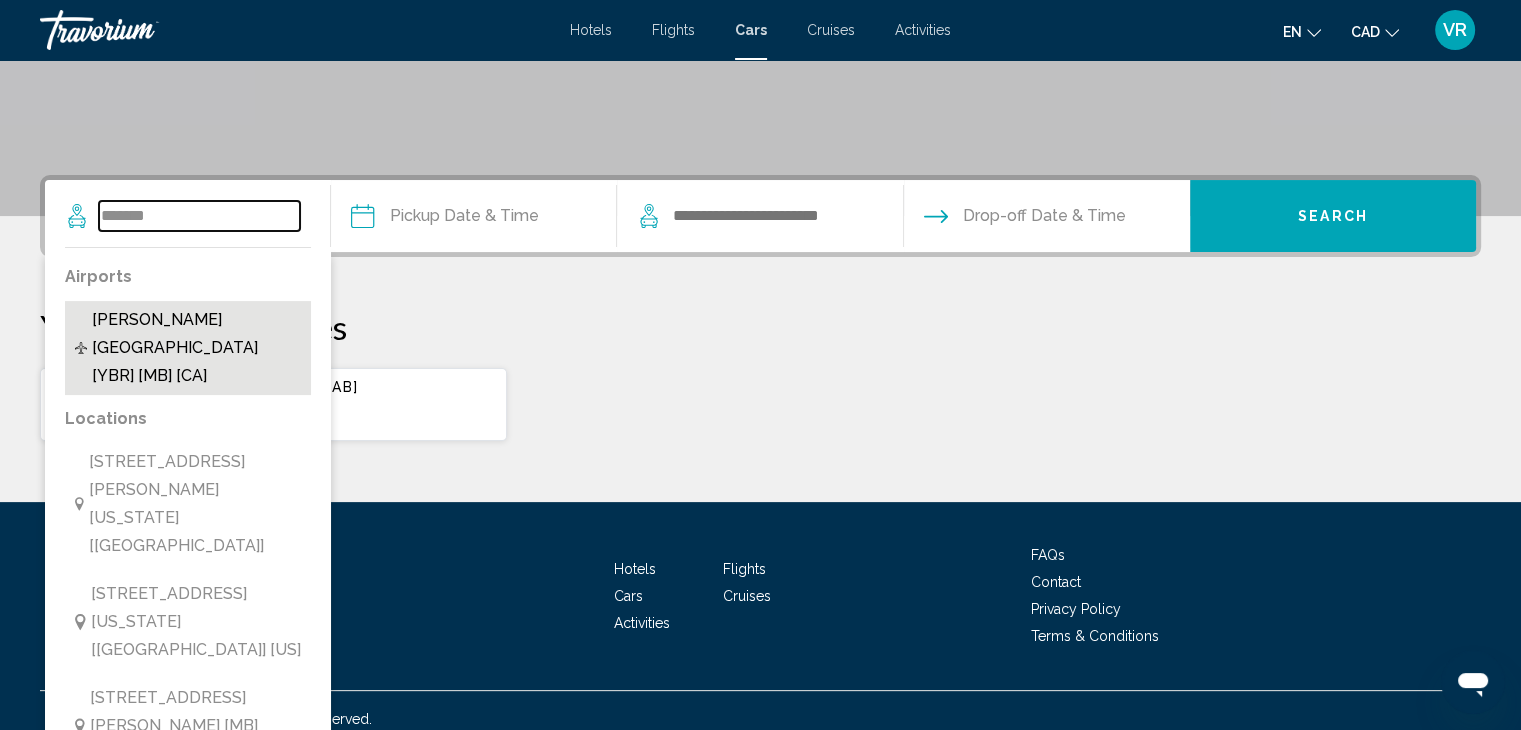 type on "**********" 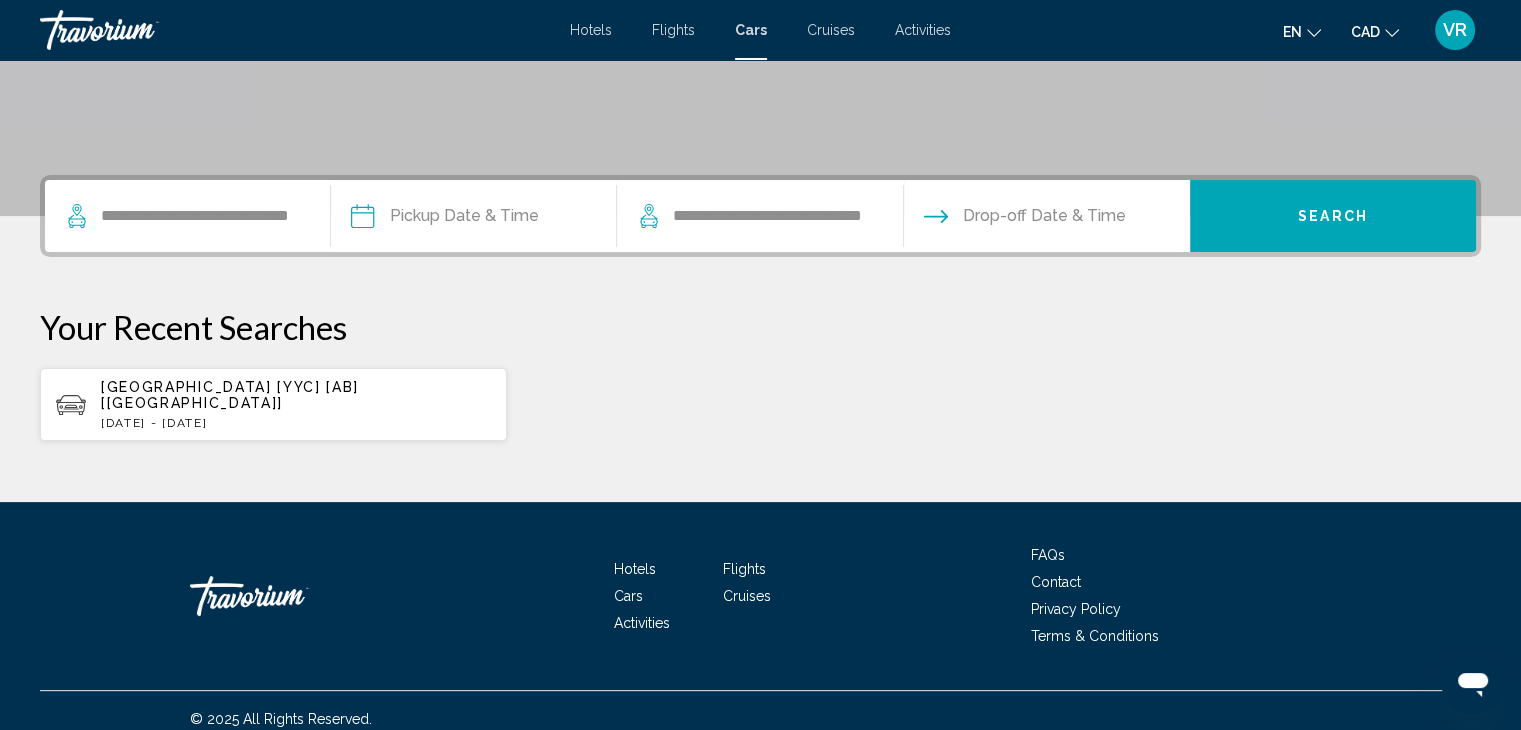 click at bounding box center [473, 219] 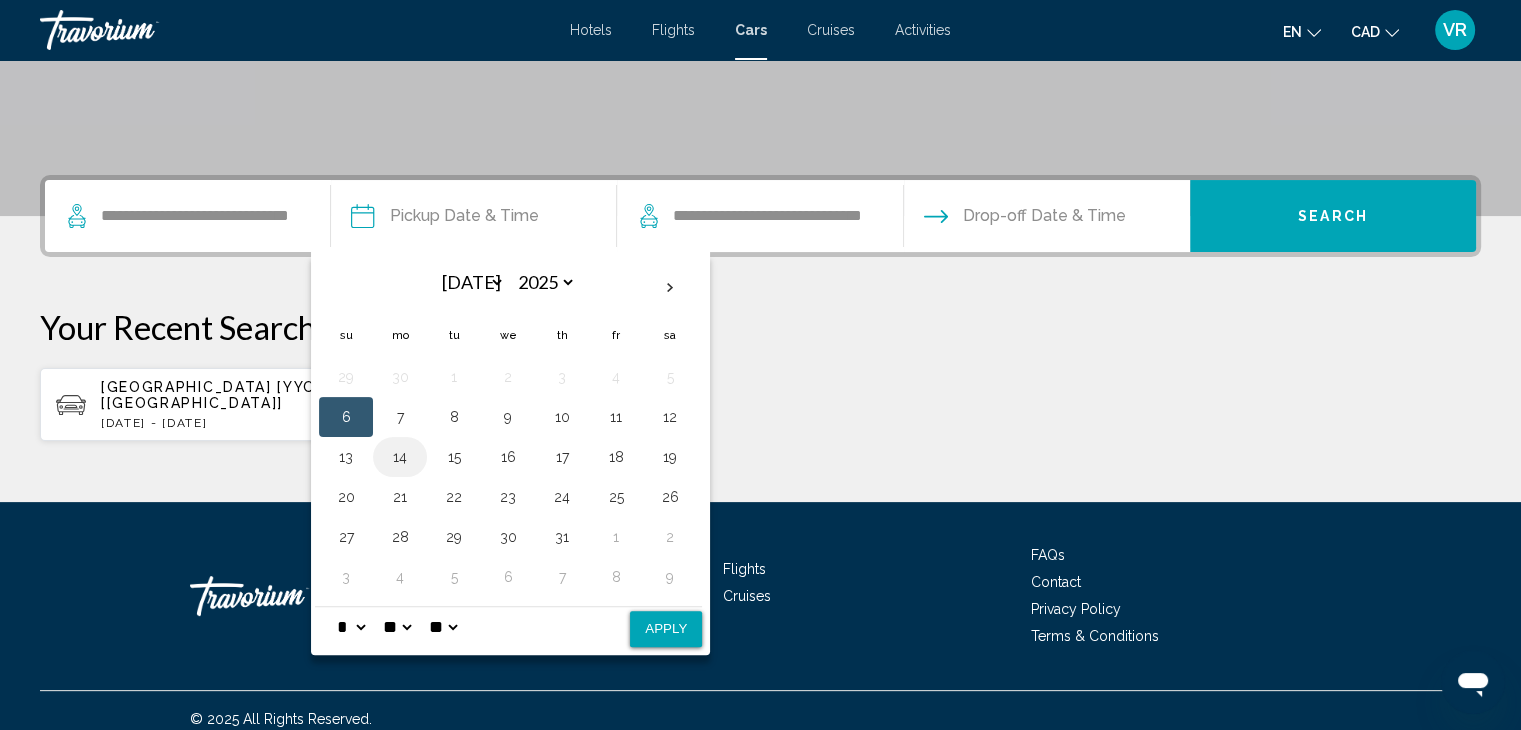 click on "14" at bounding box center (400, 457) 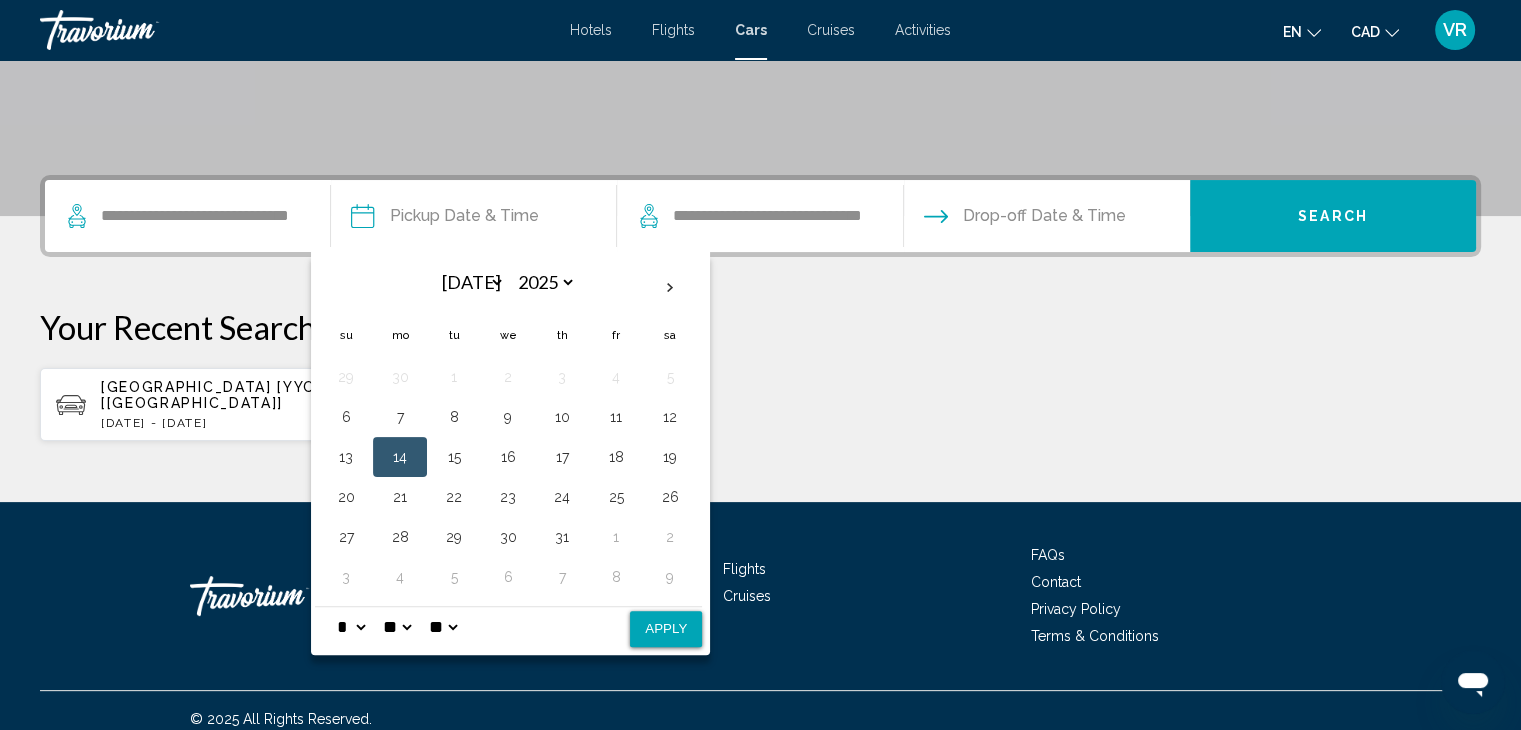 click on "* * * * * * * * * ** ** **" at bounding box center [351, 627] 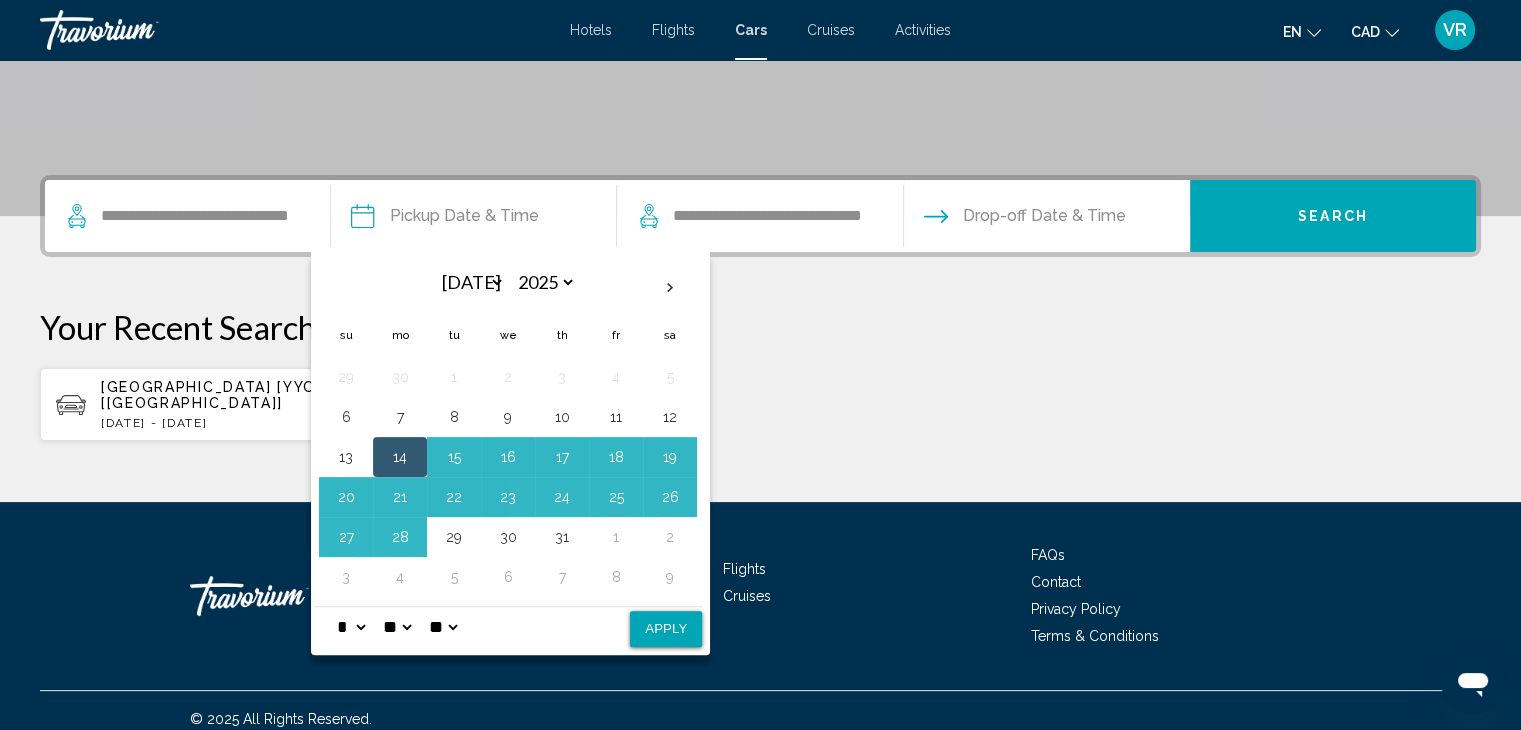 click on "** **" at bounding box center [443, 627] 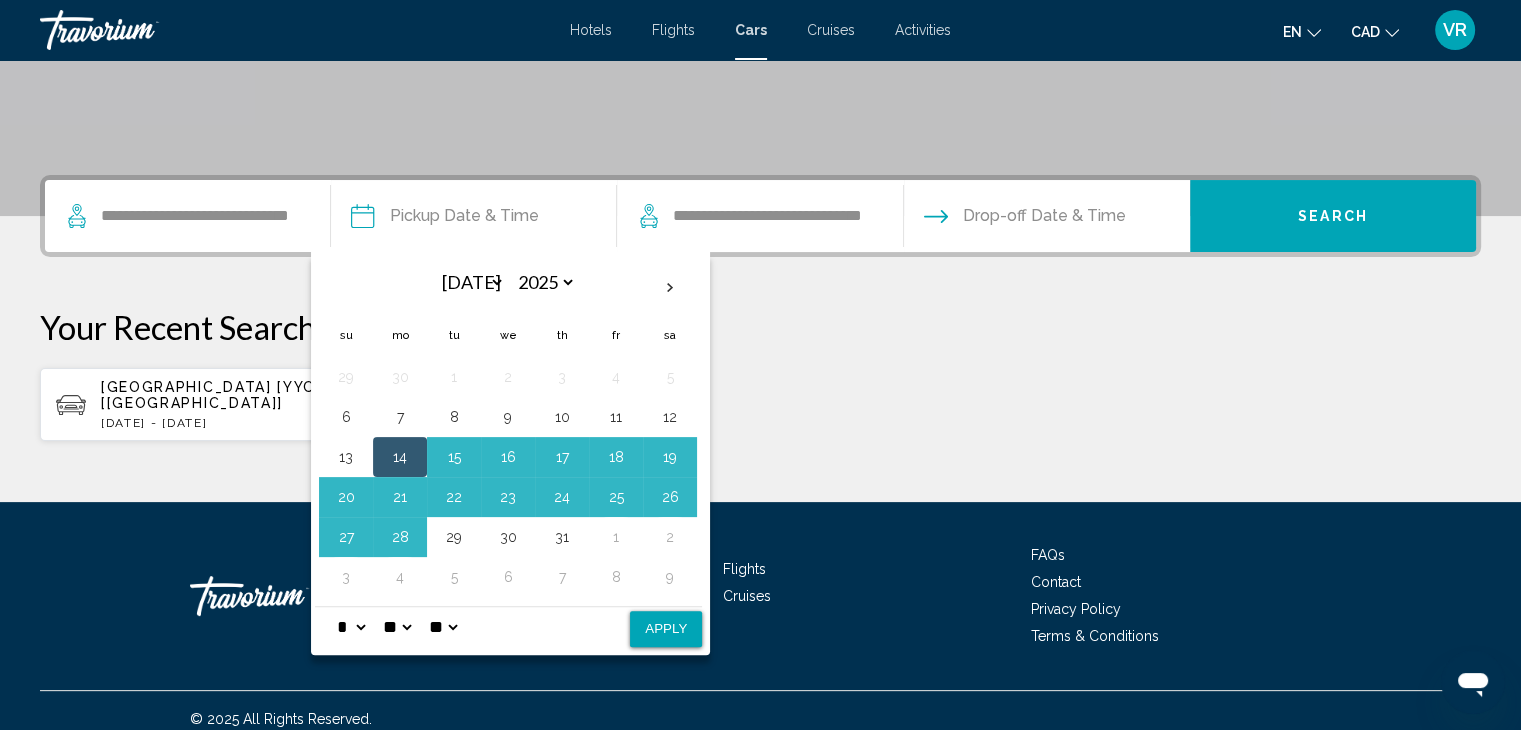 select on "**" 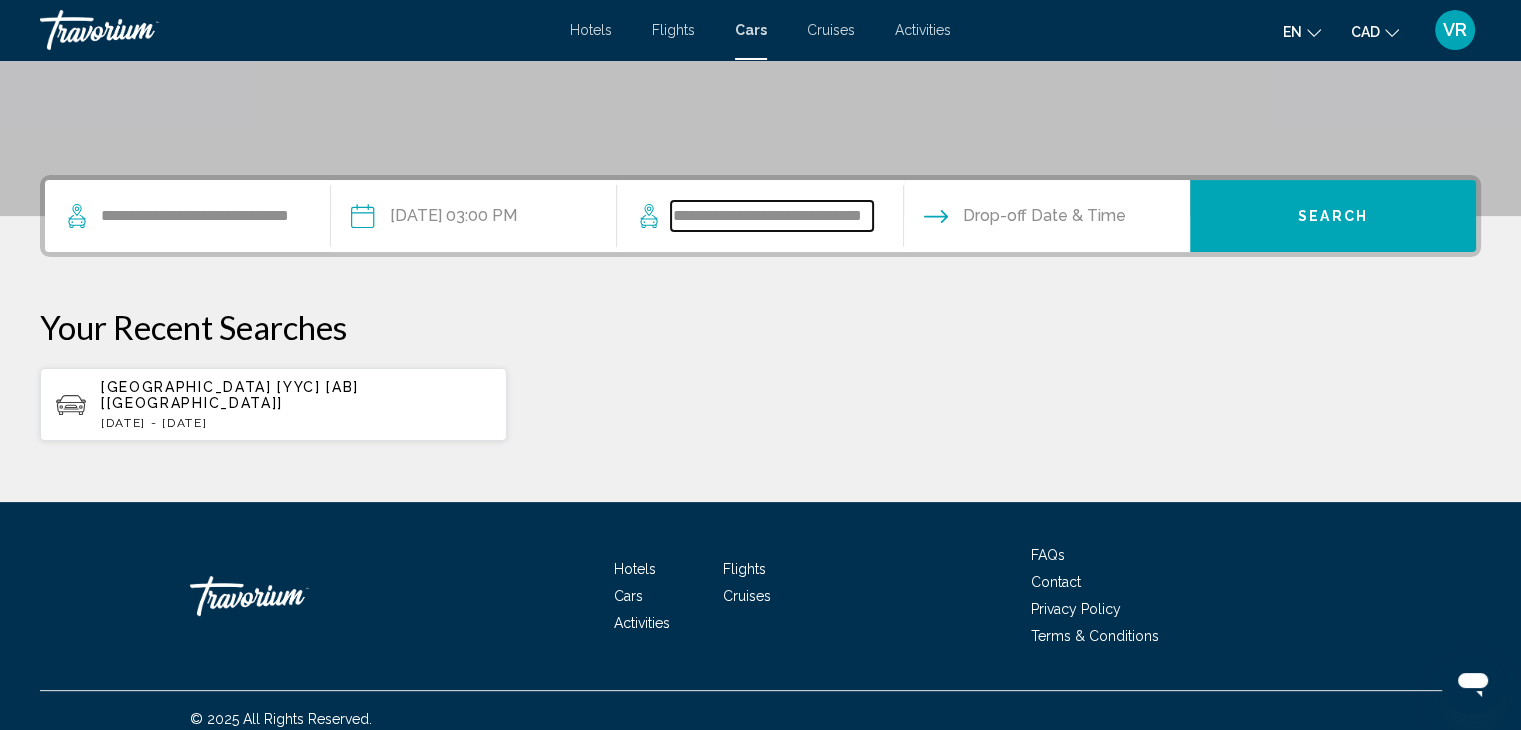 click on "**********" at bounding box center (771, 216) 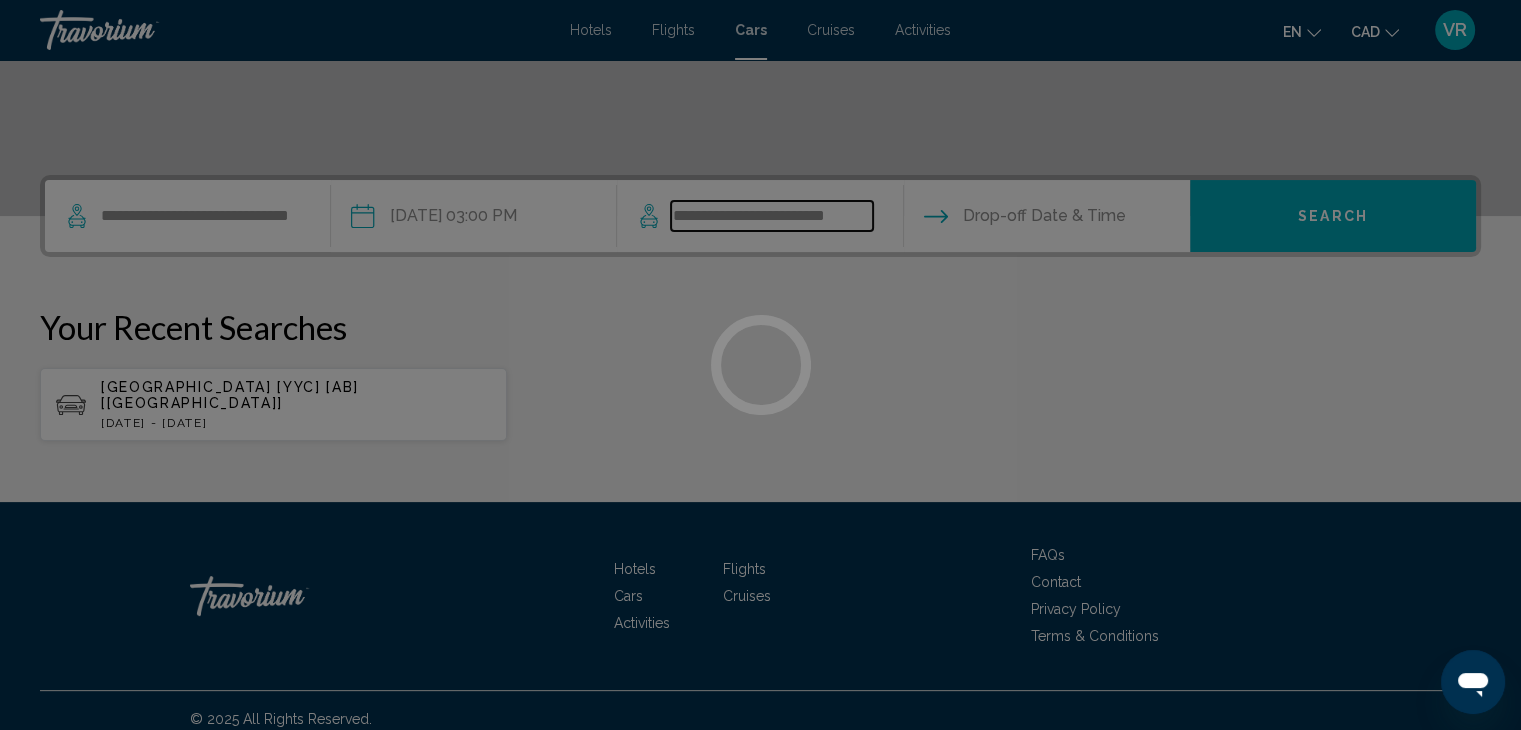 scroll, scrollTop: 0, scrollLeft: 0, axis: both 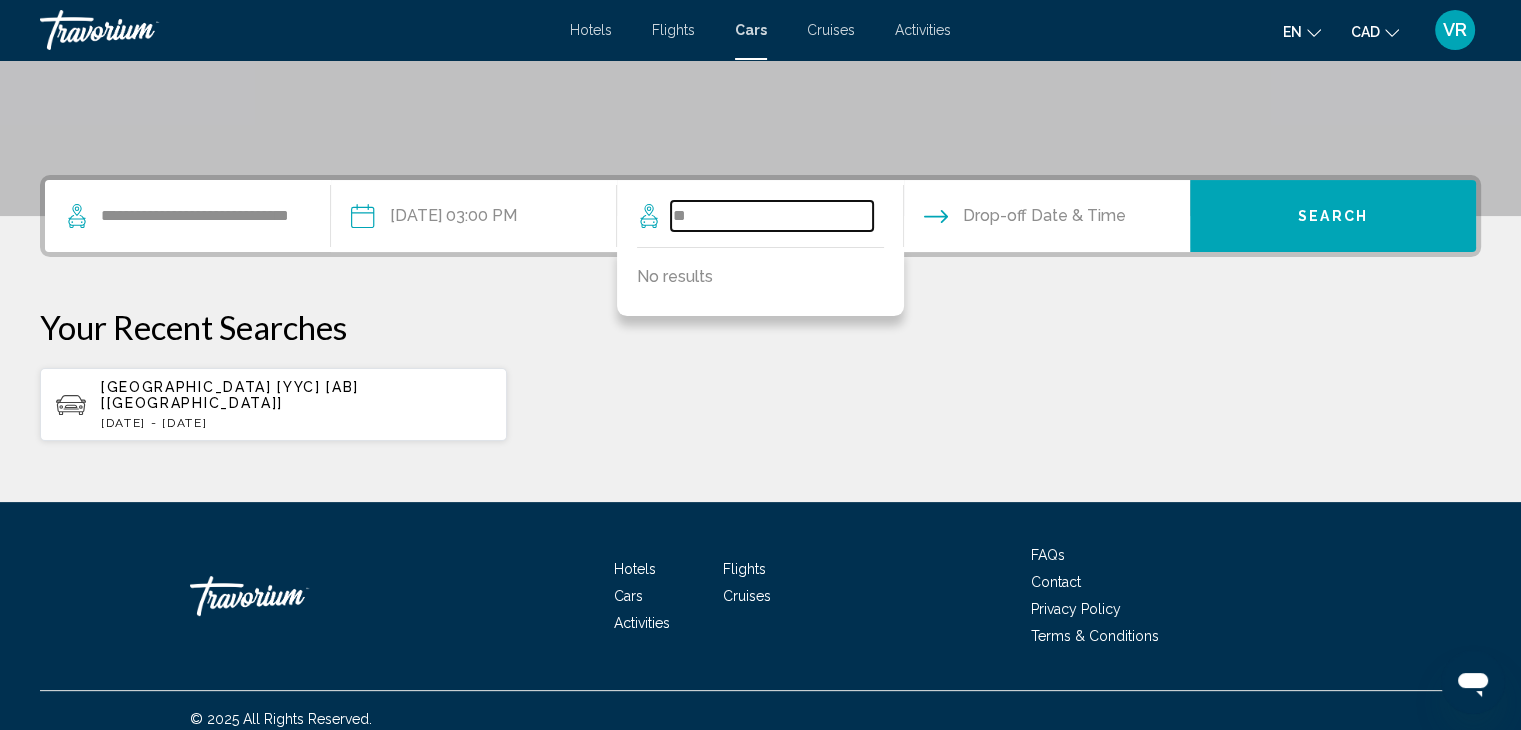 type on "*" 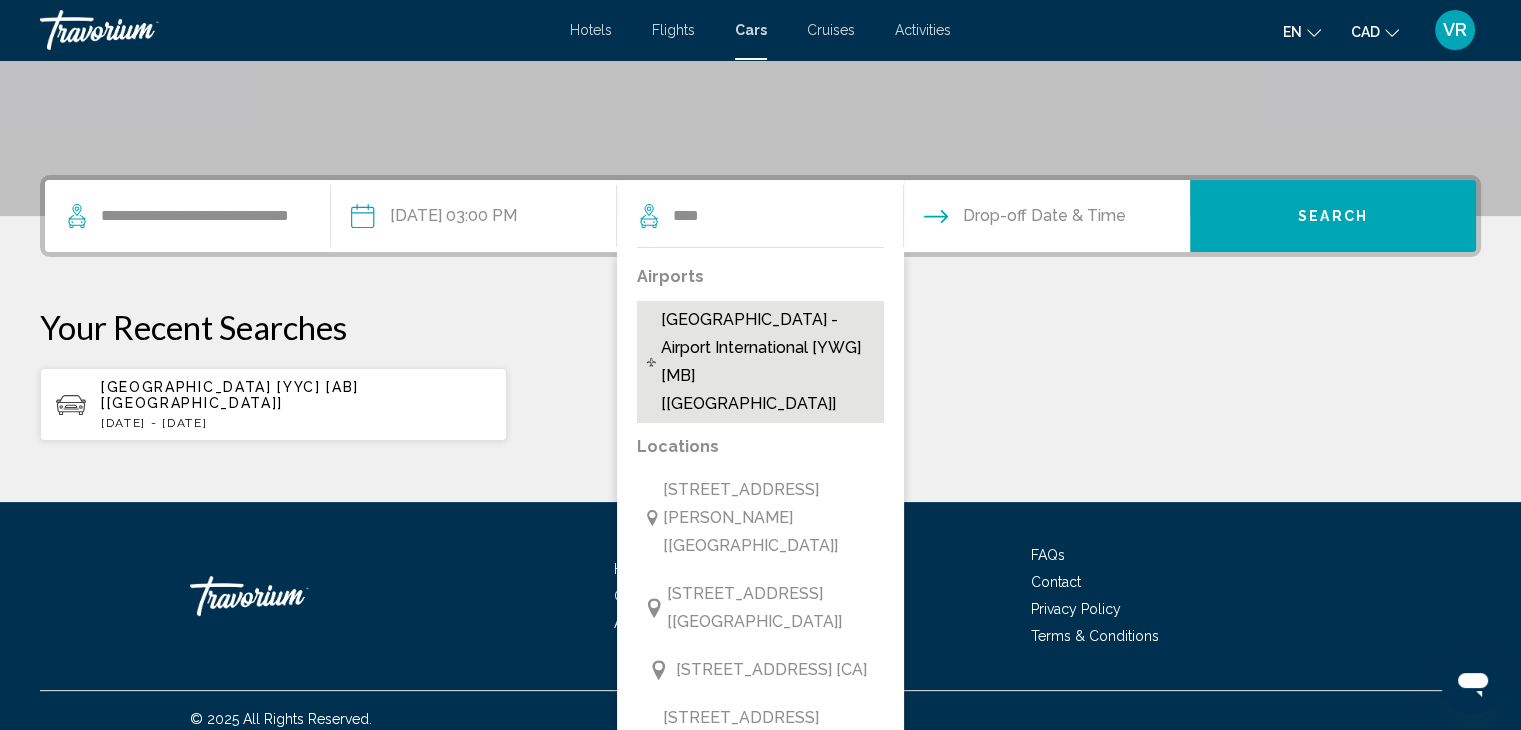 click on "[GEOGRAPHIC_DATA] - Airport International [YWG] [MB] [[GEOGRAPHIC_DATA]]" at bounding box center (767, 362) 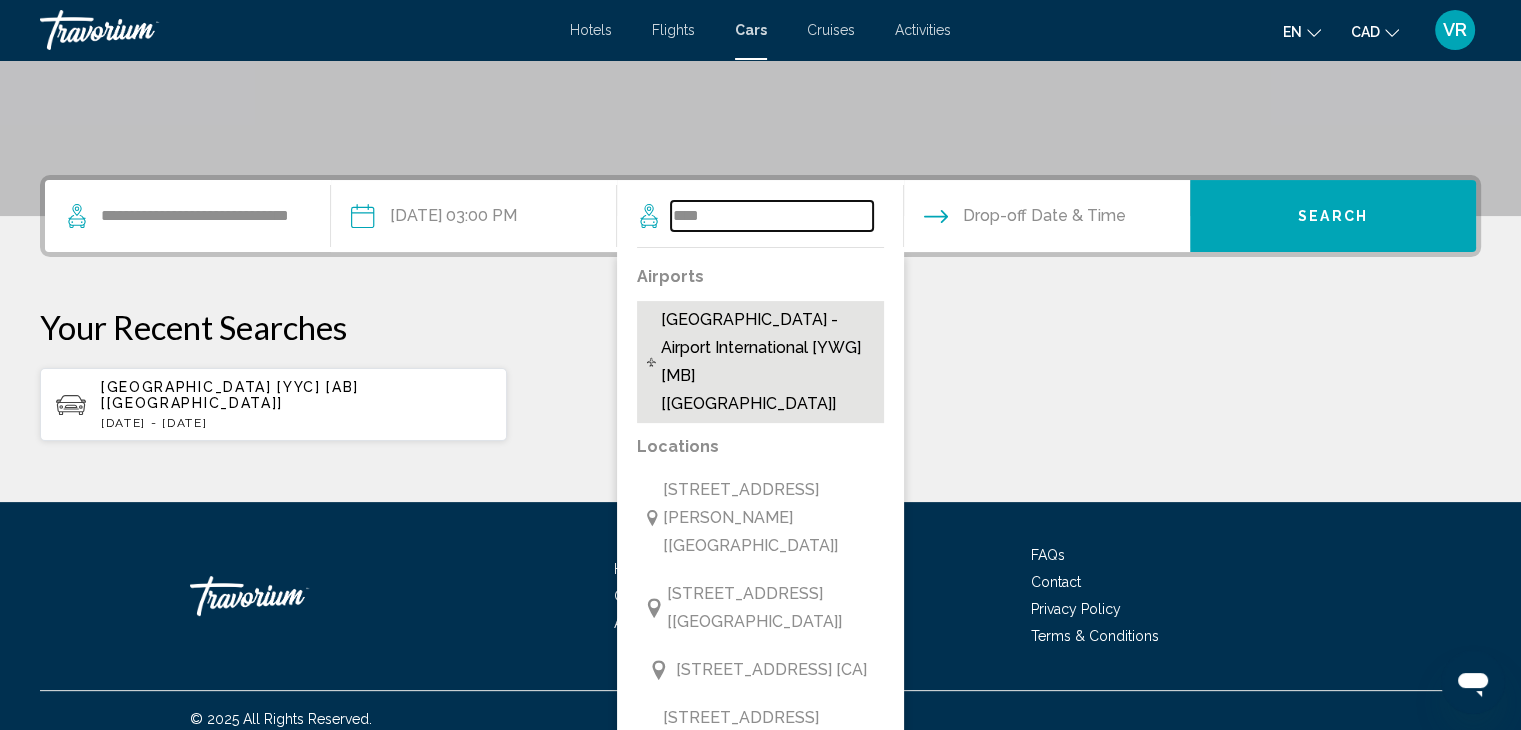 type on "**********" 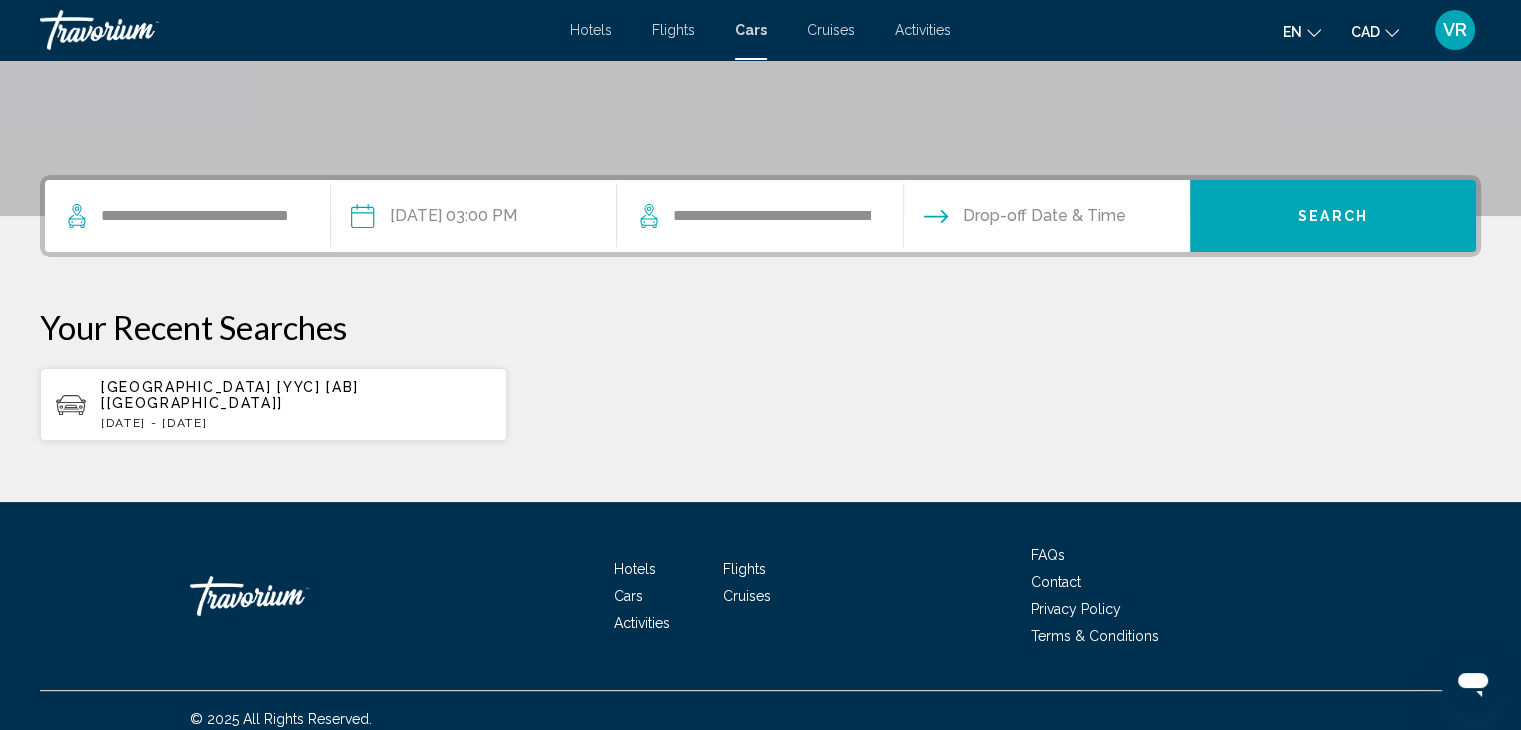 click at bounding box center [1046, 219] 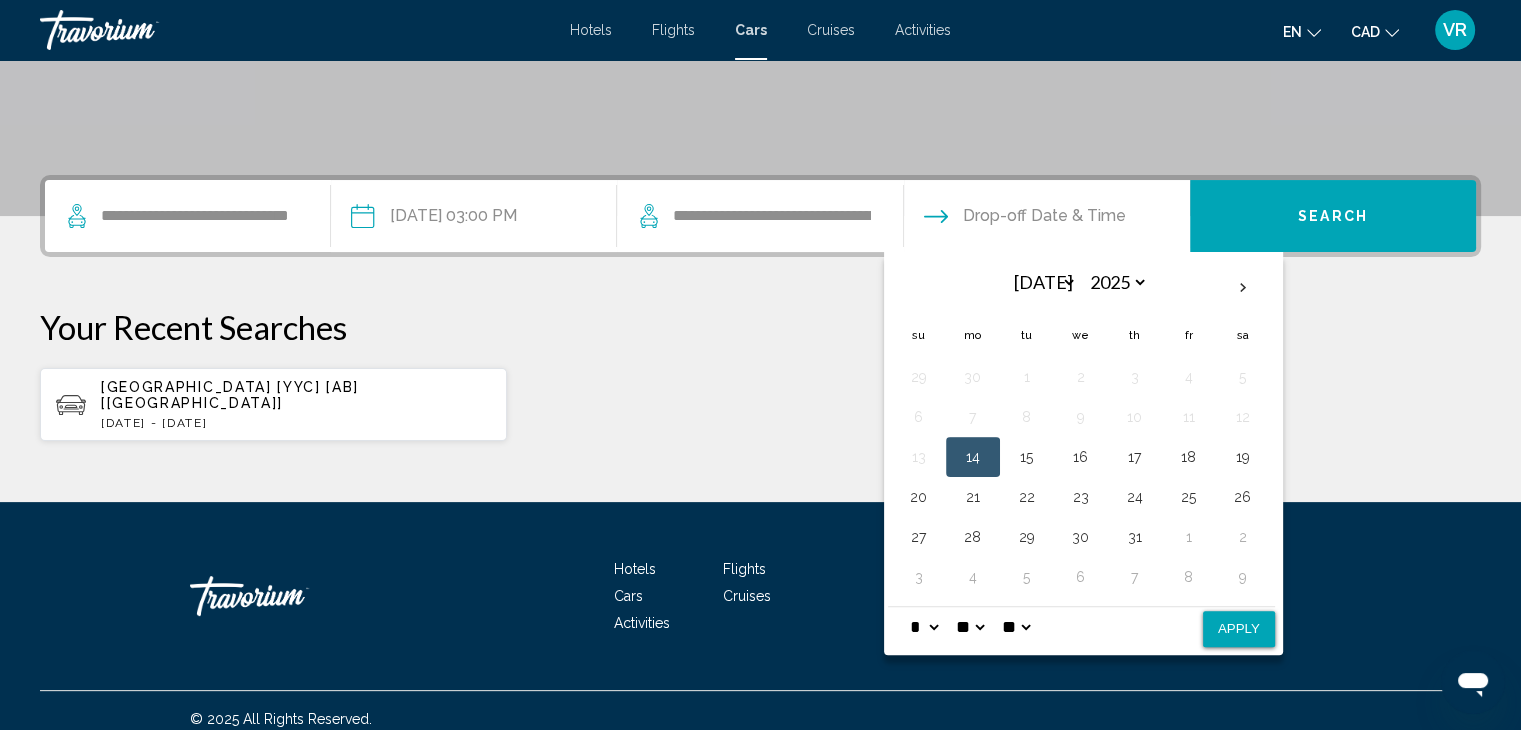 click on "14" at bounding box center (973, 457) 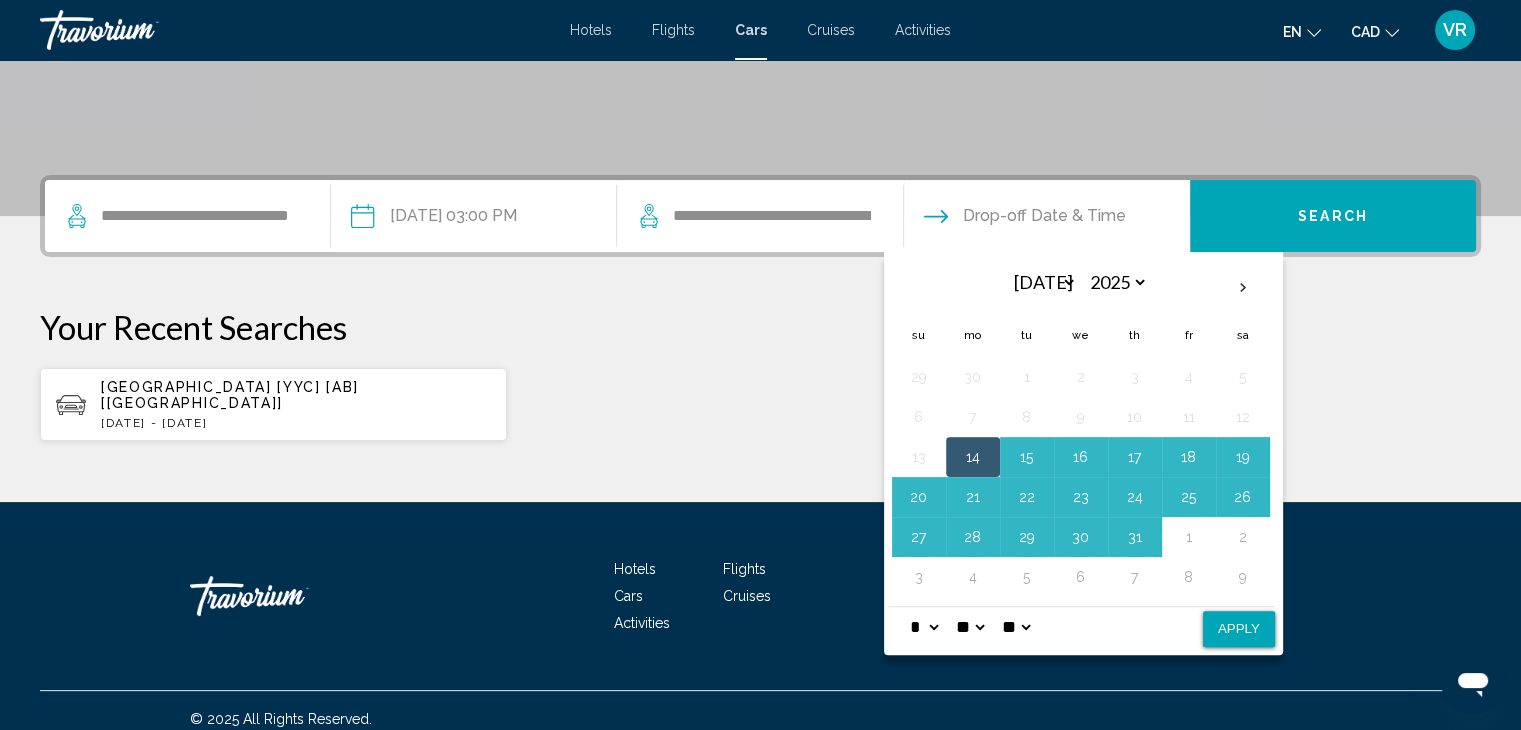click on "Apply" at bounding box center (1239, 629) 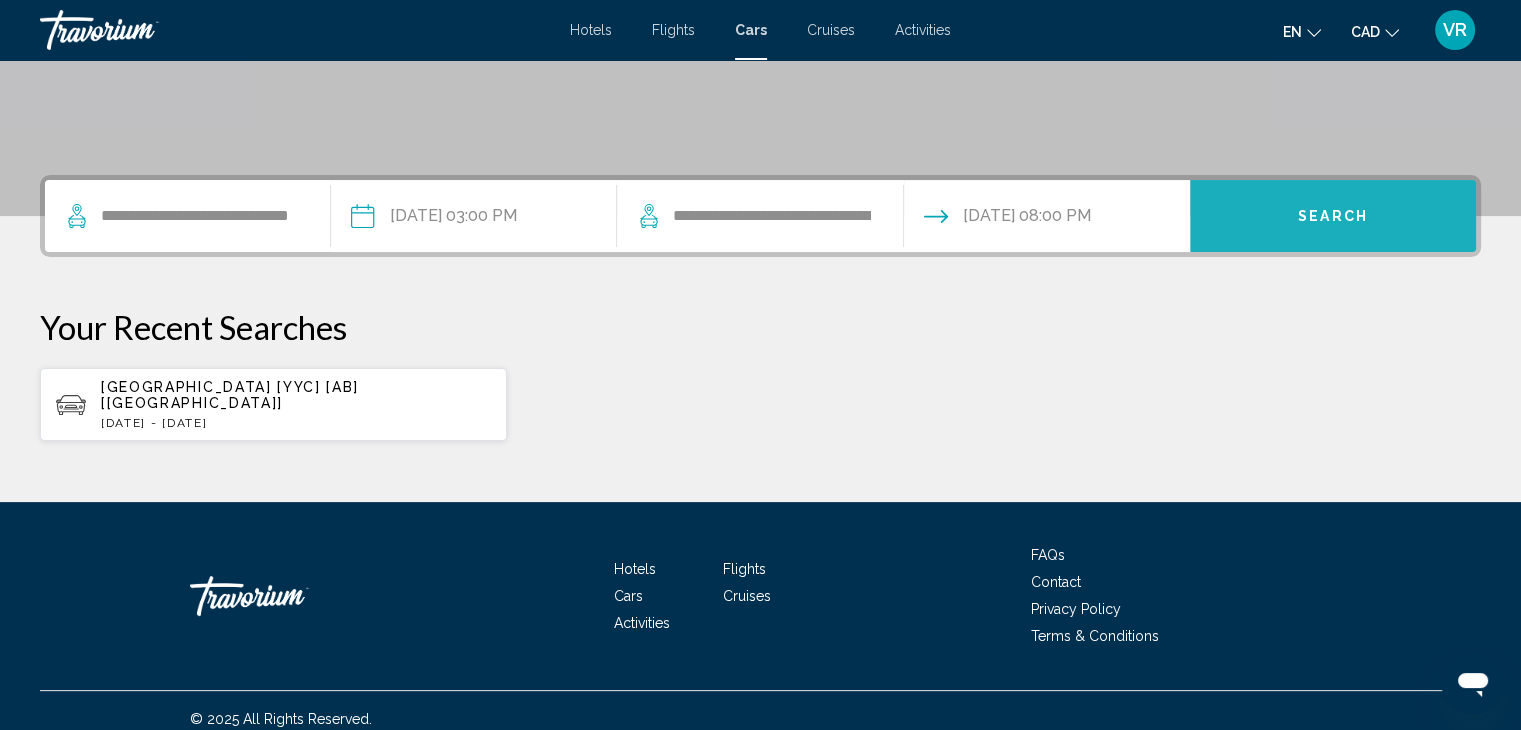 click on "Search" at bounding box center (1333, 217) 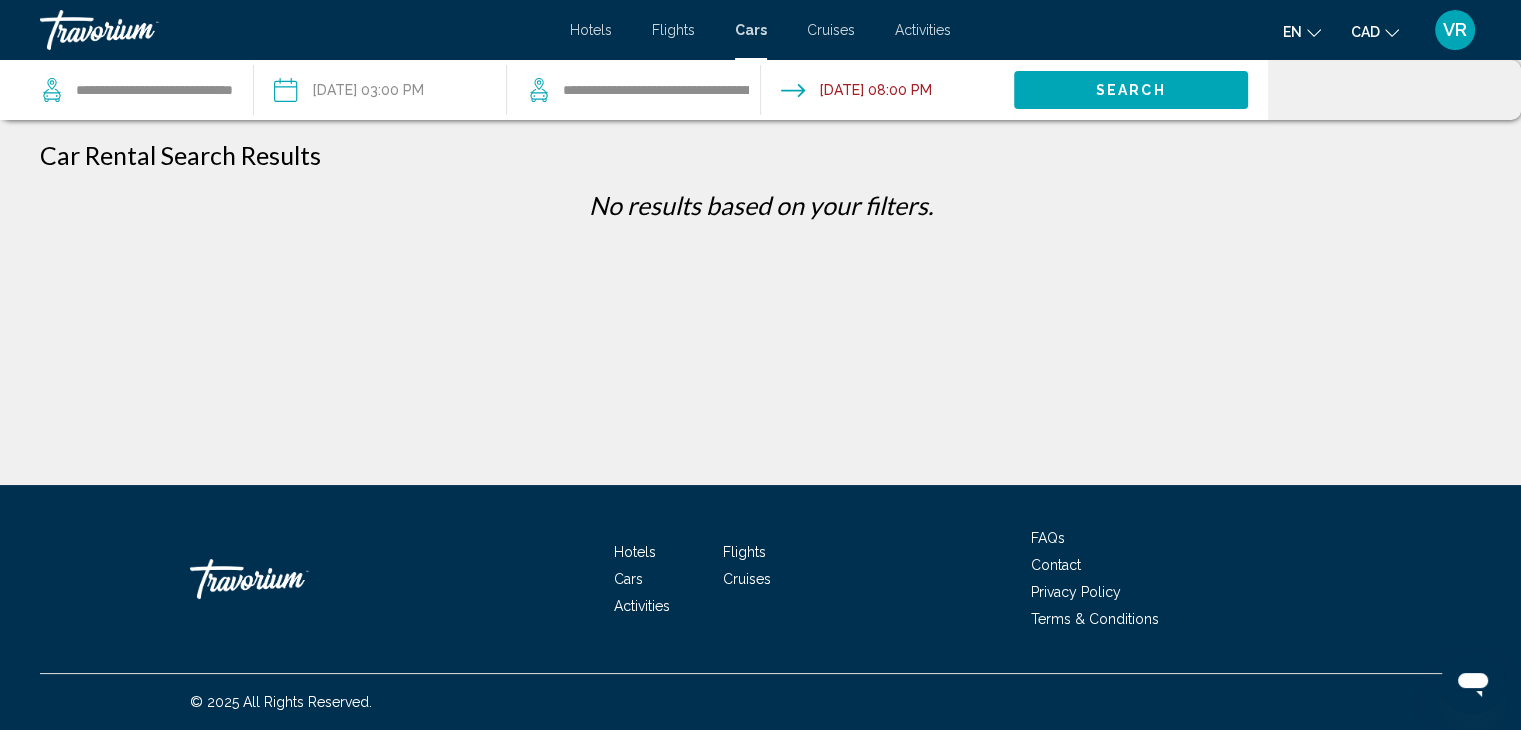 scroll, scrollTop: 0, scrollLeft: 0, axis: both 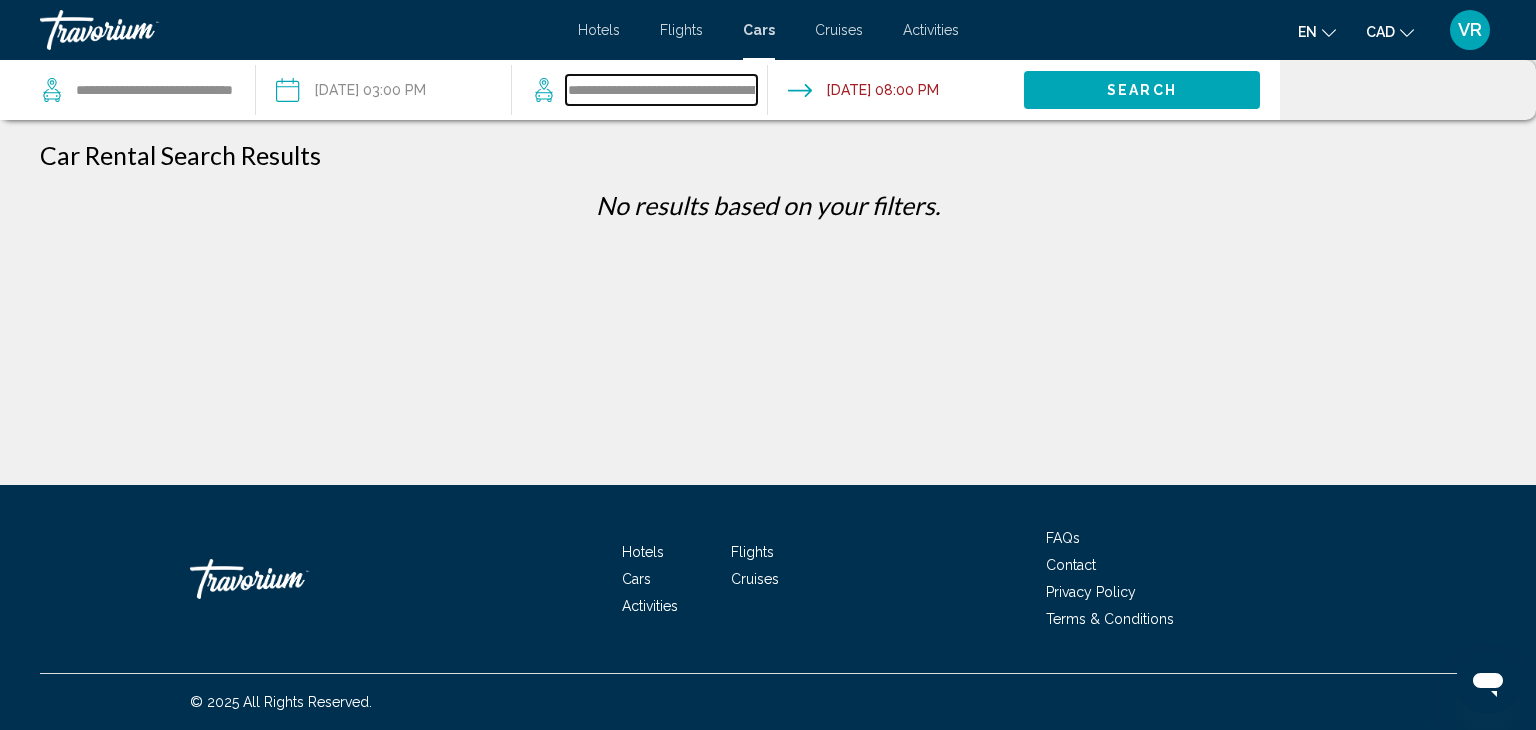 click on "**********" at bounding box center [661, 90] 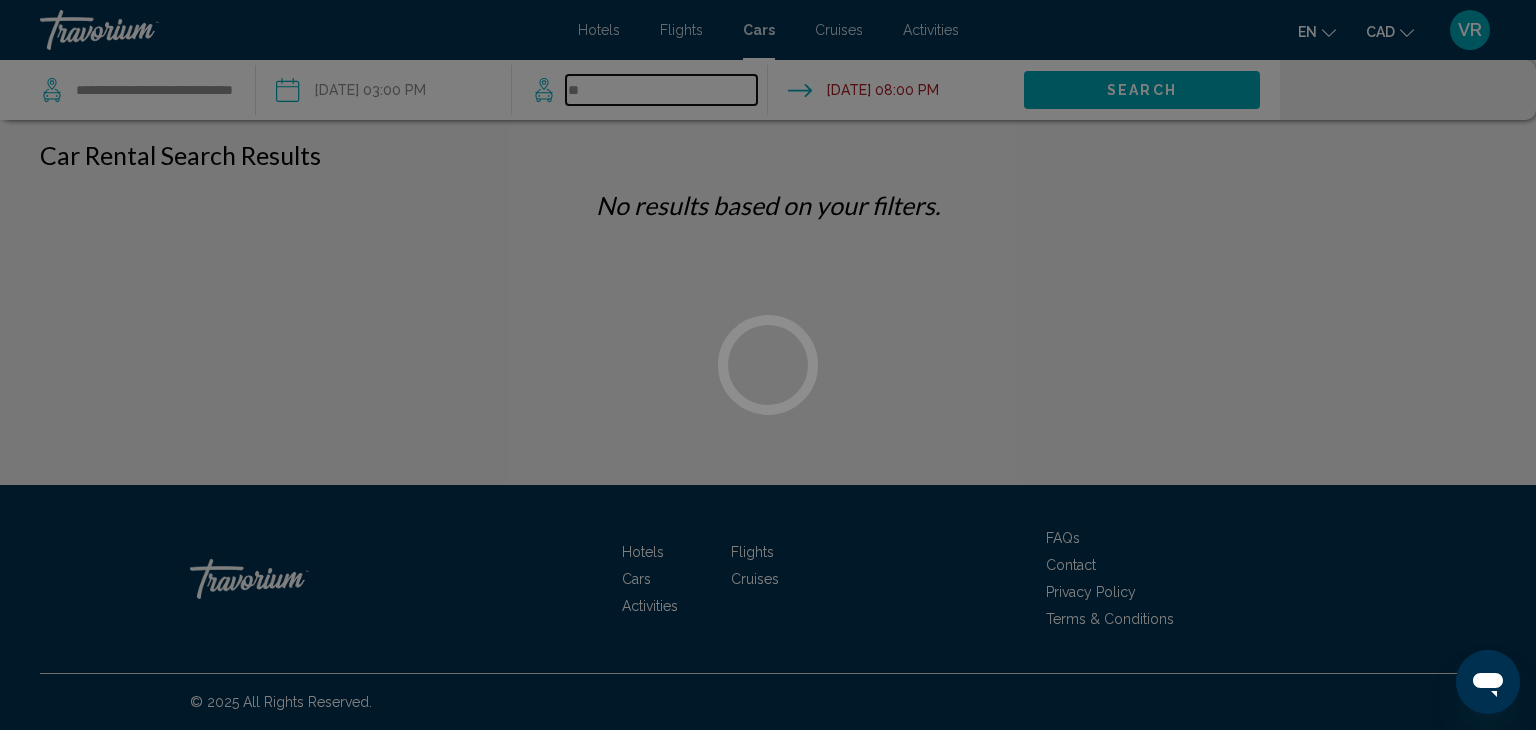 type on "*" 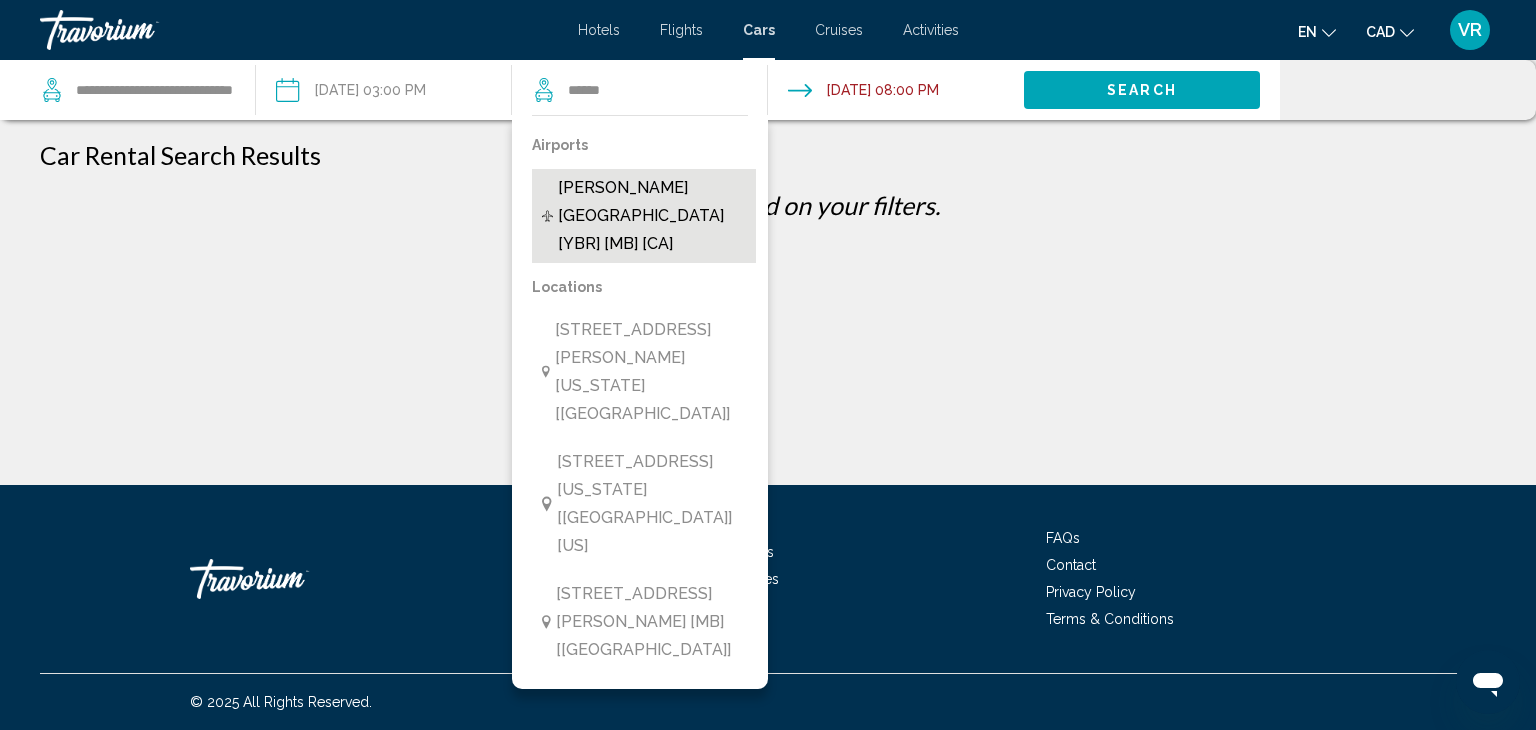 click on "[PERSON_NAME][GEOGRAPHIC_DATA] [YBR] [MB] [CA]" at bounding box center (652, 216) 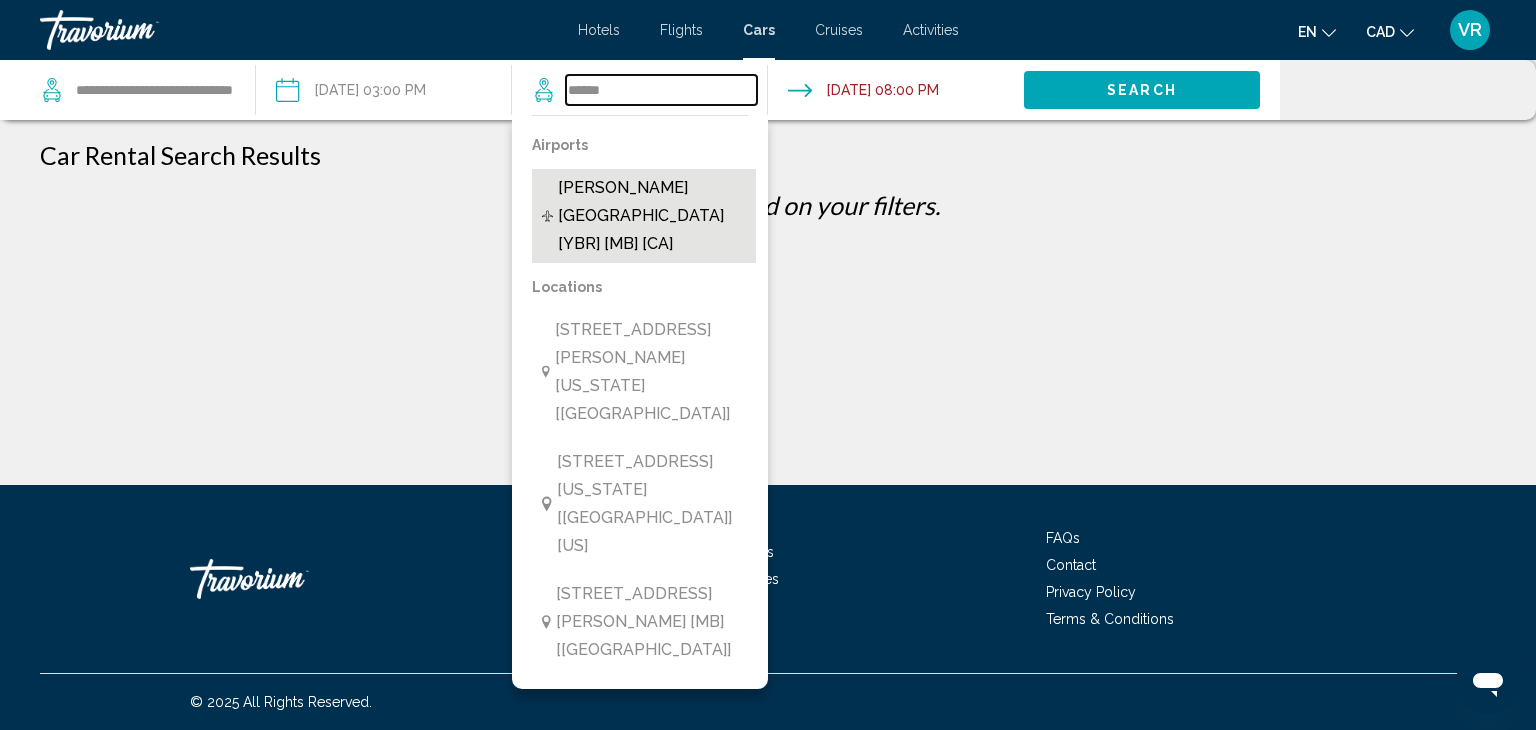 type on "**********" 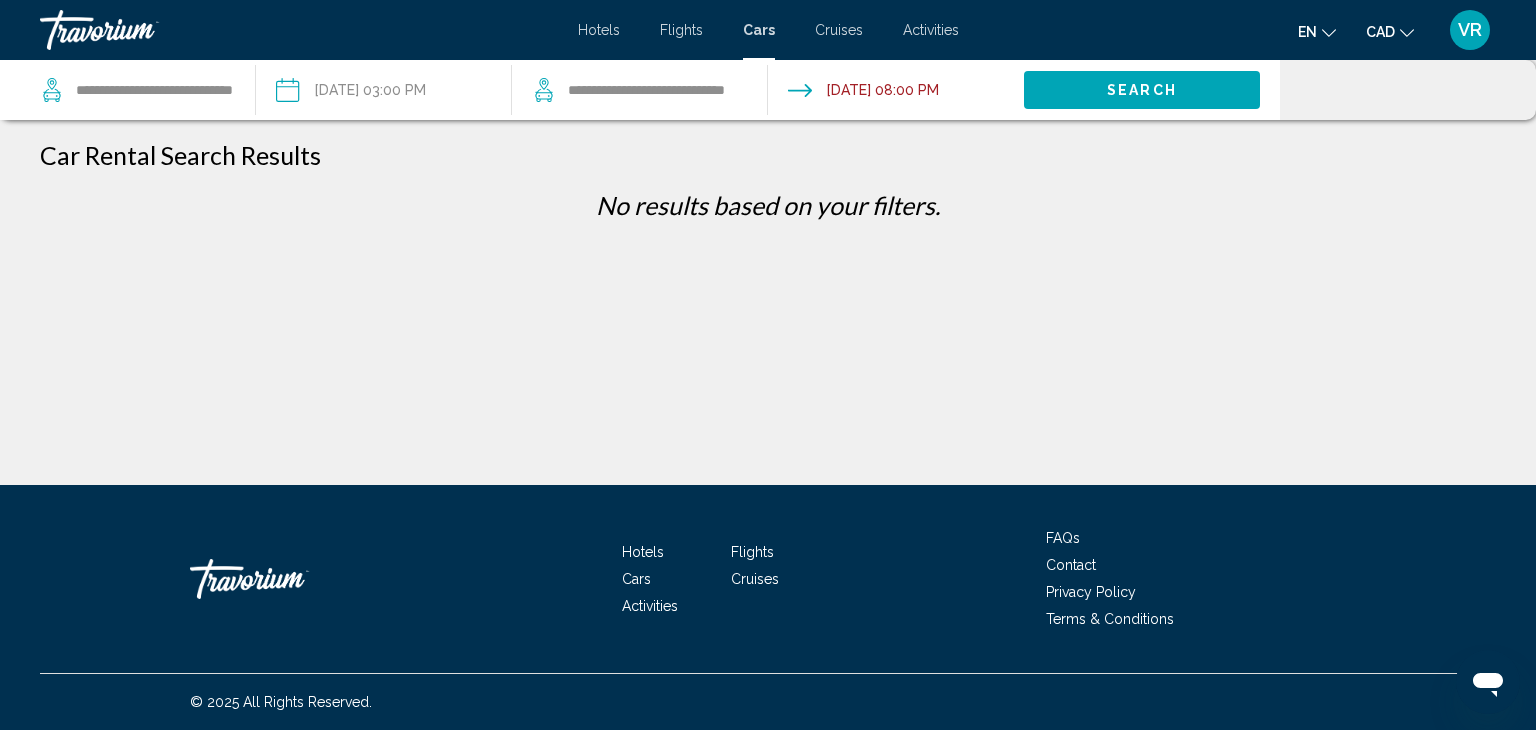 click at bounding box center (895, 93) 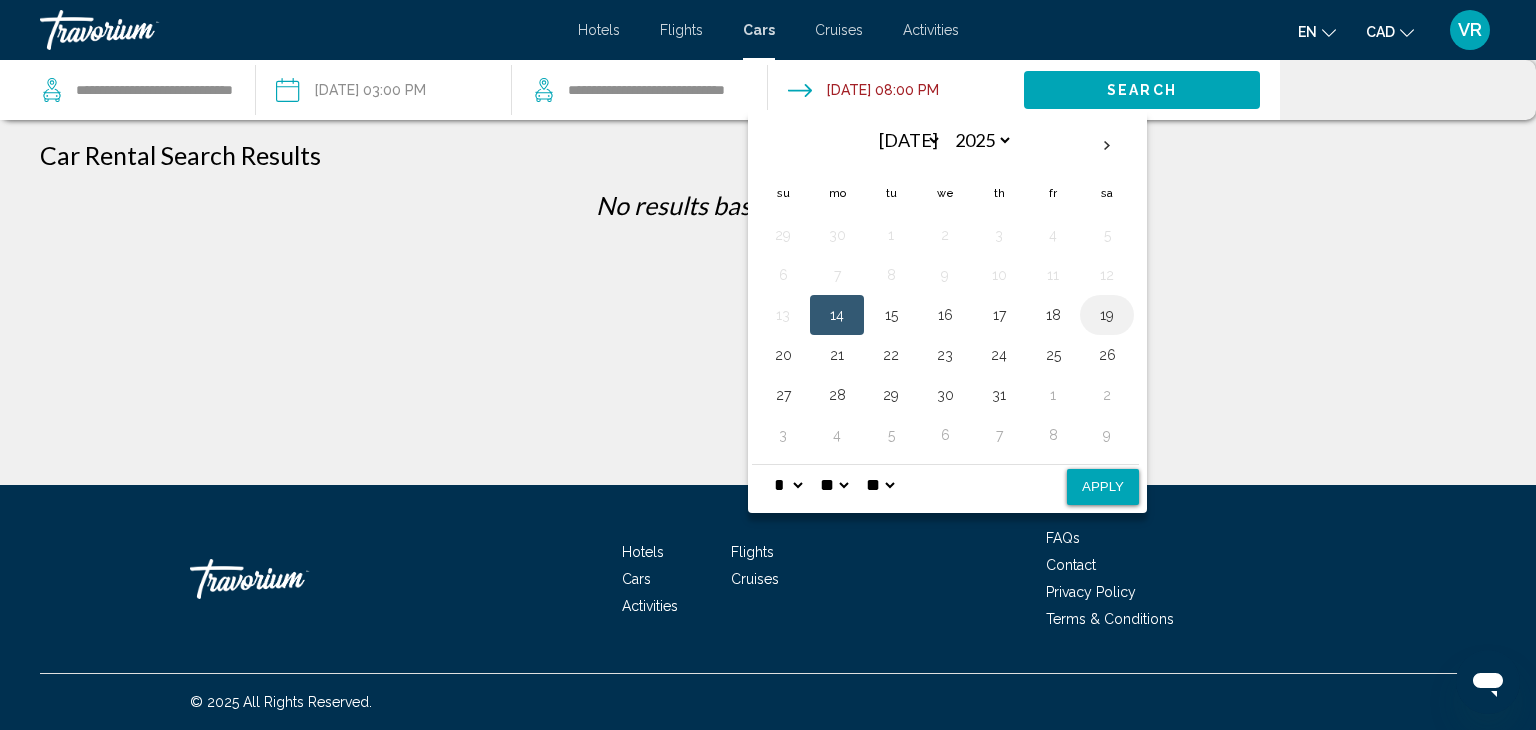 click on "19" at bounding box center [1107, 315] 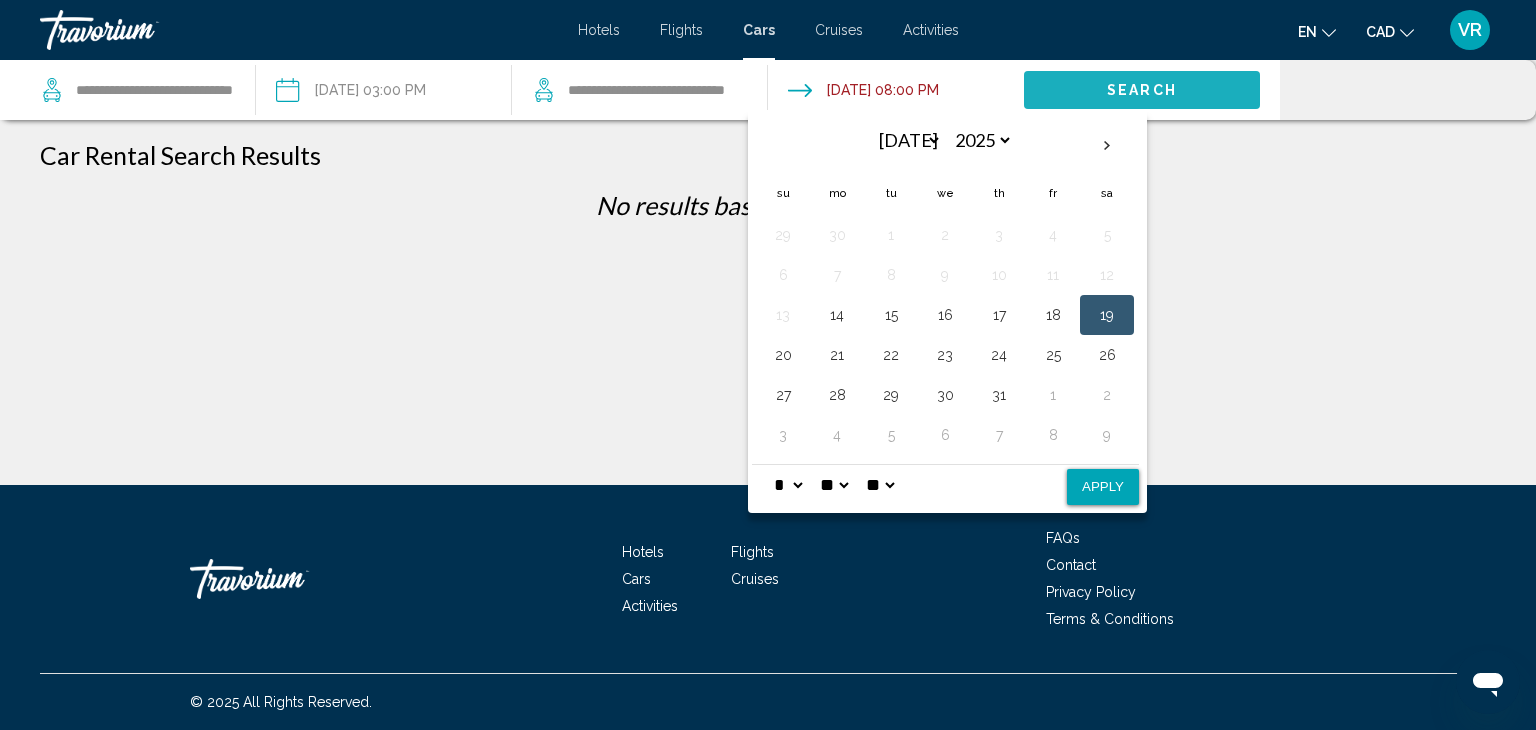 click on "Search" 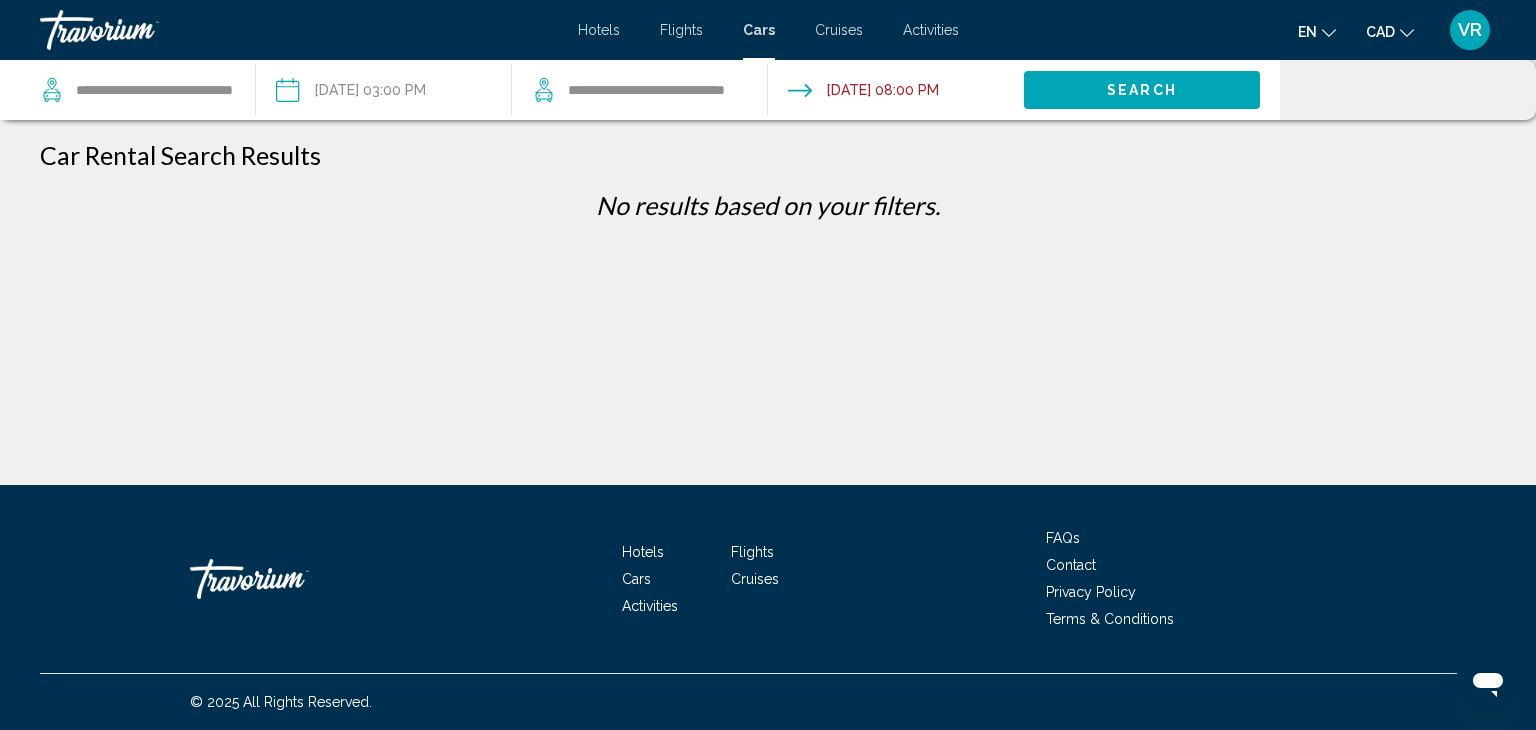 click at bounding box center [895, 93] 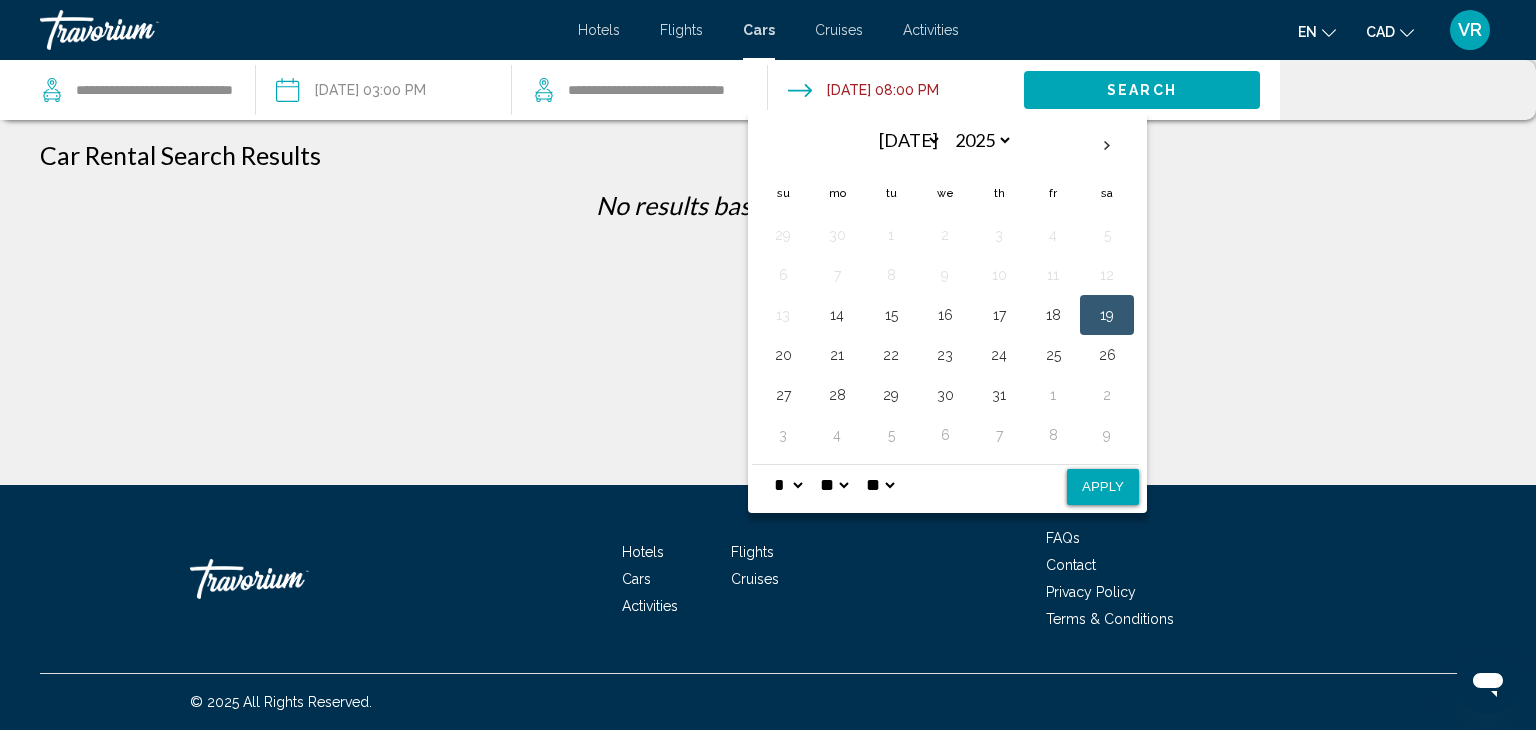 click on "19" at bounding box center [1107, 315] 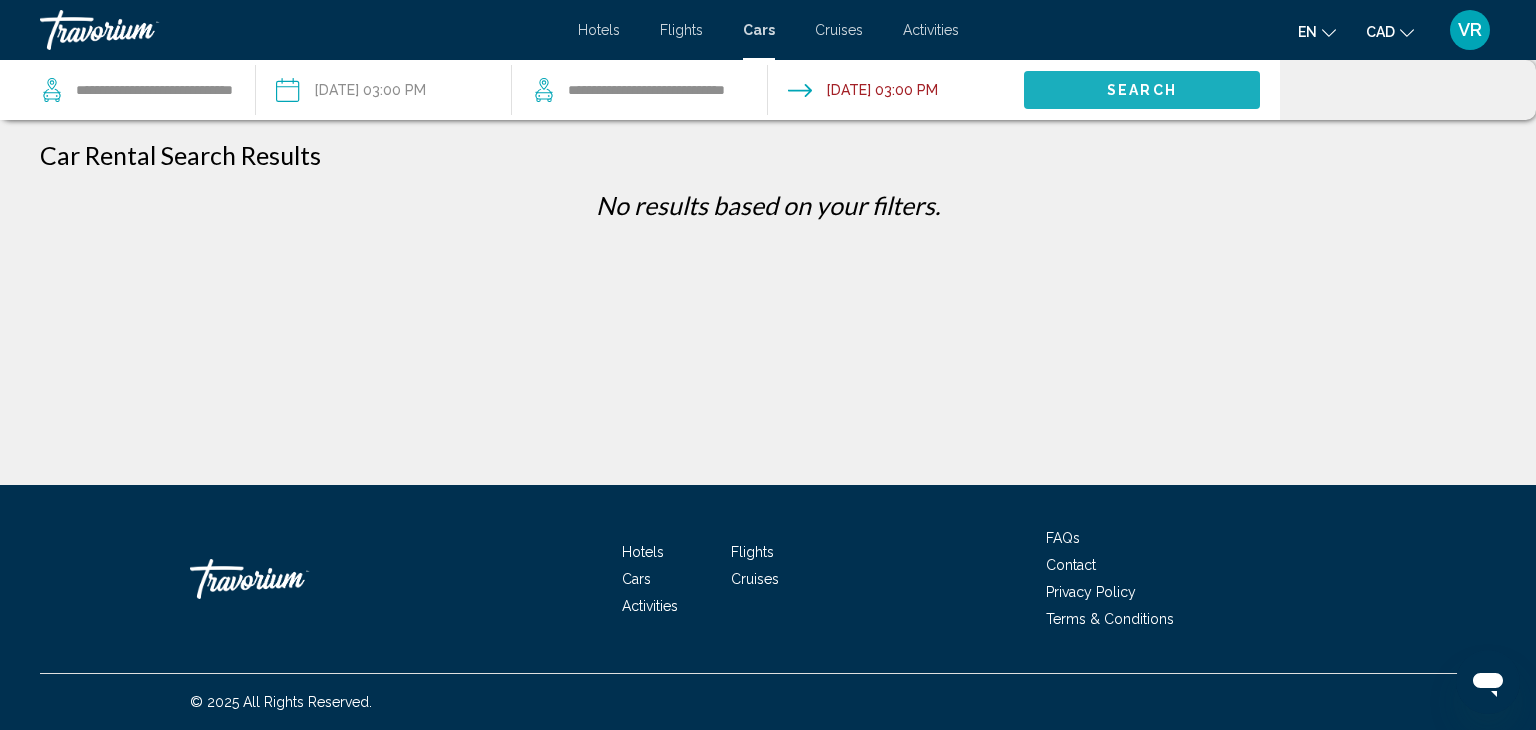 click on "Search" 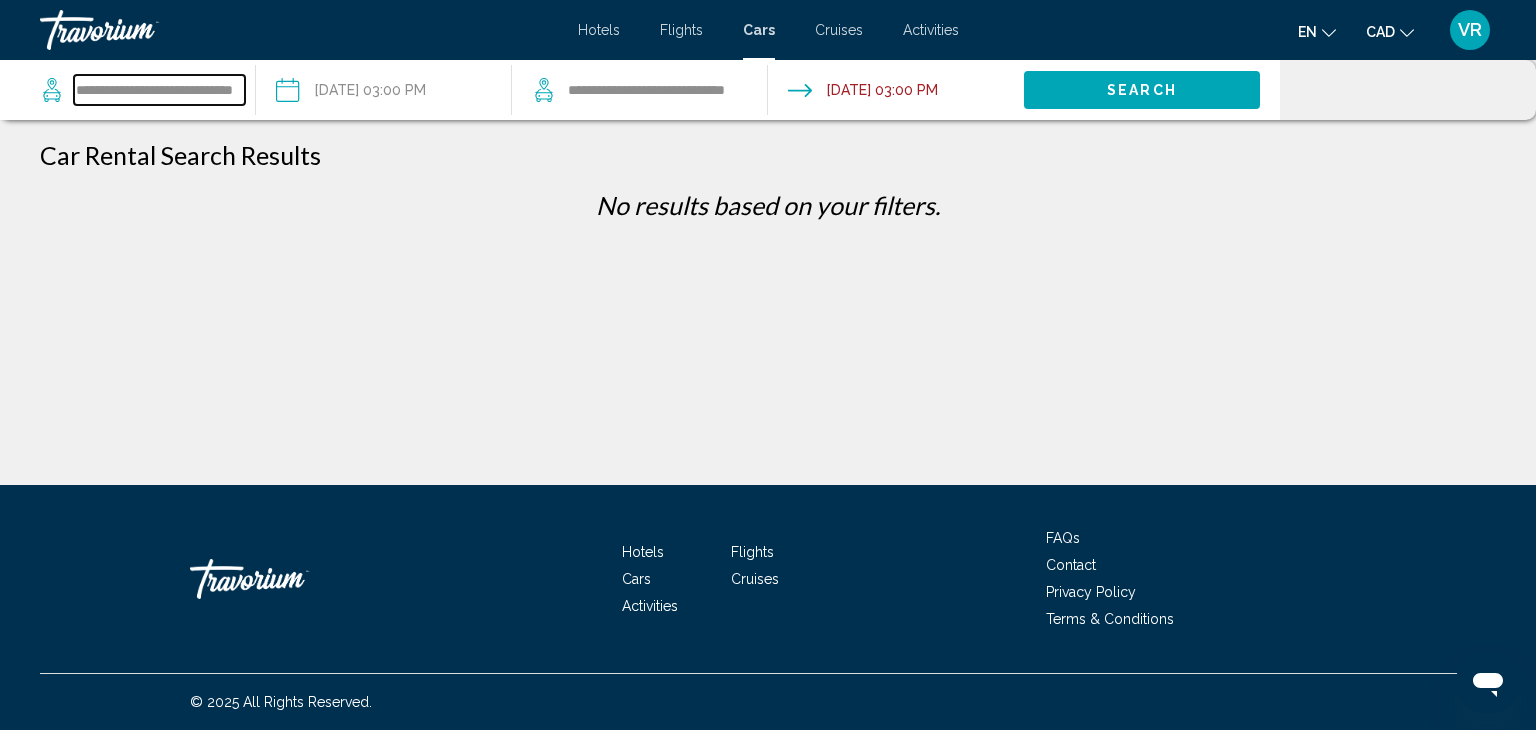 click on "**********" at bounding box center (159, 90) 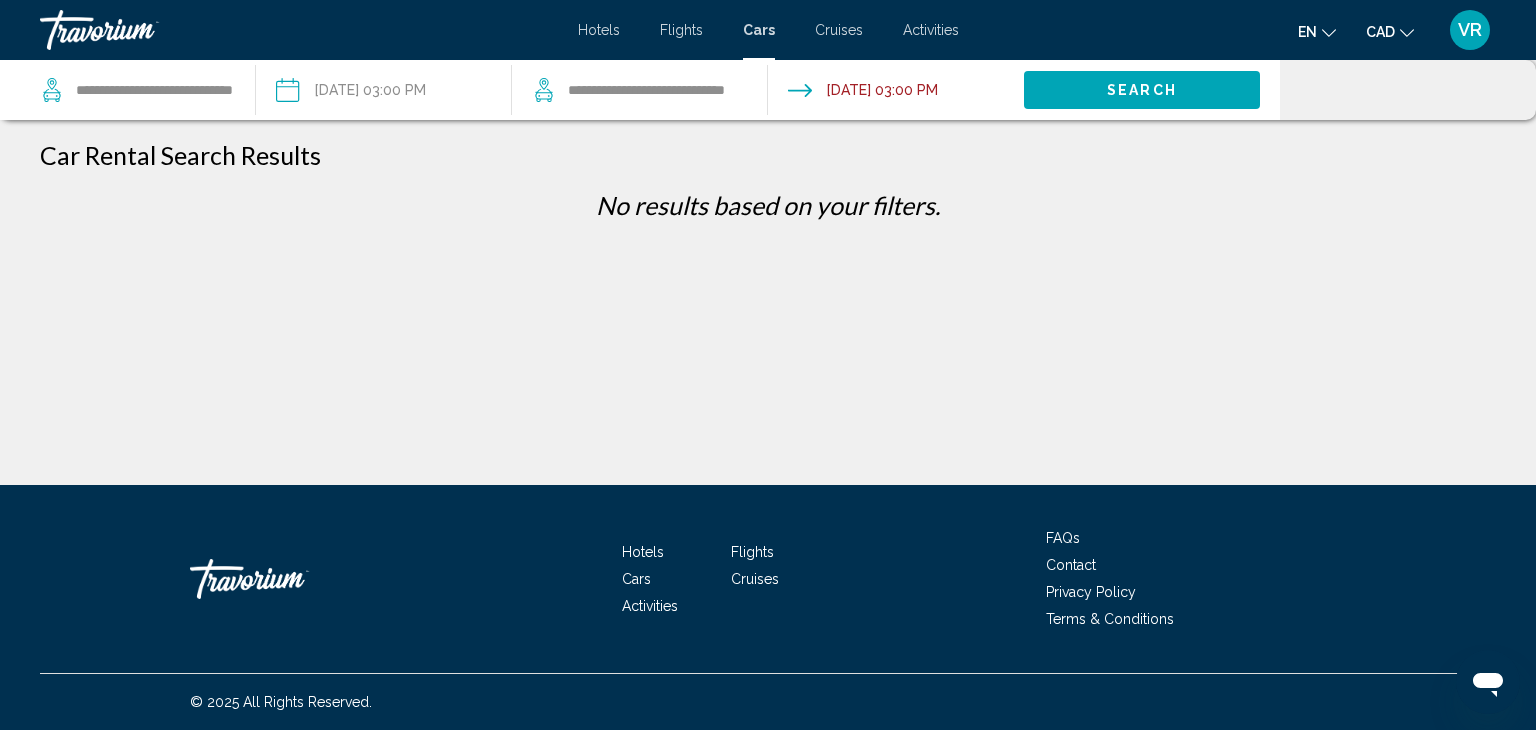 click 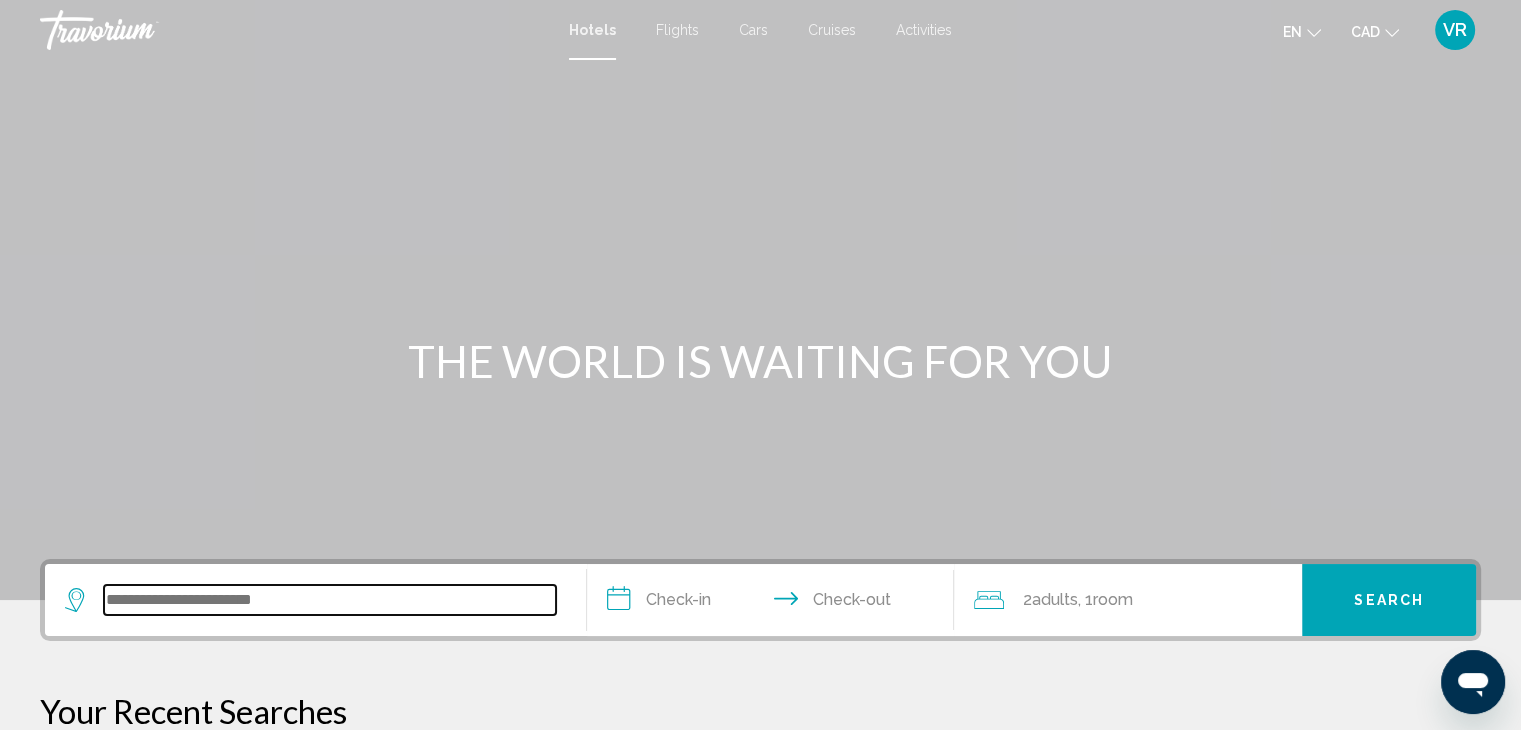 click at bounding box center (330, 600) 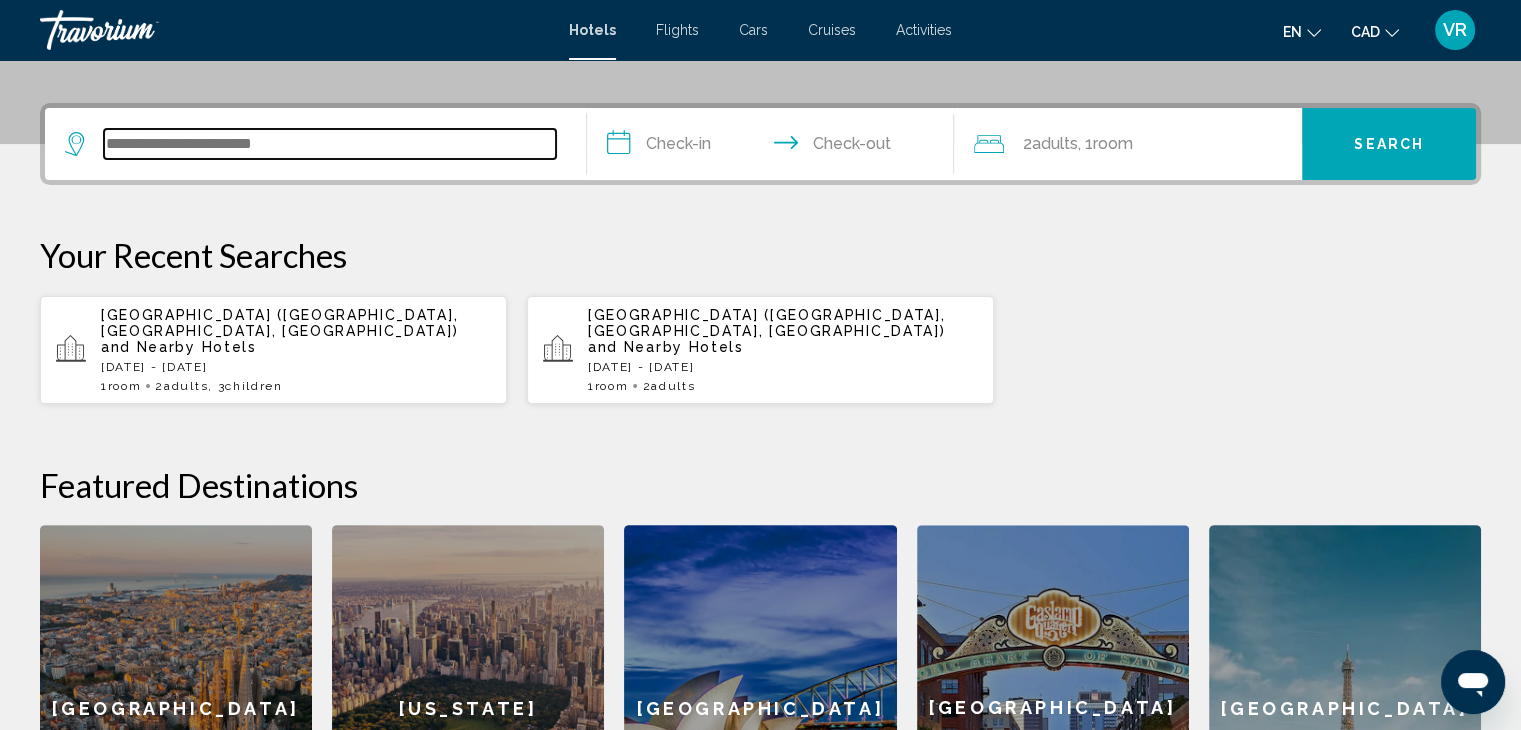 scroll, scrollTop: 493, scrollLeft: 0, axis: vertical 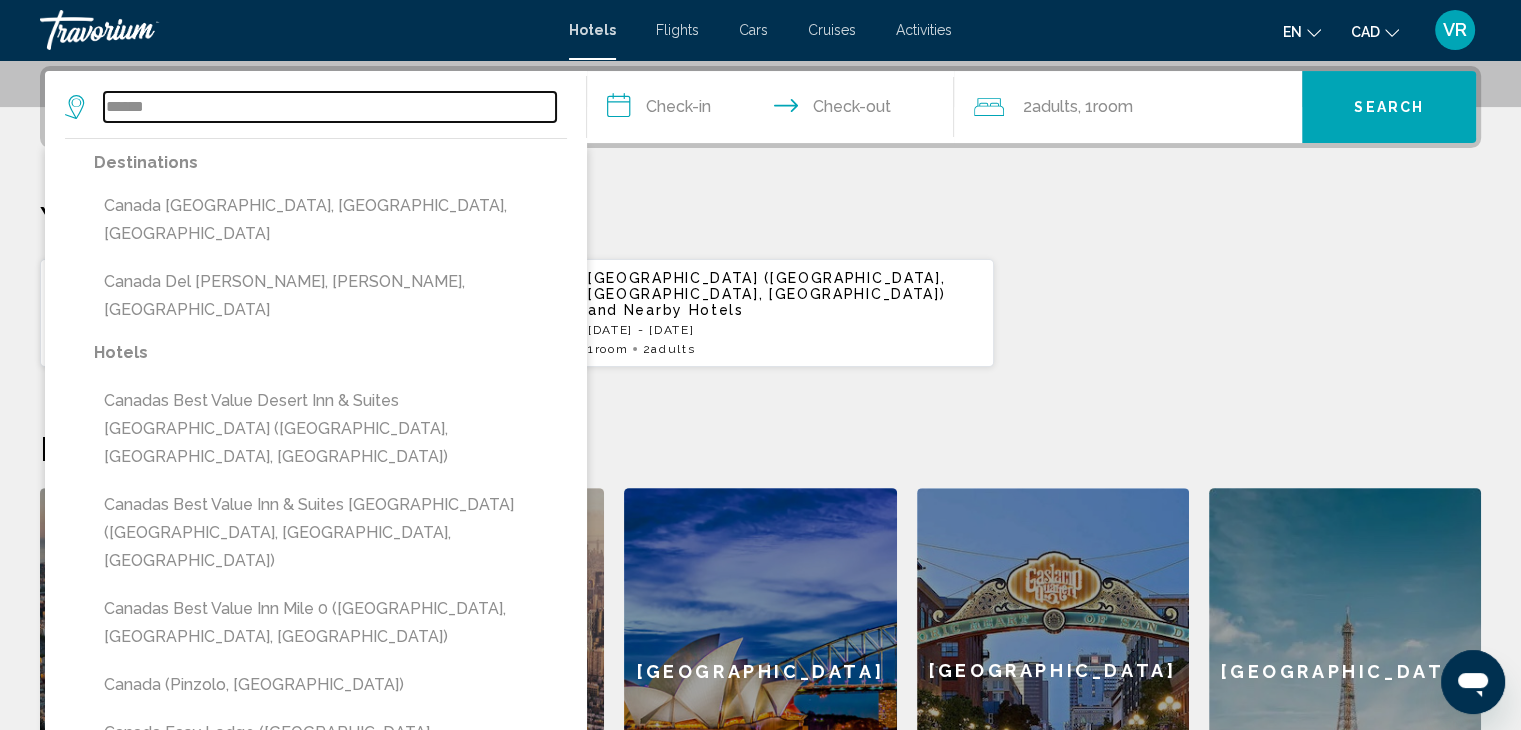 click on "******" at bounding box center [330, 107] 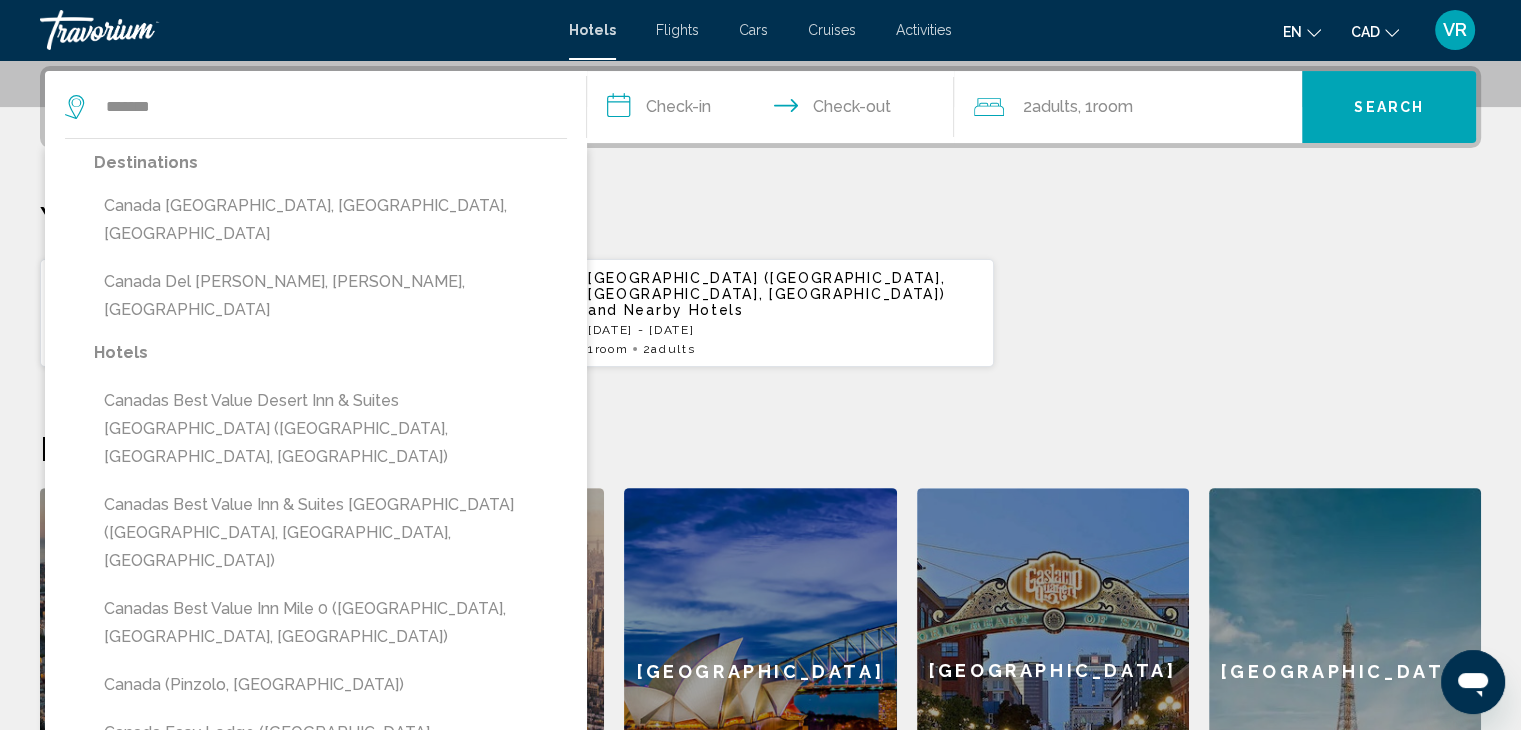 click on "Your Recent Searches
[GEOGRAPHIC_DATA] ([GEOGRAPHIC_DATA], [GEOGRAPHIC_DATA], [GEOGRAPHIC_DATA])    and Nearby Hotels  [GEOGRAPHIC_DATA][DATE] - [DATE]  1  Room rooms 2  Adult Adults , 3  Child Children
[GEOGRAPHIC_DATA] ([GEOGRAPHIC_DATA], [GEOGRAPHIC_DATA], [GEOGRAPHIC_DATA])    and Nearby Hotels  [DATE] - [DATE]  1  Room rooms 2  Adult Adults" at bounding box center [760, 283] 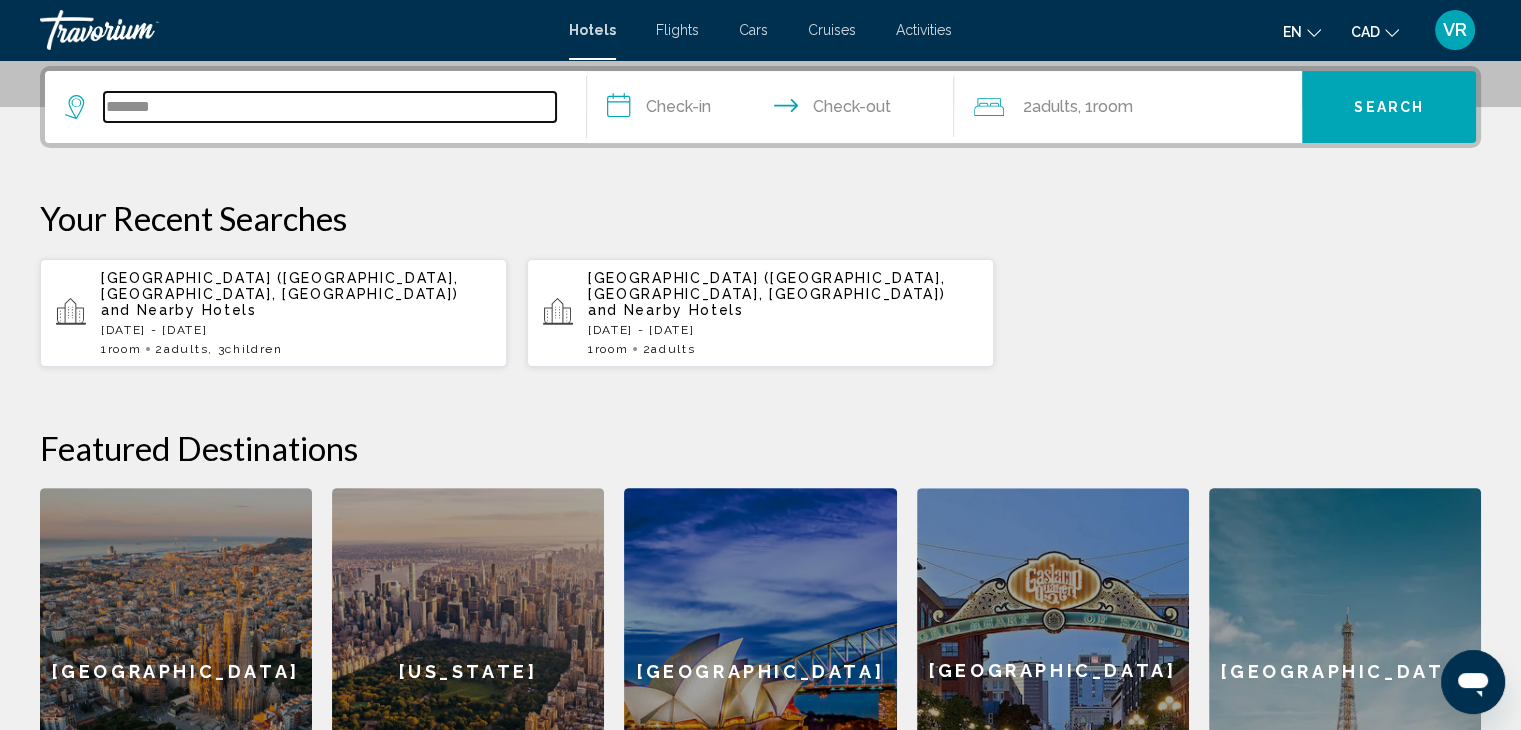 drag, startPoint x: 218, startPoint y: 96, endPoint x: 60, endPoint y: 125, distance: 160.63934 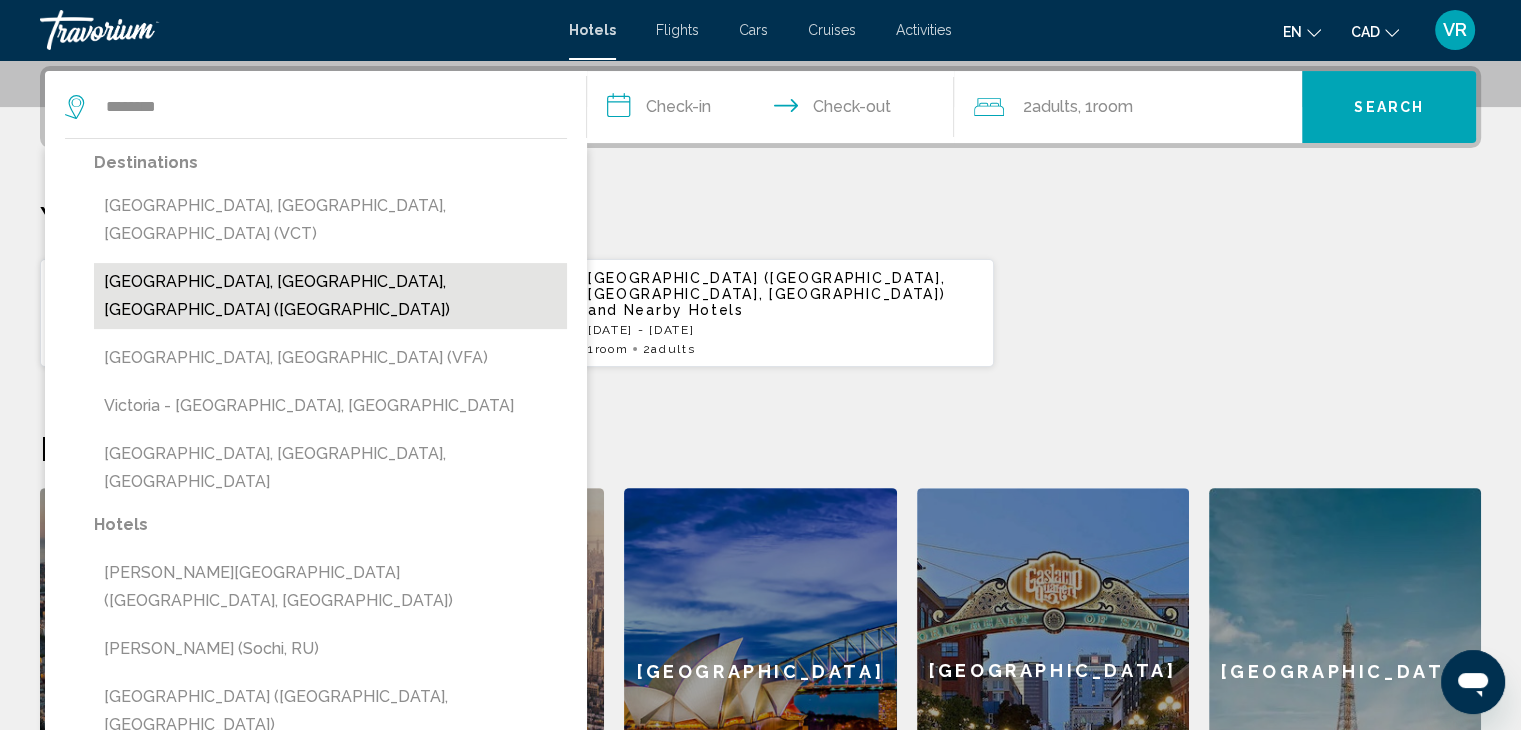 click on "[GEOGRAPHIC_DATA], [GEOGRAPHIC_DATA], [GEOGRAPHIC_DATA] ([GEOGRAPHIC_DATA])" at bounding box center (330, 296) 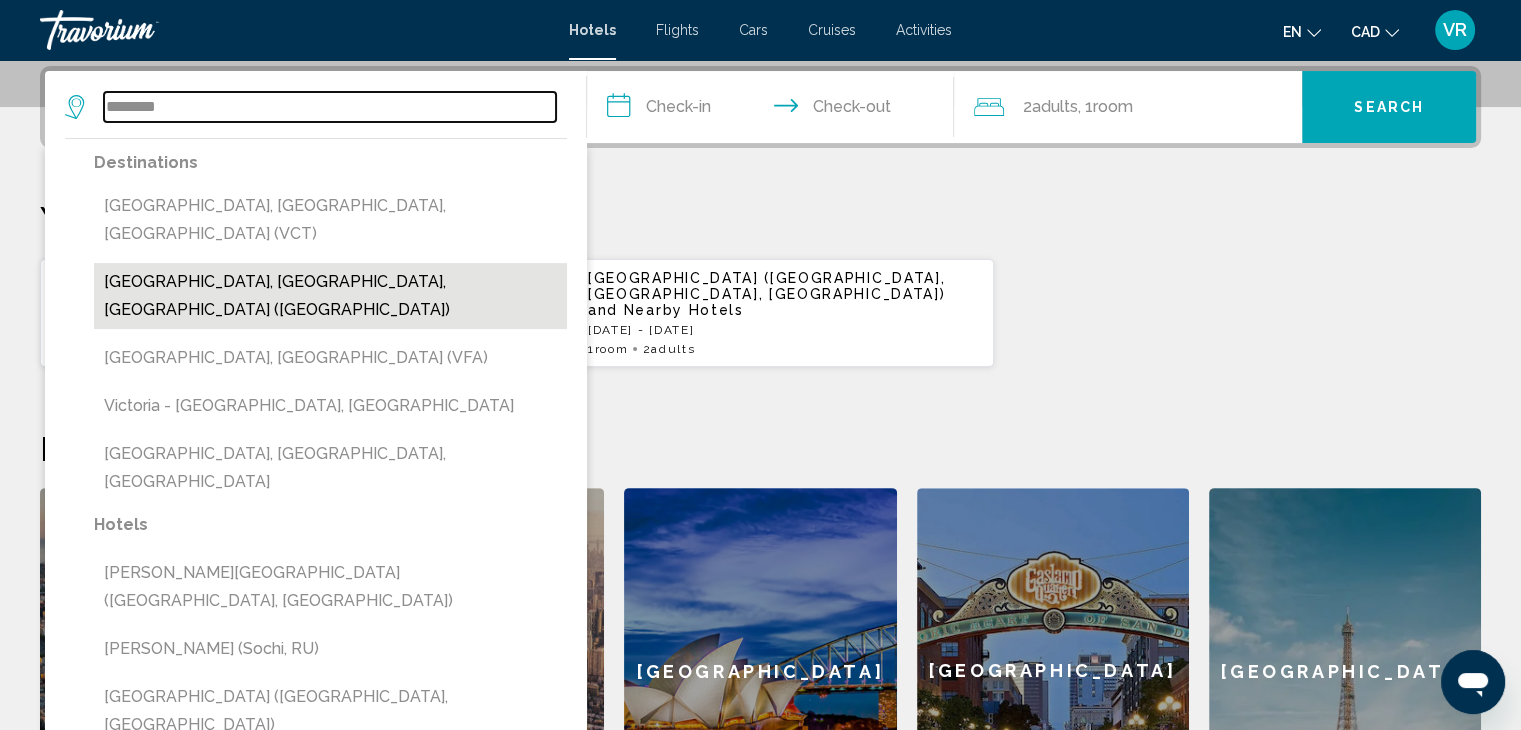 type on "**********" 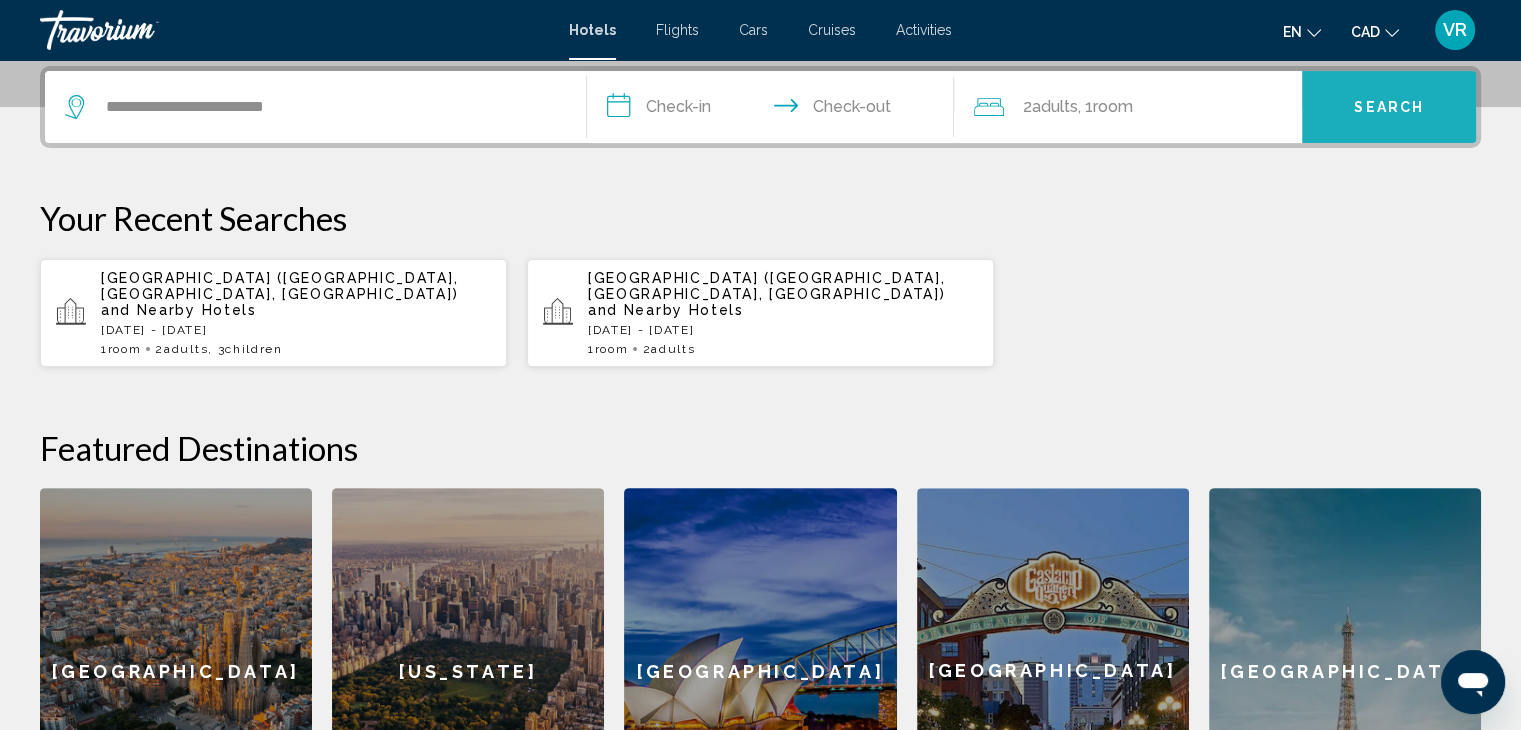 click on "Search" at bounding box center [1389, 107] 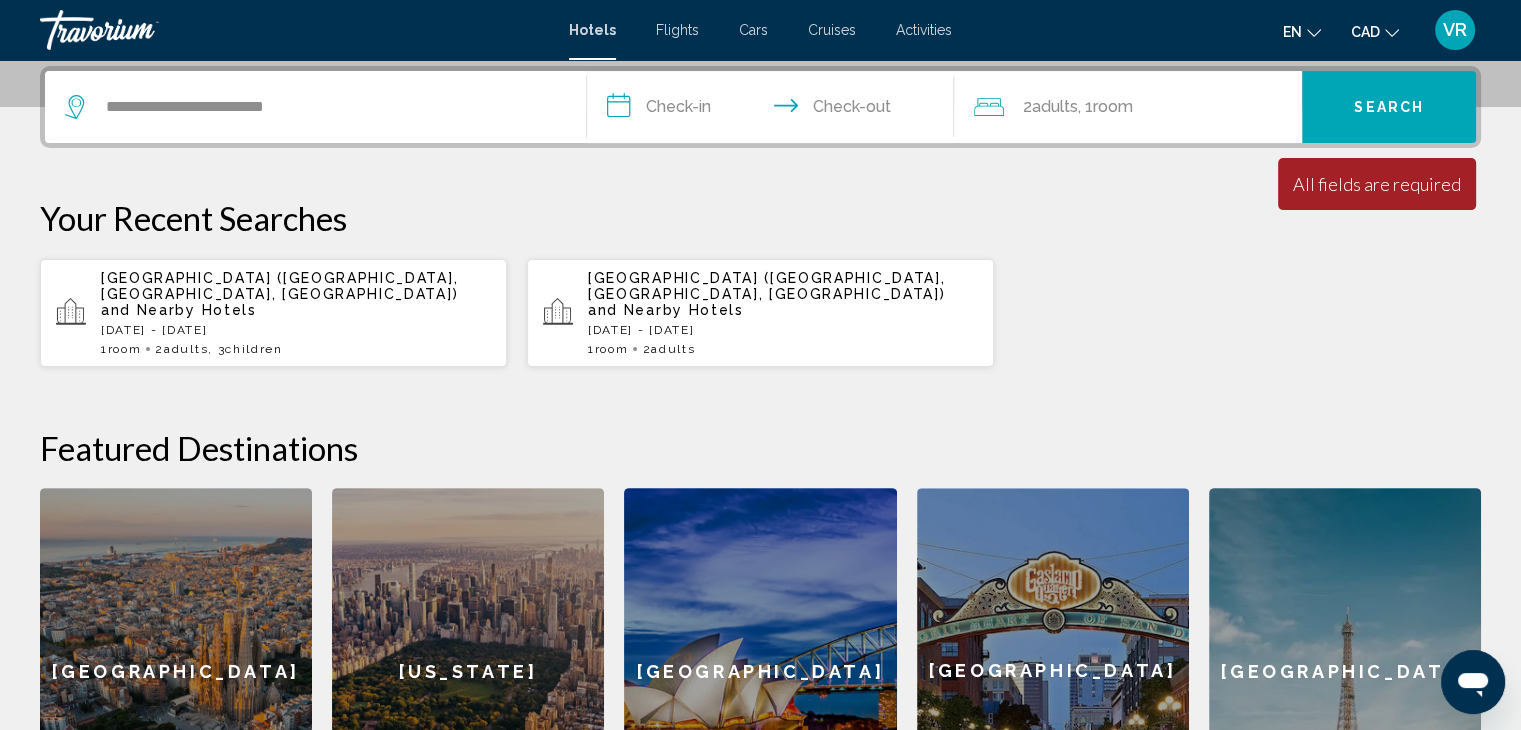 click on "**********" at bounding box center [775, 110] 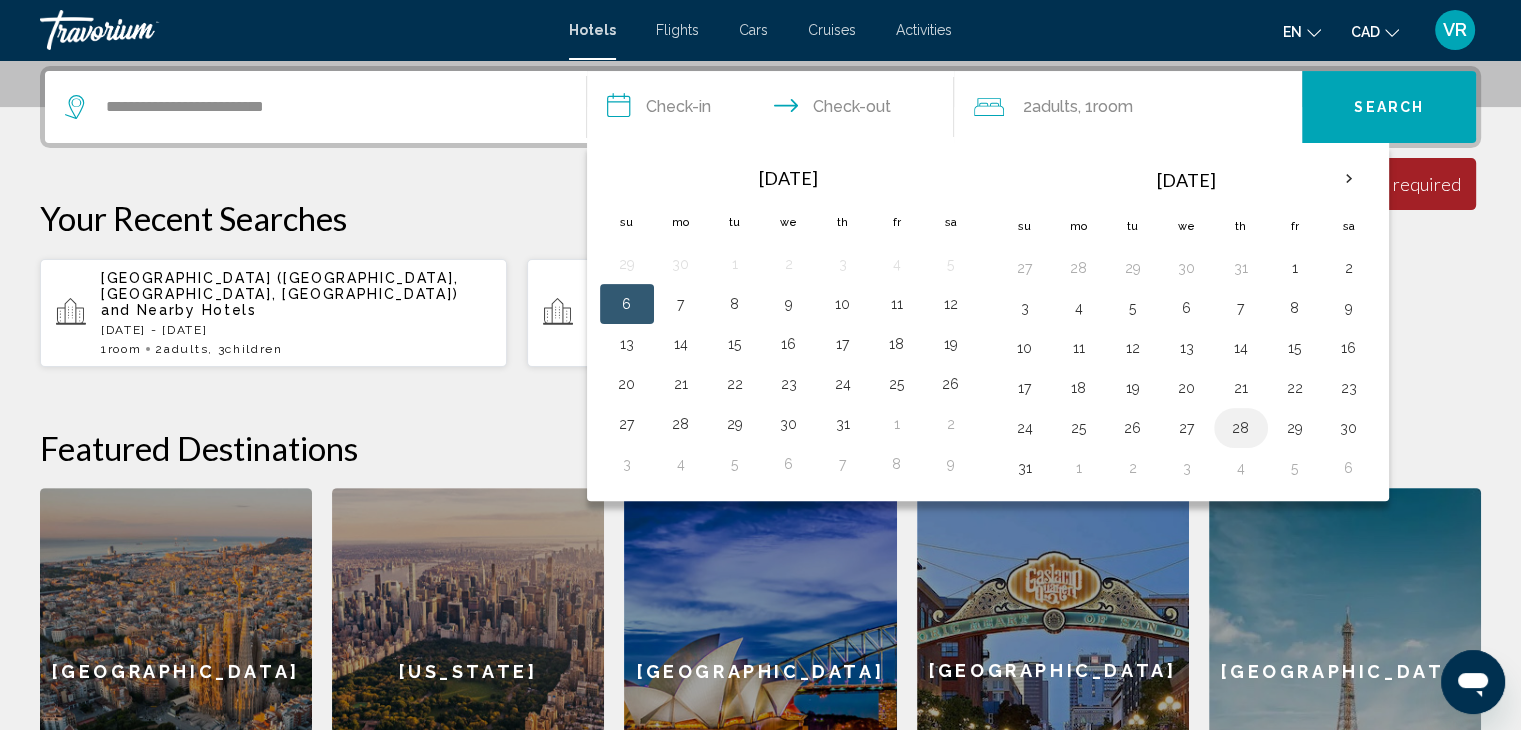 click on "28" at bounding box center [1241, 428] 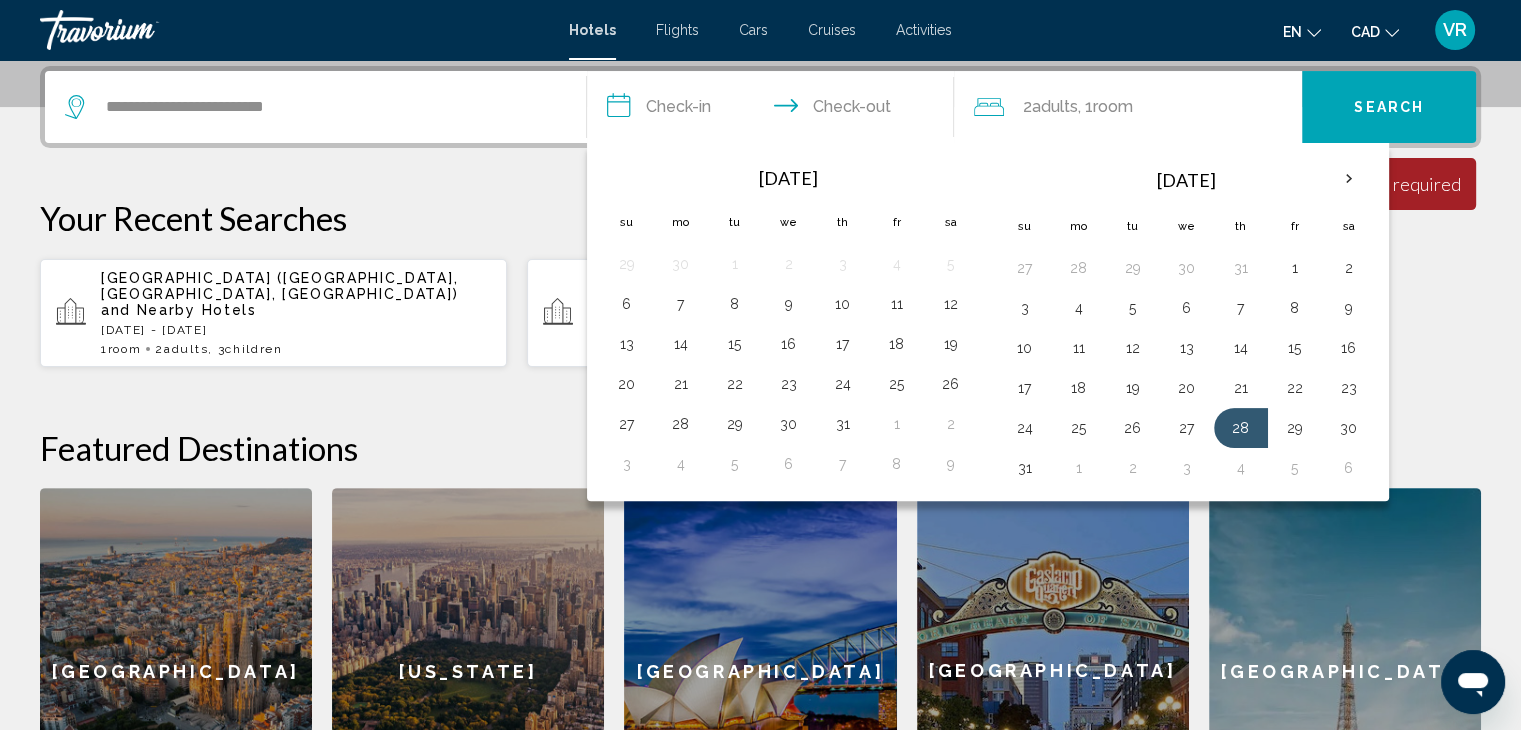 click on "**********" at bounding box center (775, 110) 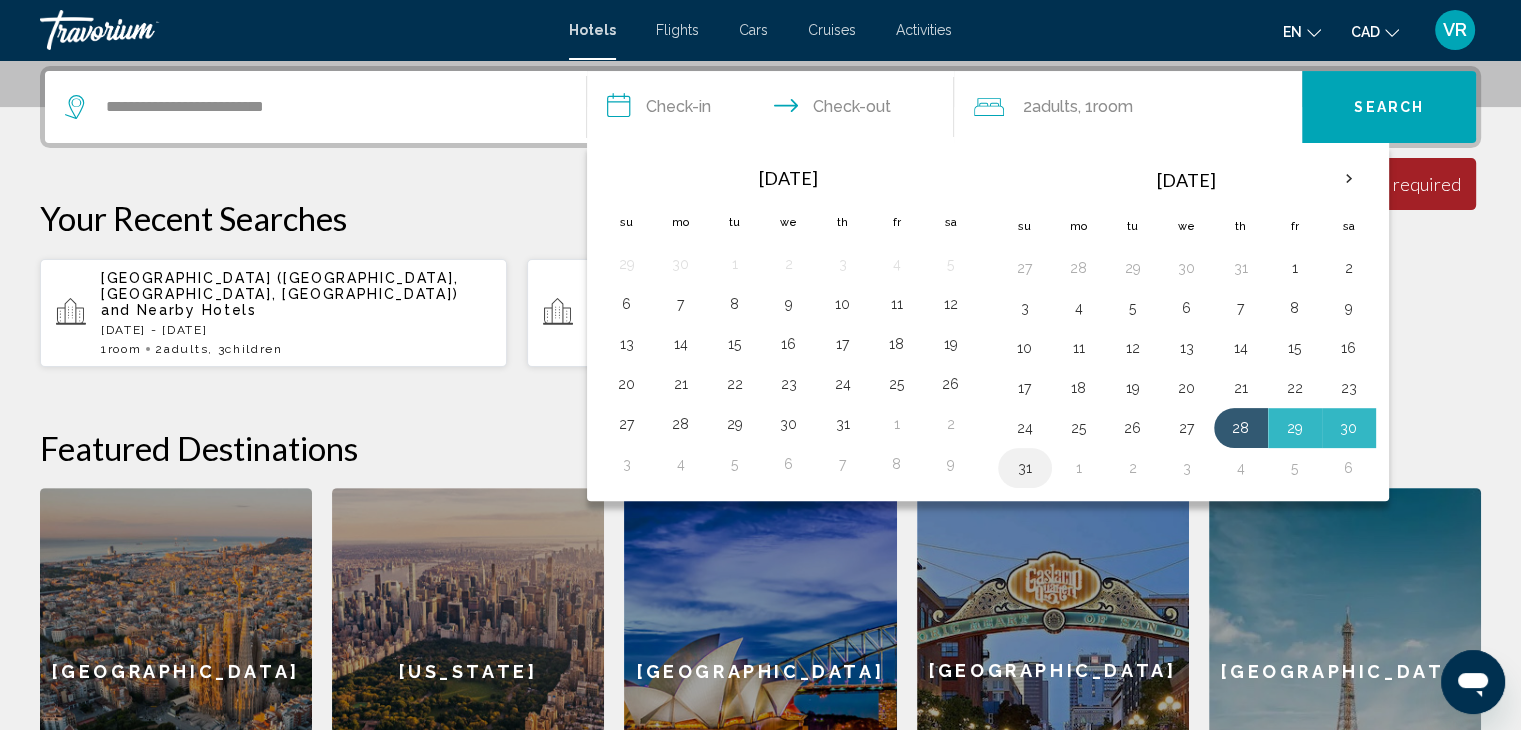 click on "31" at bounding box center (1025, 468) 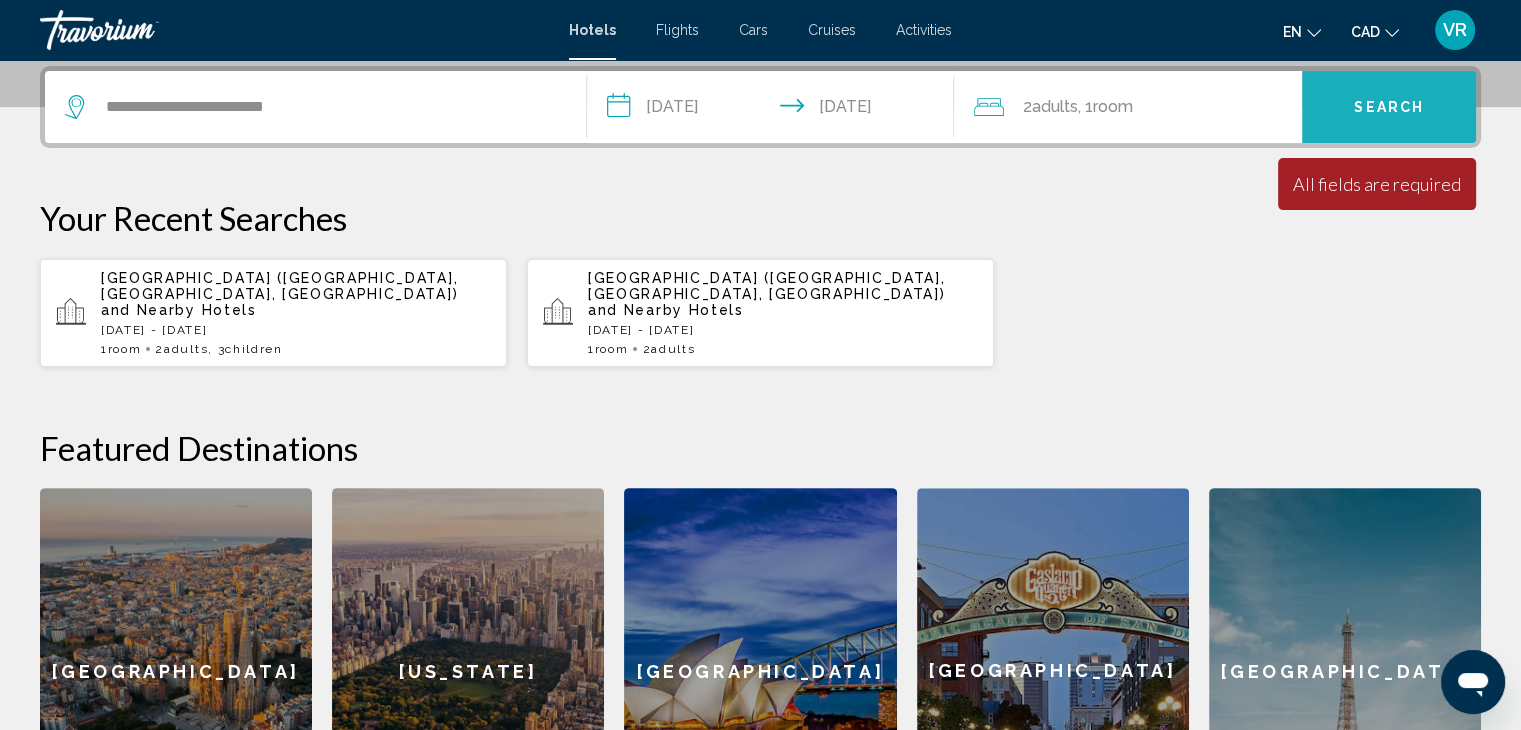 click on "Search" at bounding box center (1389, 108) 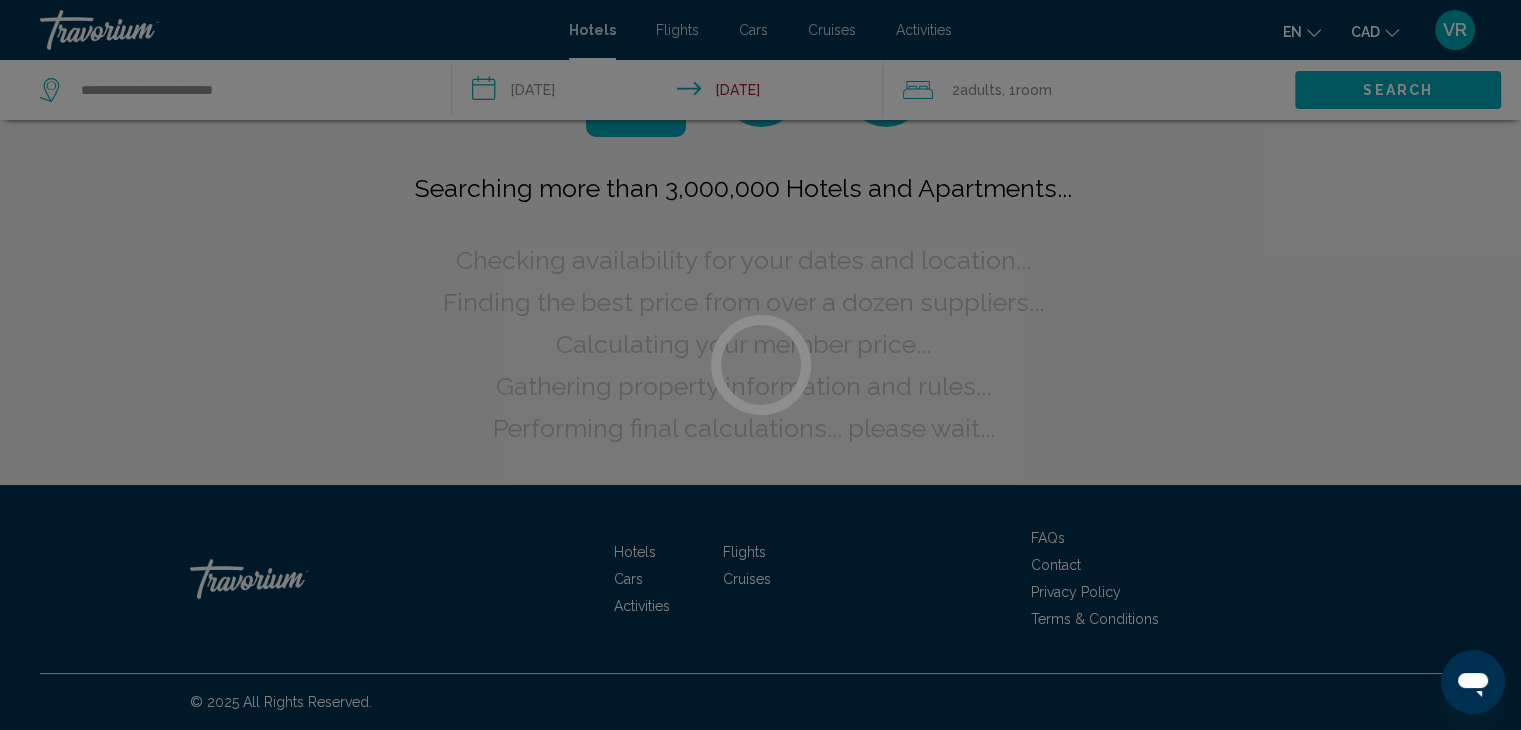 scroll, scrollTop: 0, scrollLeft: 0, axis: both 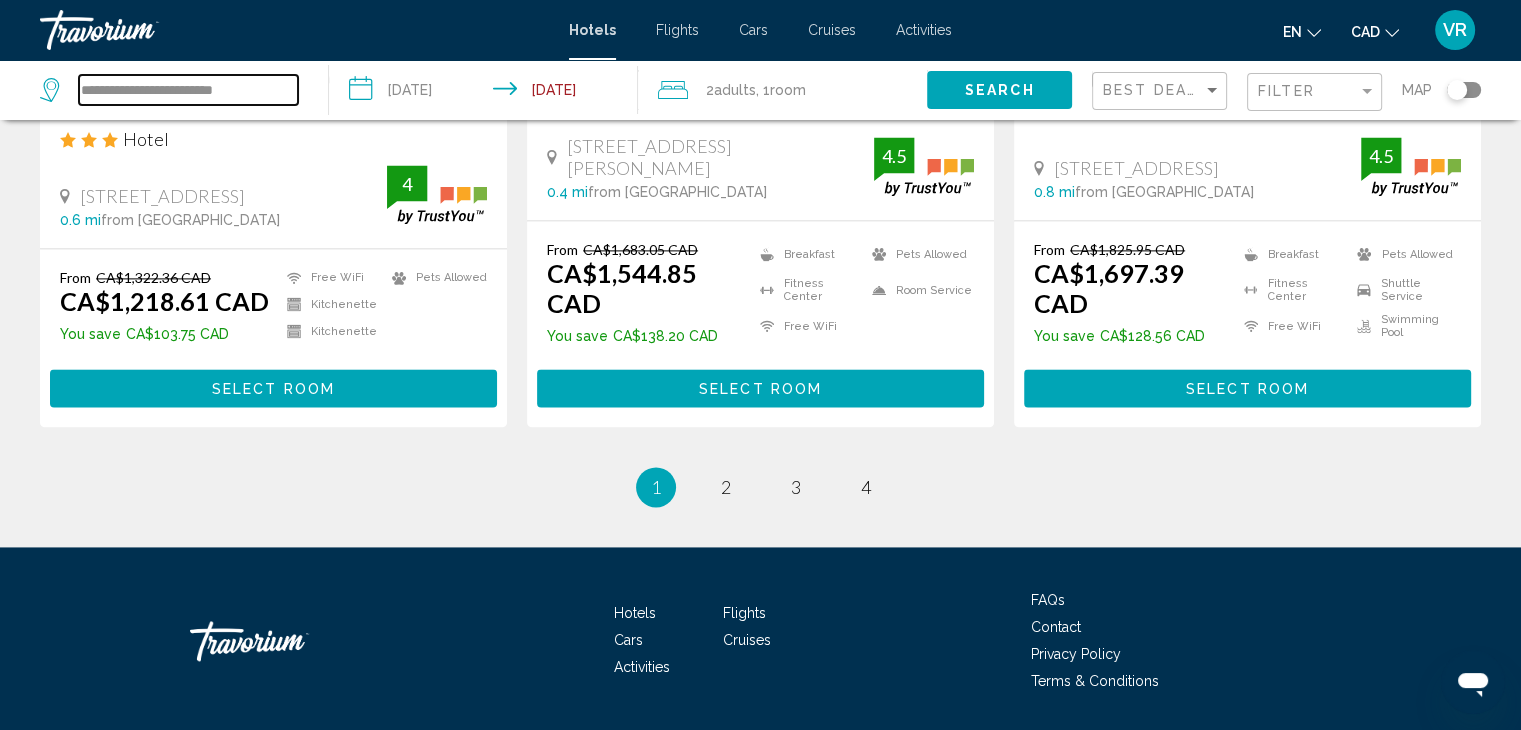 click on "**********" at bounding box center [188, 90] 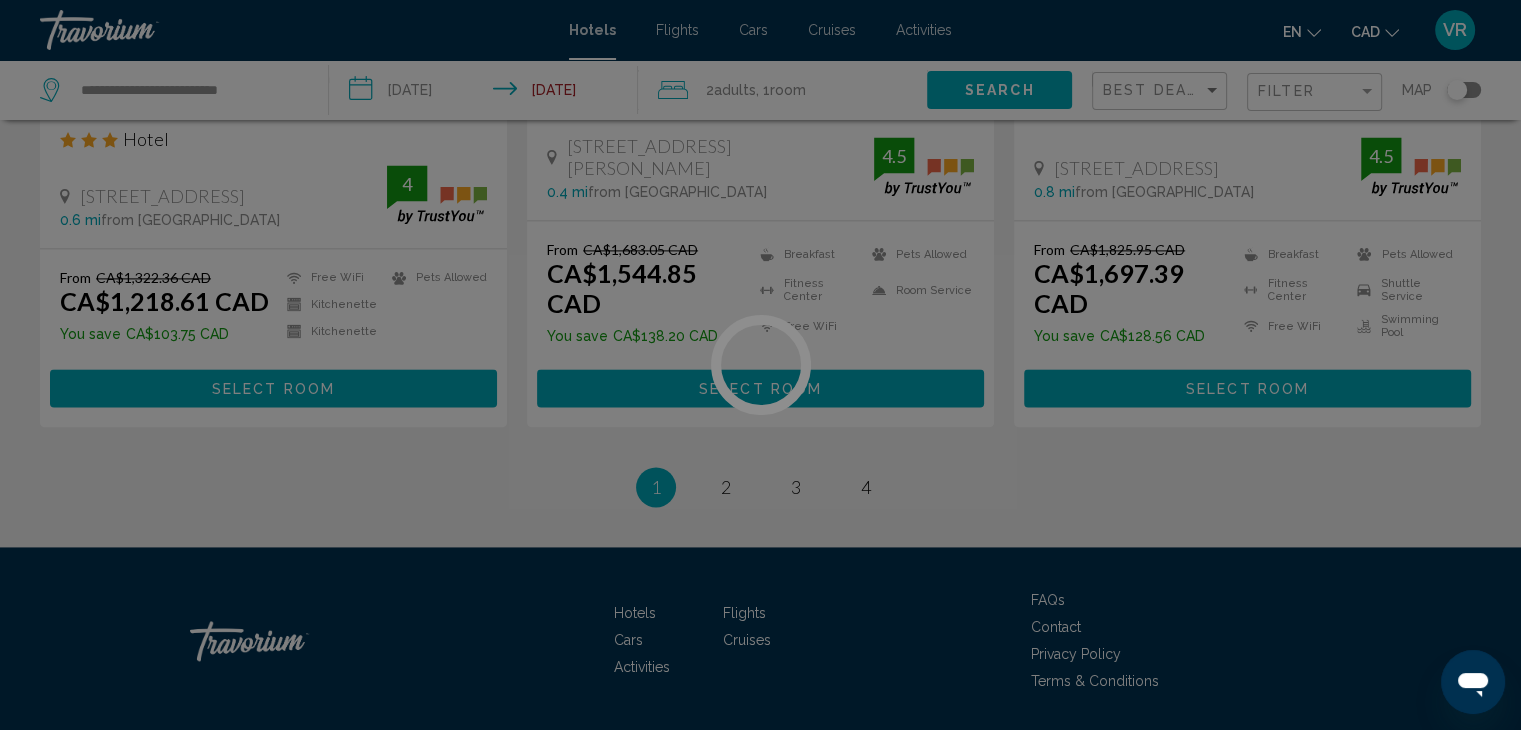 click on "**********" at bounding box center [760, -2361] 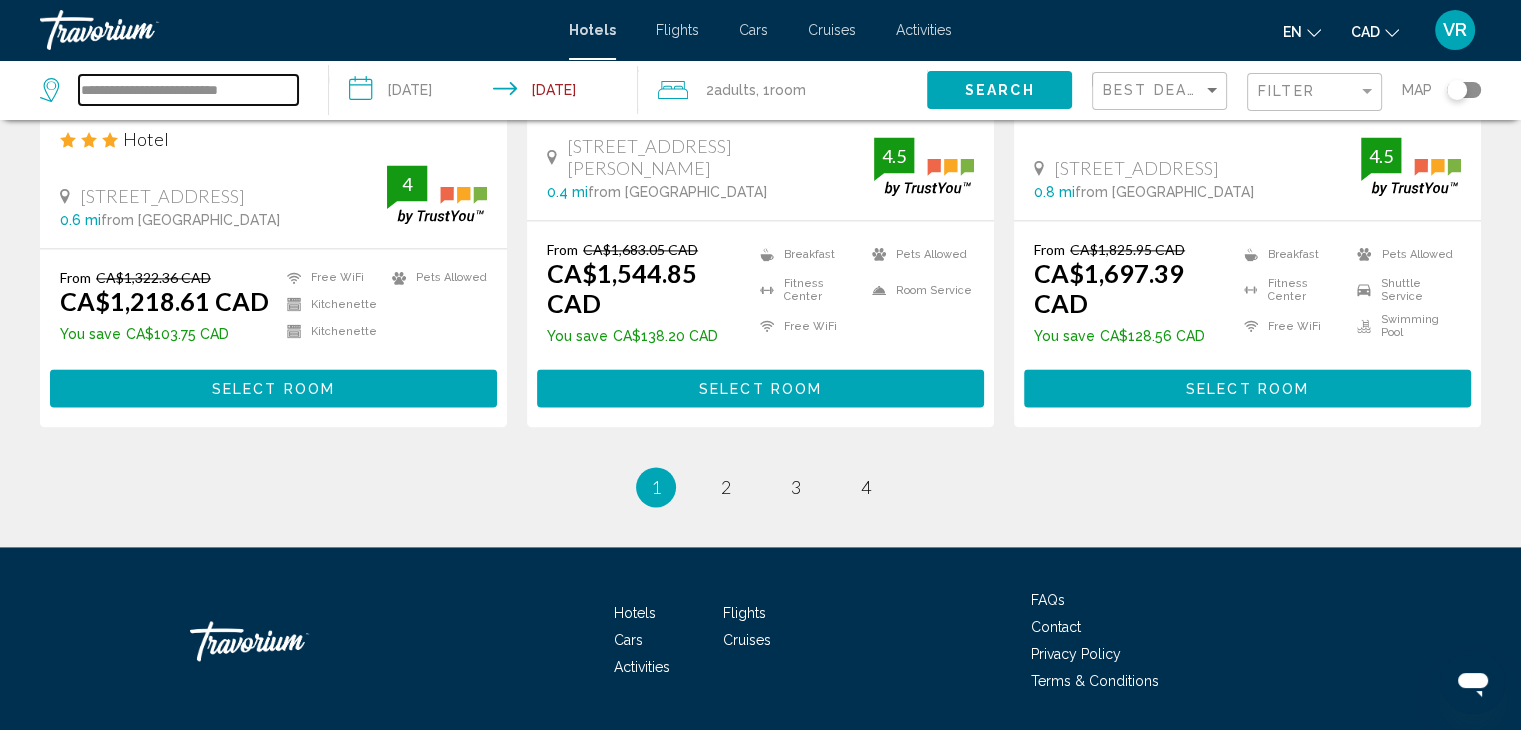 click on "**********" at bounding box center (188, 90) 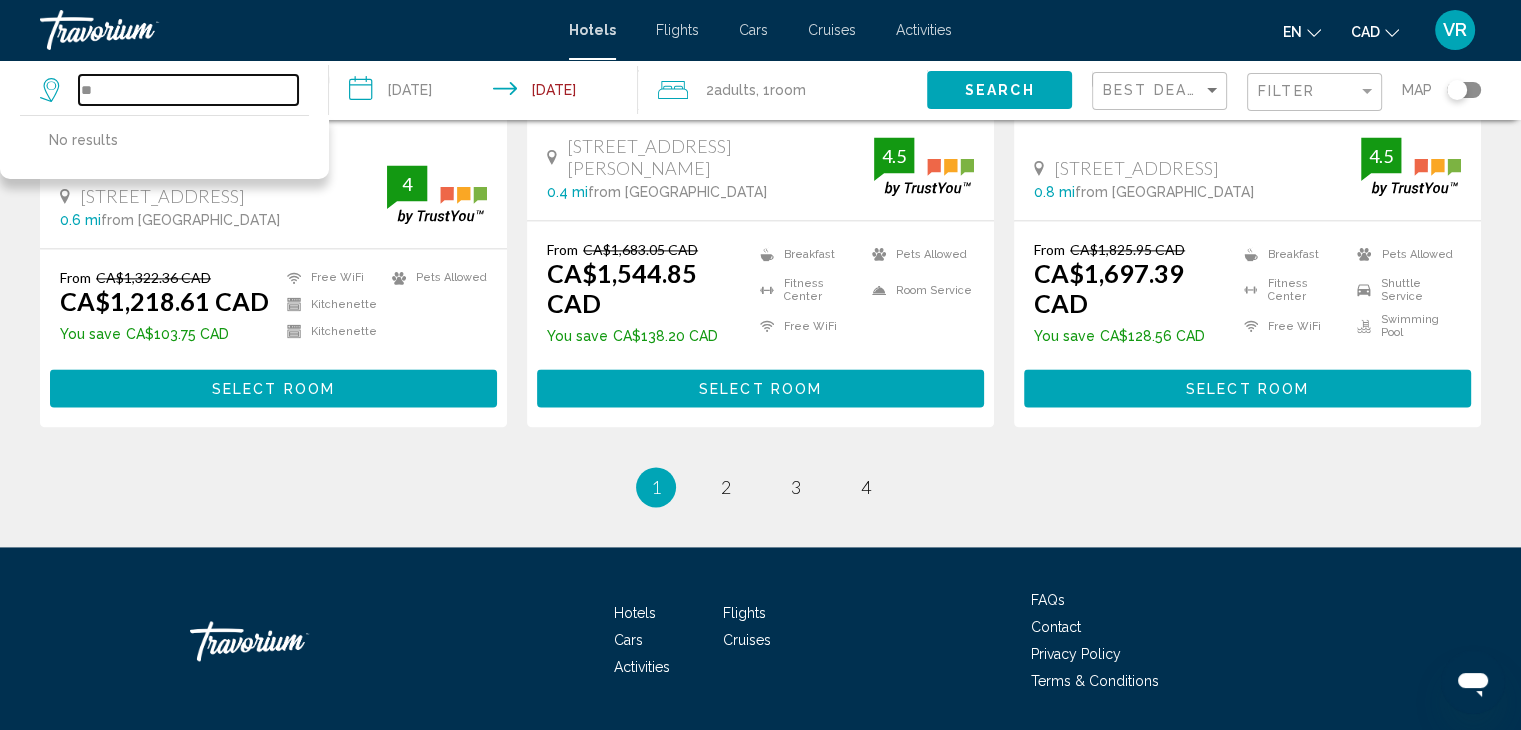 type on "*" 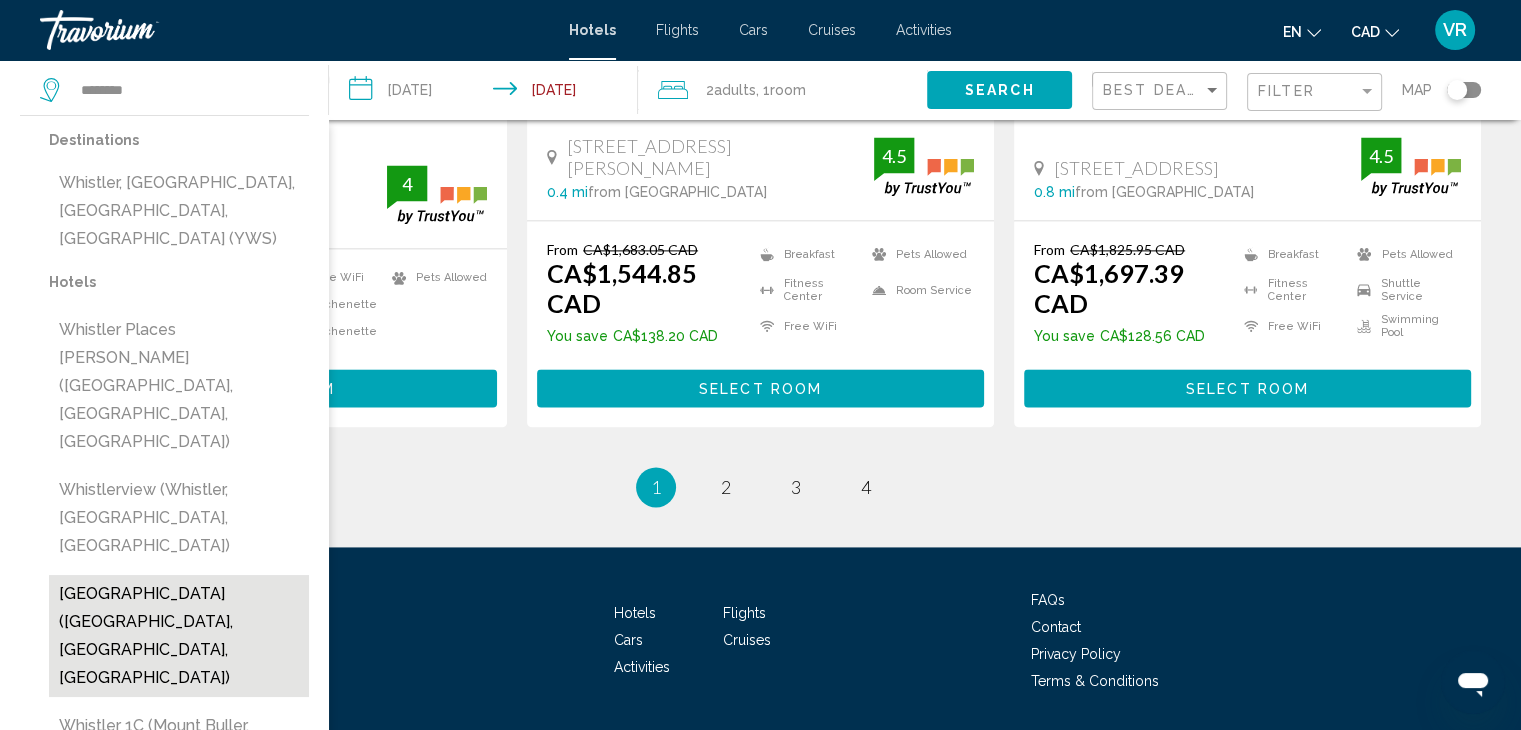 click on "[GEOGRAPHIC_DATA] ([GEOGRAPHIC_DATA], [GEOGRAPHIC_DATA], [GEOGRAPHIC_DATA])" at bounding box center [179, 636] 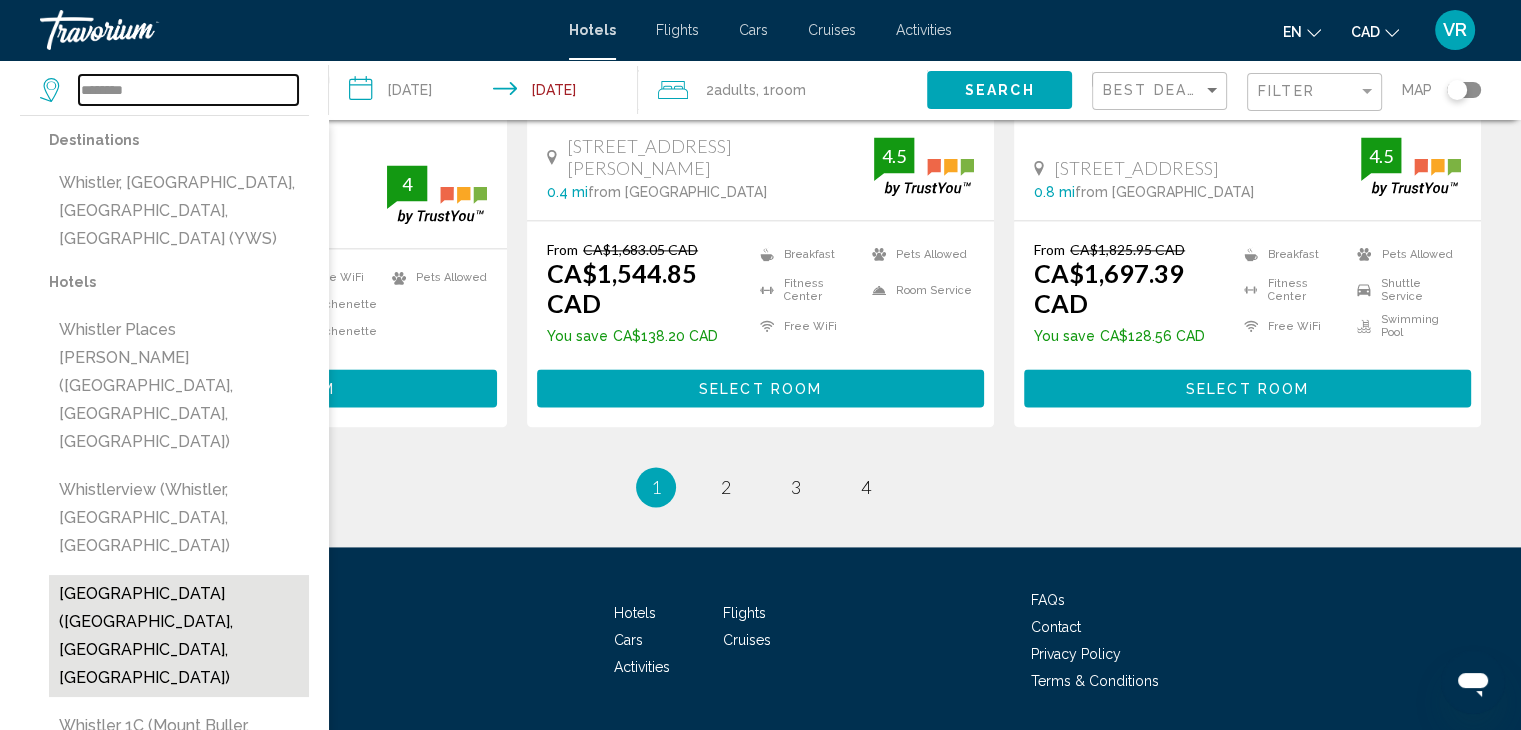 type on "**********" 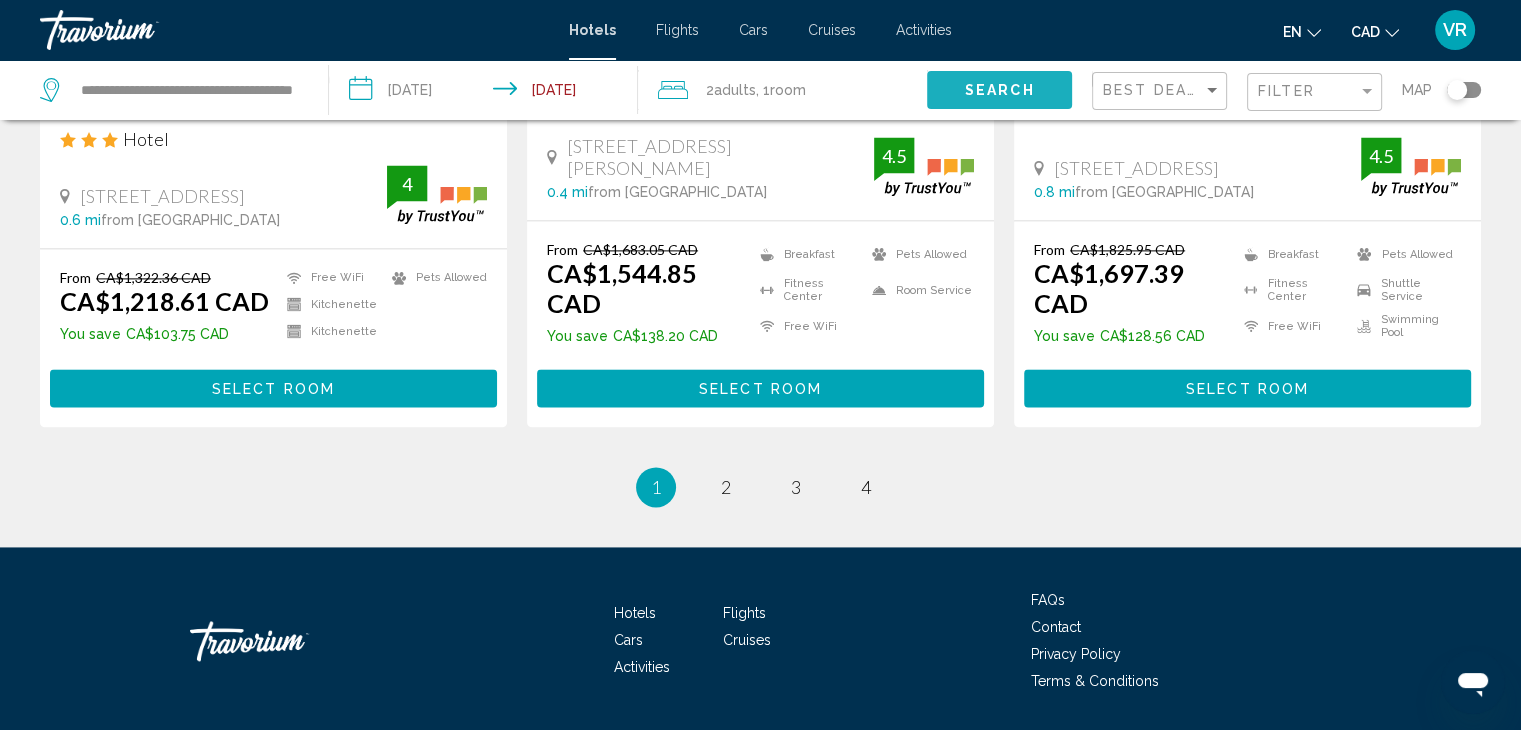 click on "Search" 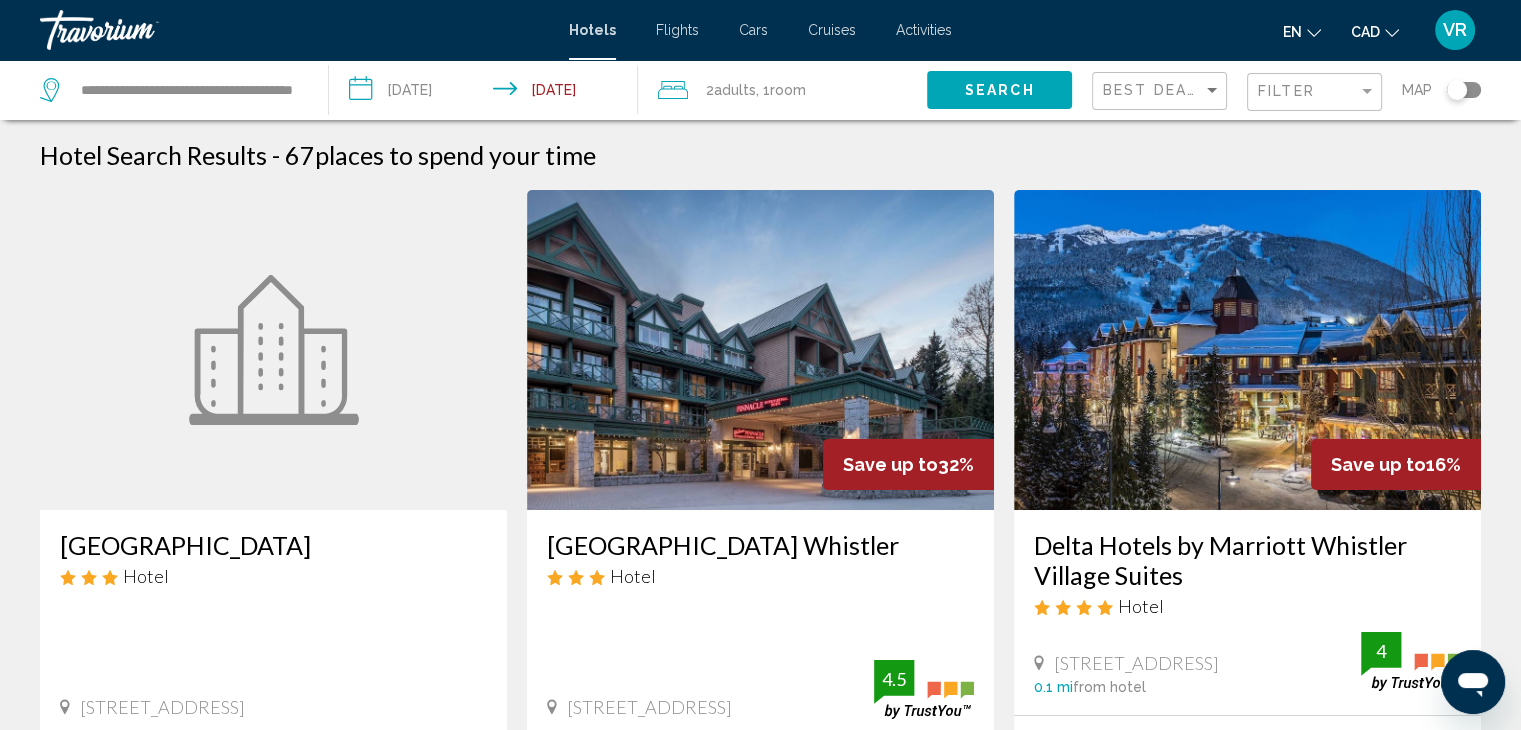 scroll, scrollTop: 638, scrollLeft: 0, axis: vertical 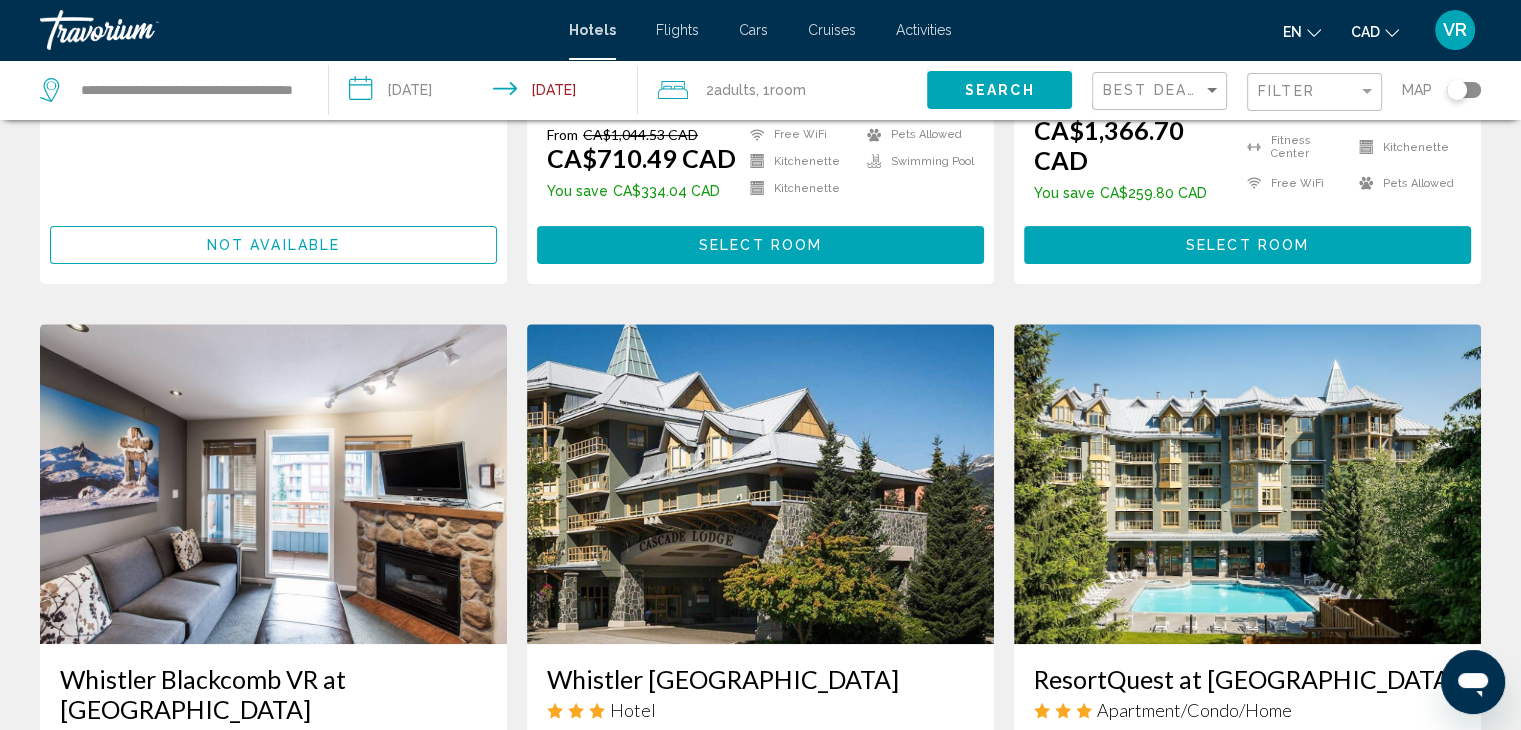 click on "[GEOGRAPHIC_DATA]
Hotel
[STREET_ADDRESS] 0 mi  from hotel Not available Save up to  32%   [GEOGRAPHIC_DATA]
Hotel
[STREET_ADDRESS] 0 mi  from hotel 4.5 From CA$1,044.53 CAD CA$710.49 CAD  You save  CA$334.04 CAD
Free WiFi
Kitchenette
Kitchenette
Pets Allowed
Swimming Pool  4.5 Select Room Save up to  16%   Delta Hotels by Marriott Whistler Village Suites
4" at bounding box center [760, 1033] 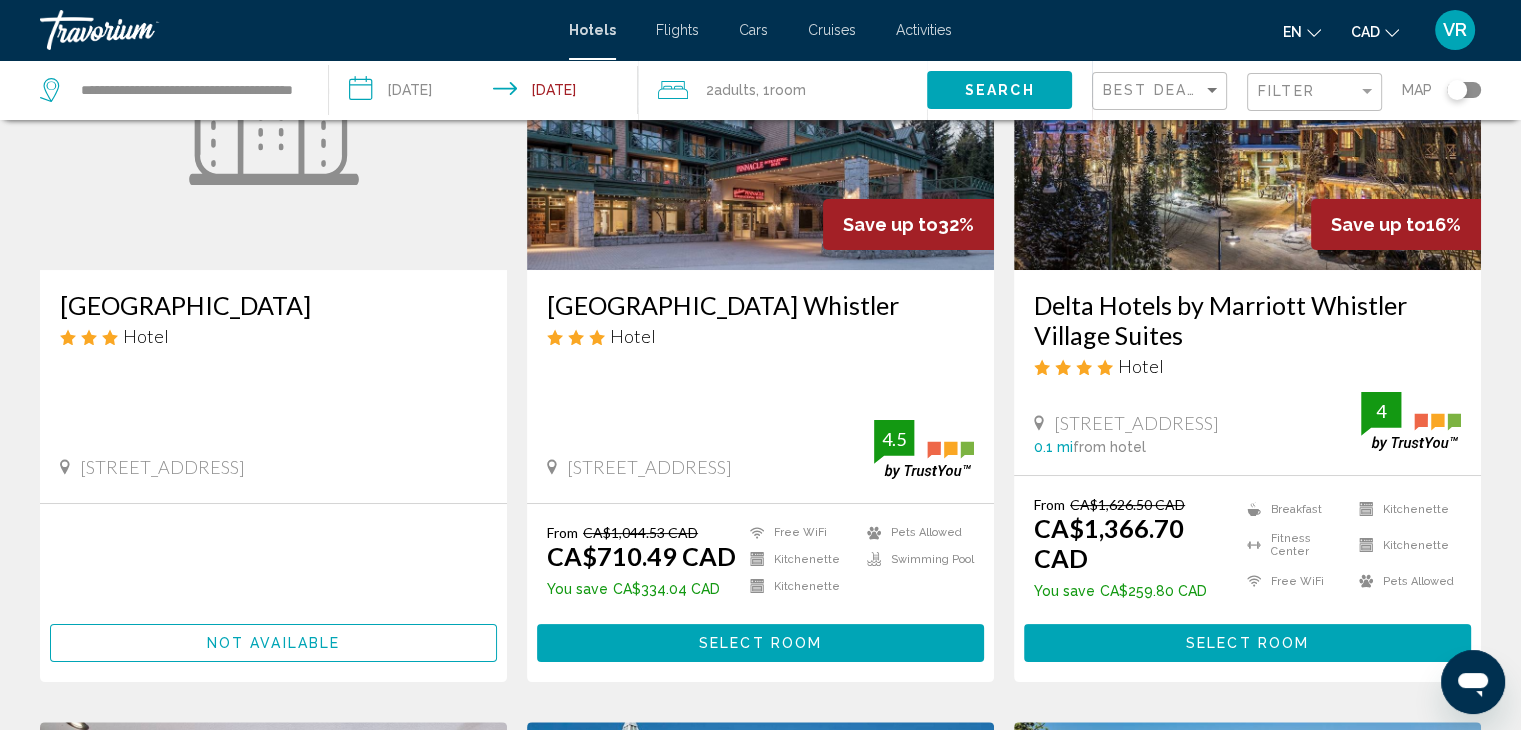 scroll, scrollTop: 280, scrollLeft: 0, axis: vertical 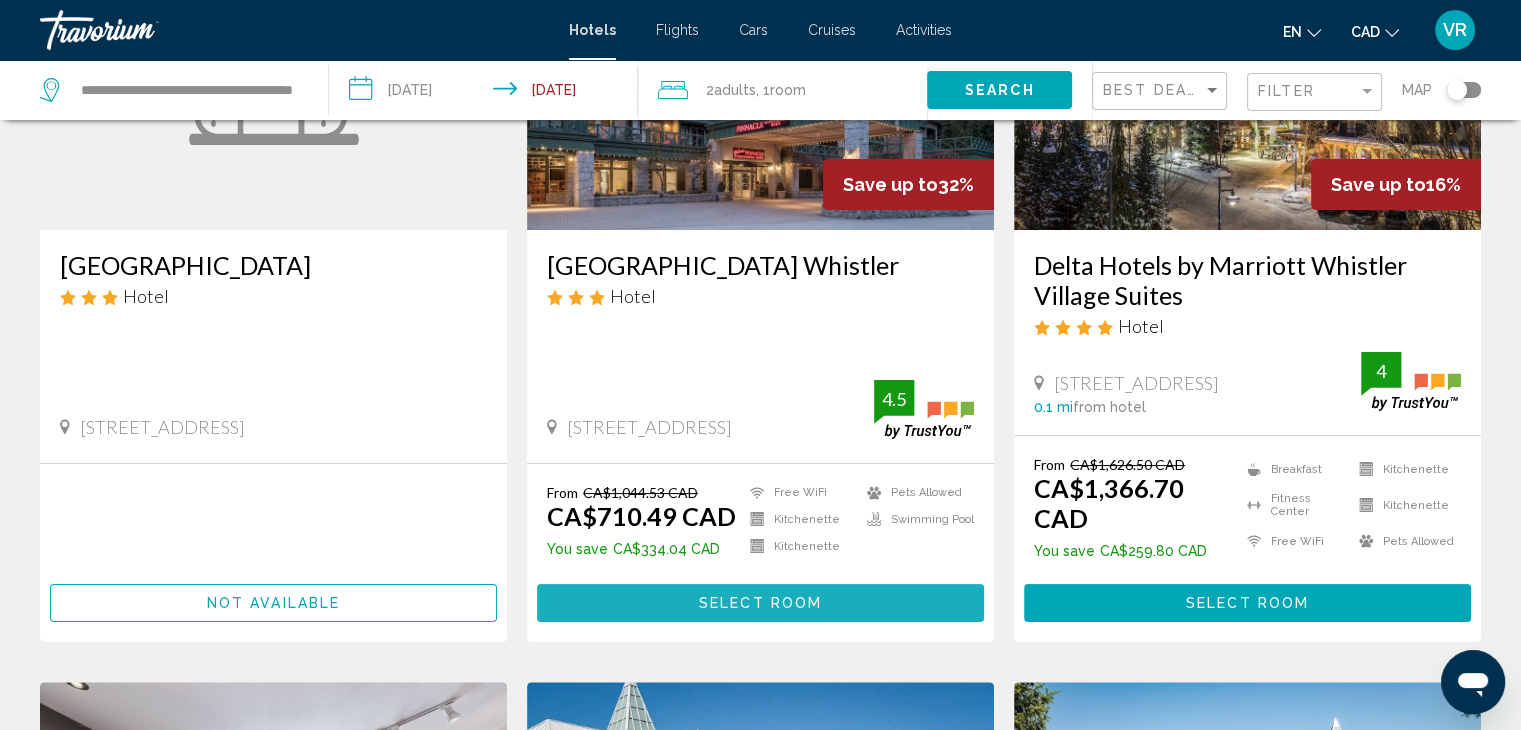 click on "Select Room" at bounding box center [760, 604] 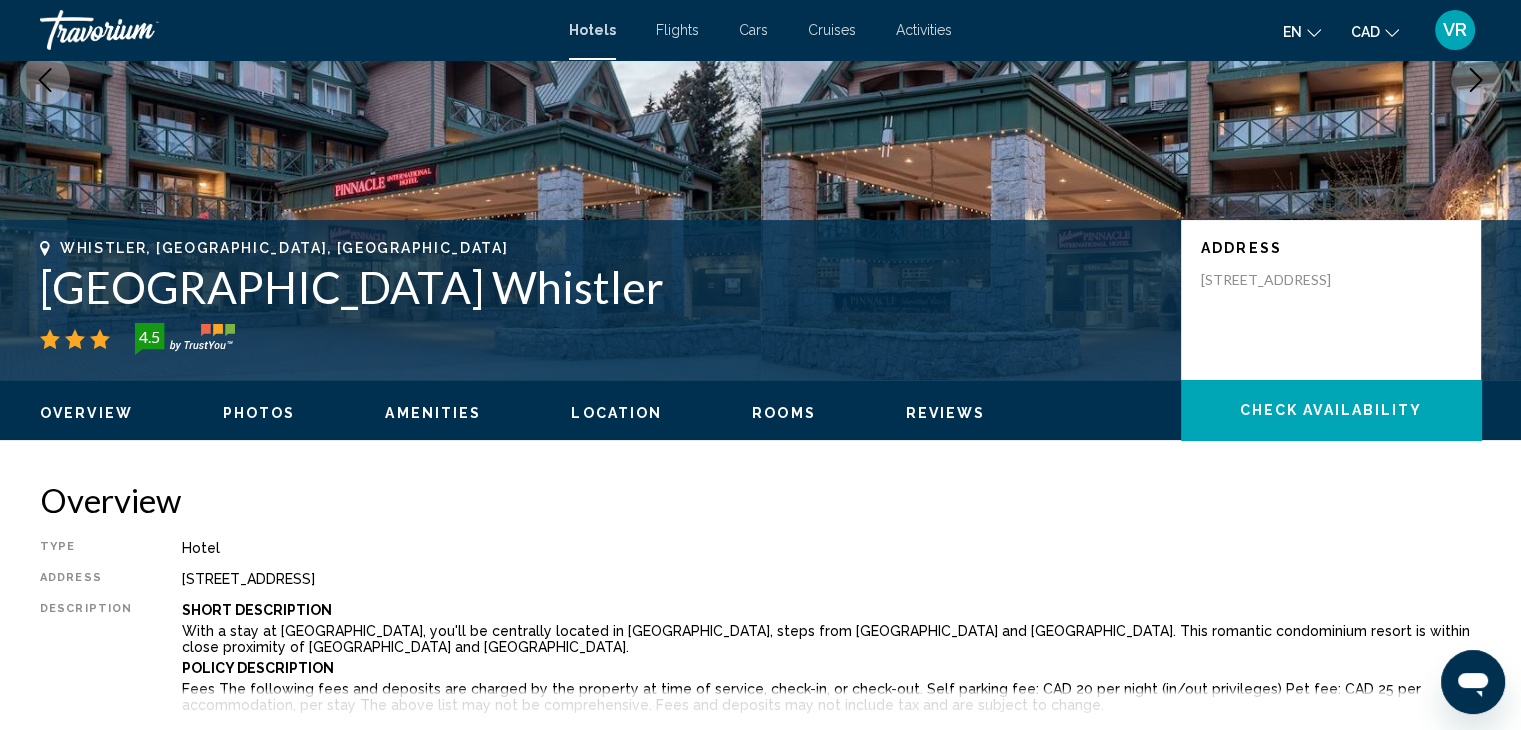 scroll, scrollTop: 0, scrollLeft: 0, axis: both 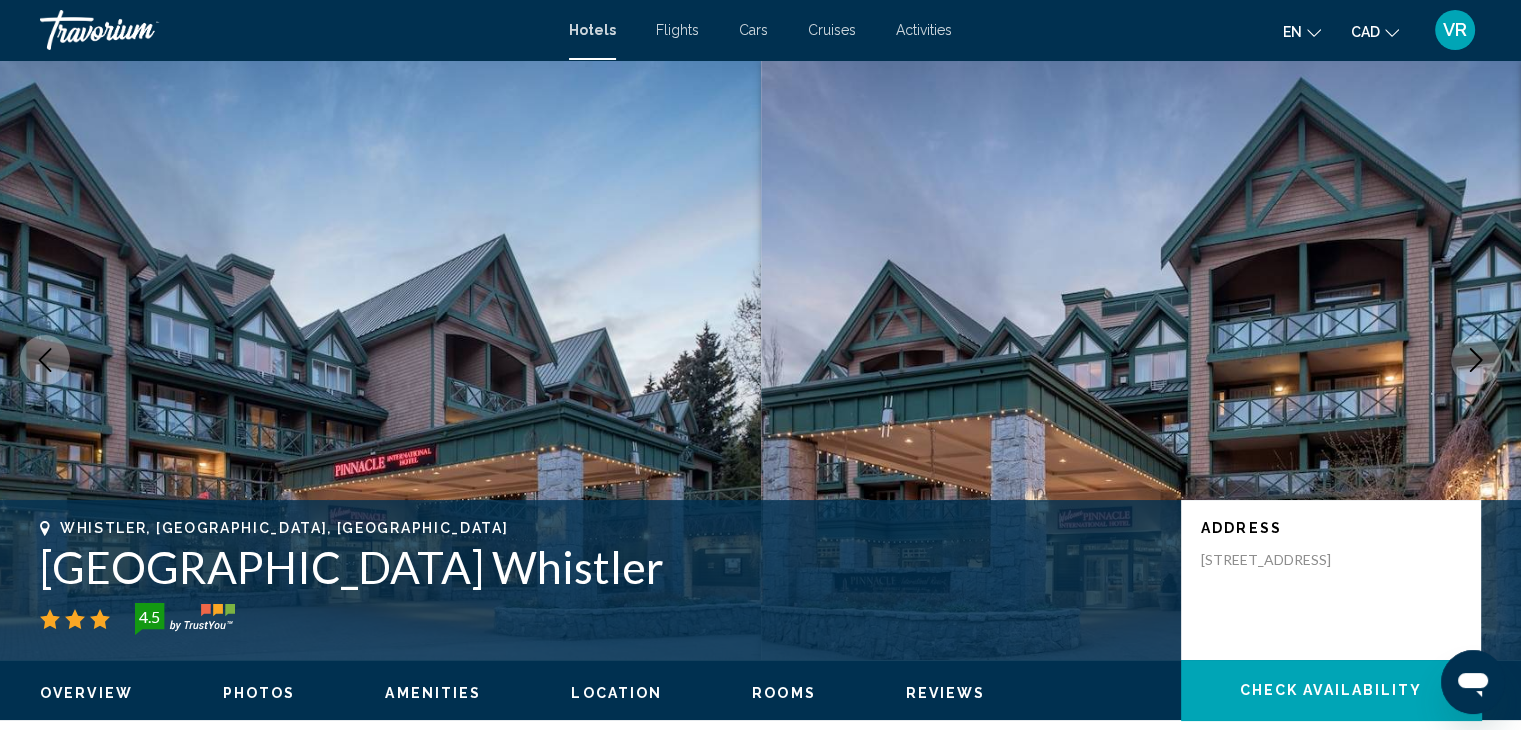 click at bounding box center (1141, 360) 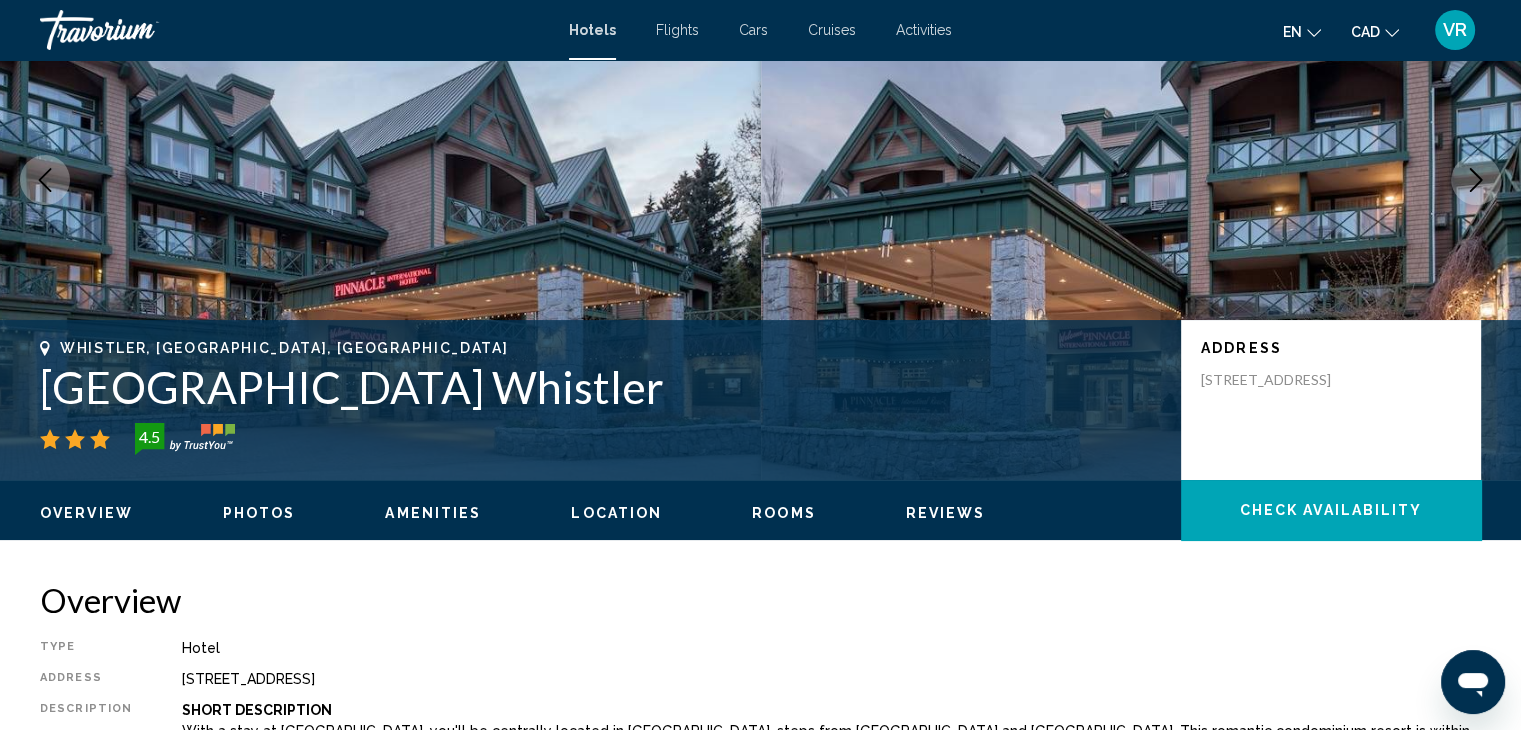 scroll, scrollTop: 200, scrollLeft: 0, axis: vertical 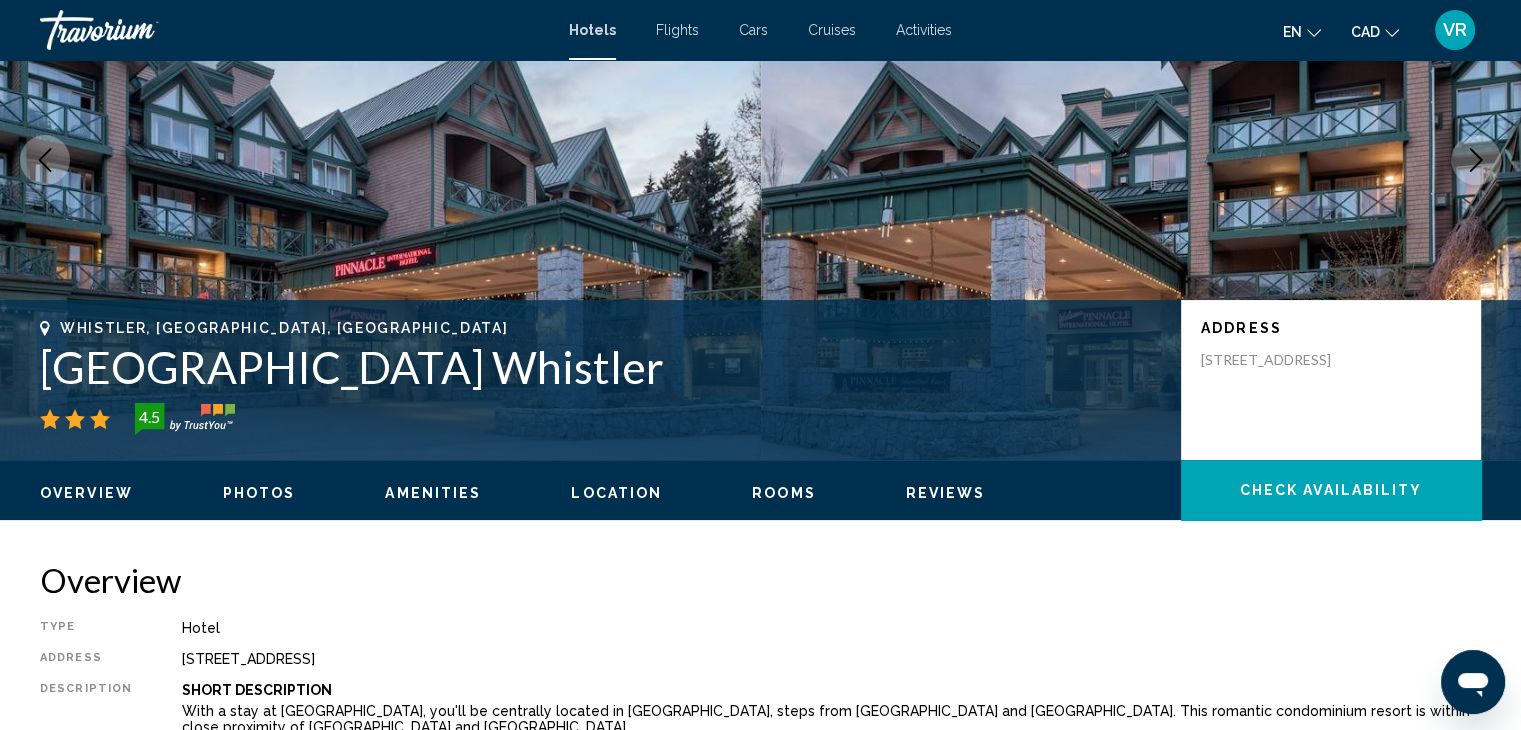 click on "CAD
USD ($) MXN (Mex$) CAD (Can$) GBP (£) EUR (€) AUD (A$) NZD (NZ$) CNY (CN¥)" 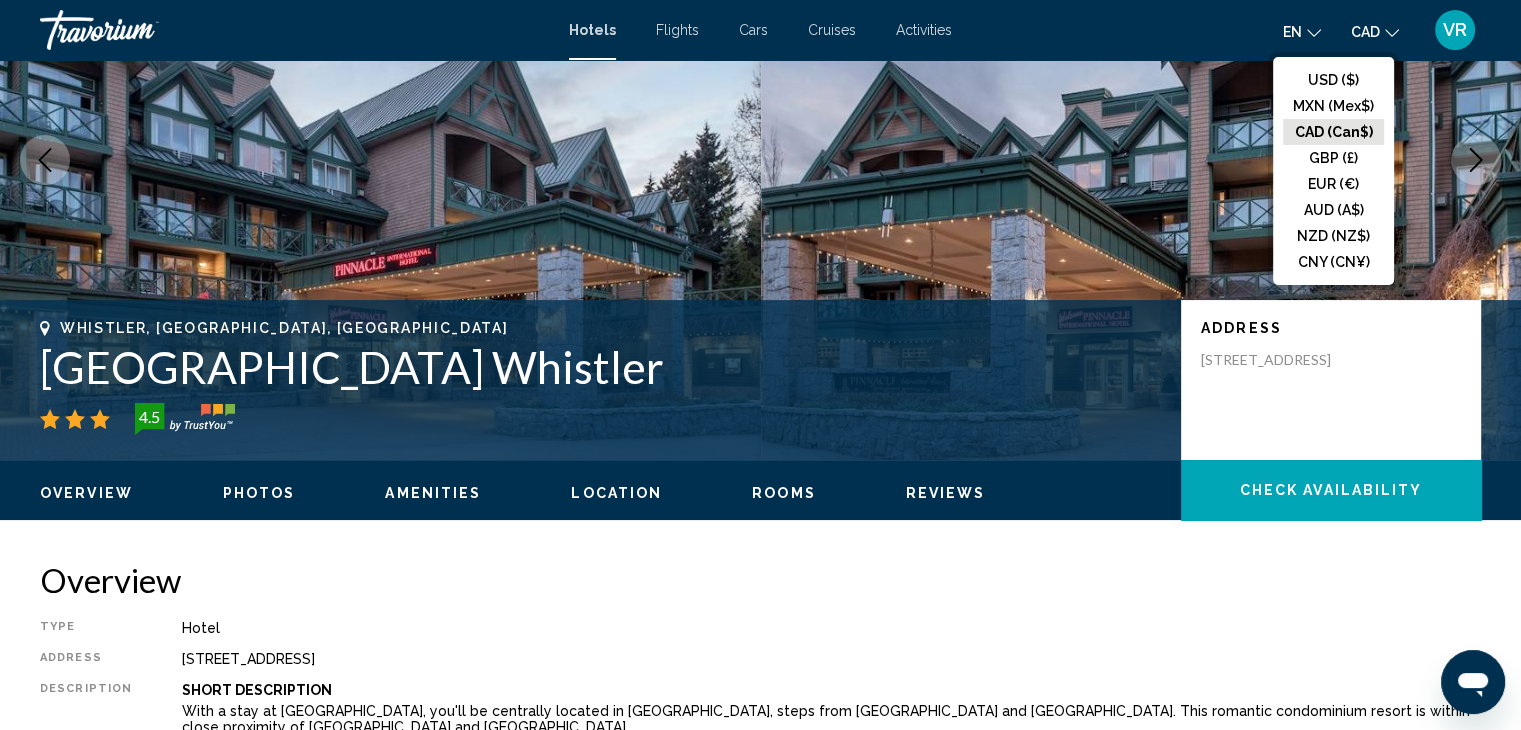 click at bounding box center [1141, 160] 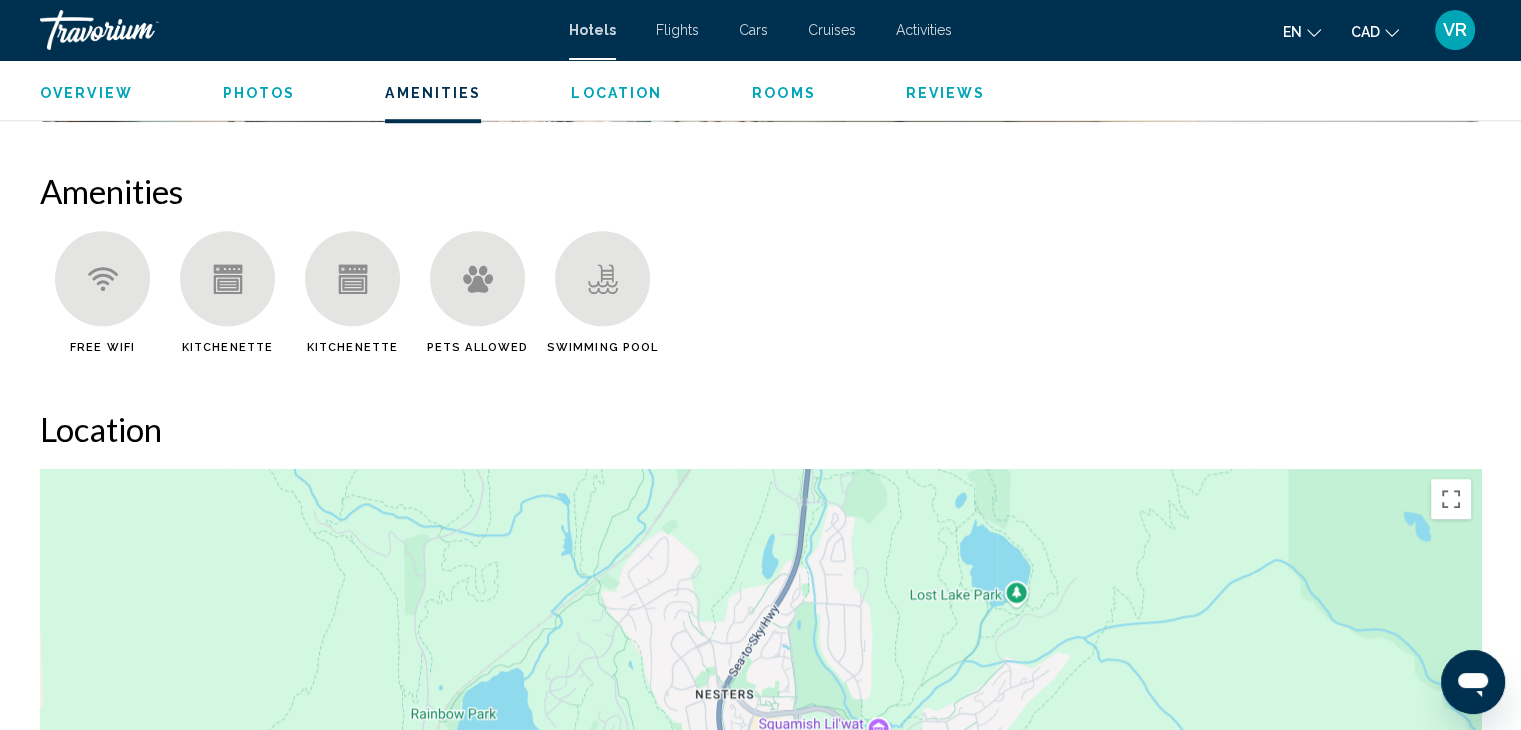 scroll, scrollTop: 1560, scrollLeft: 0, axis: vertical 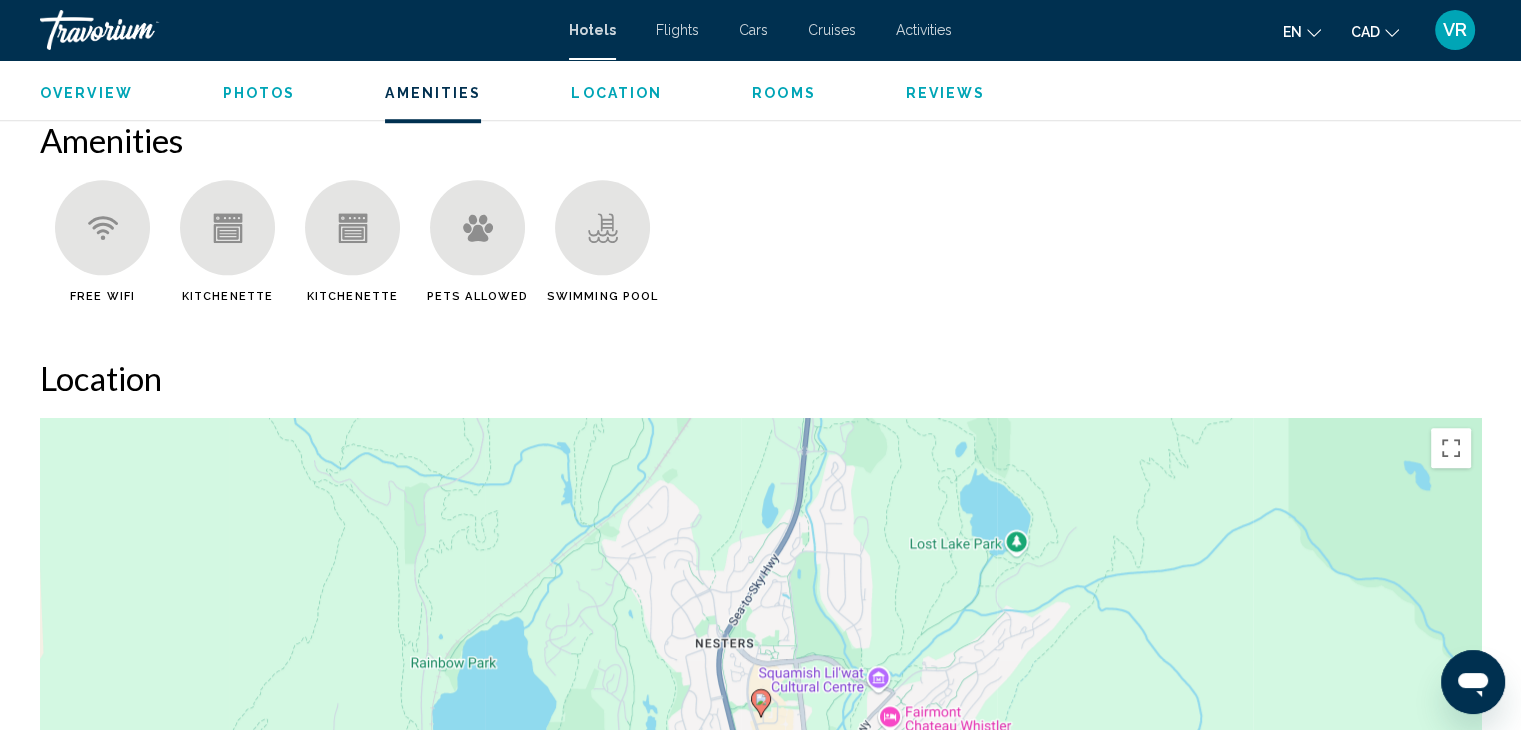 click 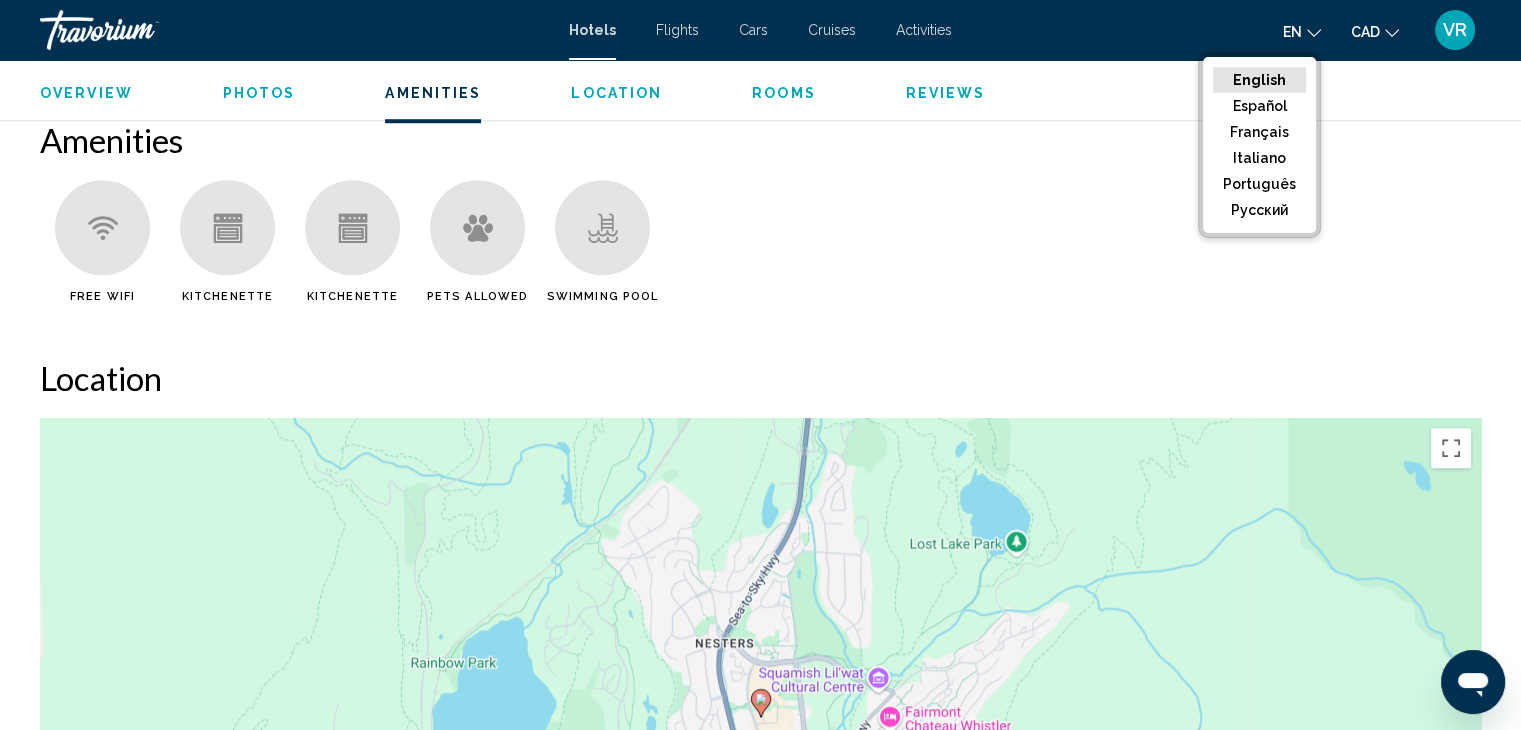 click on "VR" at bounding box center (1455, 30) 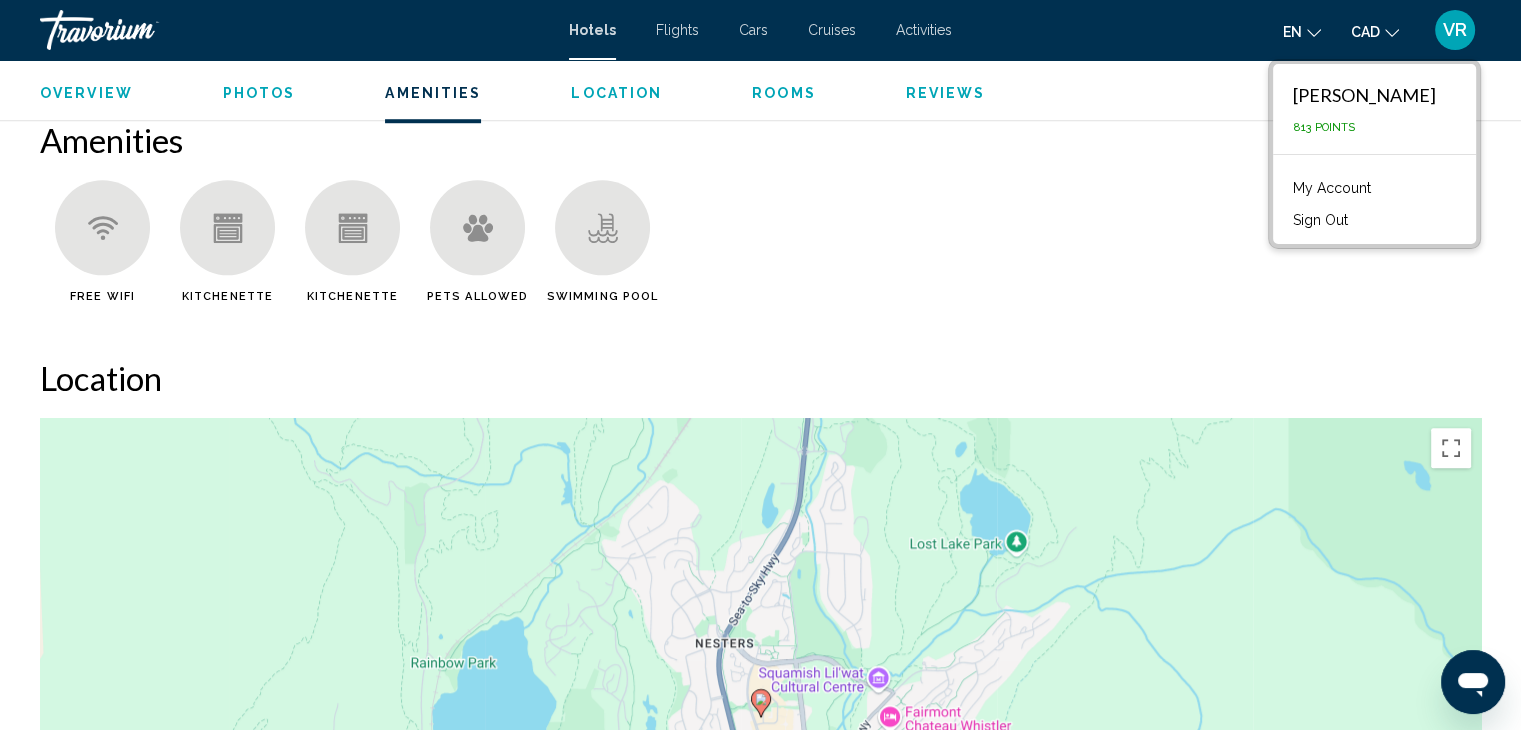 click on "813  Points" at bounding box center (1324, 127) 